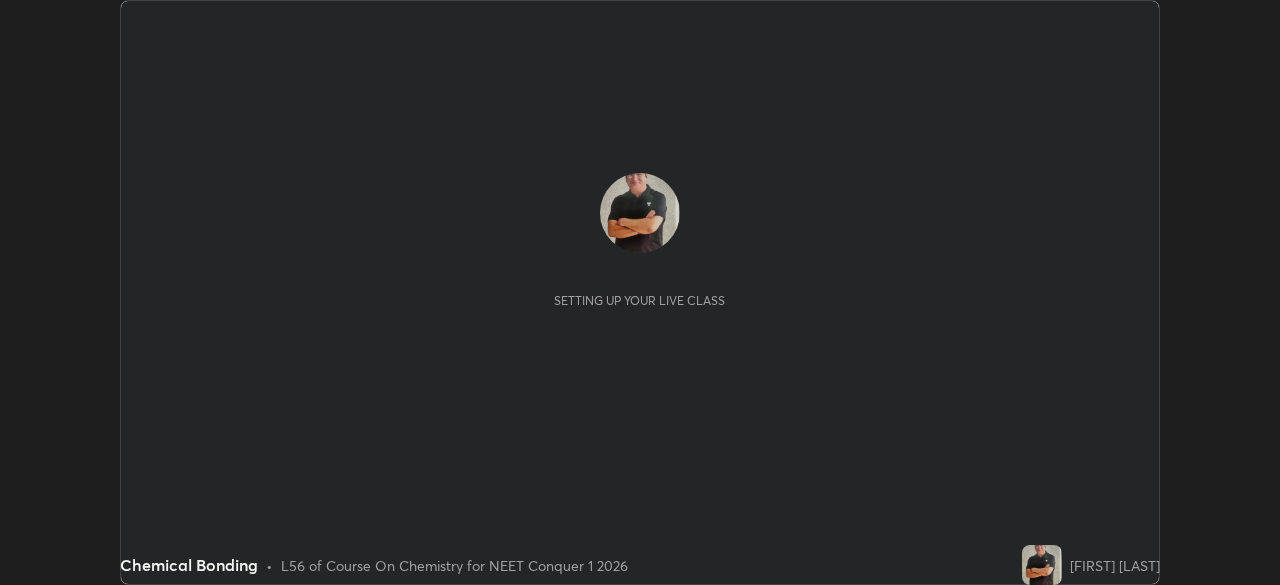 scroll, scrollTop: 0, scrollLeft: 0, axis: both 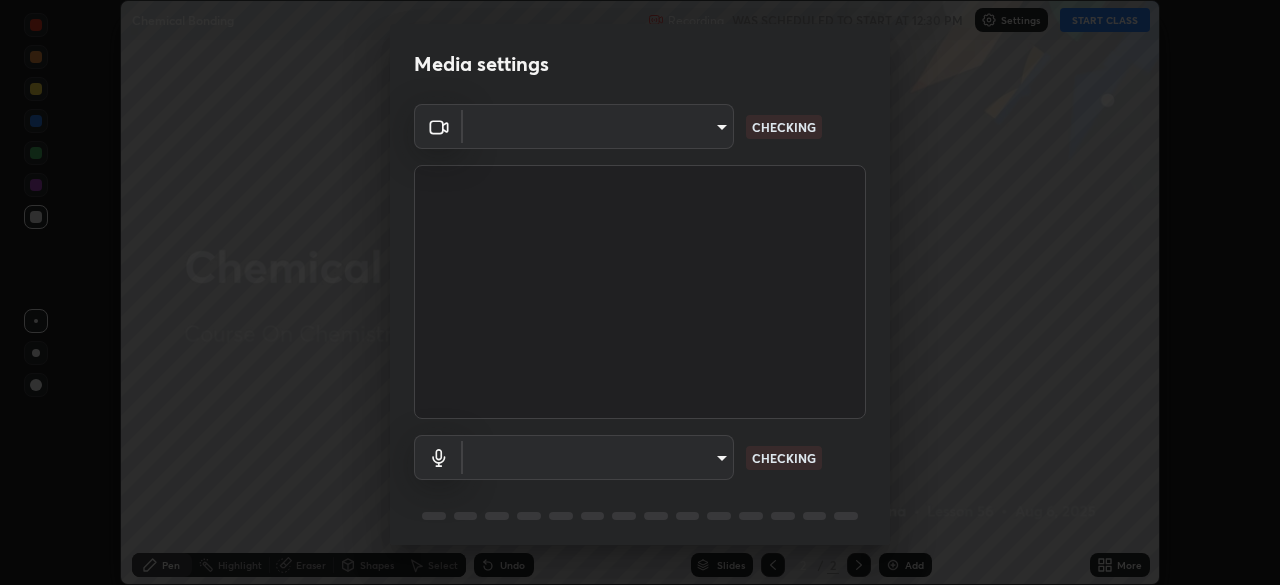 type on "1f3b1a4dbf7f6127e04a7c32b9c59d4571b9df5a52b12507af43ba0352f2305c" 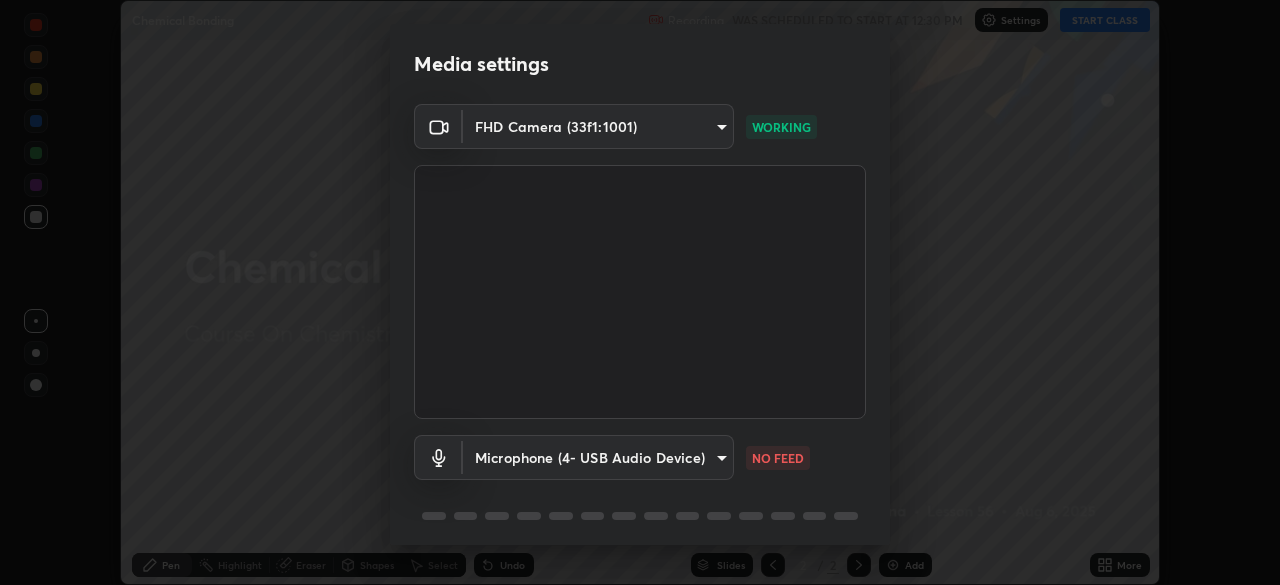 click on "Erase all Chemical Bonding Recording WAS SCHEDULED TO START AT  12:30 PM Settings START CLASS Setting up your live class Chemical Bonding • L56 of Course On Chemistry for NEET Conquer 1 2026 [FIRST] [LAST] Pen Highlight Eraser Shapes Select Undo Slides 2 / 2 Add More No doubts shared Encourage your learners to ask a doubt for better clarity Report an issue Reason for reporting Buffering Chat not working Audio - Video sync issue Educator video quality low ​ Attach an image Report Media settings FHD Camera (33f1:1001) 1f3b1a4dbf7f6127e04a7c32b9c59d4571b9df5a52b12507af43ba0352f2305c WORKING Microphone (4- USB Audio Device) 8dae596eb5ddfa425320ecb5605176ab17f242cab3e4b93d0353b323e8efb41d NO FEED 1 / 5 Next" at bounding box center (640, 292) 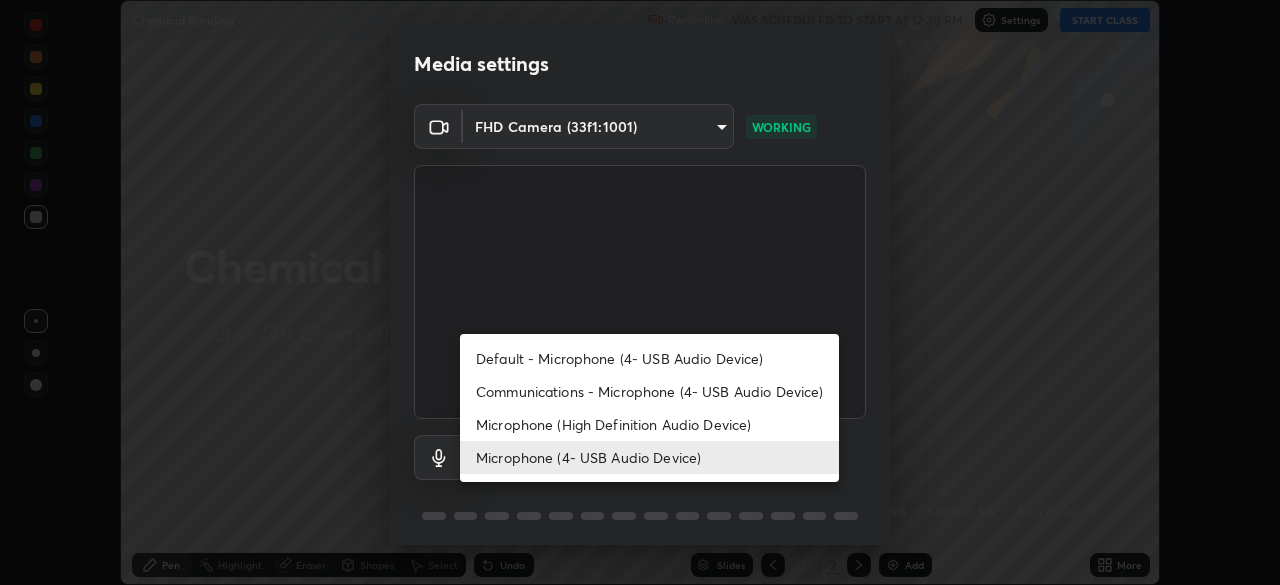 click on "Microphone (High Definition Audio Device)" at bounding box center [649, 424] 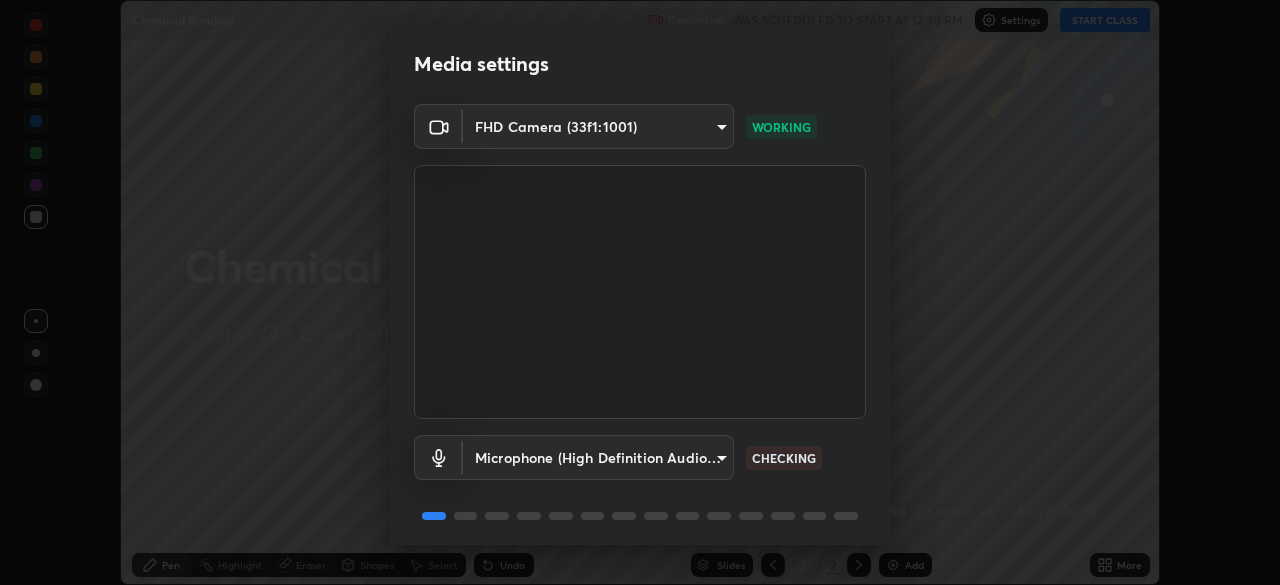 click on "Erase all Chemical Bonding Recording WAS SCHEDULED TO START AT  12:30 PM Settings START CLASS Setting up your live class Chemical Bonding • L56 of Course On Chemistry for NEET Conquer 1 2026 [FIRST] [LAST] Pen Highlight Eraser Shapes Select Undo Slides 2 / 2 Add More No doubts shared Encourage your learners to ask a doubt for better clarity Report an issue Reason for reporting Buffering Chat not working Audio - Video sync issue Educator video quality low ​ Attach an image Report Media settings FHD Camera (33f1:1001) 1f3b1a4dbf7f6127e04a7c32b9c59d4571b9df5a52b12507af43ba0352f2305c WORKING Microphone (High Definition Audio Device) eacf980fbb2c3183802ccffcfeca04e3347b597d6e56f9f2afe4c41623fc72aa CHECKING 1 / 5 Next" at bounding box center [640, 292] 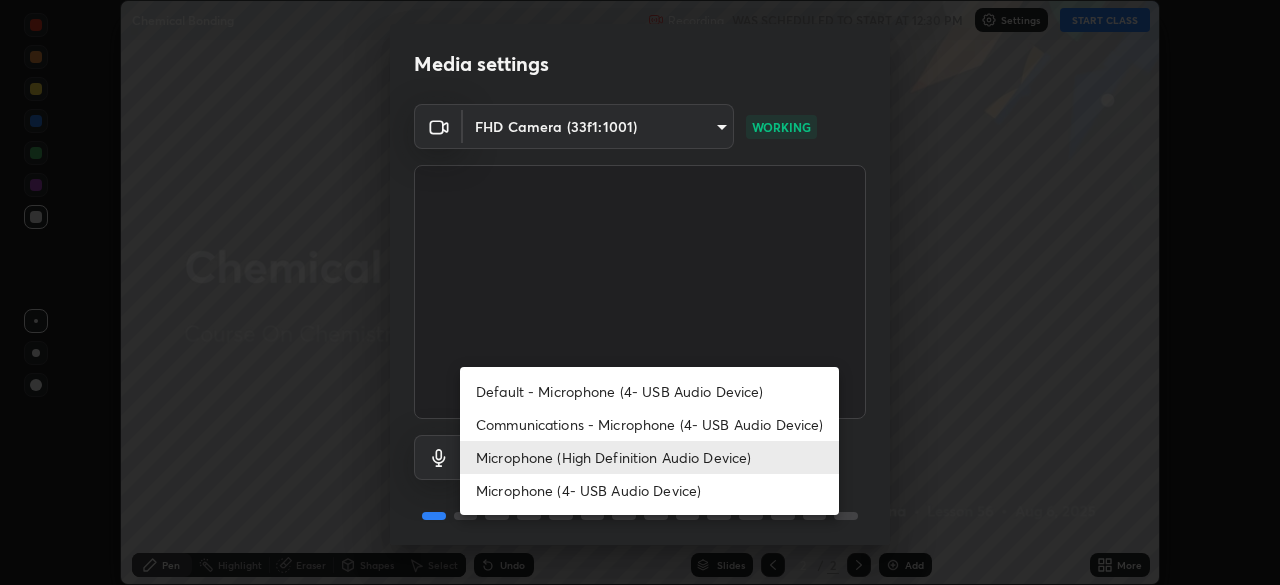 click on "Microphone (4- USB Audio Device)" at bounding box center [649, 490] 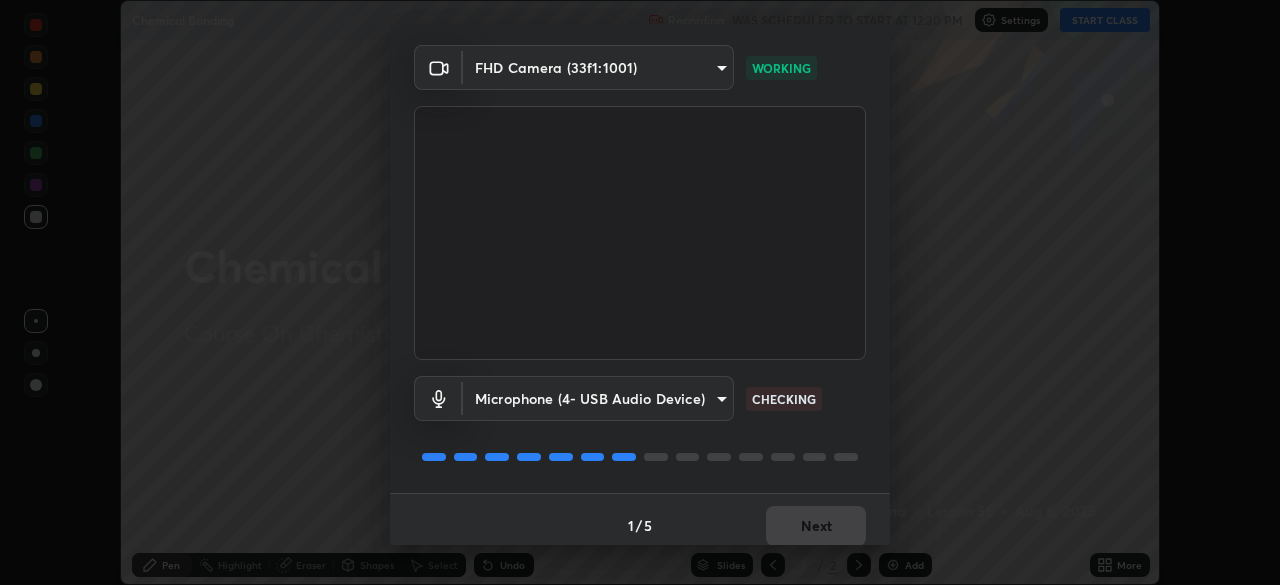 scroll, scrollTop: 70, scrollLeft: 0, axis: vertical 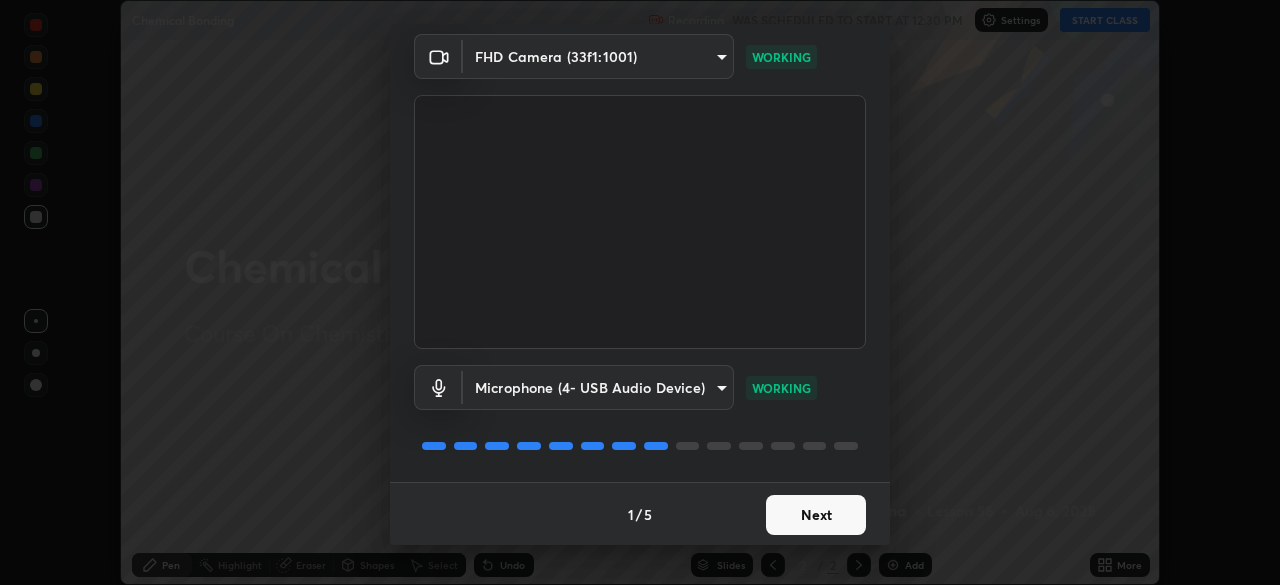 click on "Next" at bounding box center [816, 515] 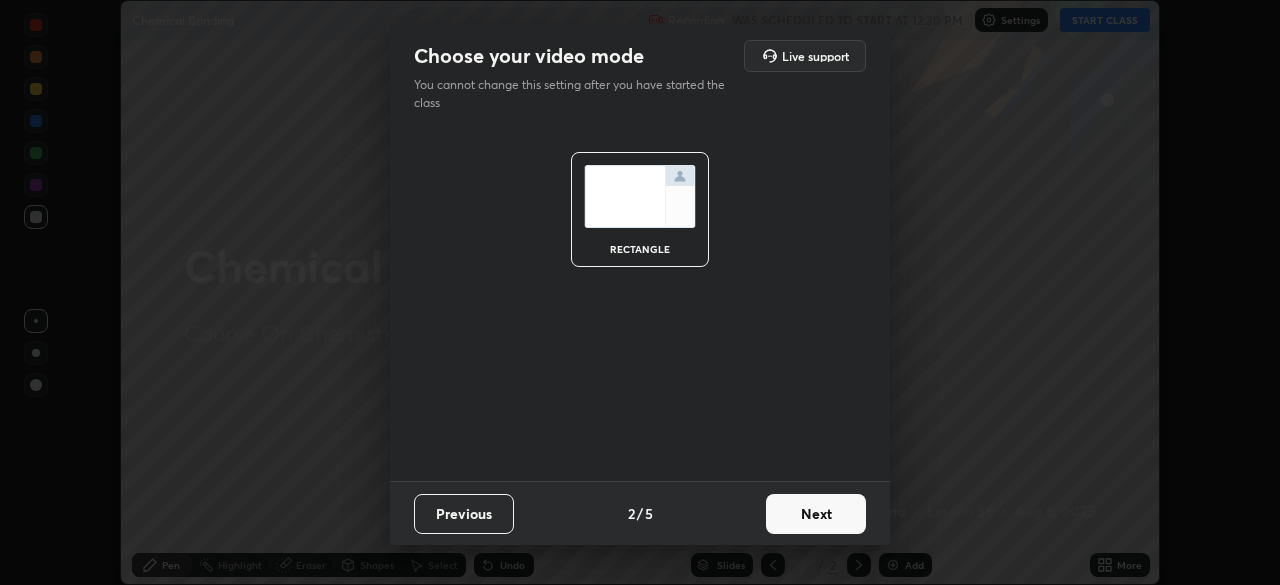scroll, scrollTop: 0, scrollLeft: 0, axis: both 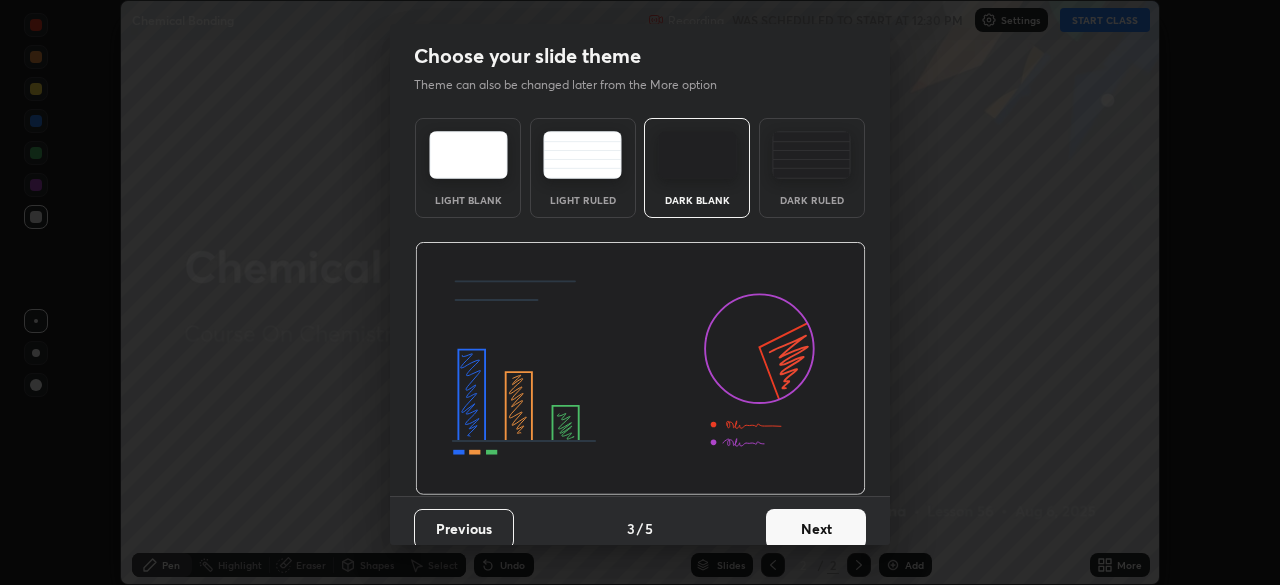 click on "Next" at bounding box center (816, 529) 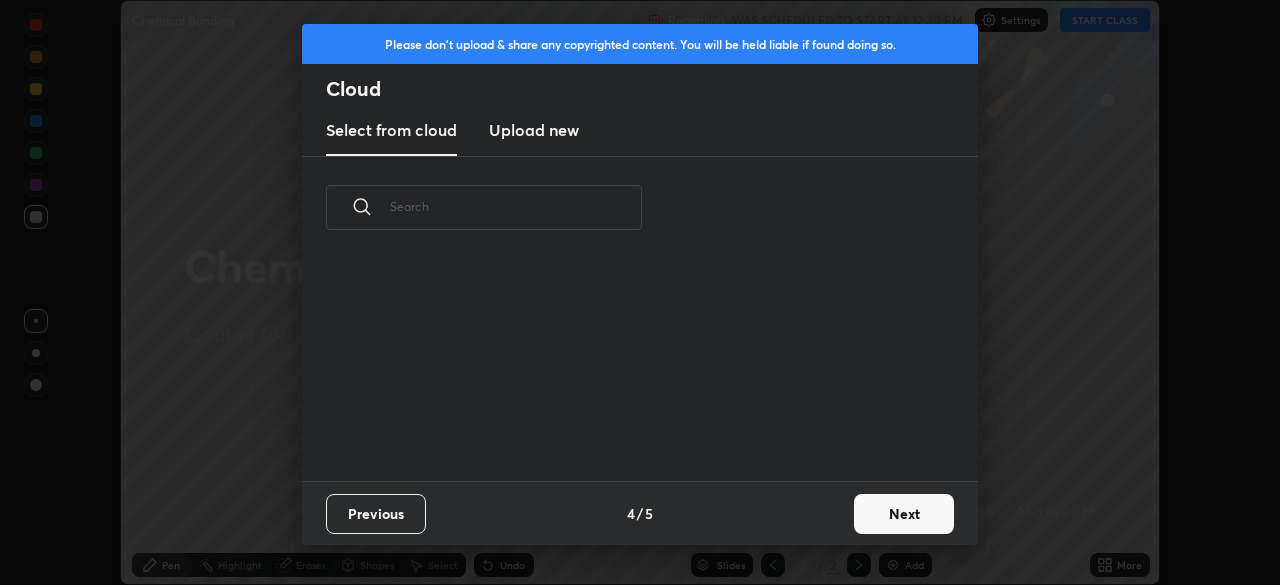 click on "Next" at bounding box center (904, 514) 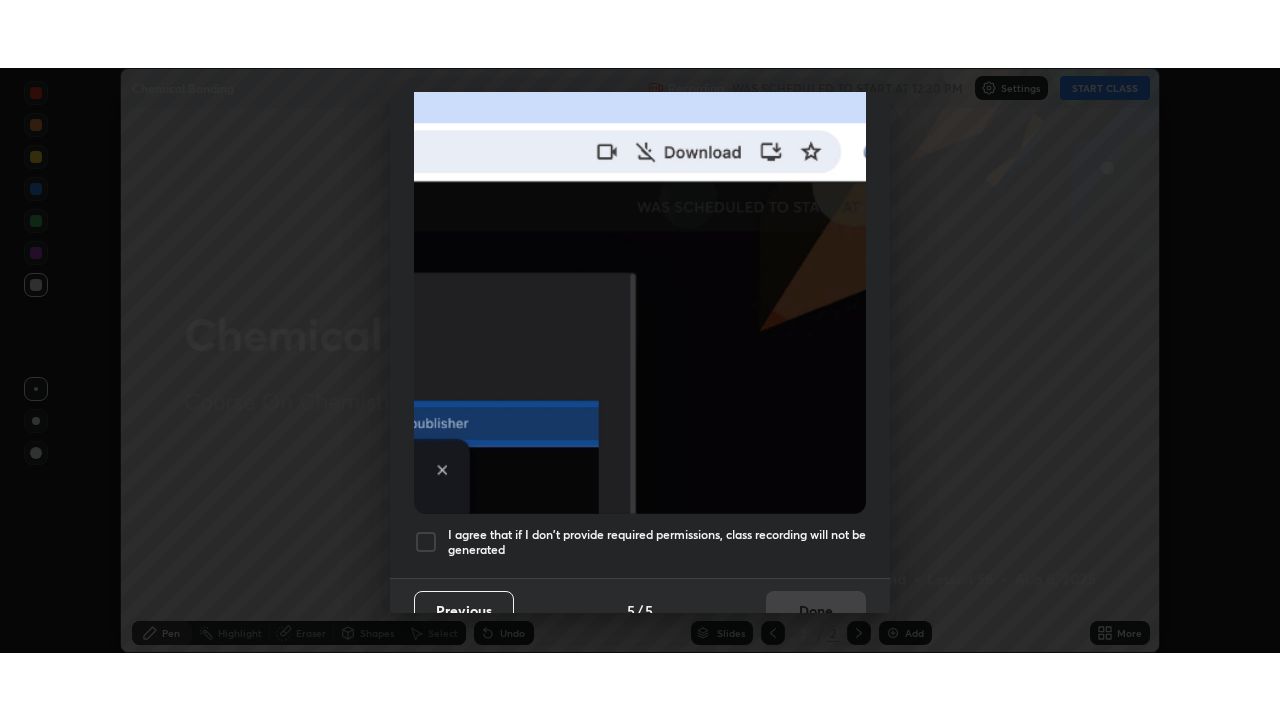 scroll, scrollTop: 474, scrollLeft: 0, axis: vertical 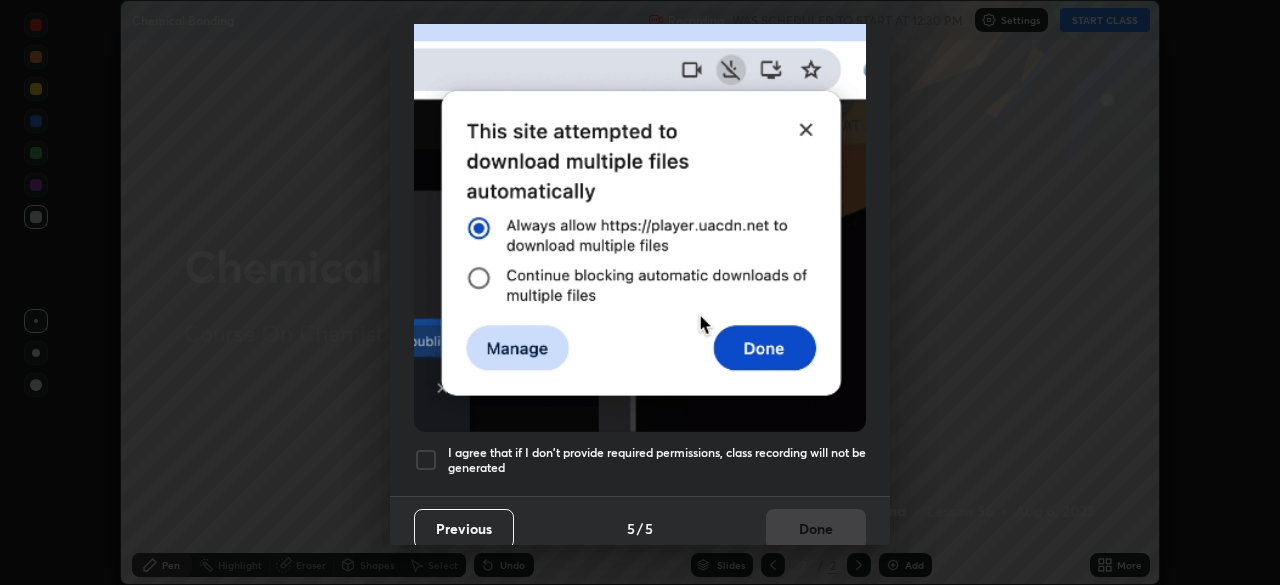 click at bounding box center [426, 460] 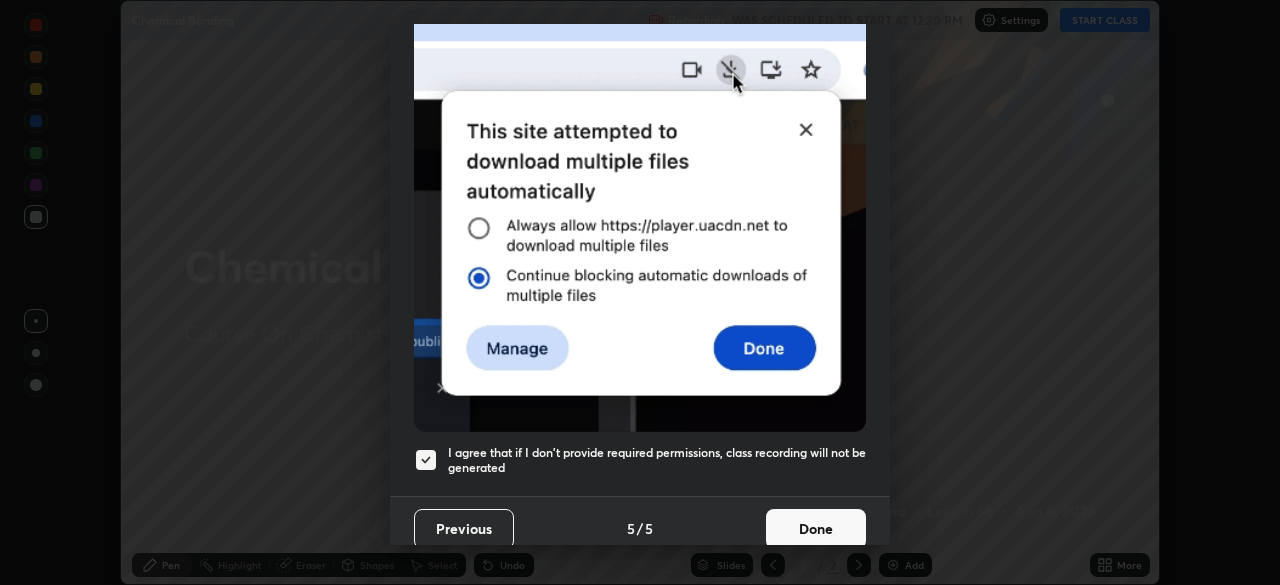 click on "Done" at bounding box center (816, 529) 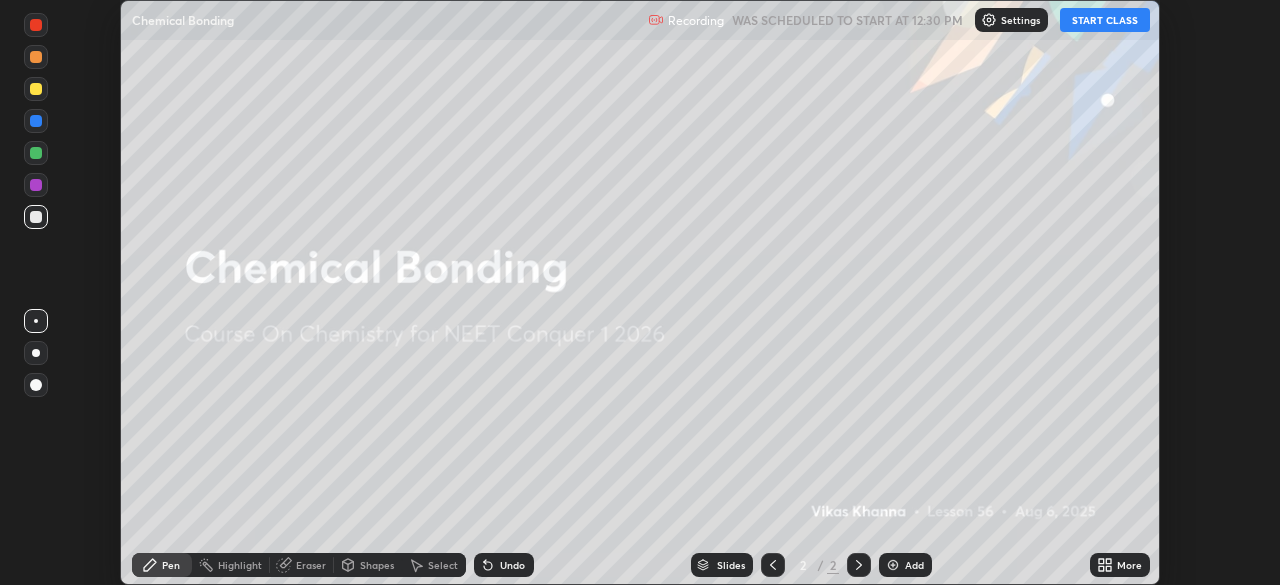 click on "START CLASS" at bounding box center (1105, 20) 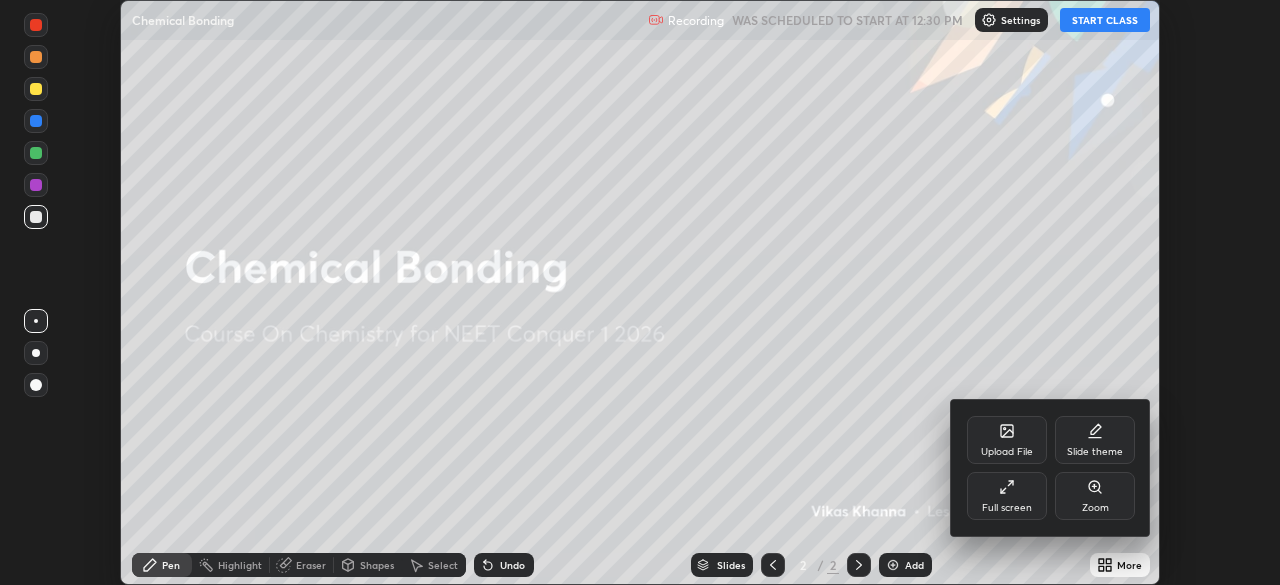 click 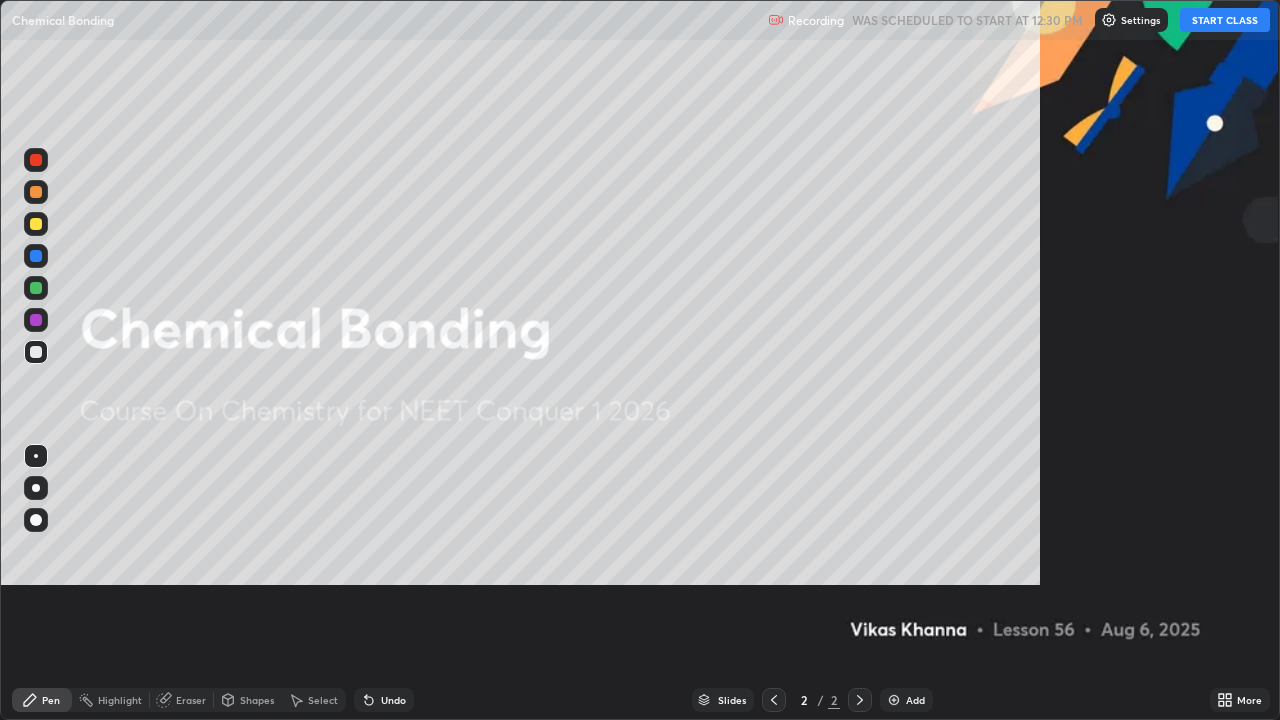scroll, scrollTop: 99280, scrollLeft: 98720, axis: both 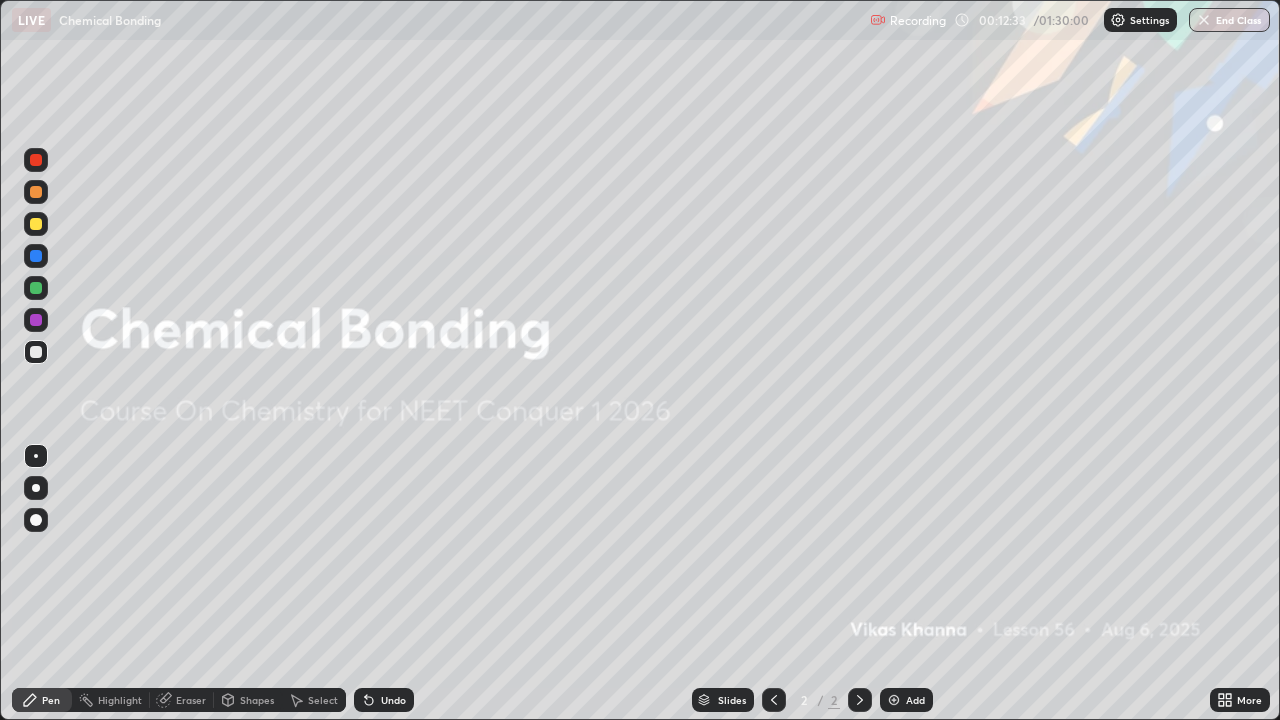 click on "Add" at bounding box center [906, 700] 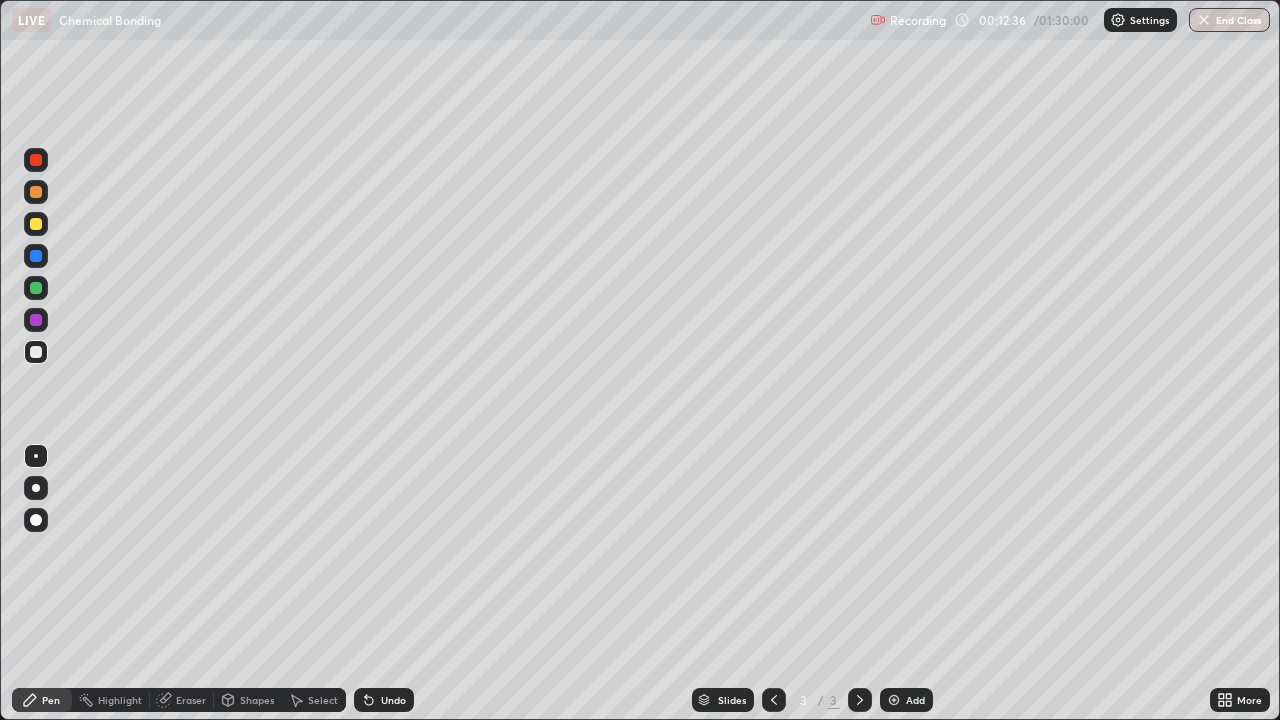 click at bounding box center (36, 520) 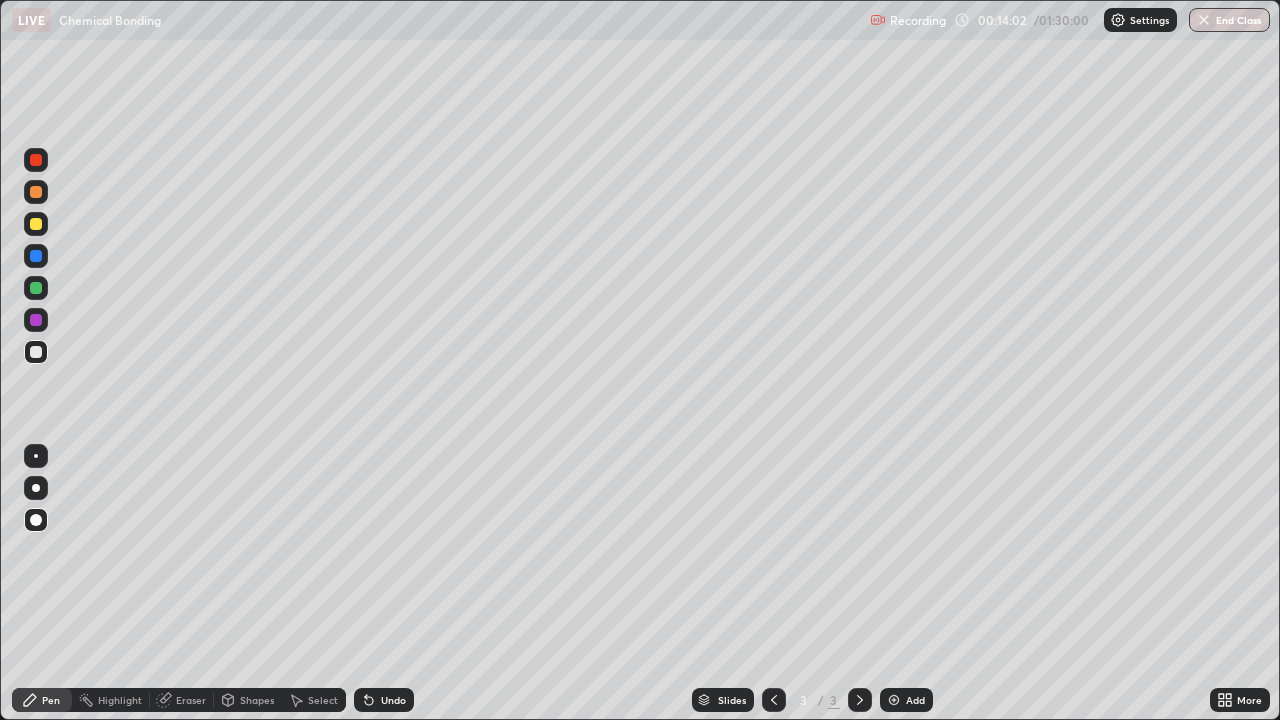 click on "Shapes" at bounding box center [257, 700] 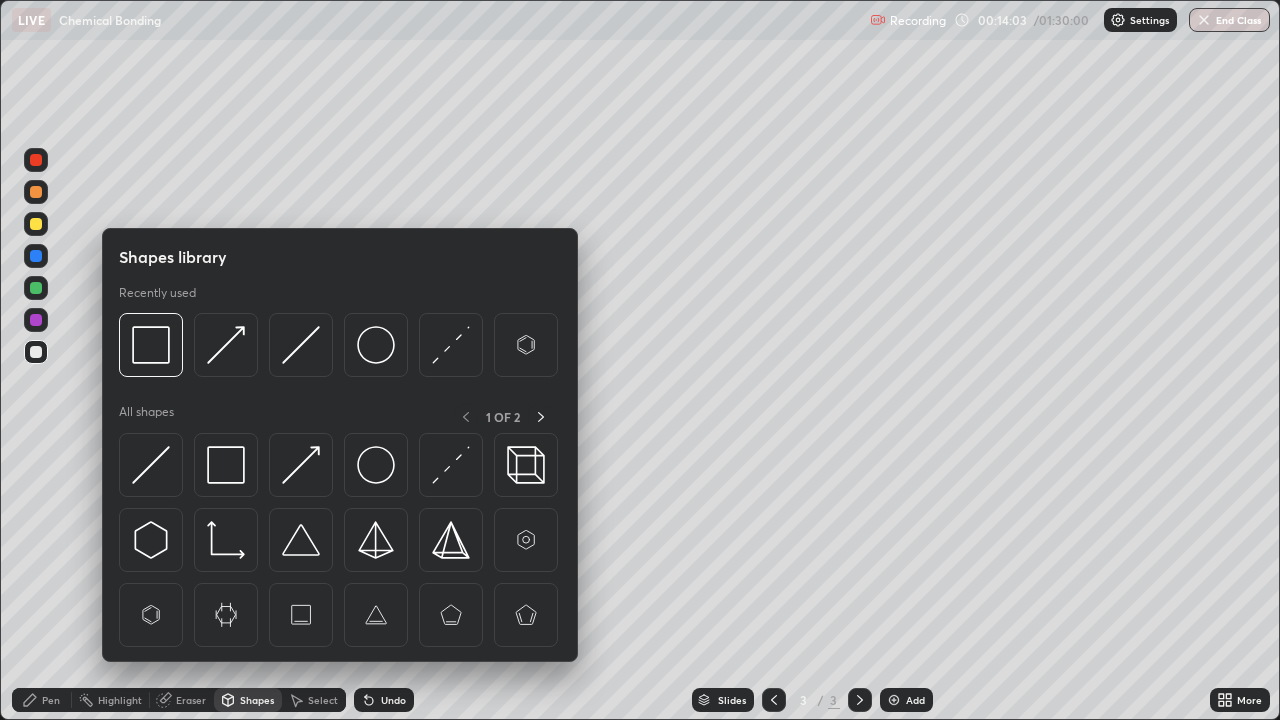 click at bounding box center [226, 465] 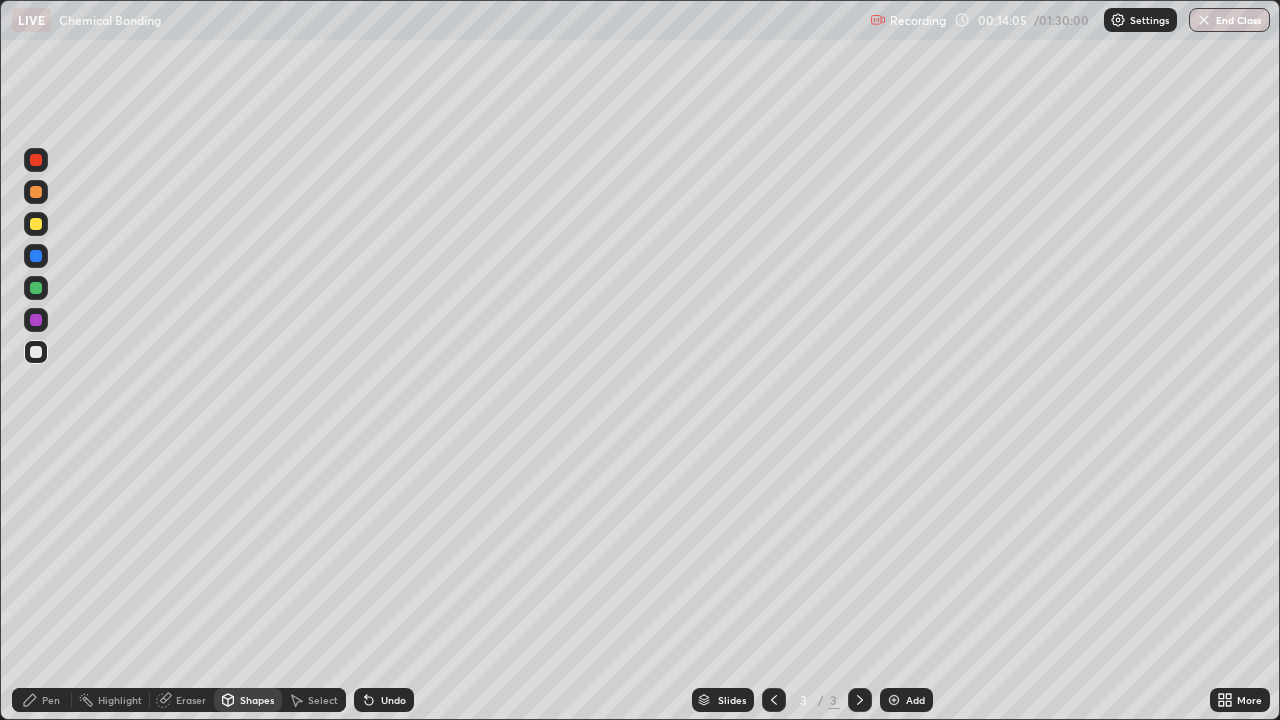 click on "Pen" at bounding box center (42, 700) 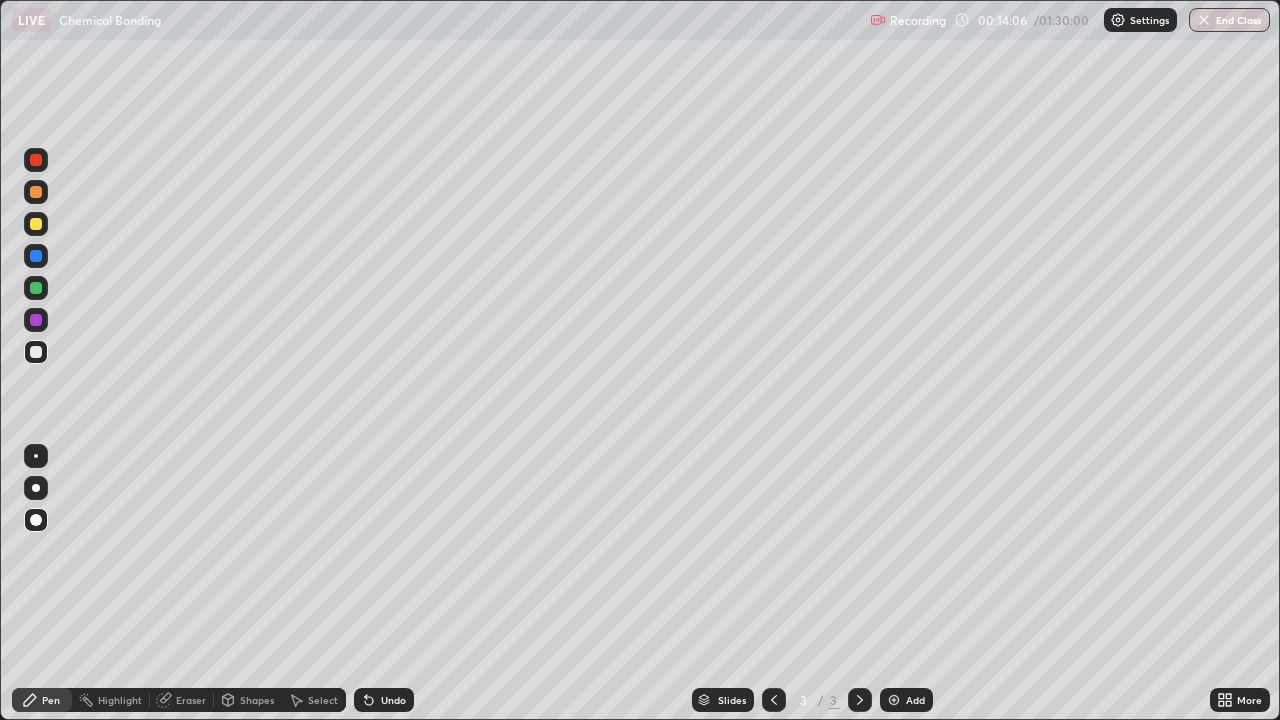 click at bounding box center [36, 256] 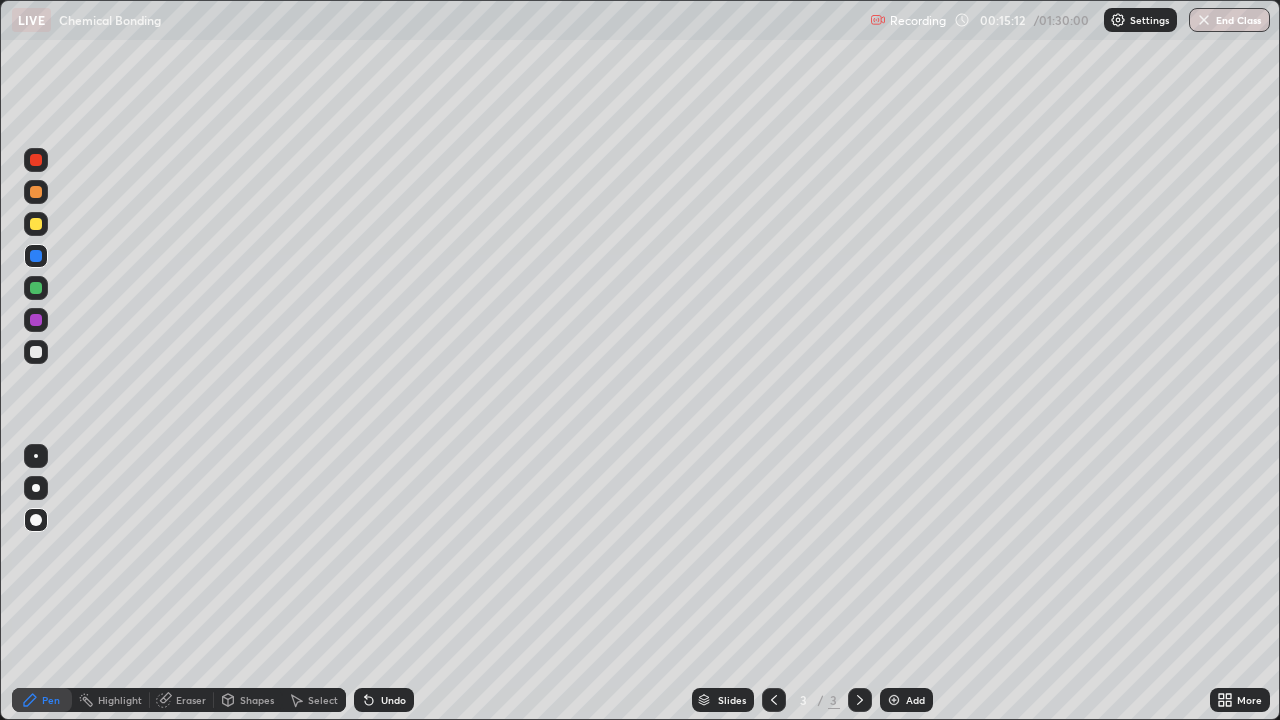 click on "Shapes" at bounding box center (257, 700) 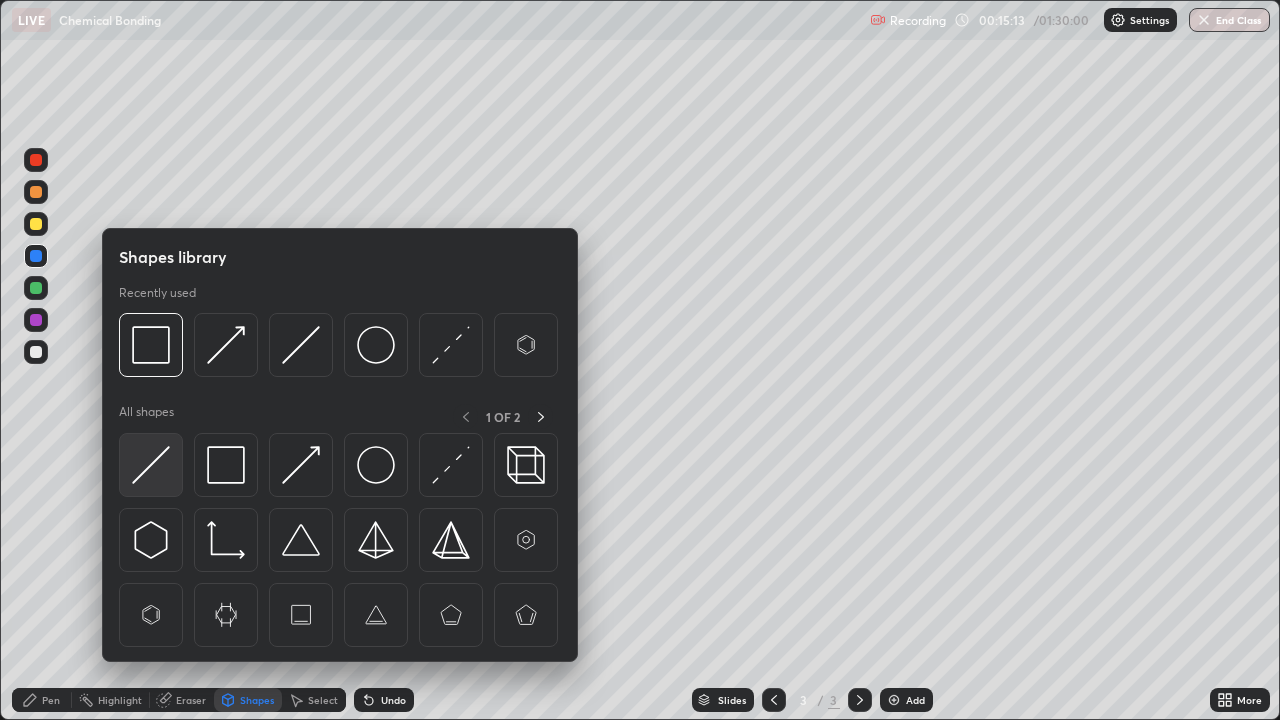 click at bounding box center (151, 465) 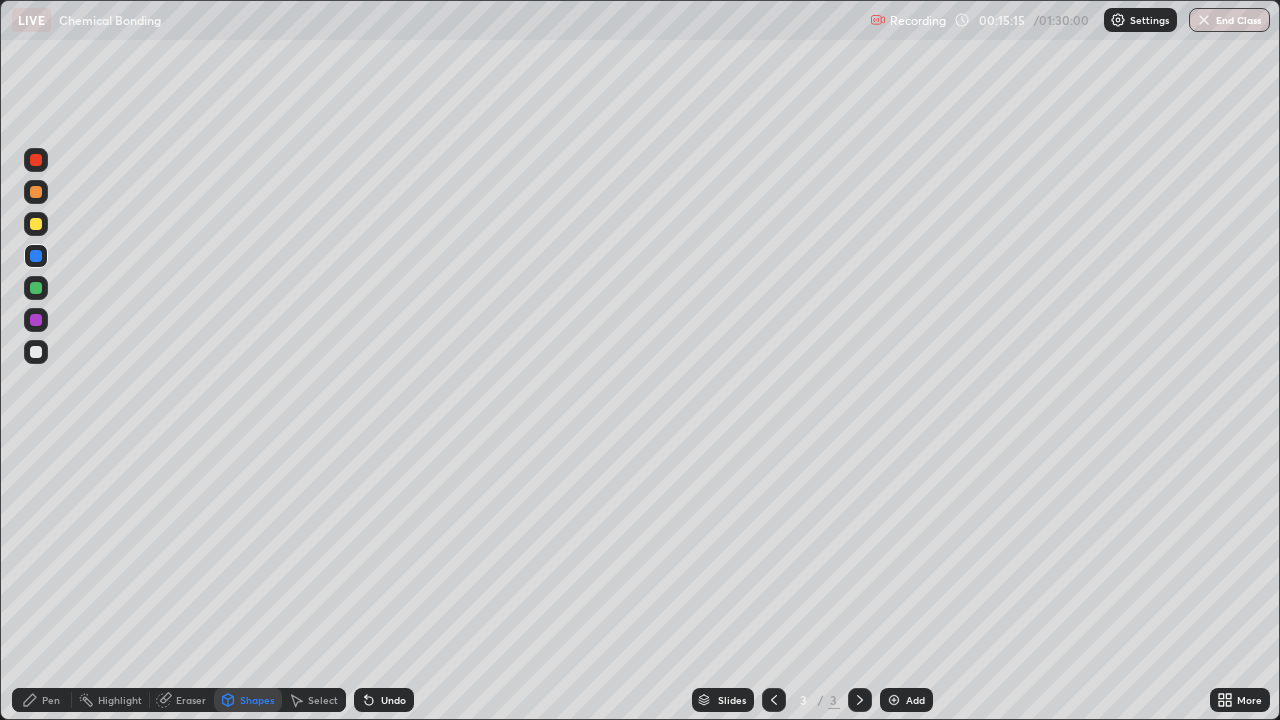 click on "Pen" at bounding box center (51, 700) 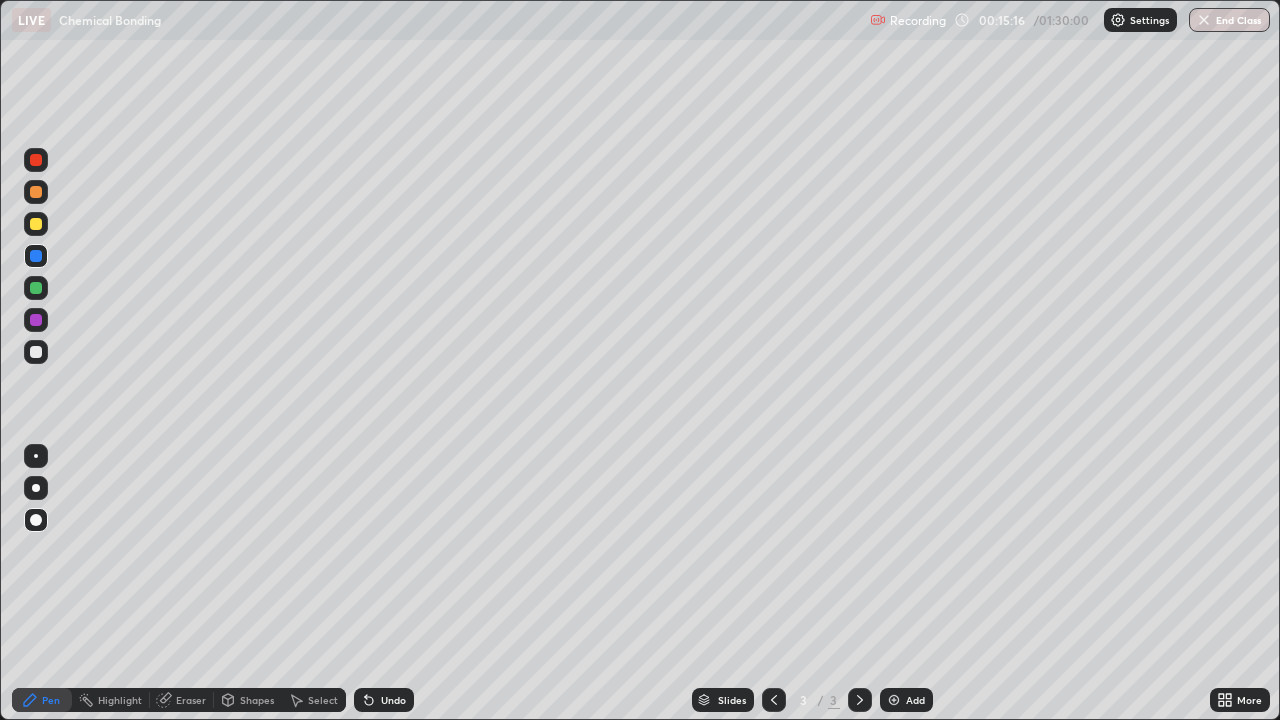 click at bounding box center (36, 320) 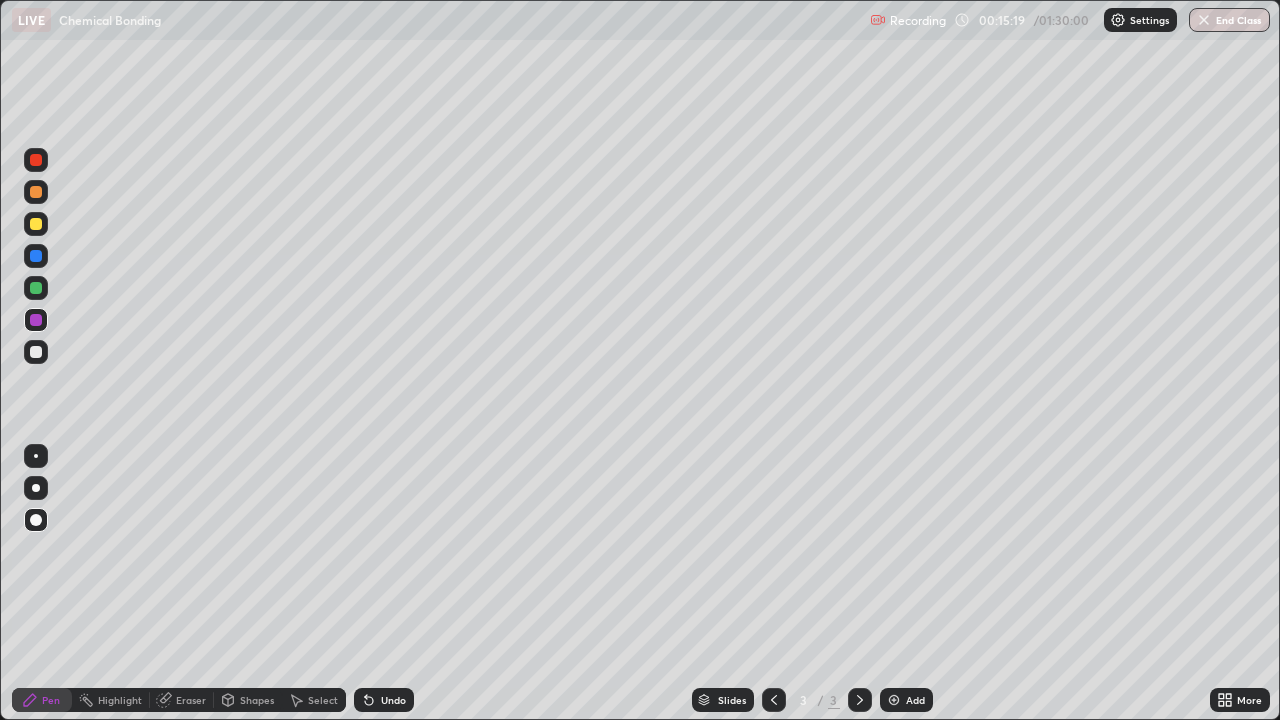 click on "Undo" at bounding box center (393, 700) 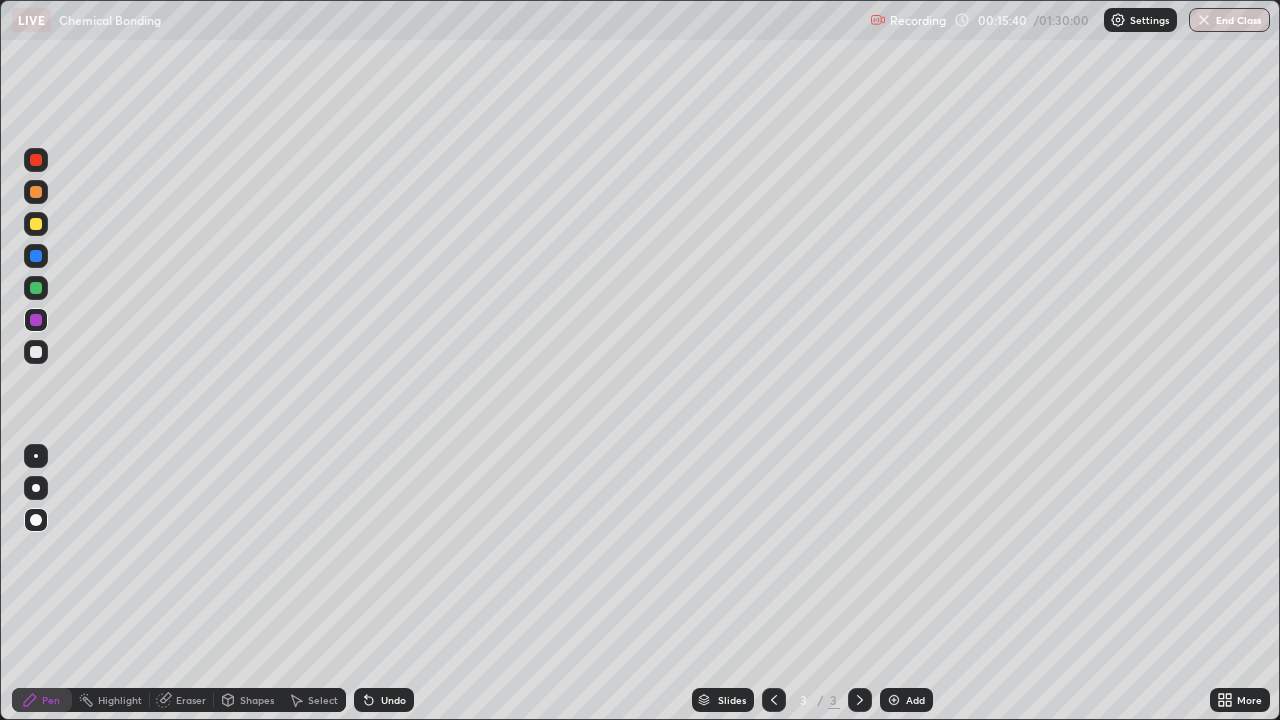 click on "Shapes" at bounding box center (257, 700) 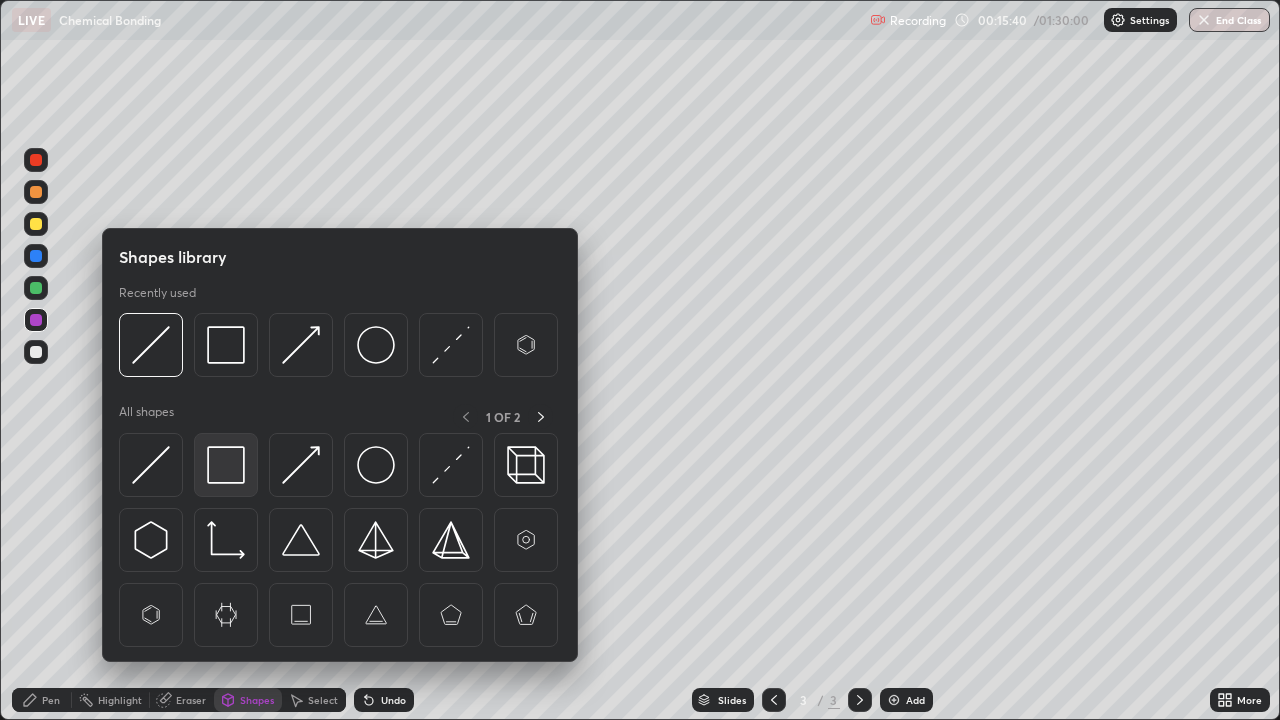 click at bounding box center (226, 465) 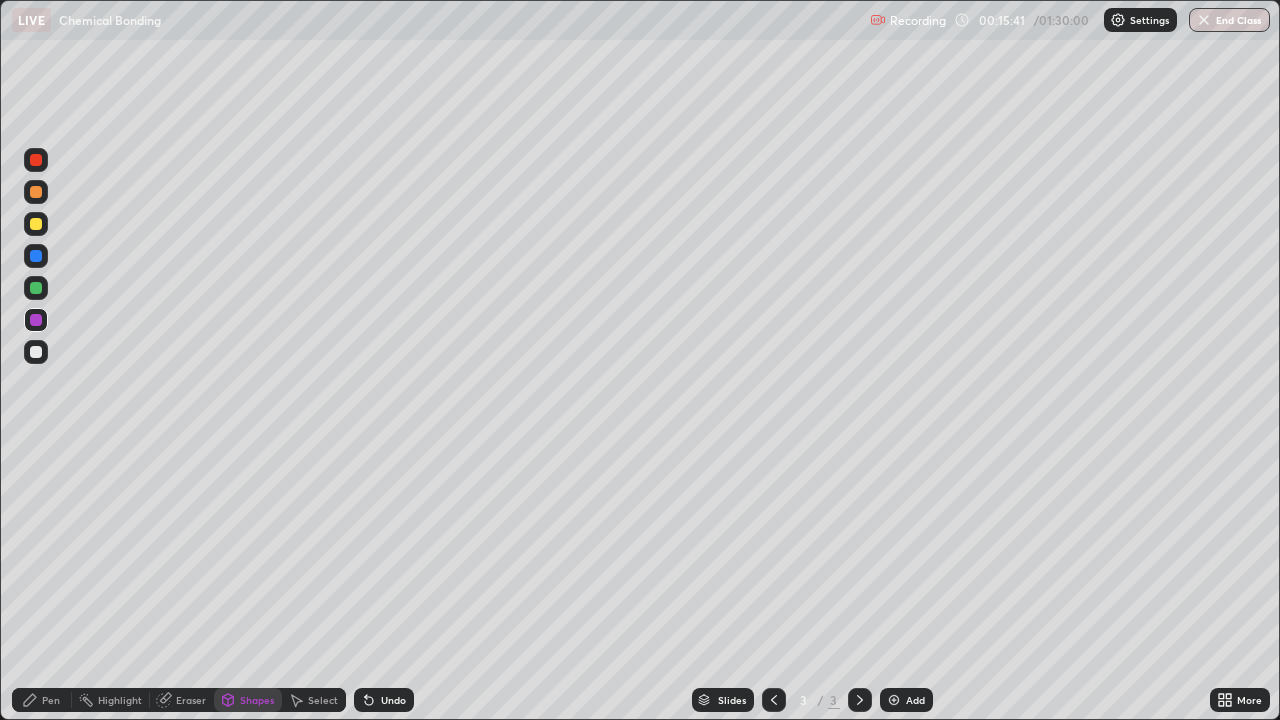 click at bounding box center (36, 352) 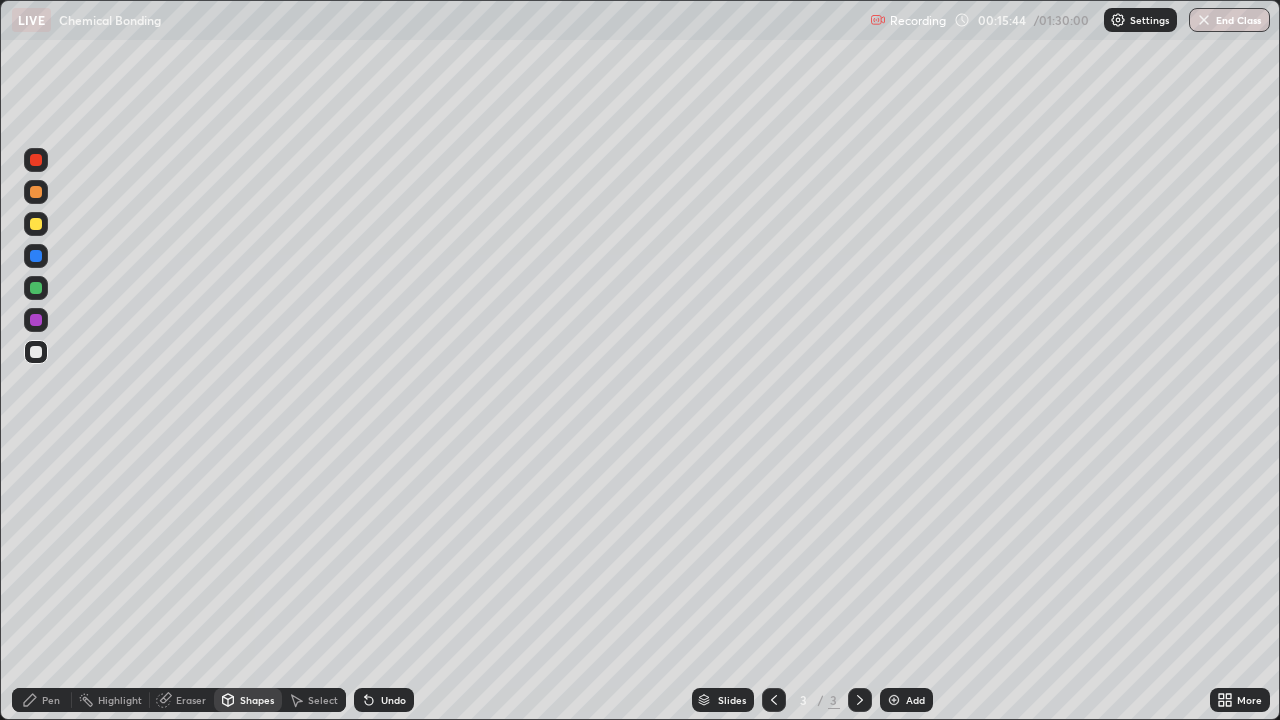 click on "Pen" at bounding box center (51, 700) 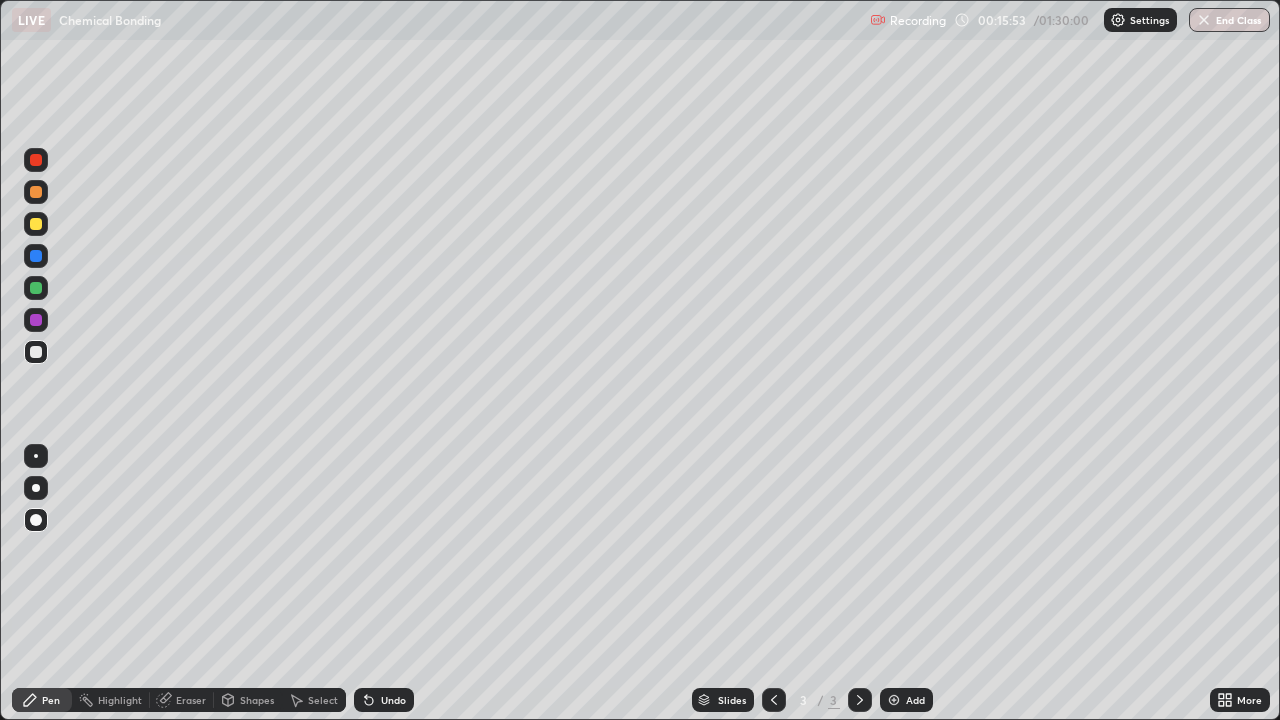 click at bounding box center (36, 288) 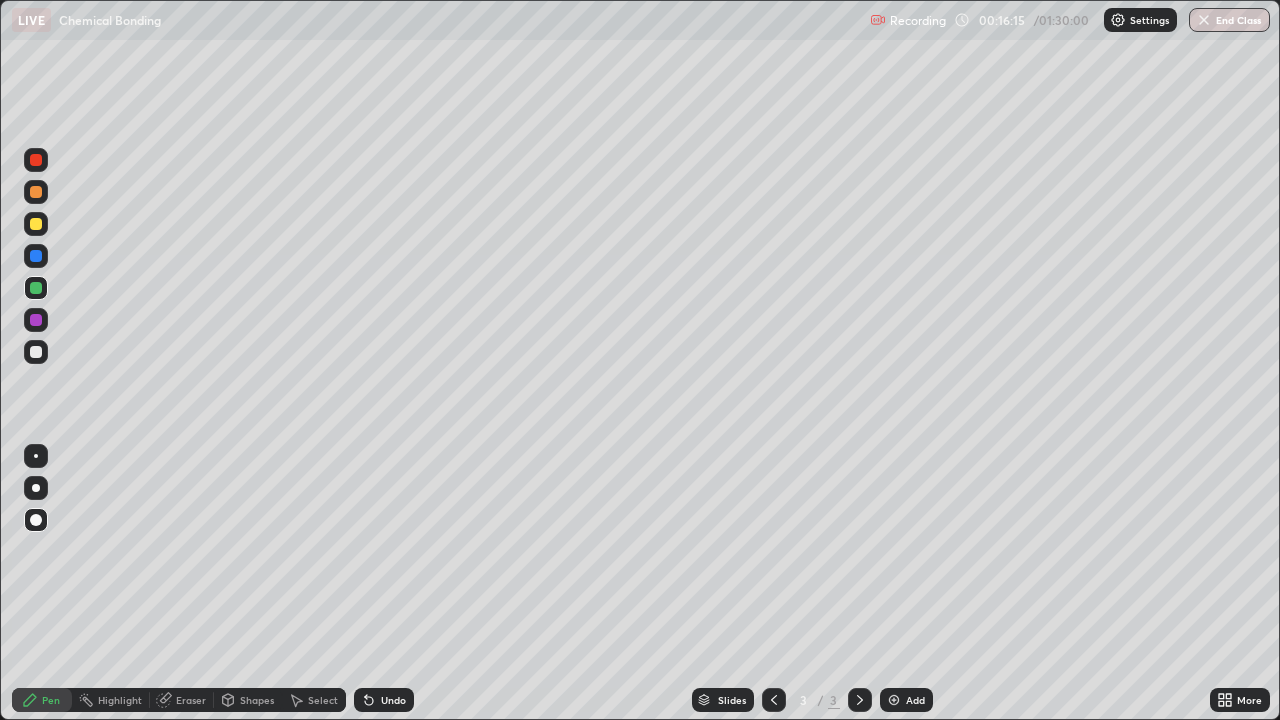 click on "Eraser" at bounding box center (191, 700) 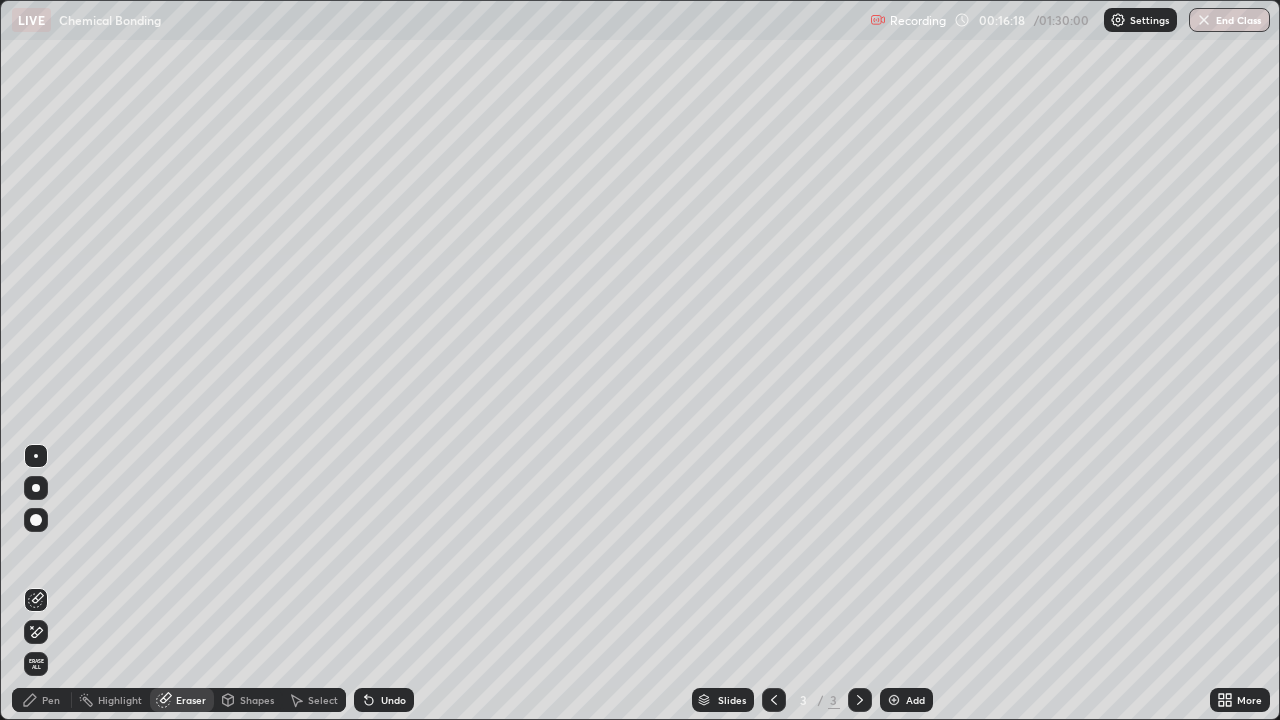click 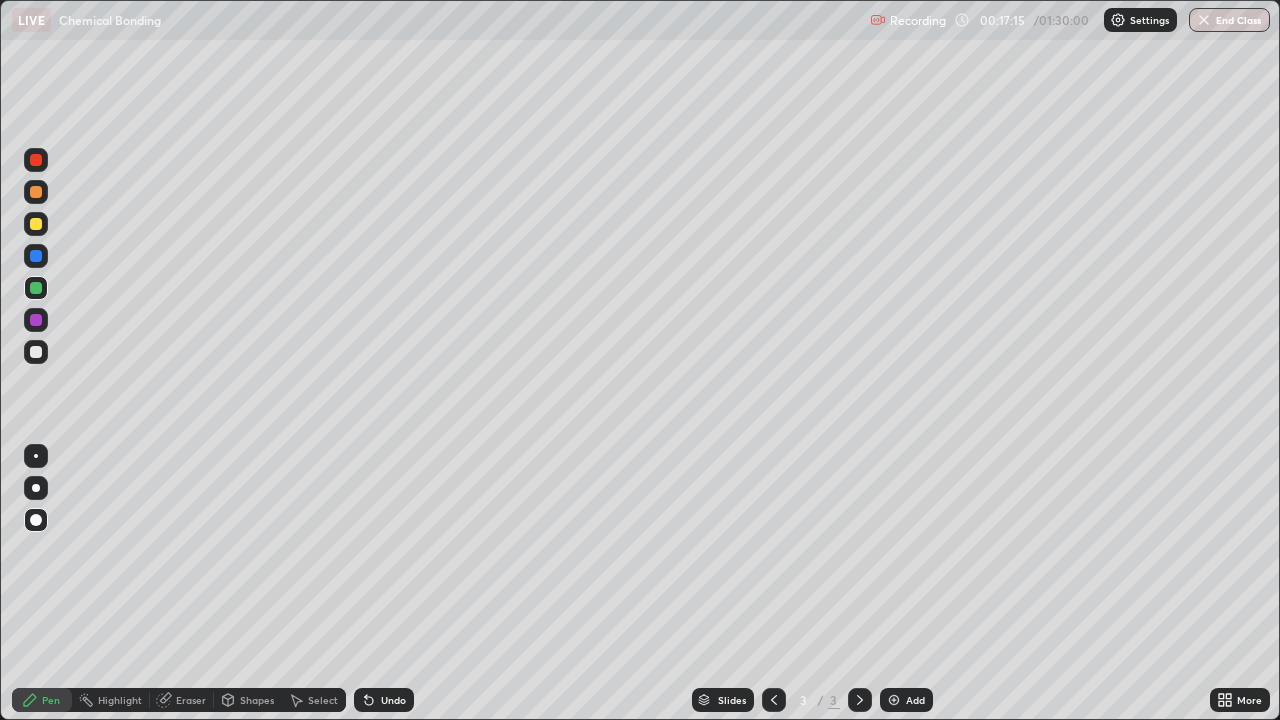 click on "Add" at bounding box center (915, 700) 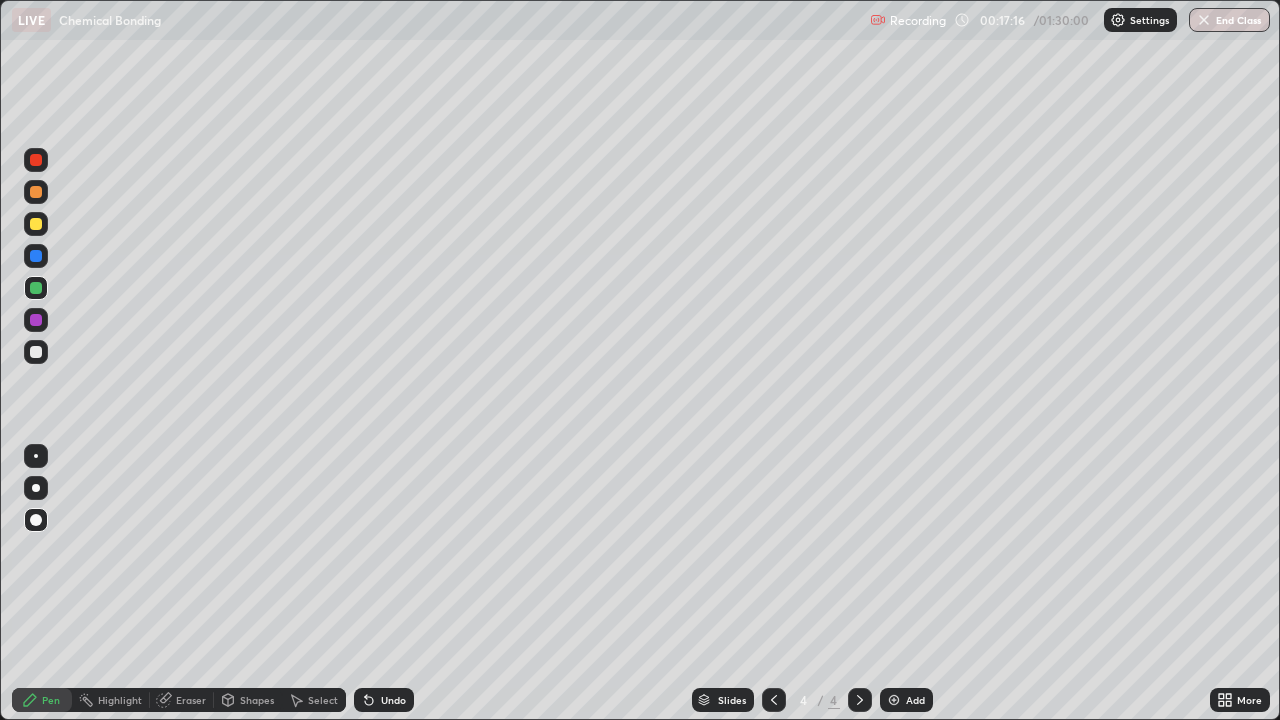 click on "Pen" at bounding box center (51, 700) 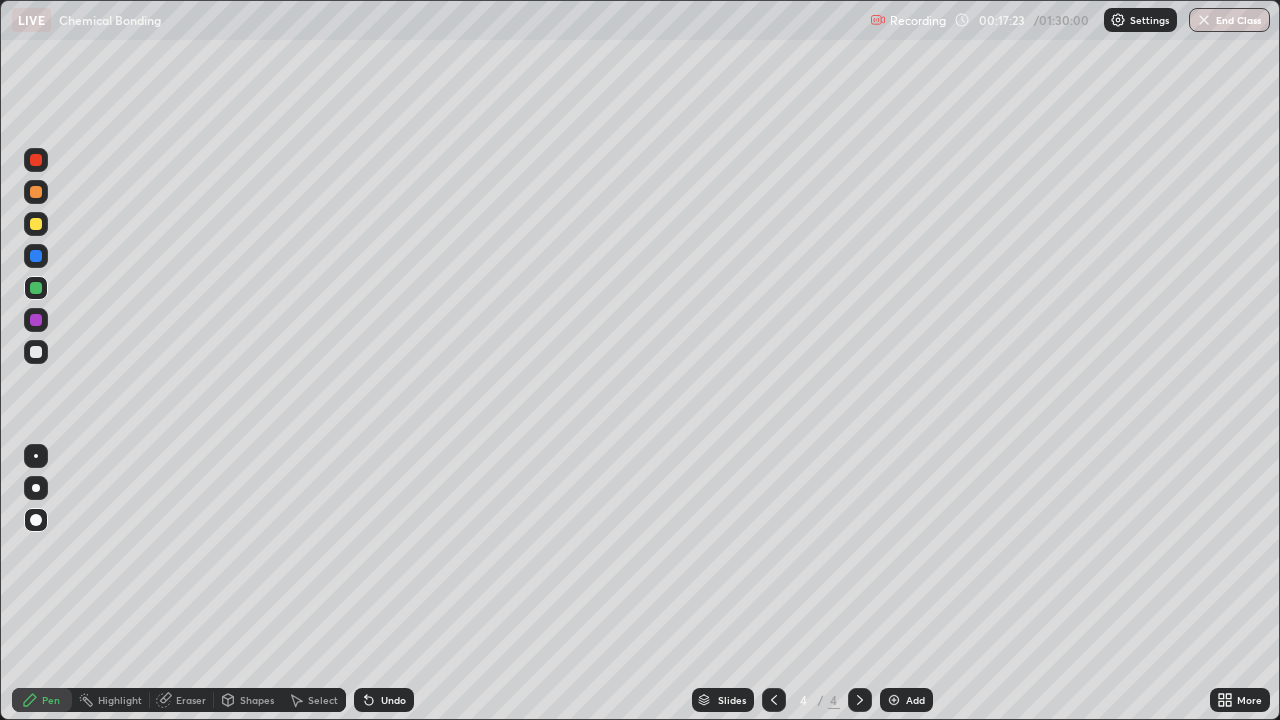 click on "Undo" at bounding box center [393, 700] 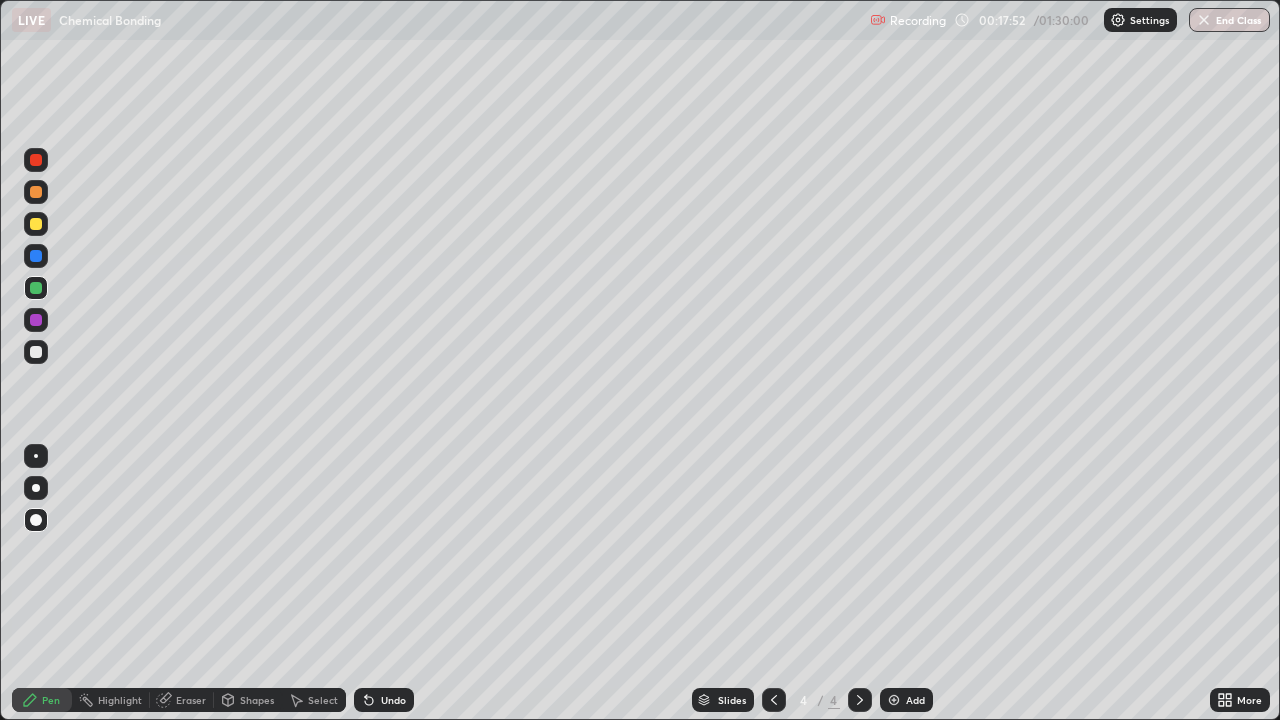 click on "Shapes" at bounding box center [257, 700] 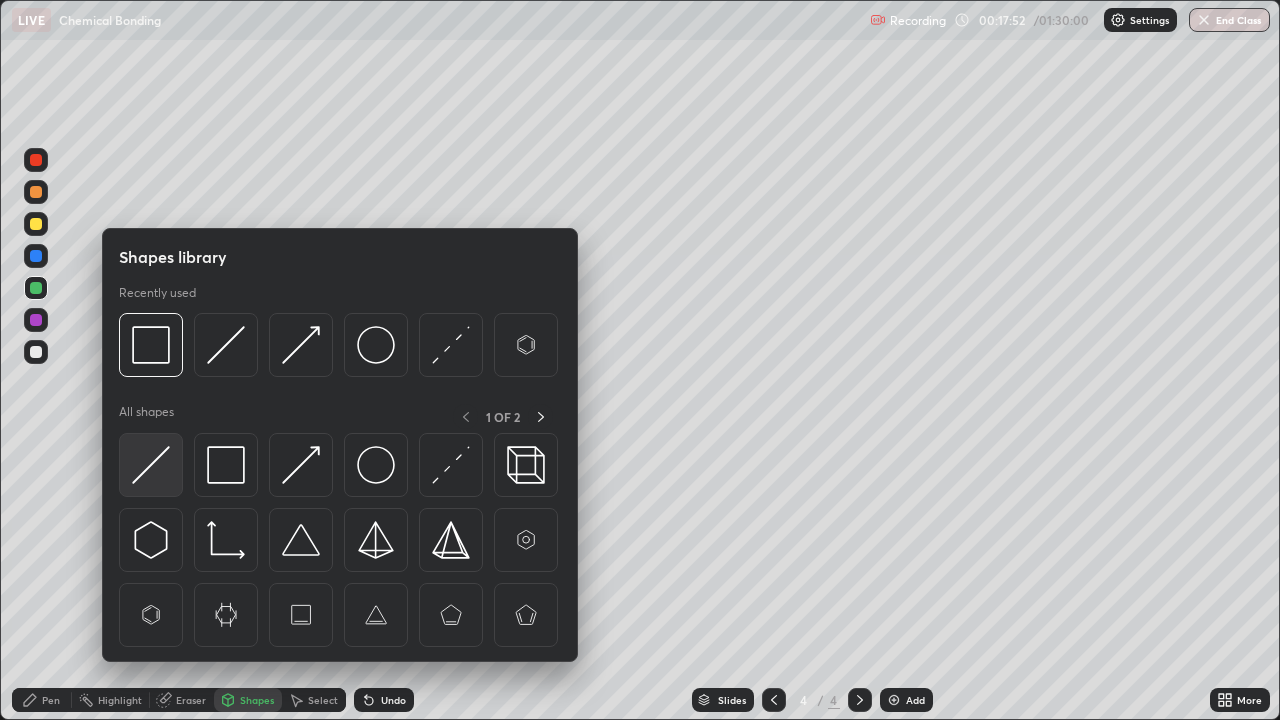 click at bounding box center (151, 465) 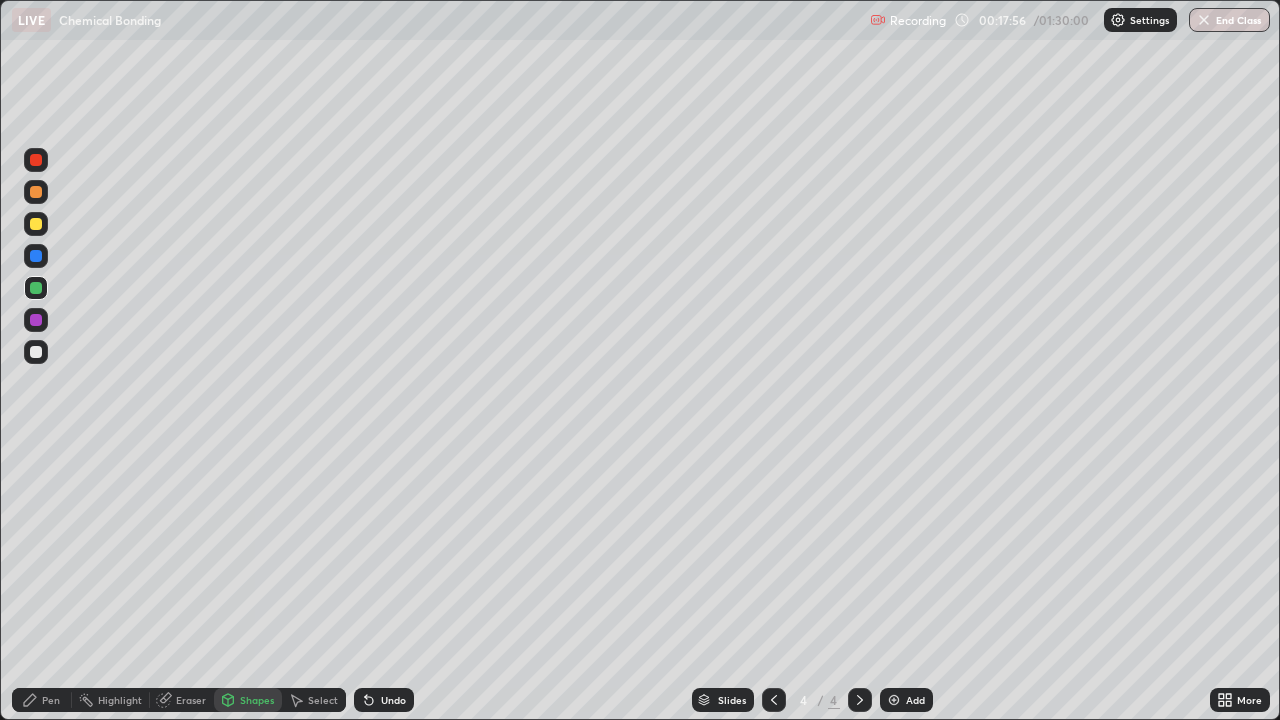 click on "Pen" at bounding box center [51, 700] 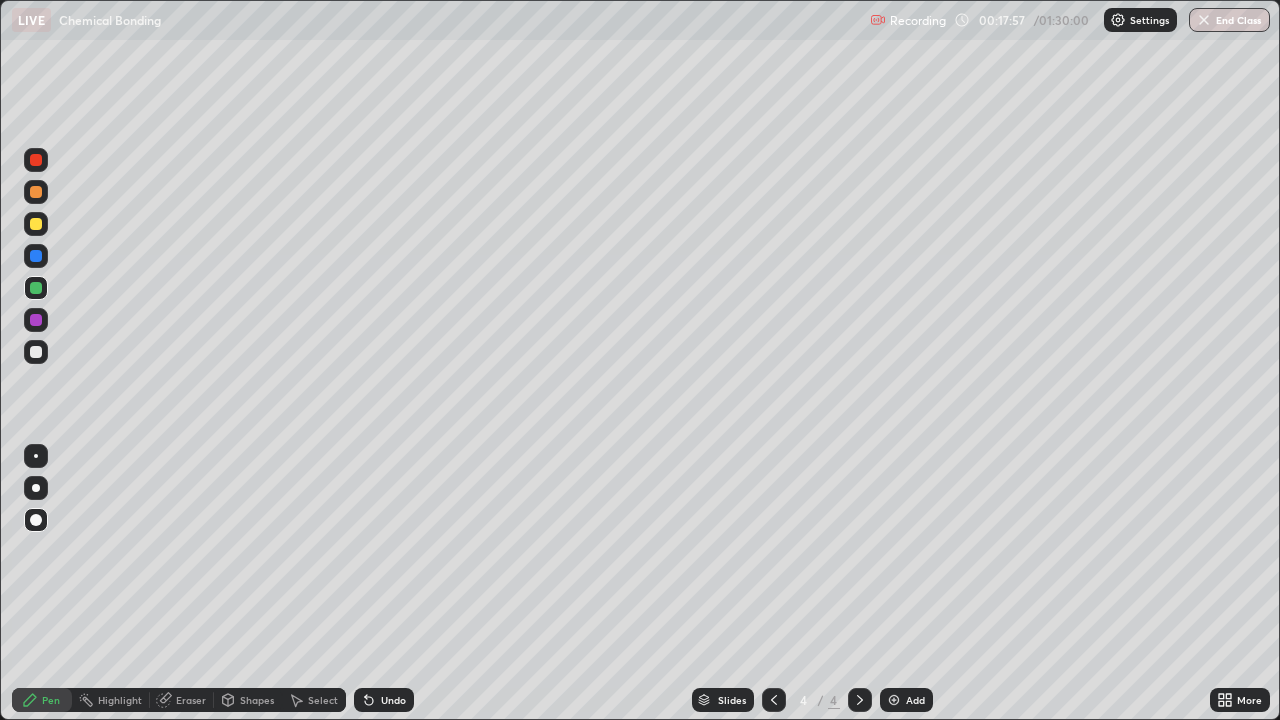 click at bounding box center [36, 256] 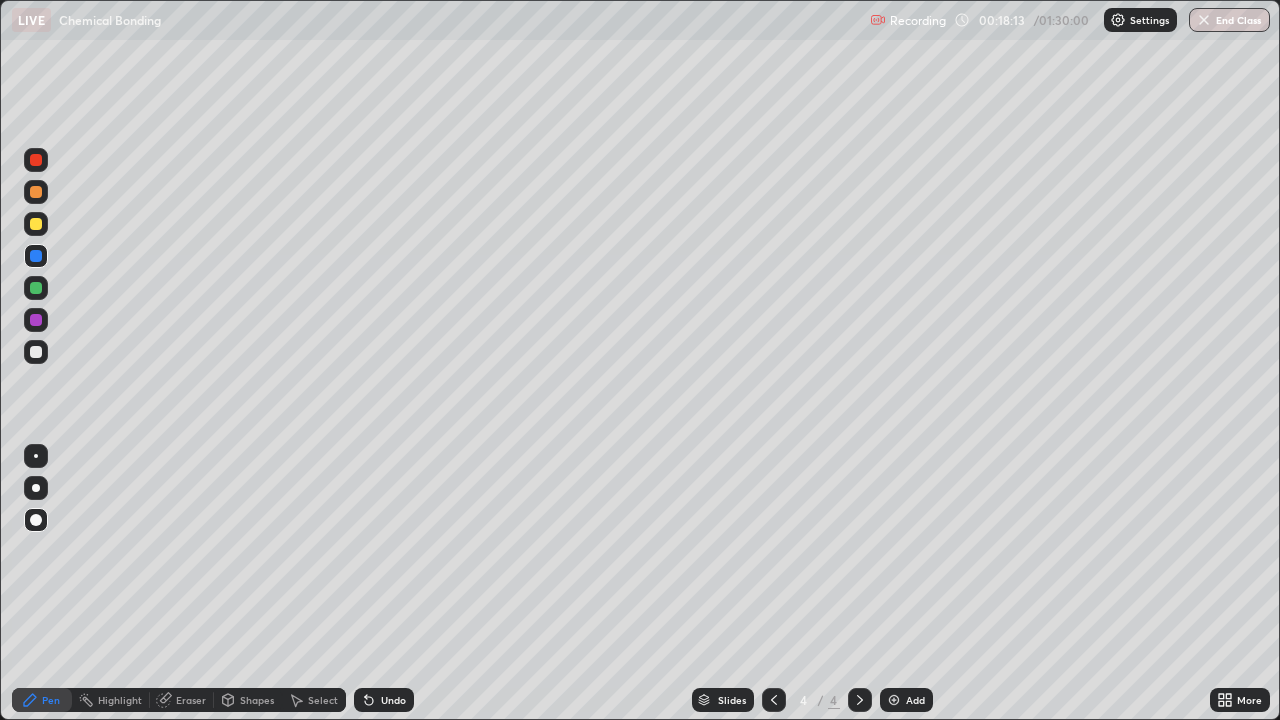 click on "Shapes" at bounding box center [257, 700] 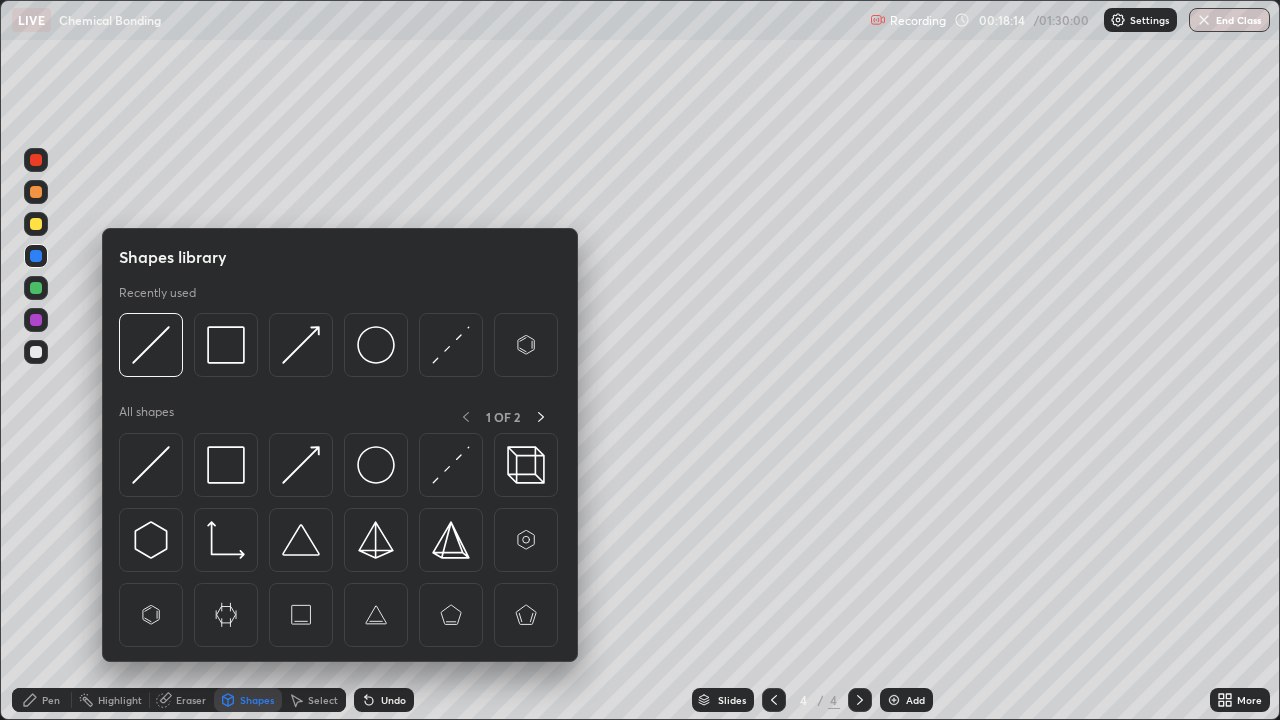 click at bounding box center (36, 320) 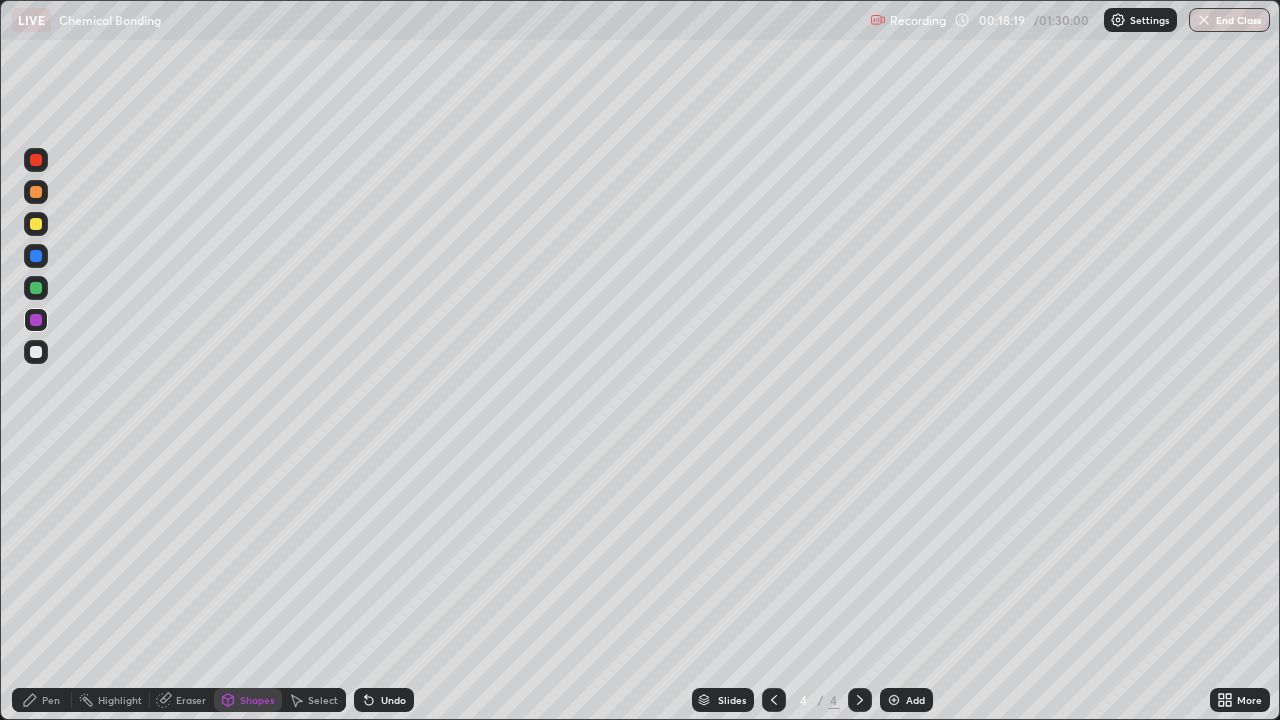 click on "Undo" at bounding box center (384, 700) 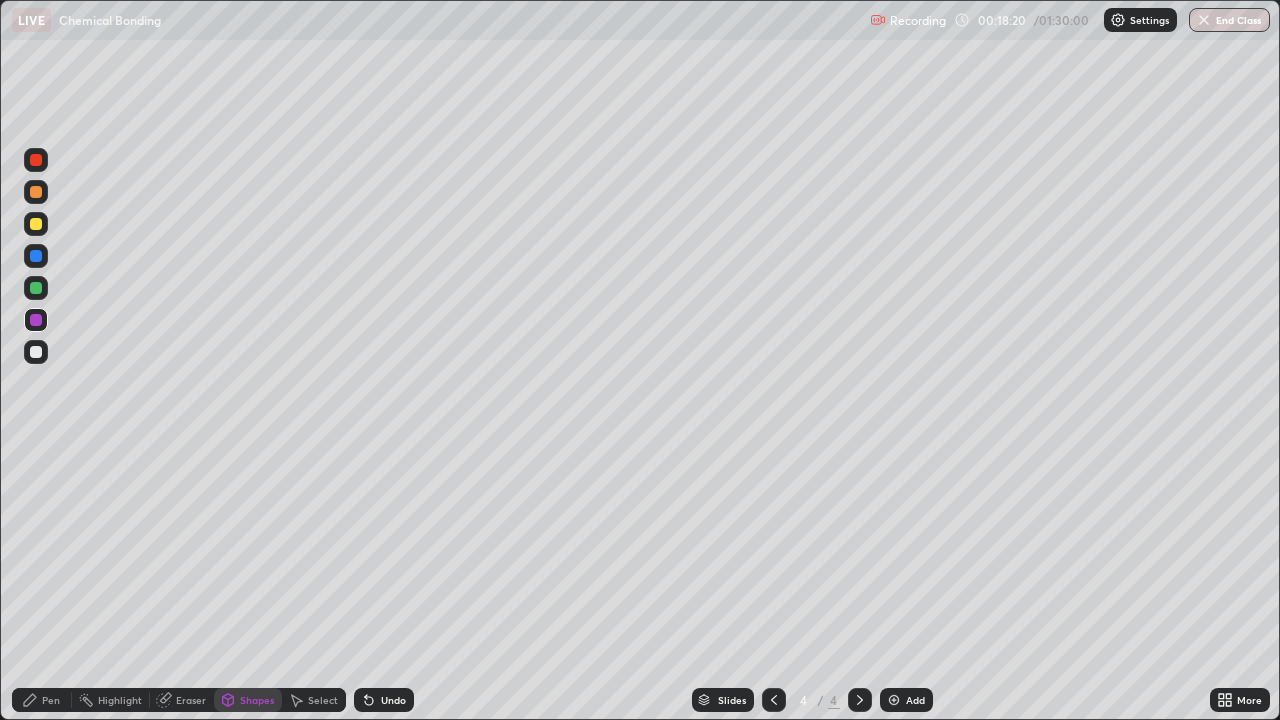 click on "Pen" at bounding box center [42, 700] 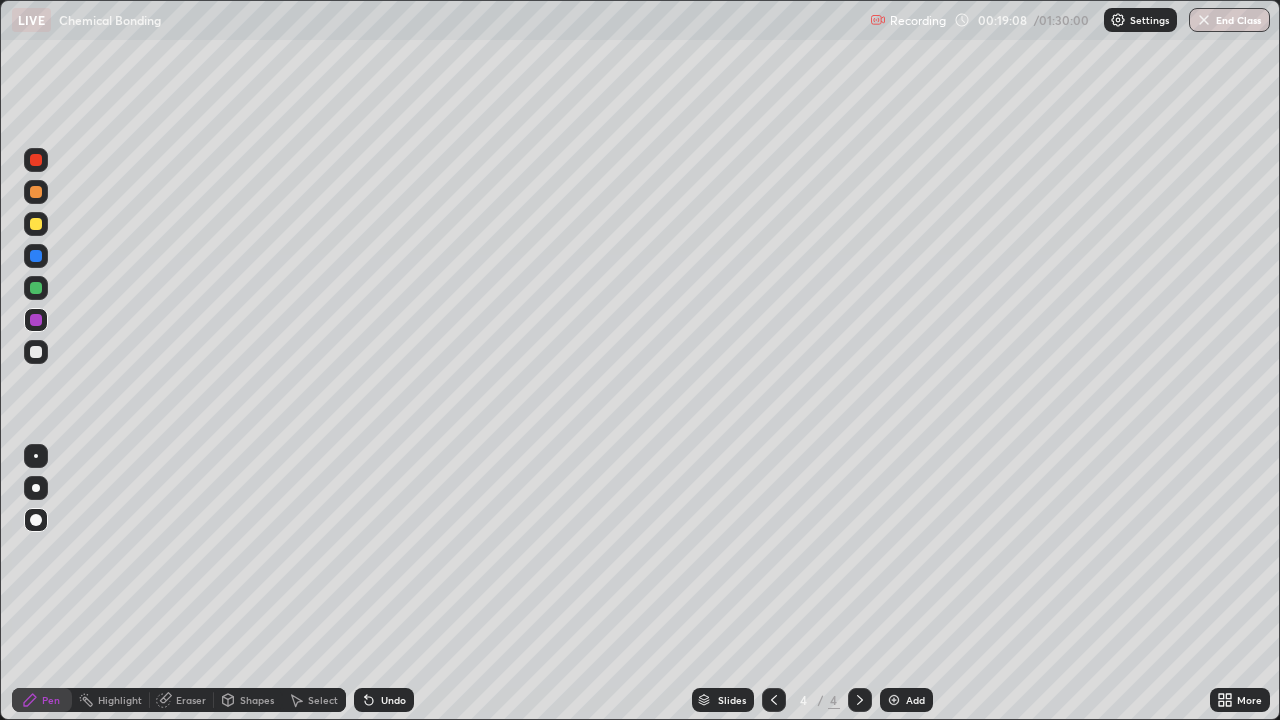 click at bounding box center [774, 700] 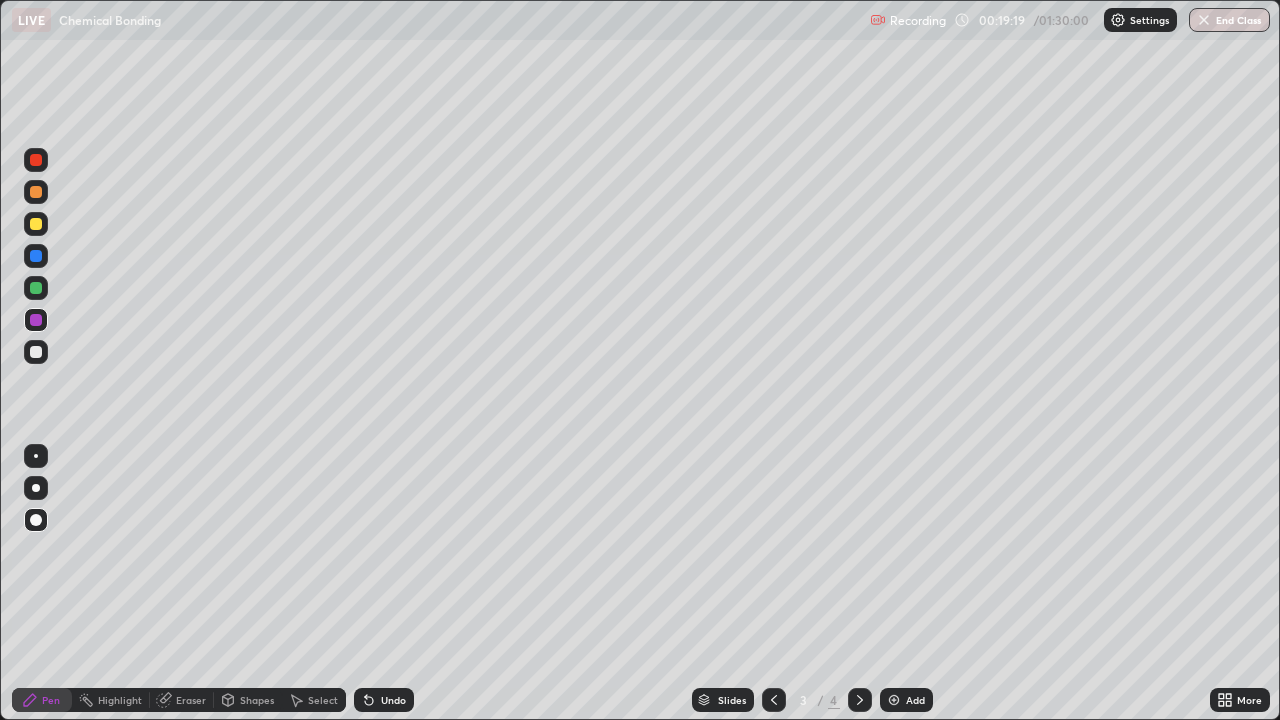 click 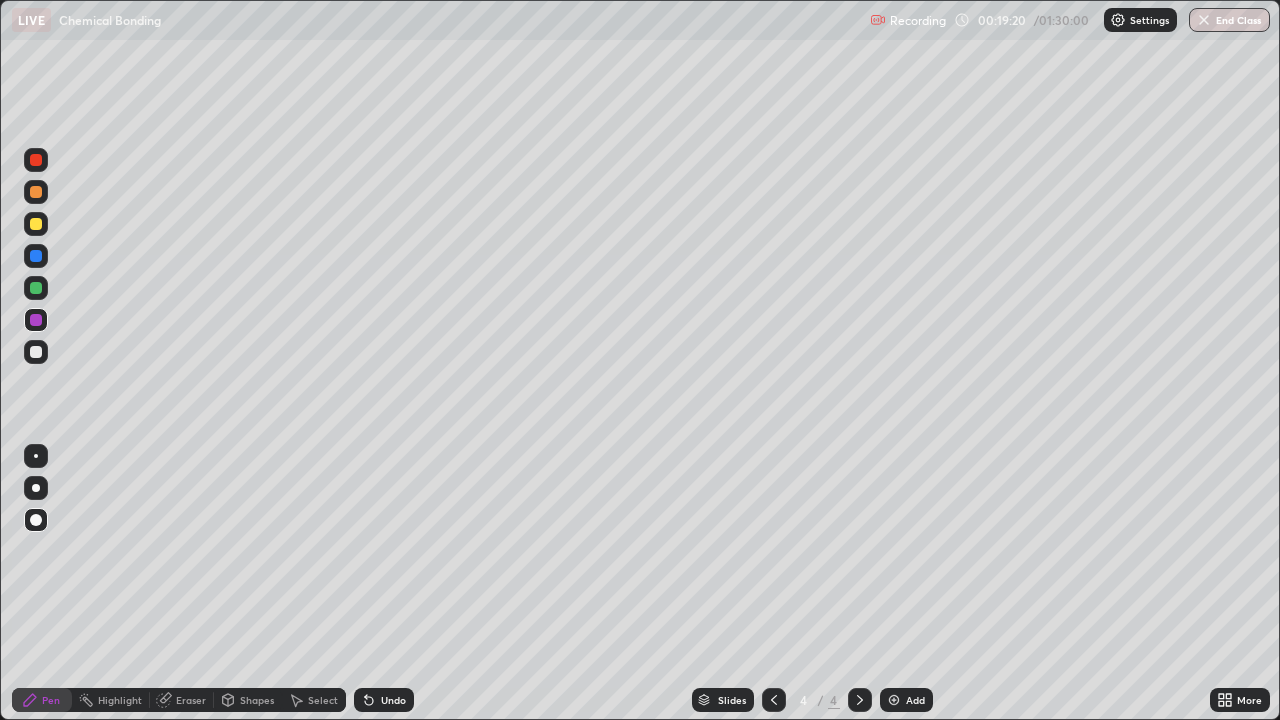 click on "Add" at bounding box center (906, 700) 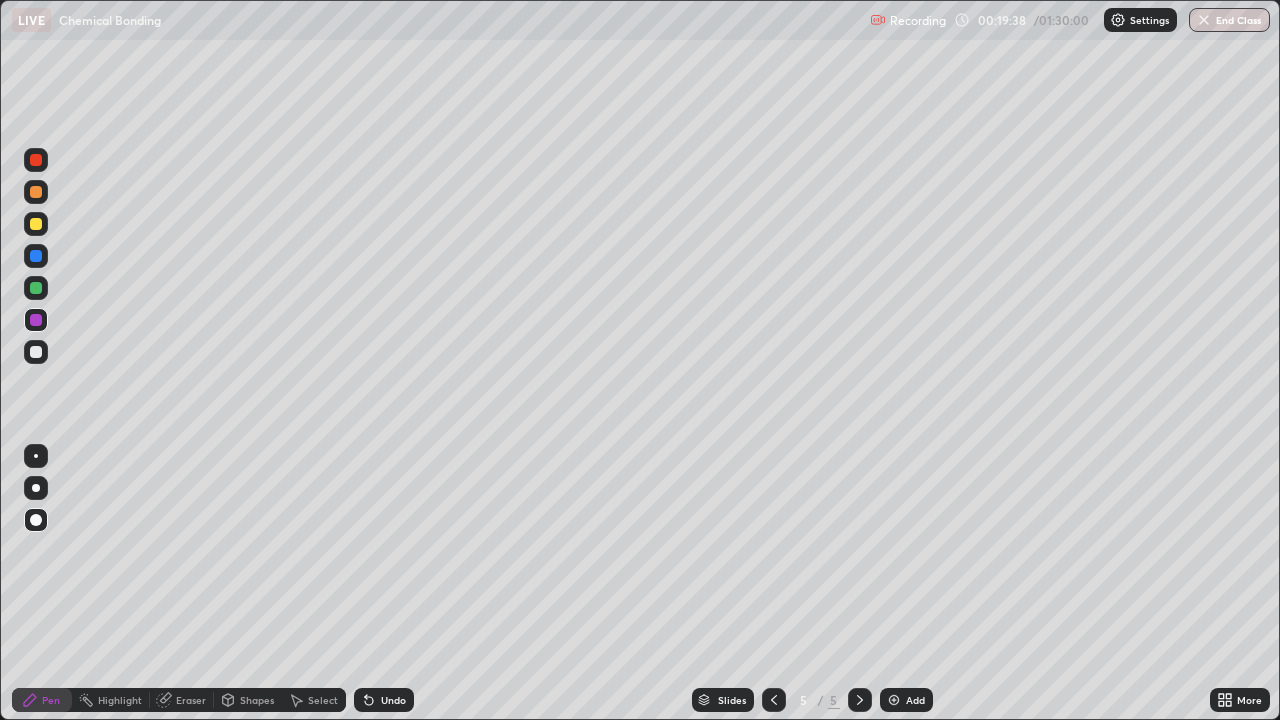 click 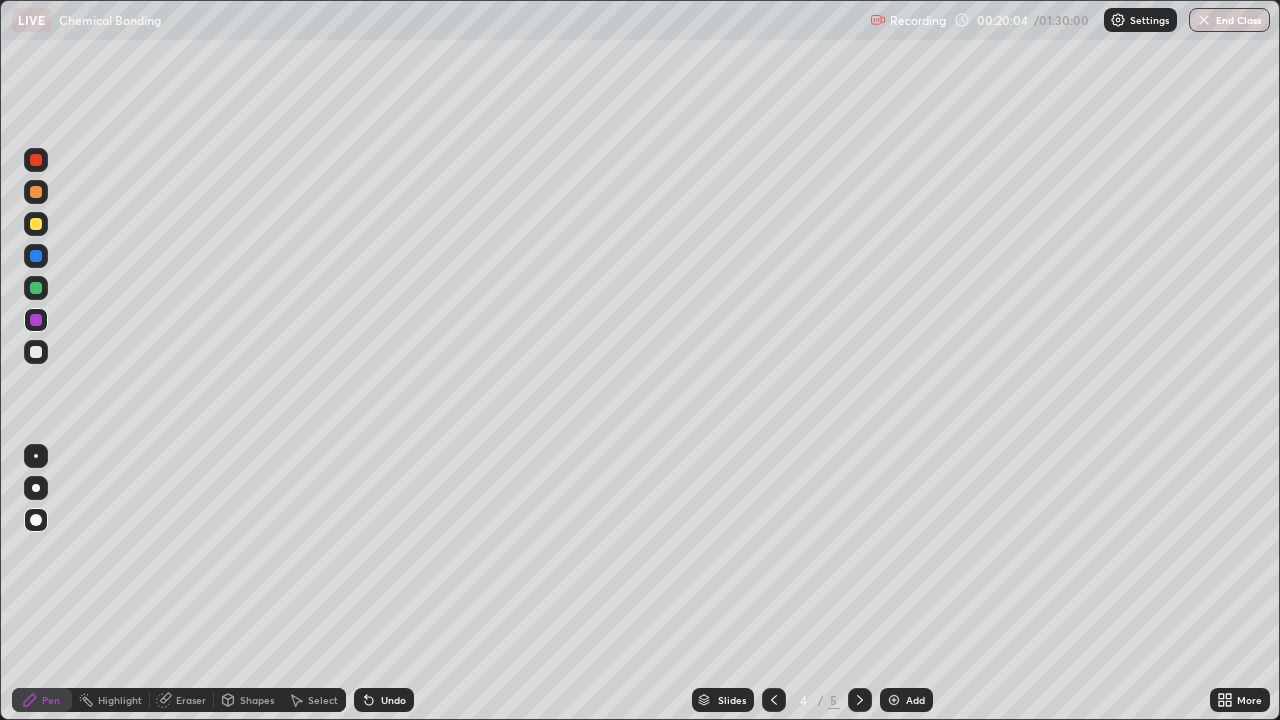 click 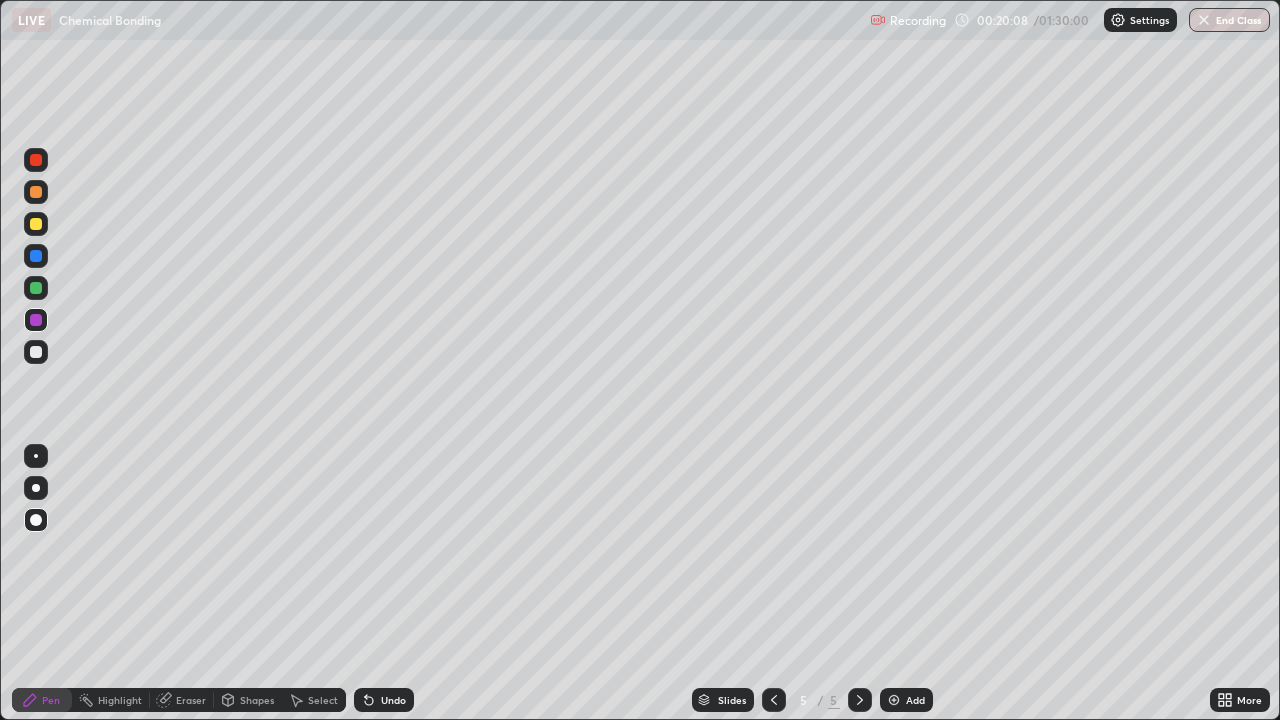 click at bounding box center [774, 700] 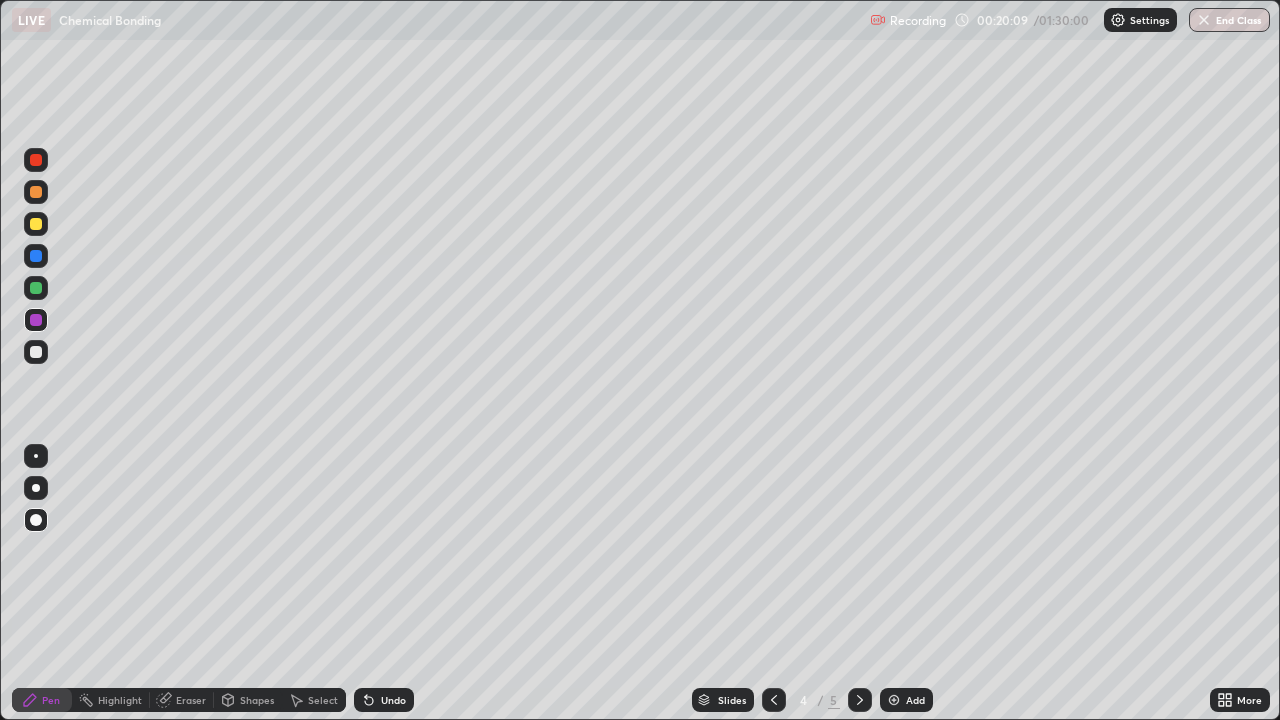 click at bounding box center [860, 700] 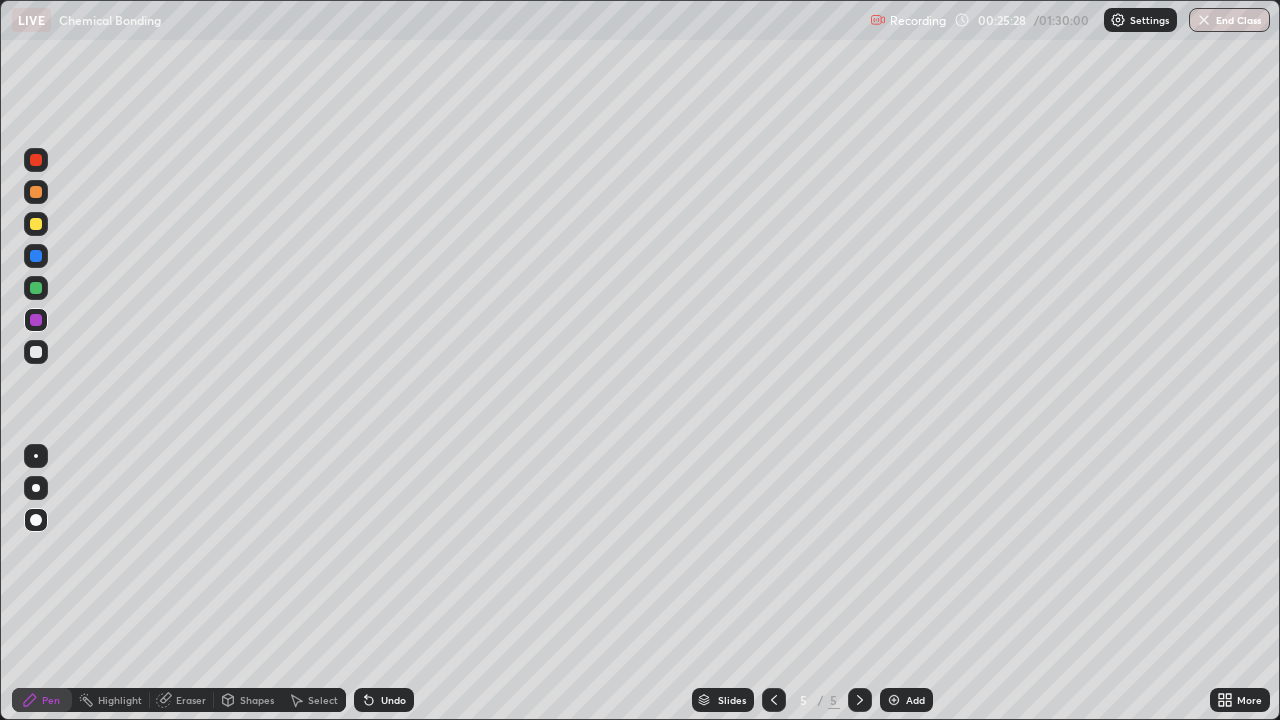click at bounding box center (36, 224) 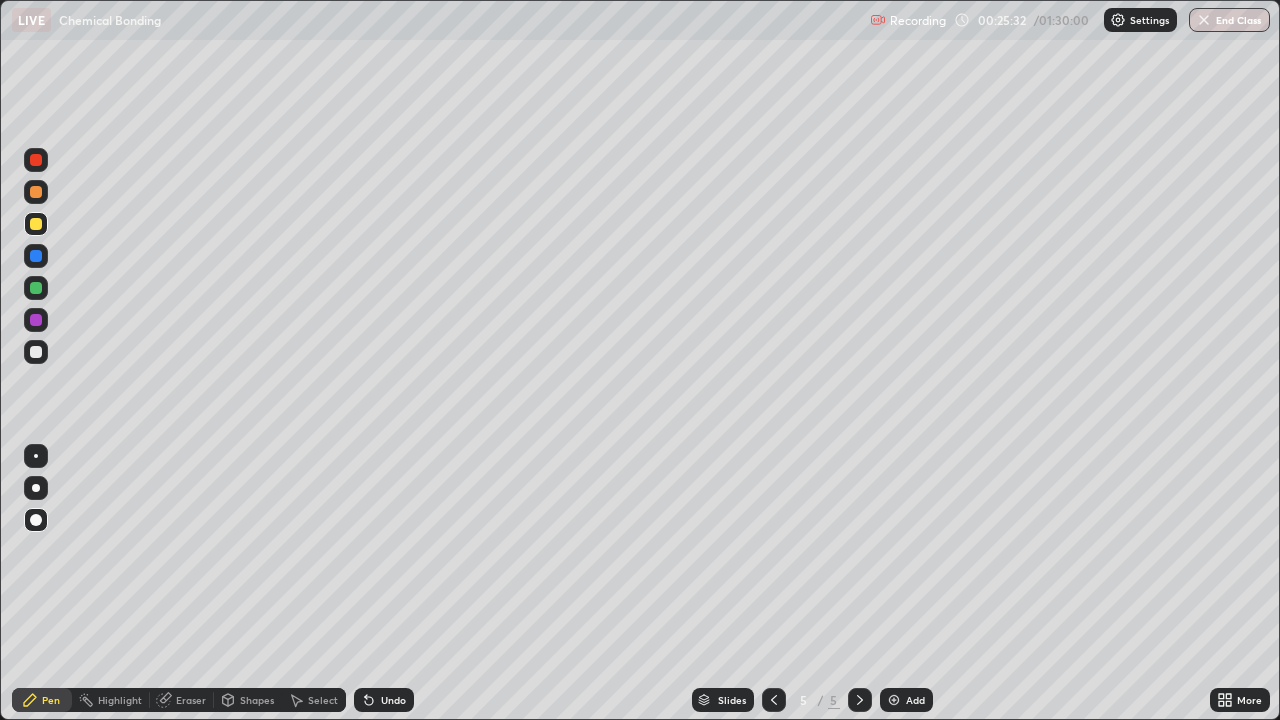 click on "Undo" at bounding box center [393, 700] 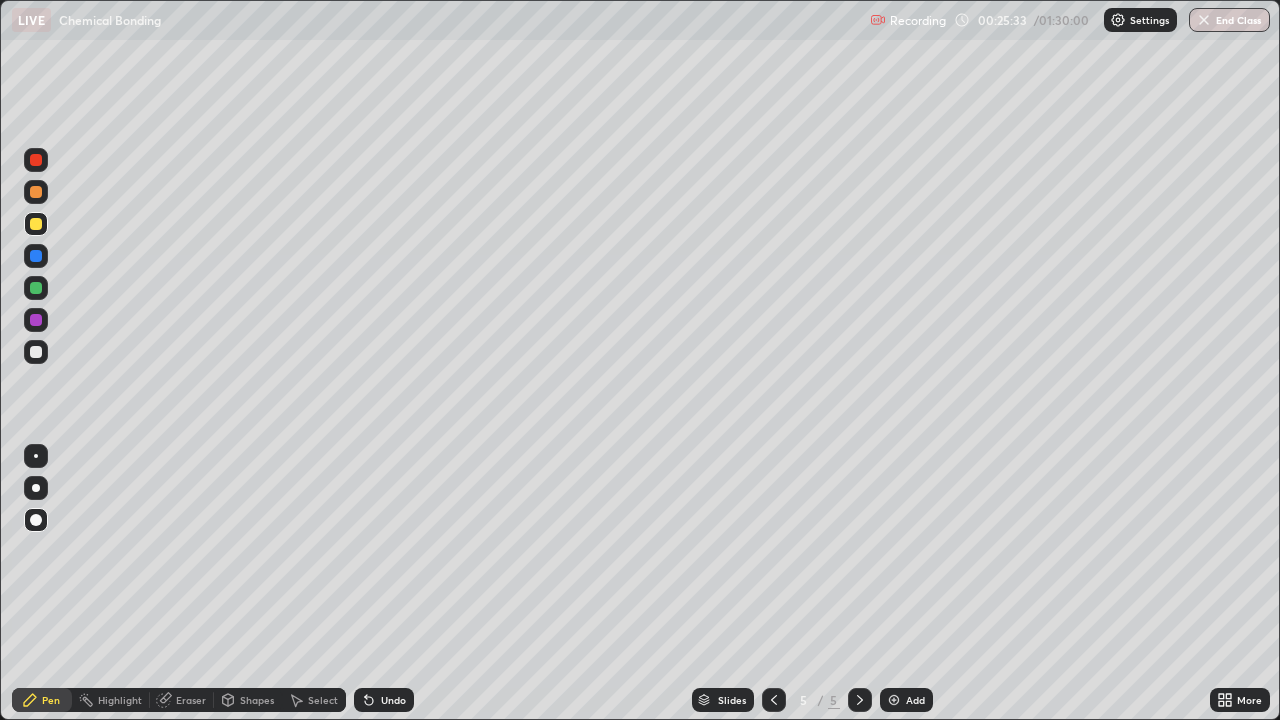 click on "Undo" at bounding box center [384, 700] 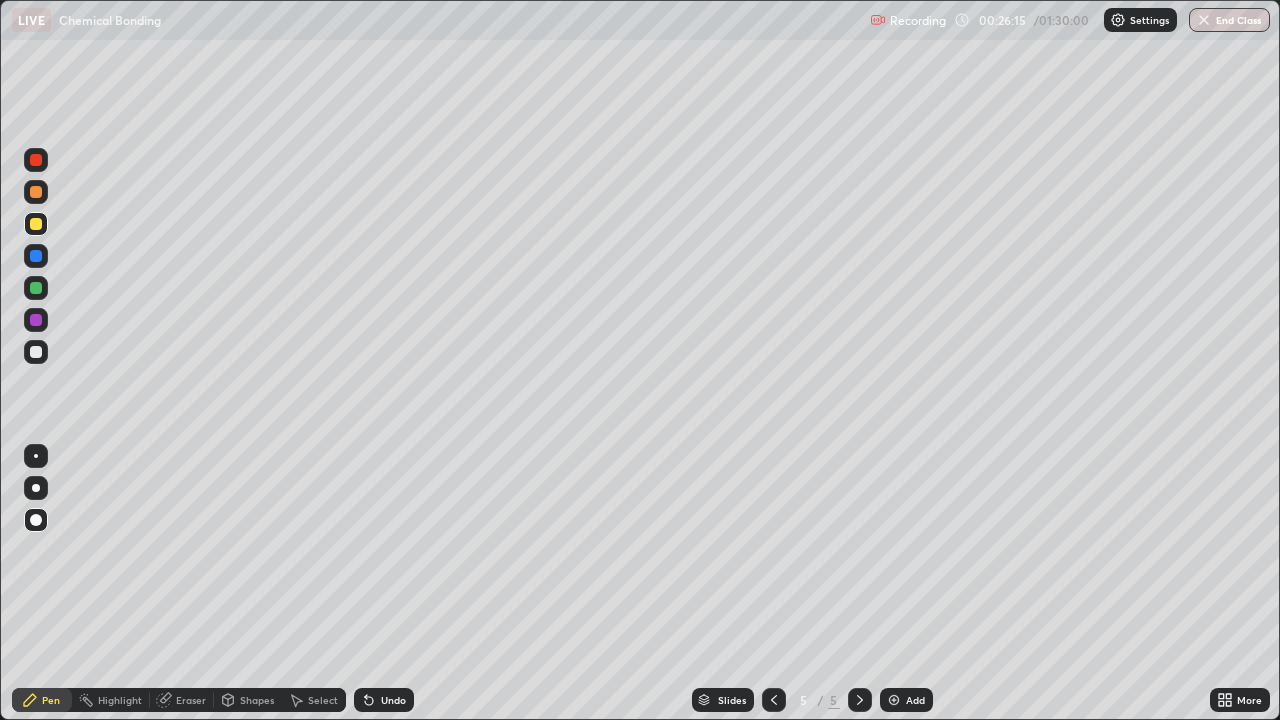 click on "Add" at bounding box center [915, 700] 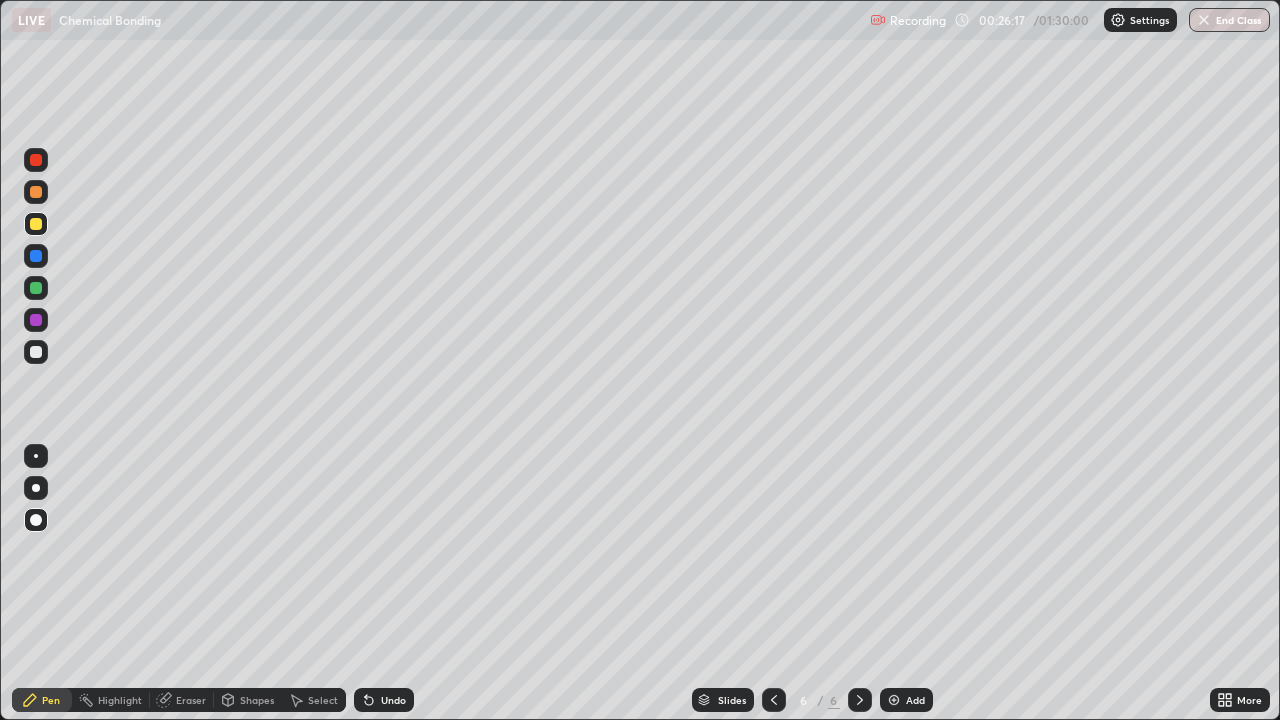 click on "Shapes" at bounding box center [248, 700] 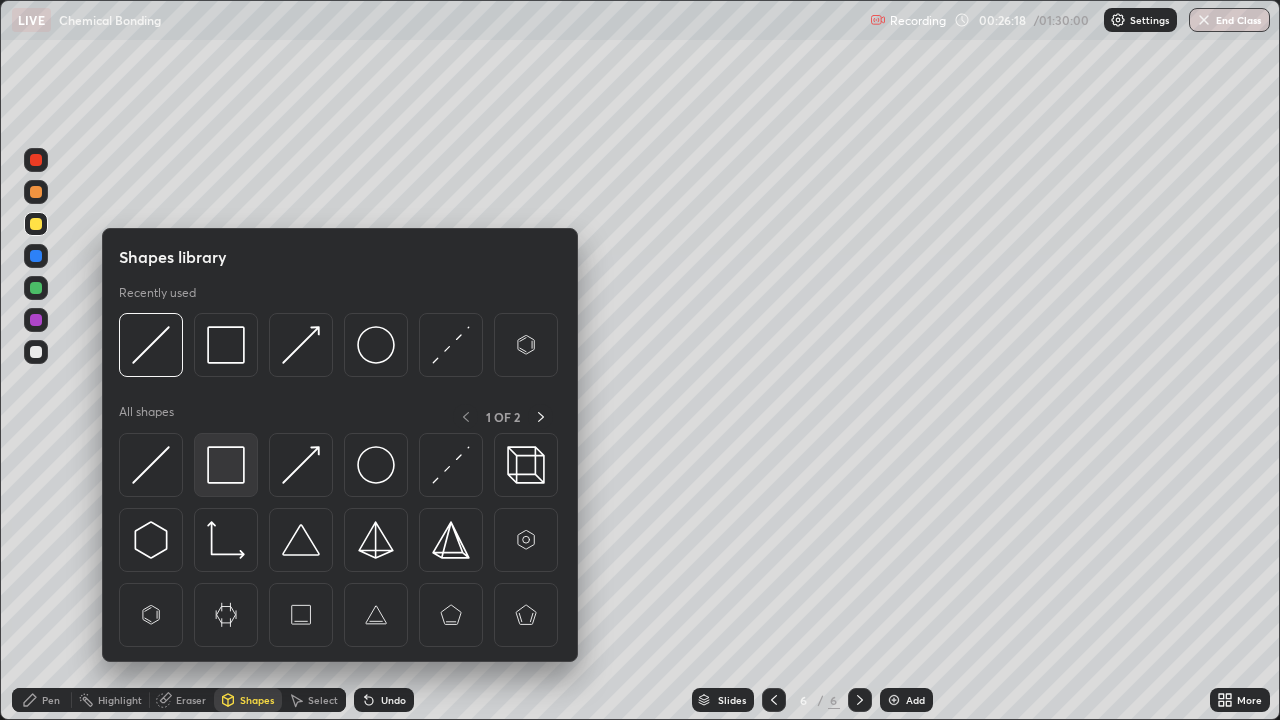click at bounding box center (226, 465) 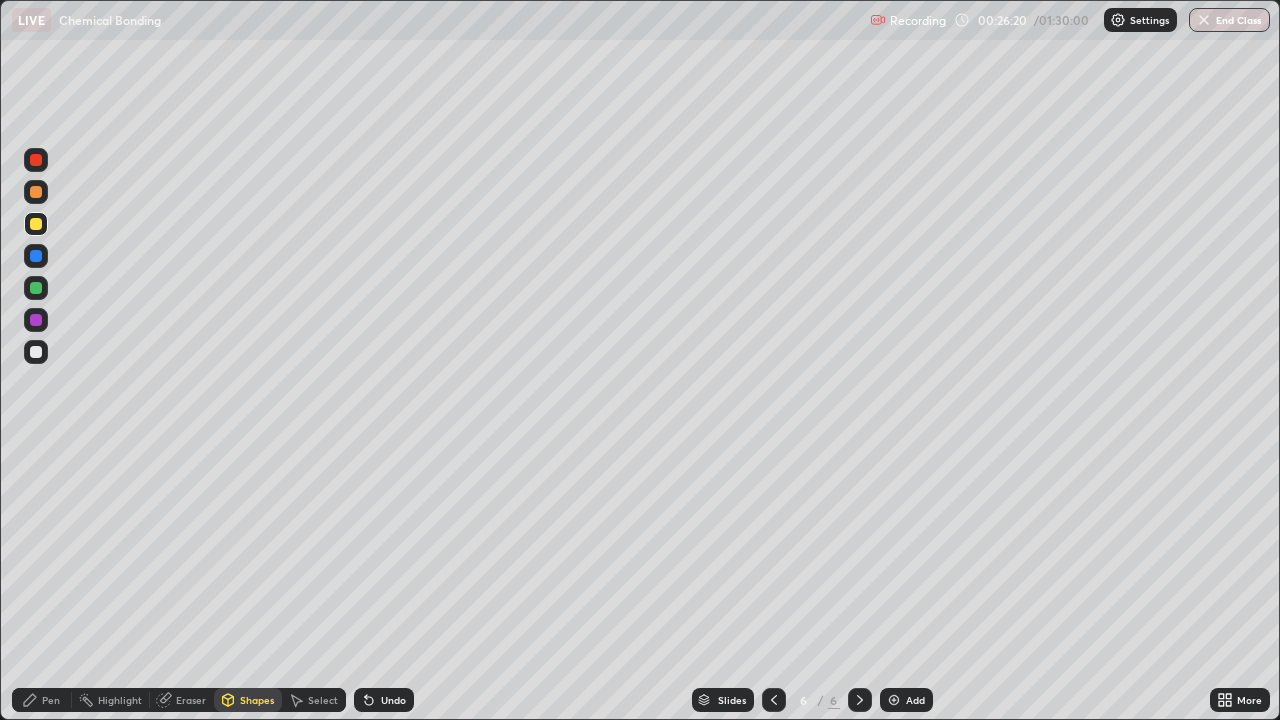 click on "Undo" at bounding box center [393, 700] 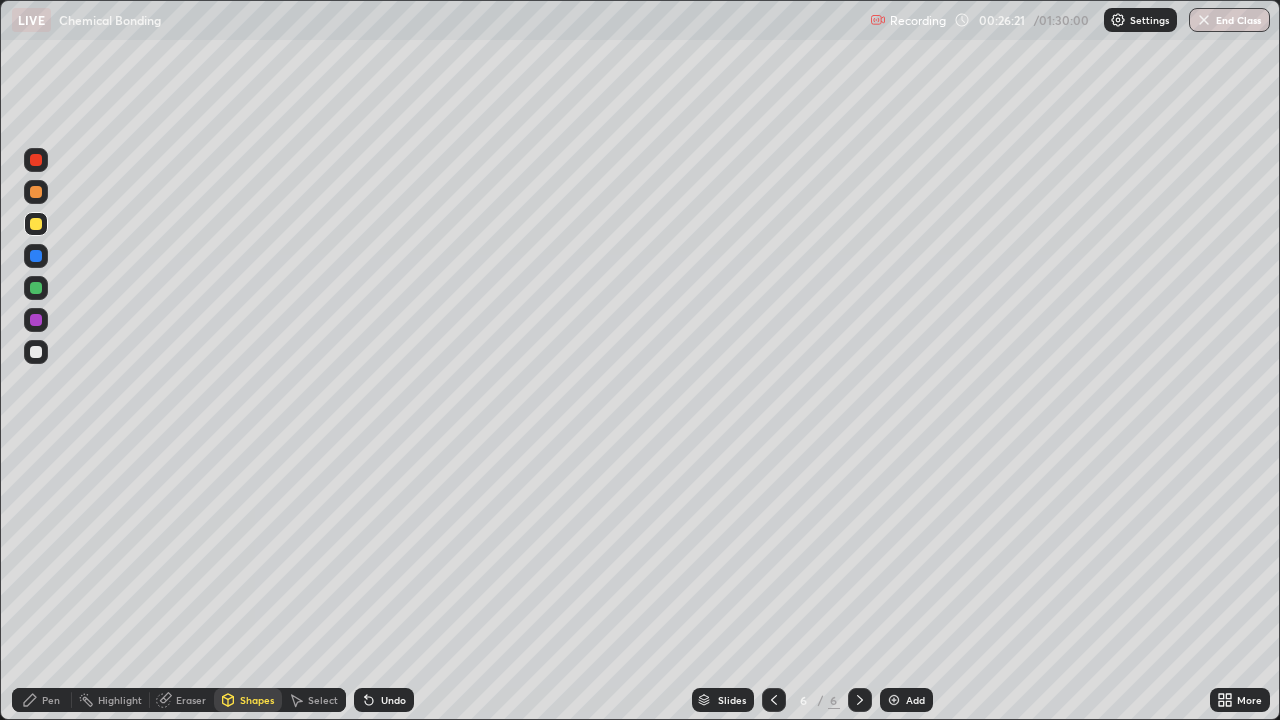 click on "Shapes" at bounding box center [257, 700] 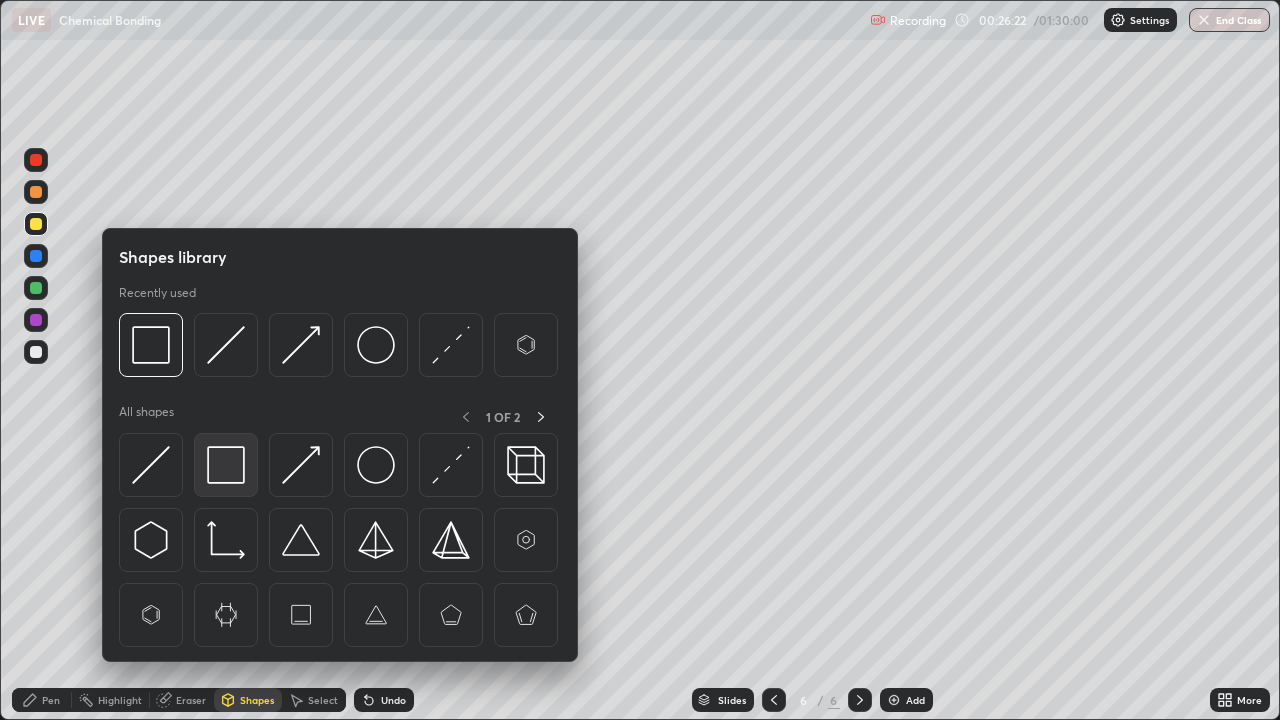 click at bounding box center (226, 465) 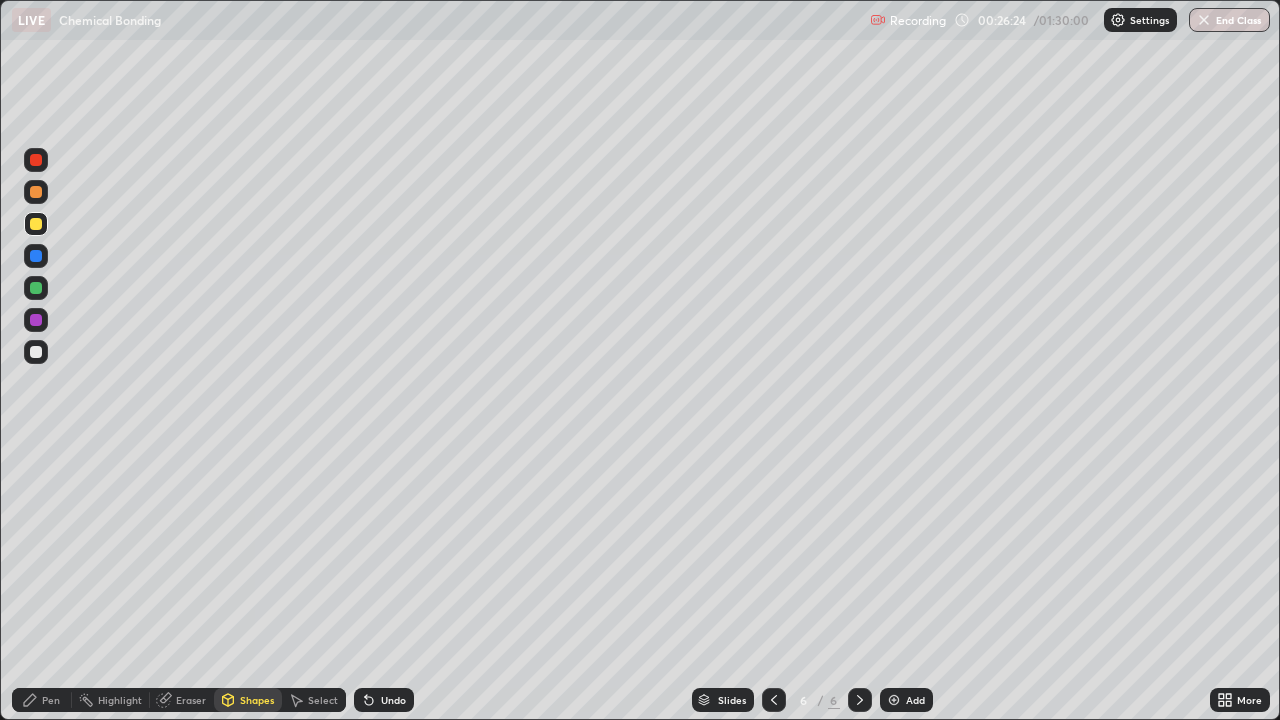 click 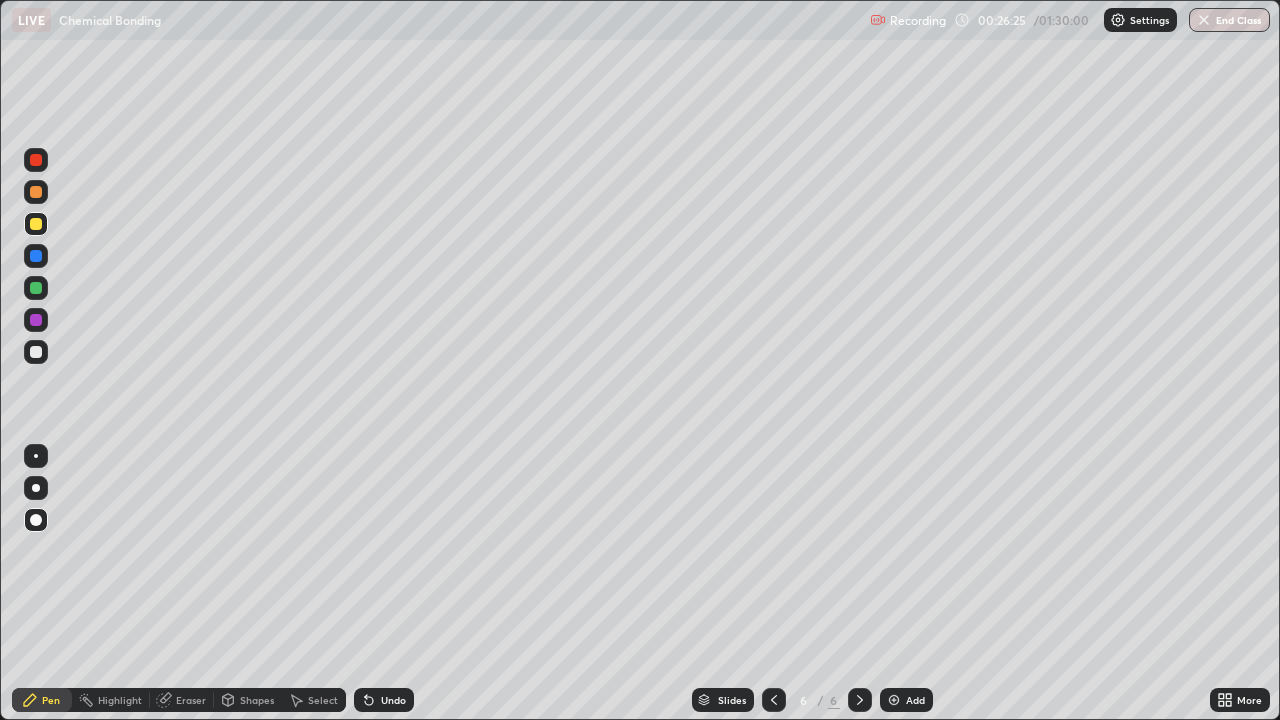 click at bounding box center (36, 224) 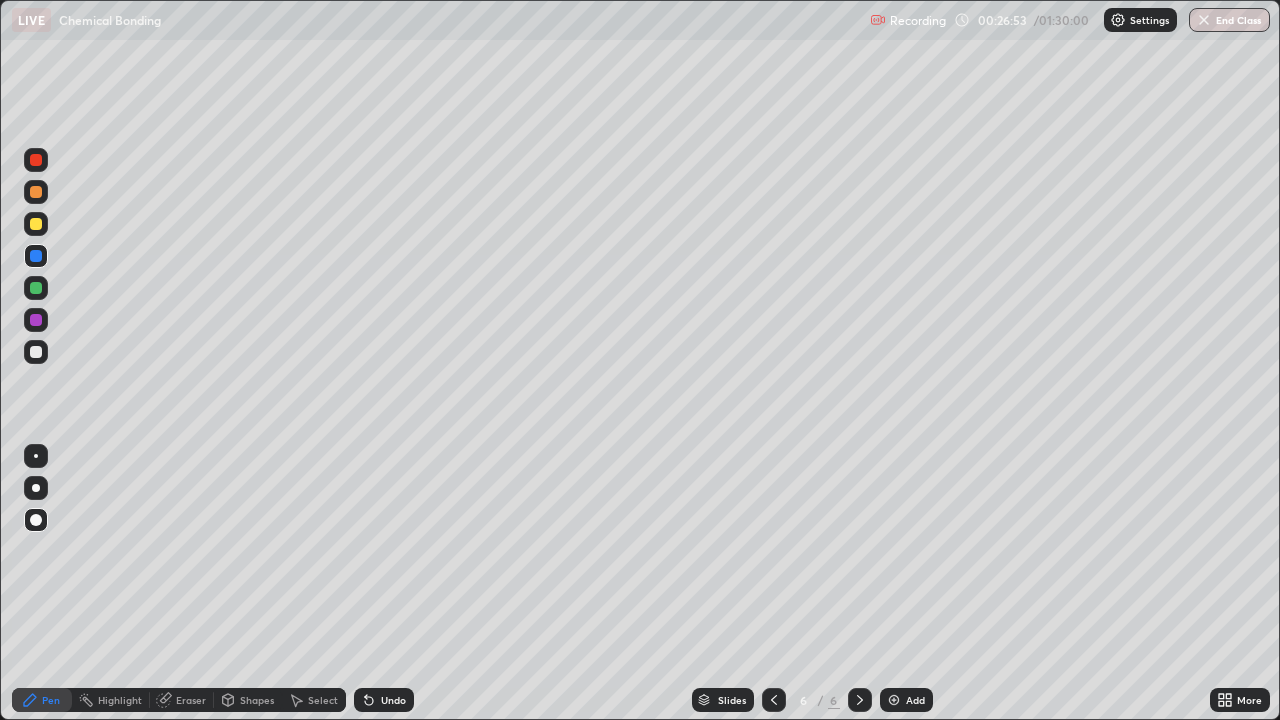click on "Undo" at bounding box center [393, 700] 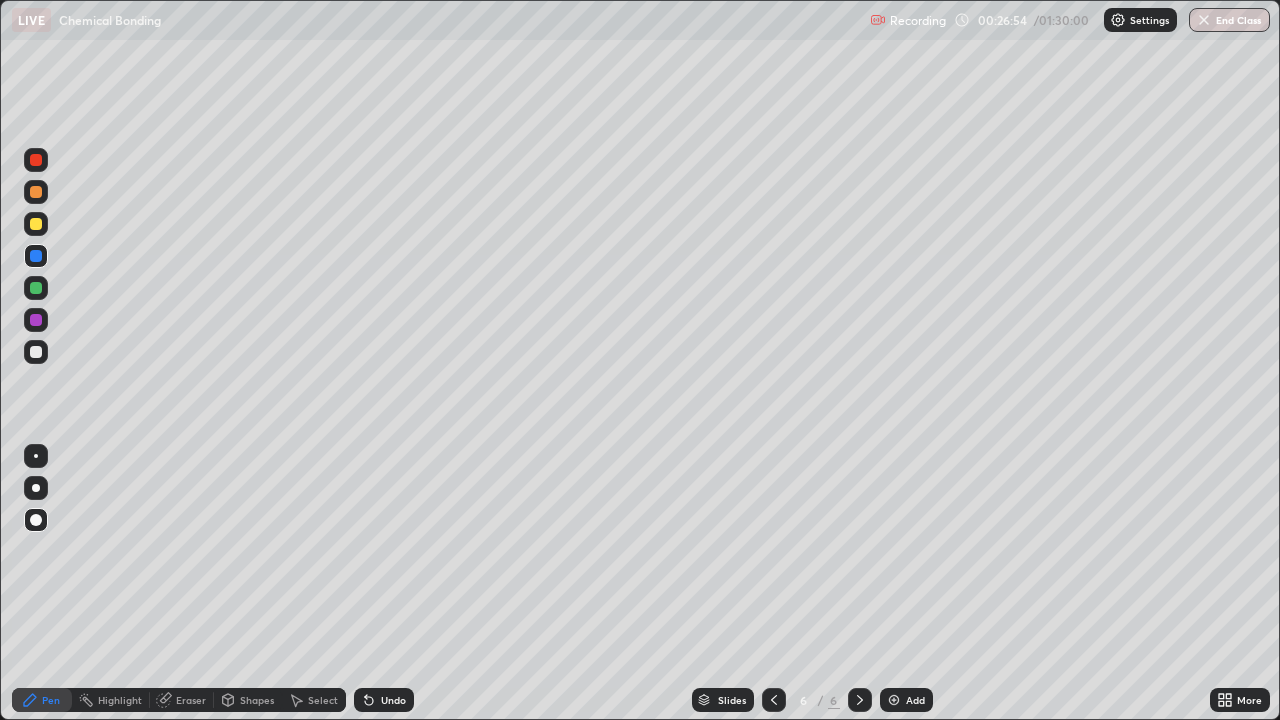 click on "Undo" at bounding box center (393, 700) 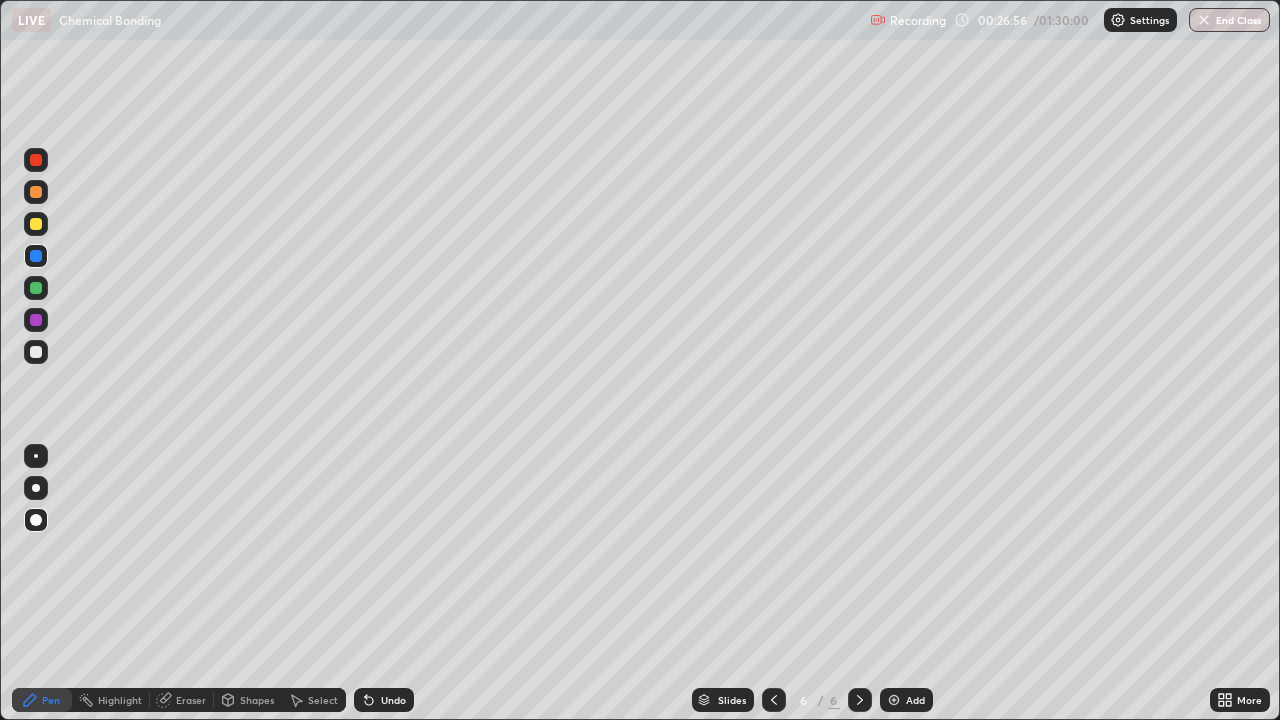 click on "Undo" at bounding box center (393, 700) 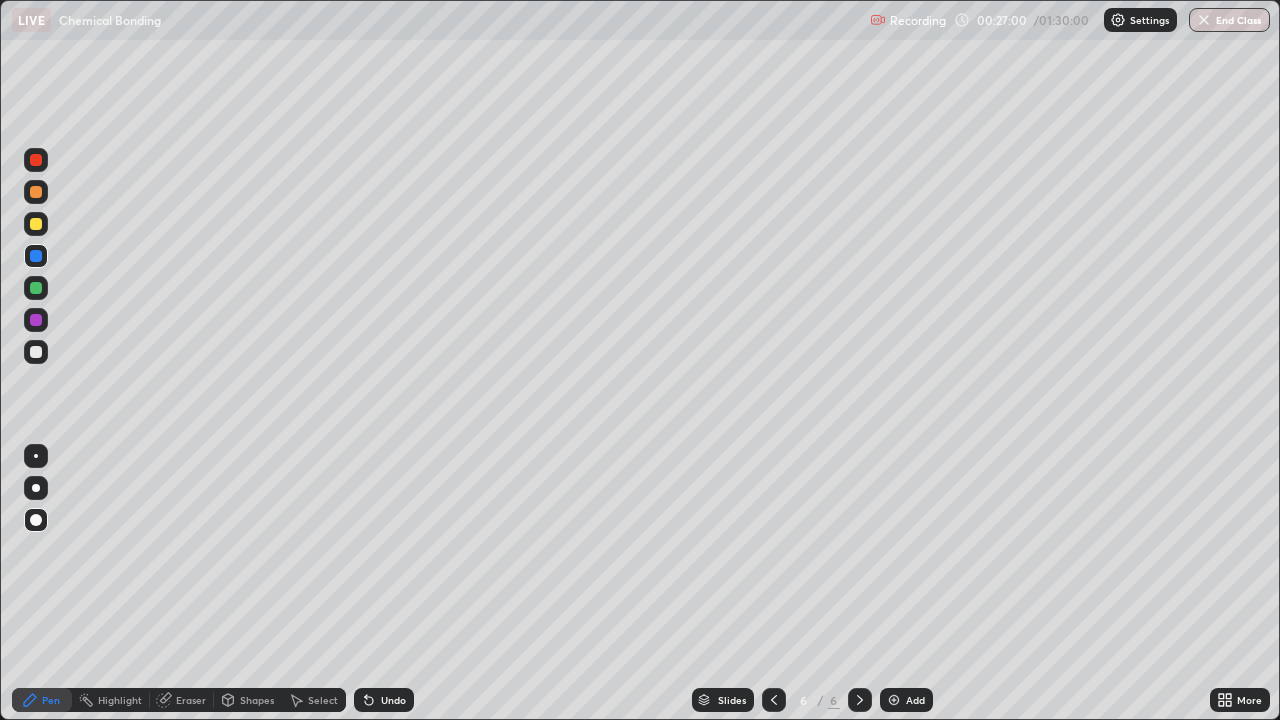 click on "Shapes" at bounding box center [257, 700] 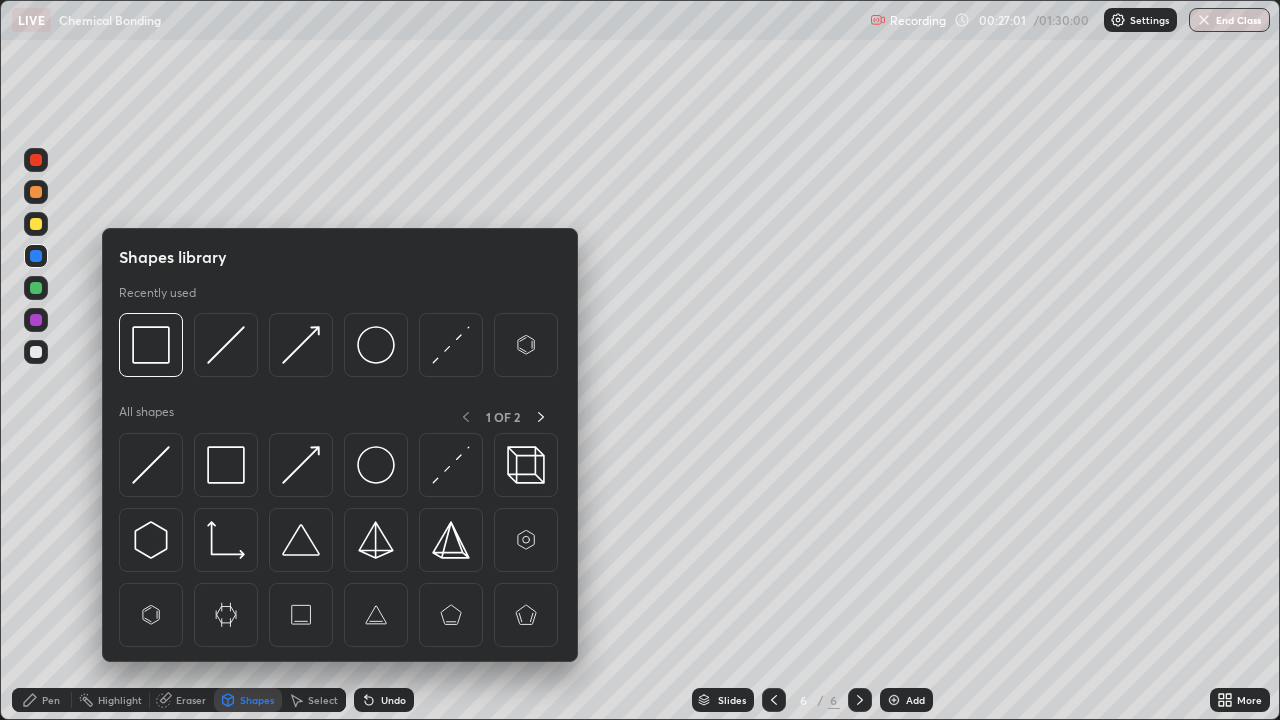 click at bounding box center (226, 465) 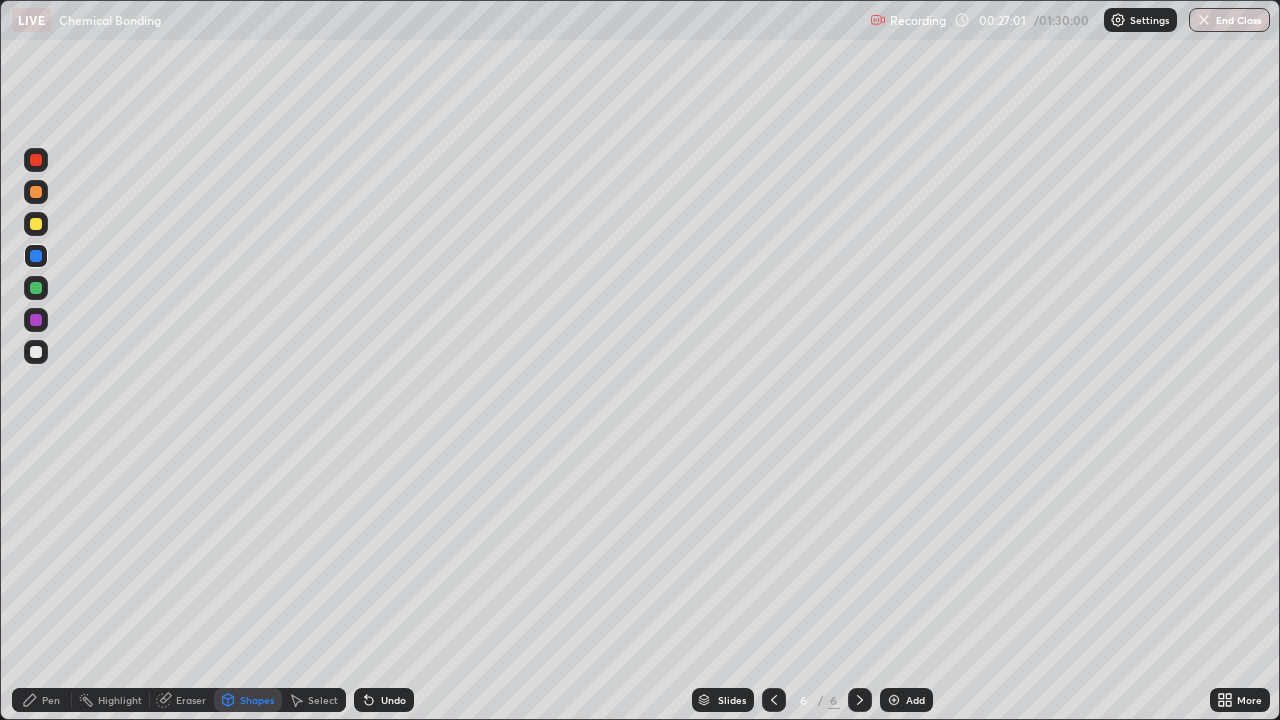 click at bounding box center [36, 352] 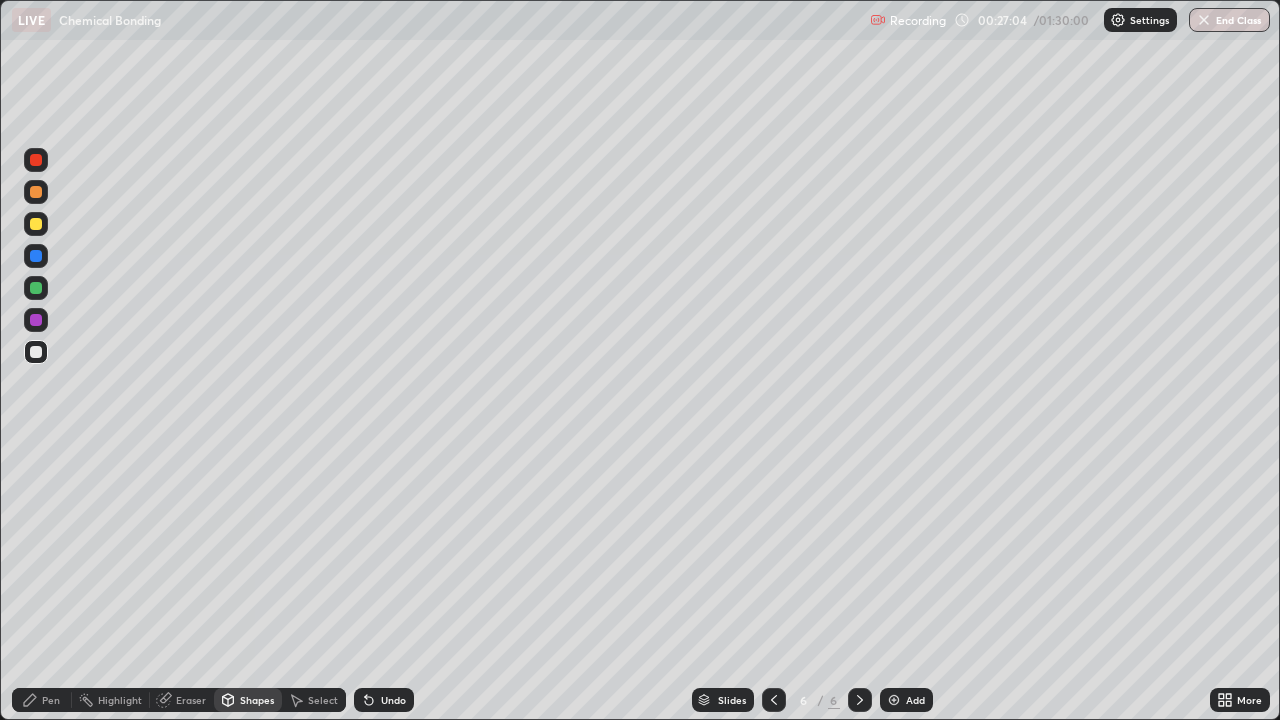 click on "Undo" at bounding box center [393, 700] 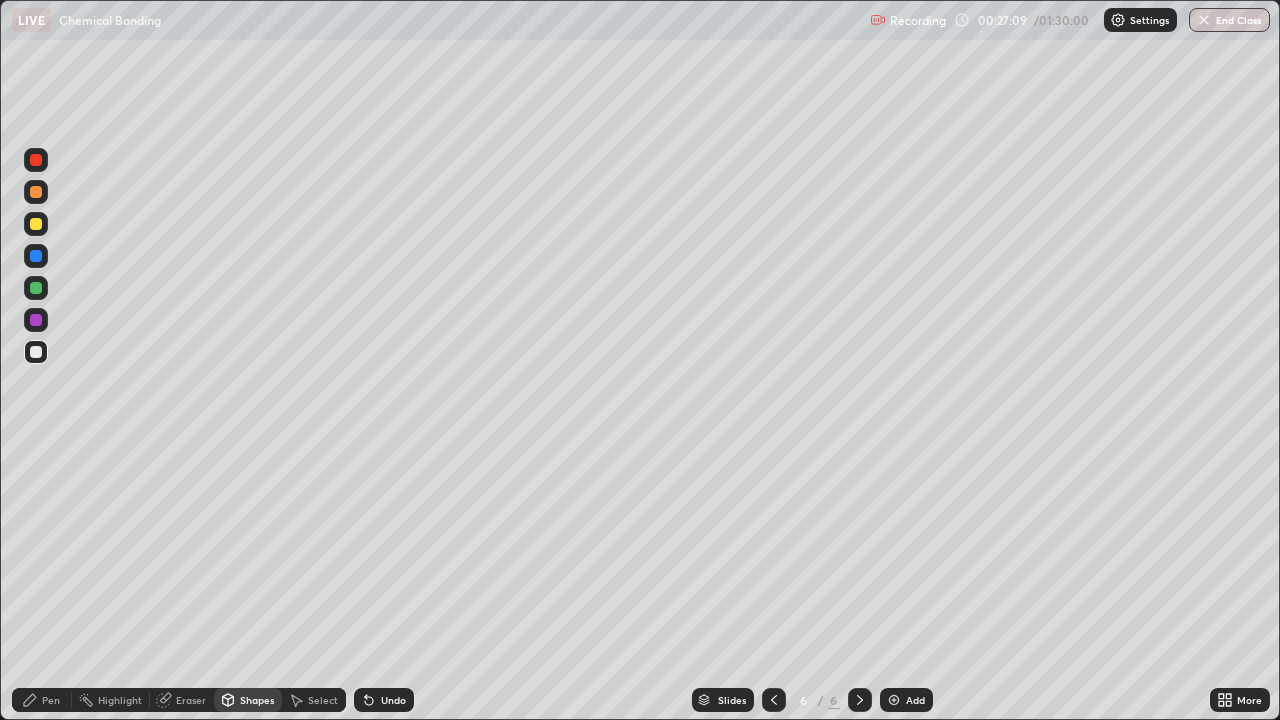 click on "Pen" at bounding box center (51, 700) 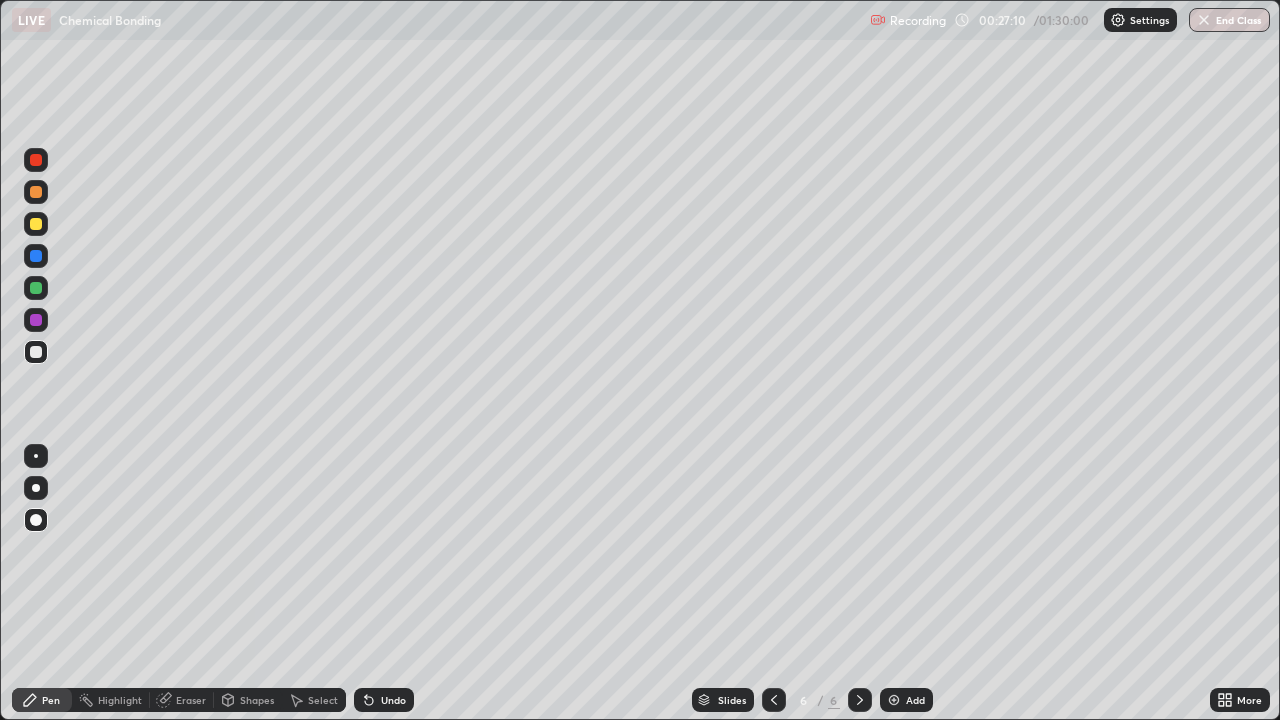 click on "Add" at bounding box center [915, 700] 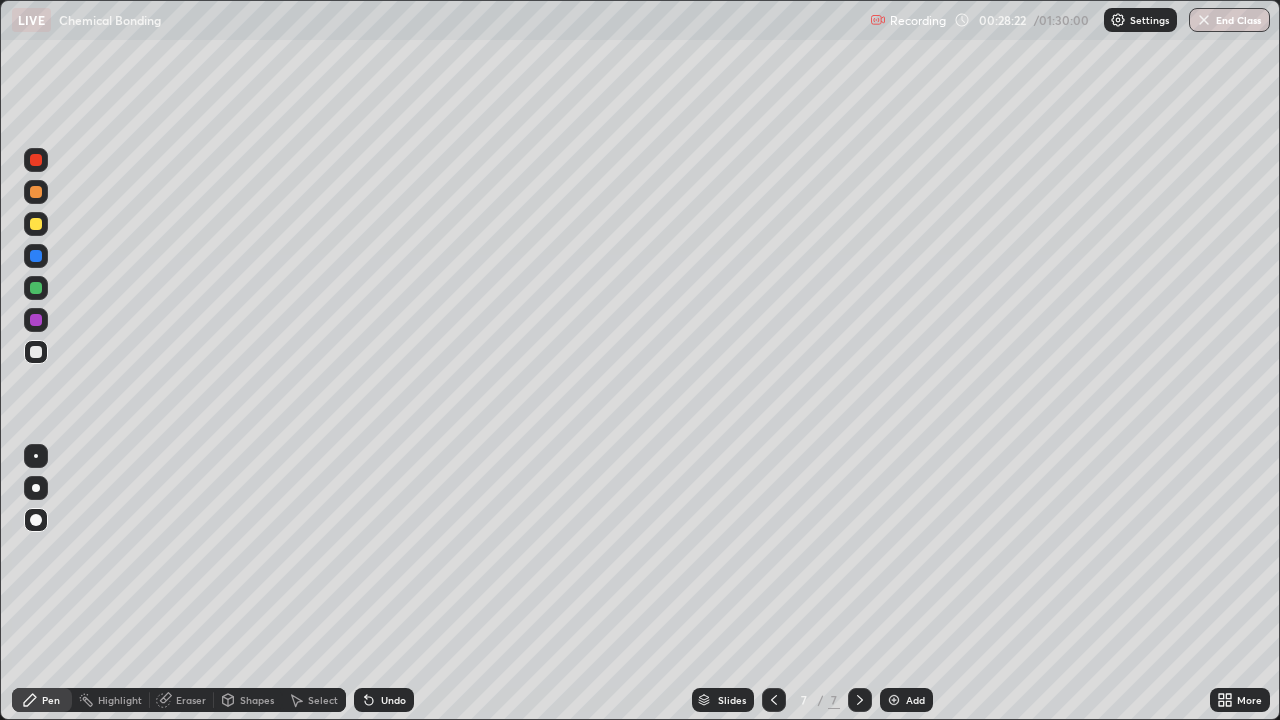 click on "Eraser" at bounding box center (191, 700) 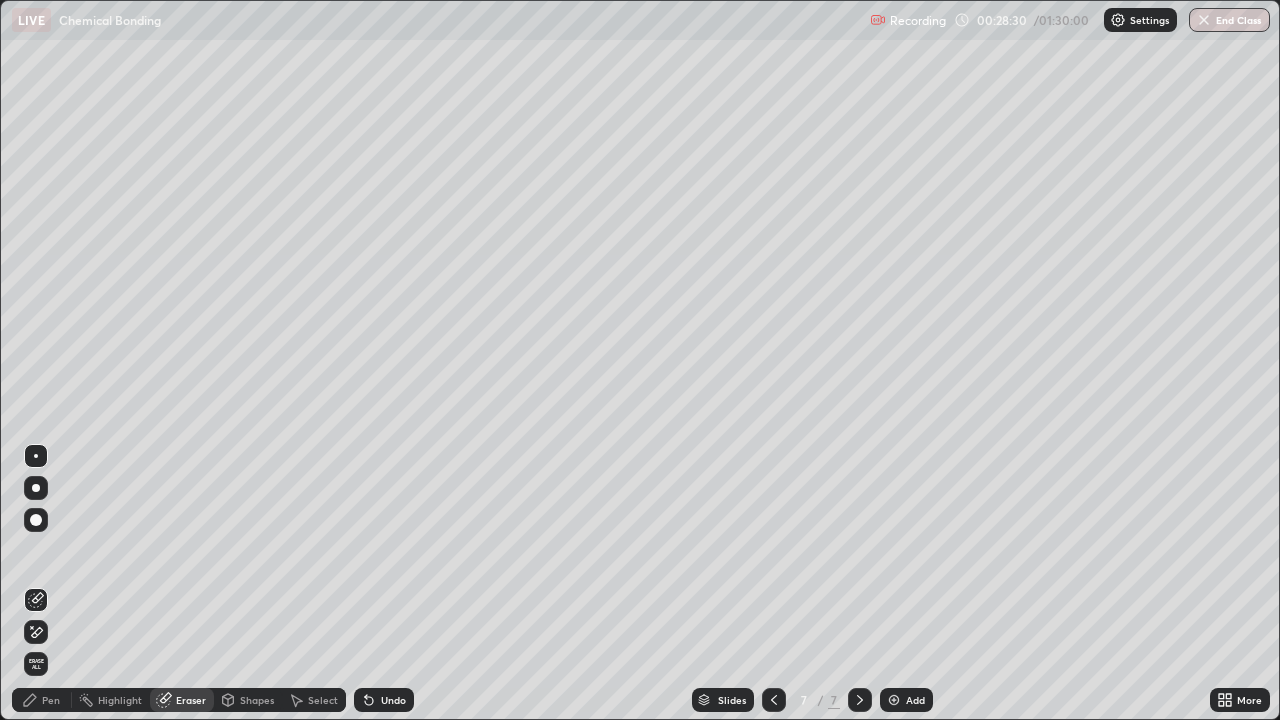 click on "Pen" at bounding box center (42, 700) 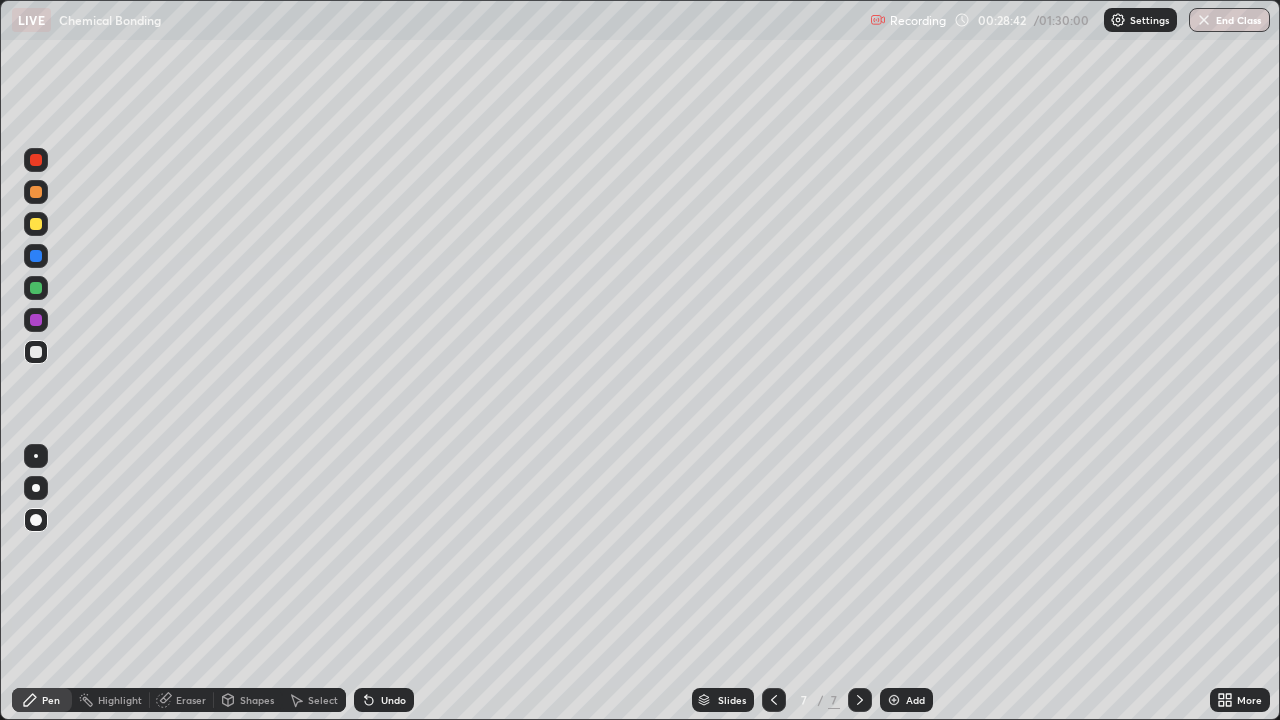 click on "Shapes" at bounding box center (257, 700) 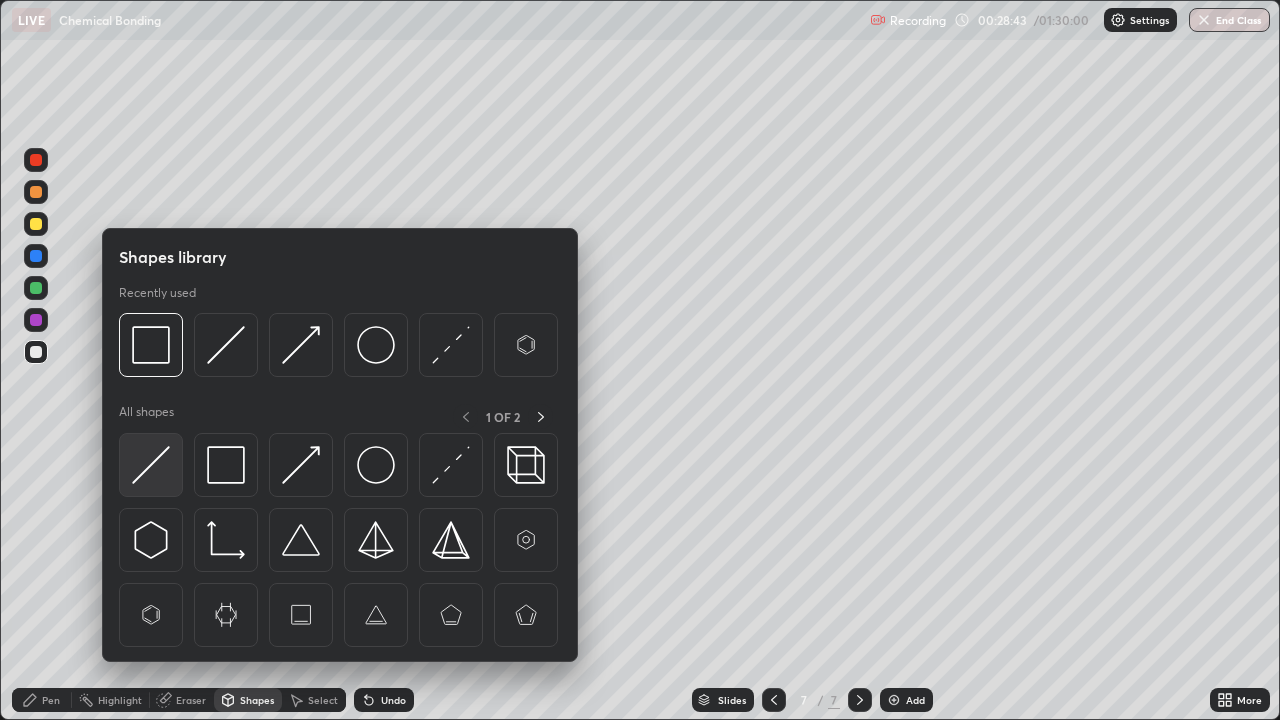 click at bounding box center [151, 465] 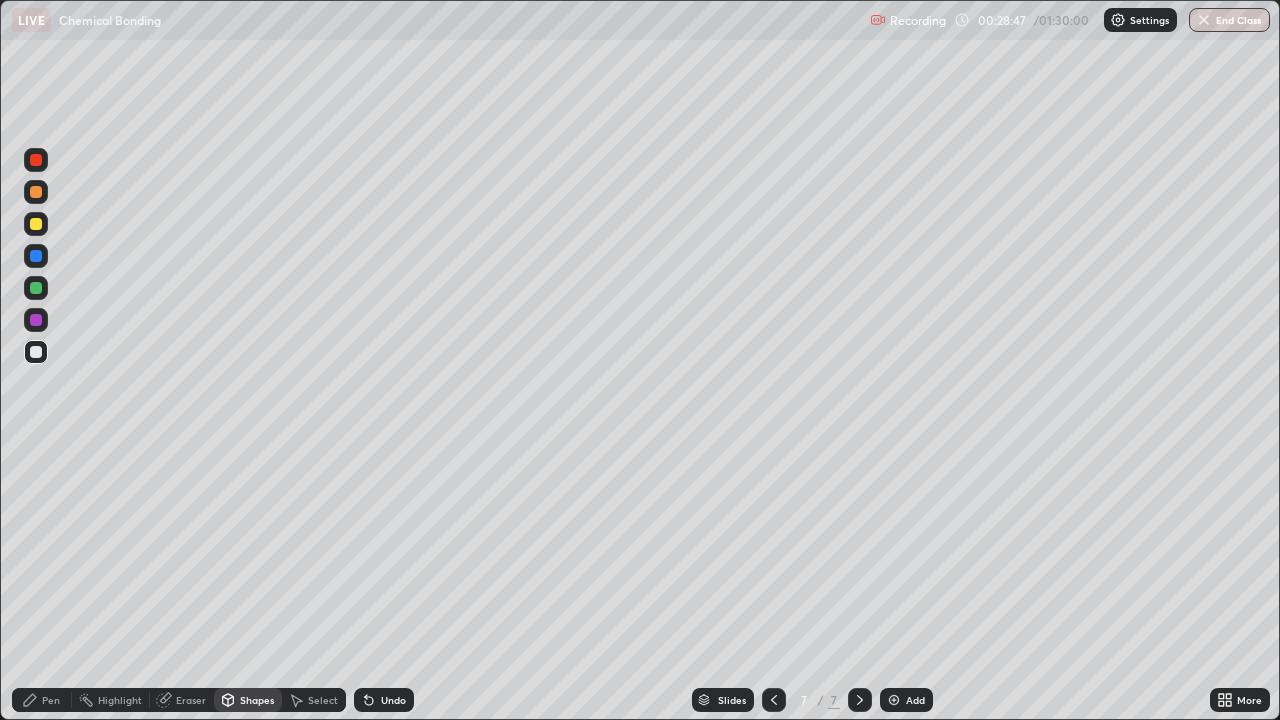 click on "Pen" at bounding box center [42, 700] 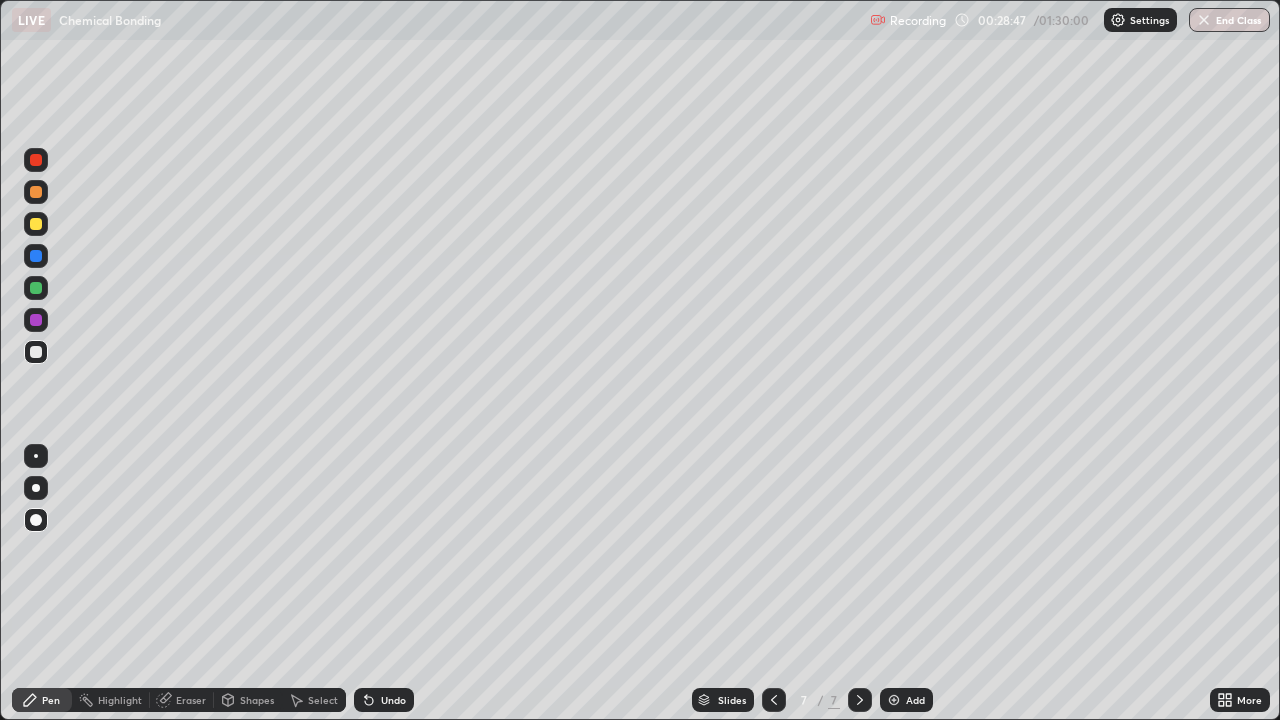click at bounding box center [36, 224] 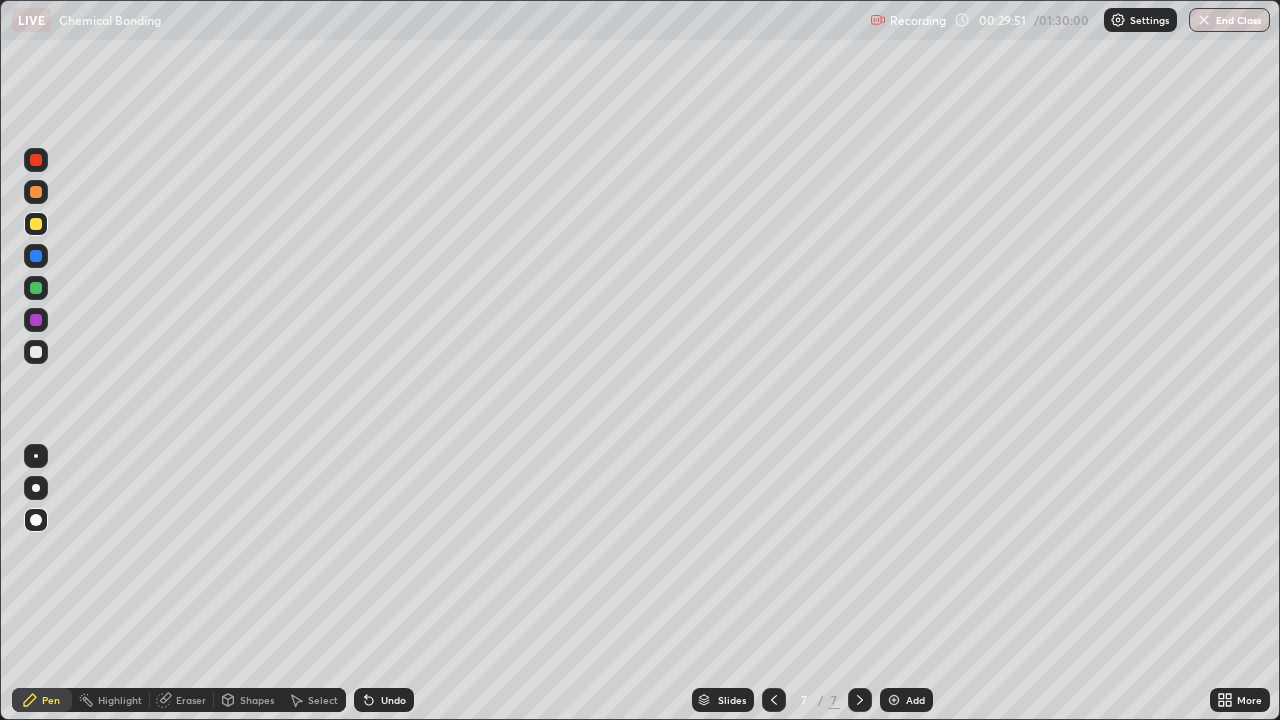 click at bounding box center (36, 352) 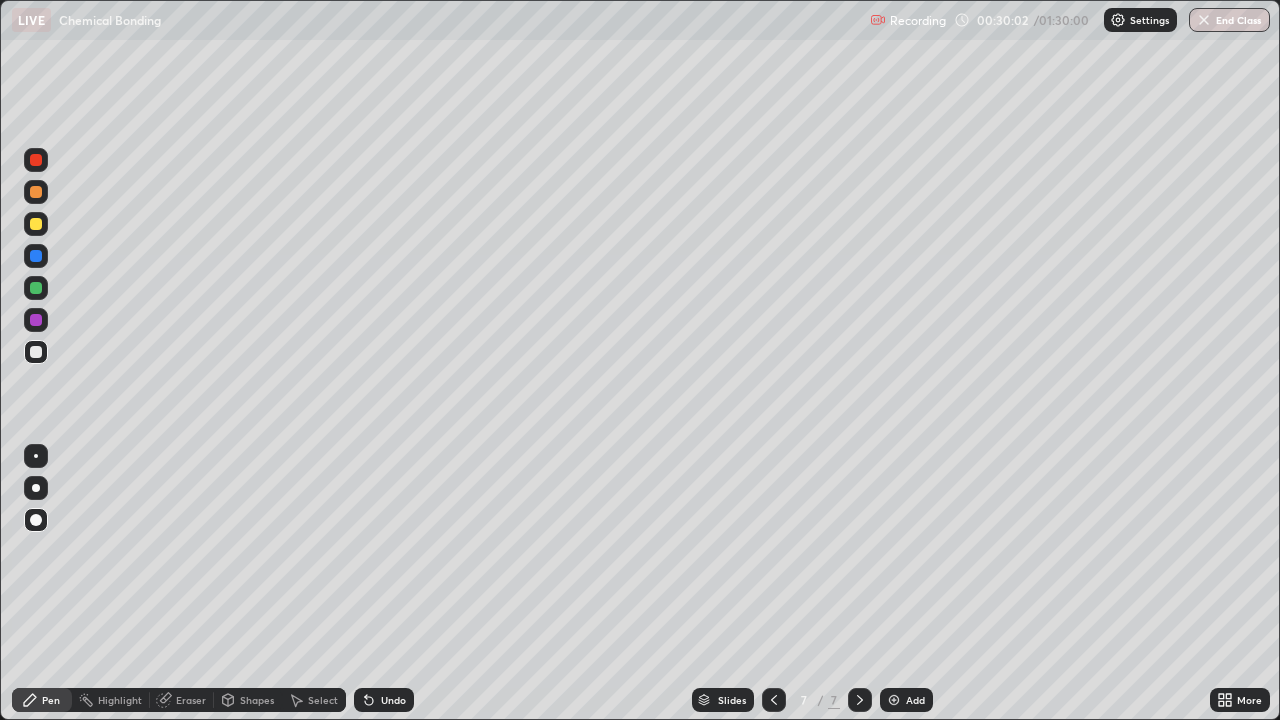 click on "Add" at bounding box center (915, 700) 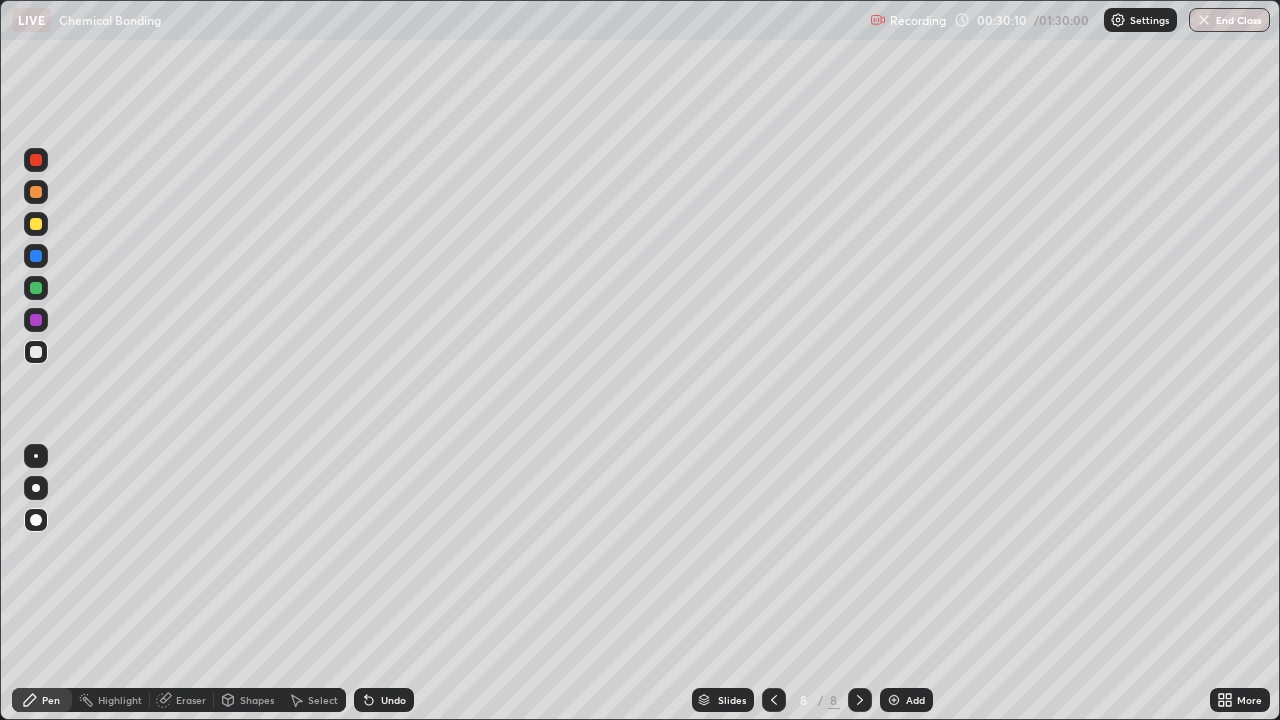 click 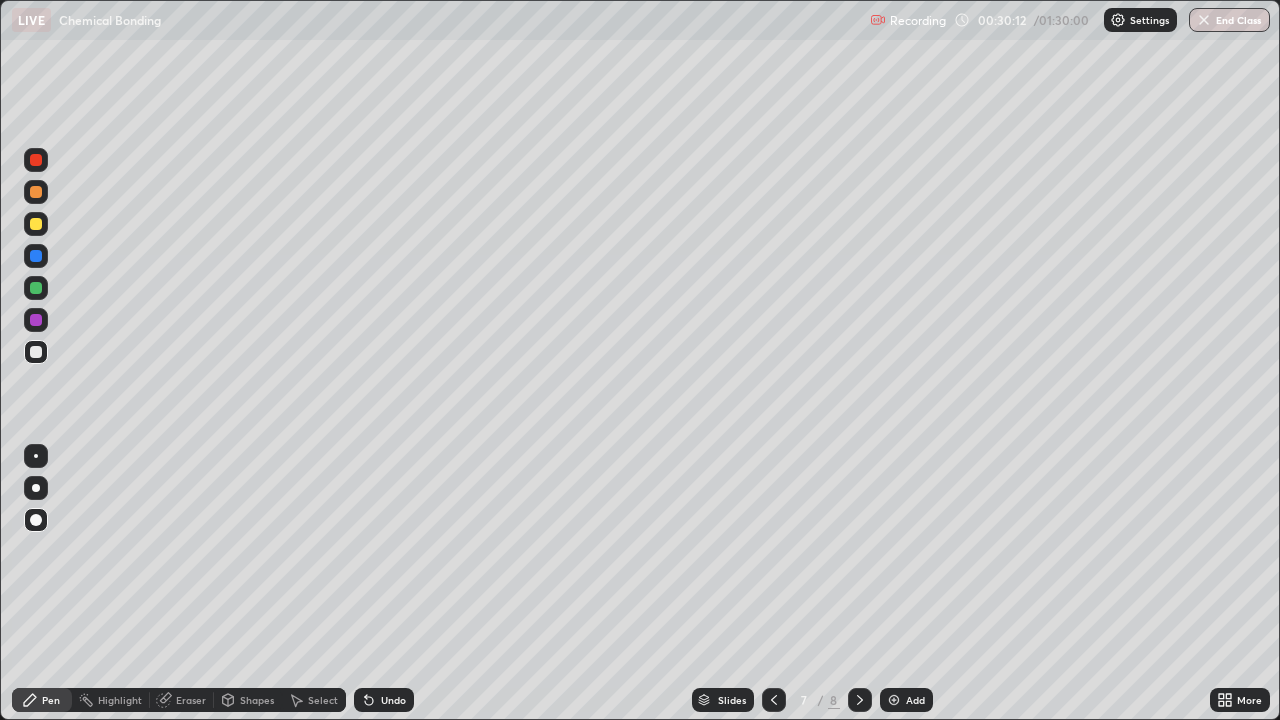 click 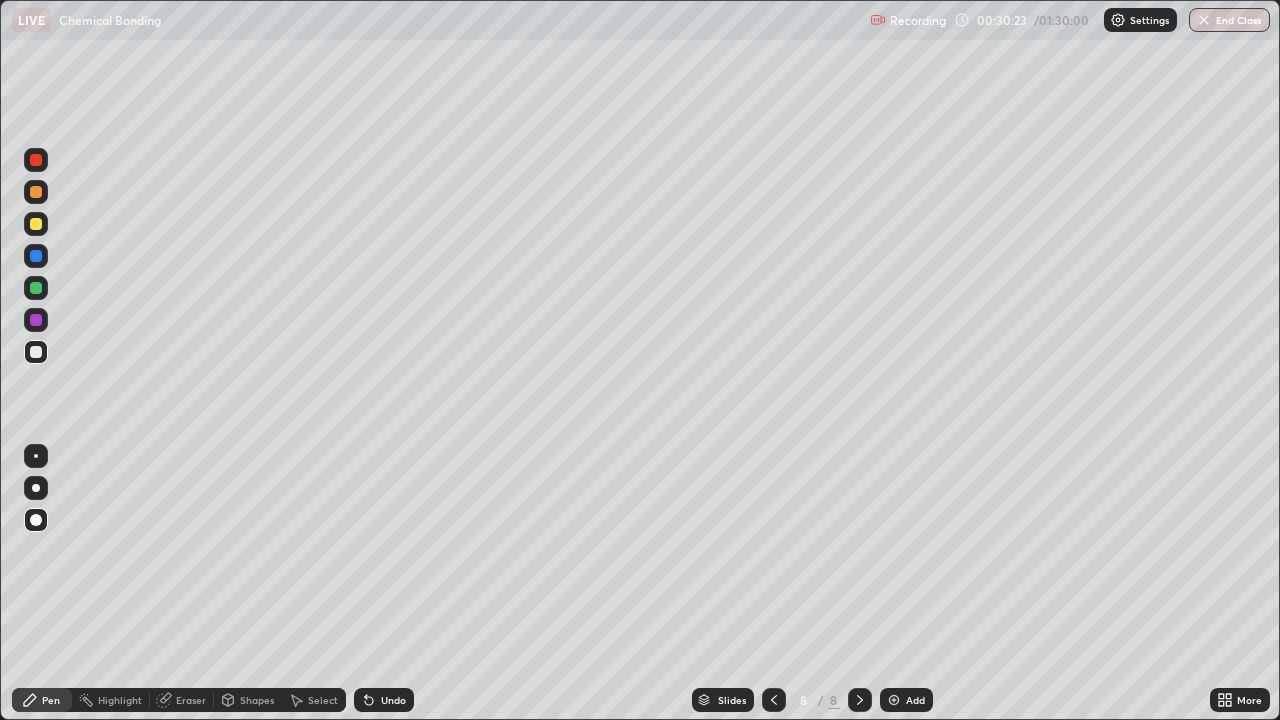 click at bounding box center [36, 224] 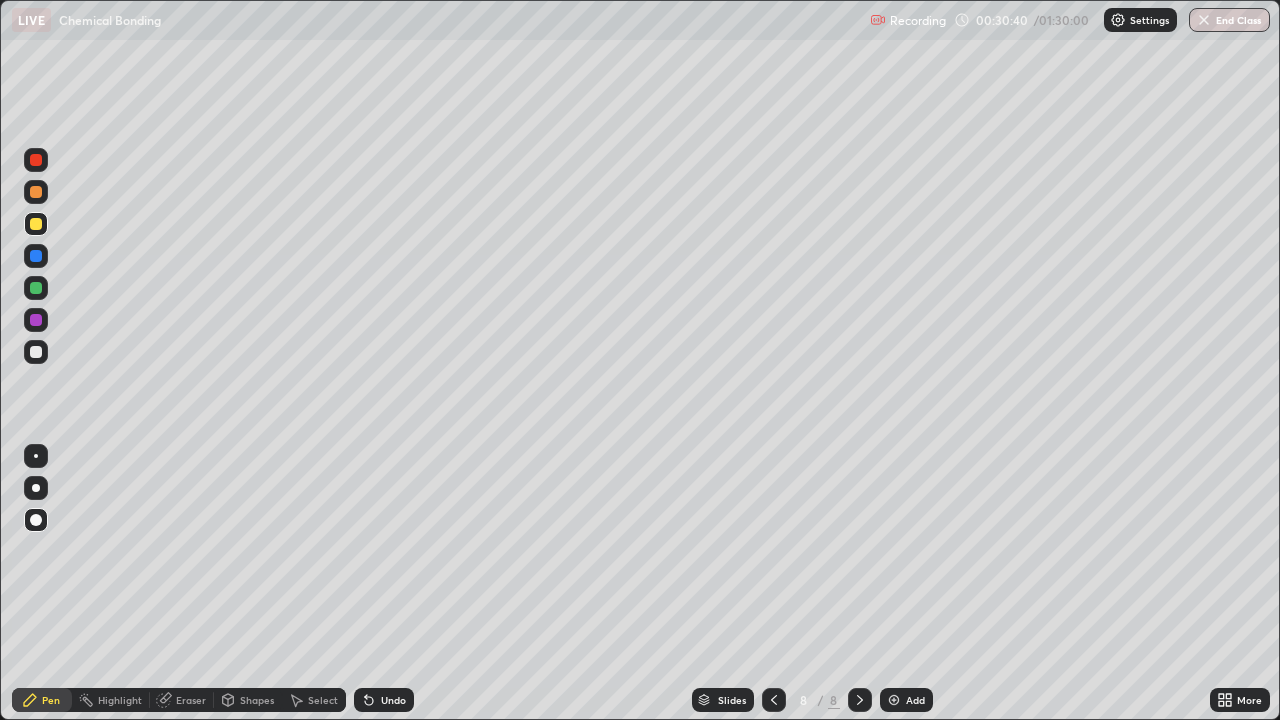 click 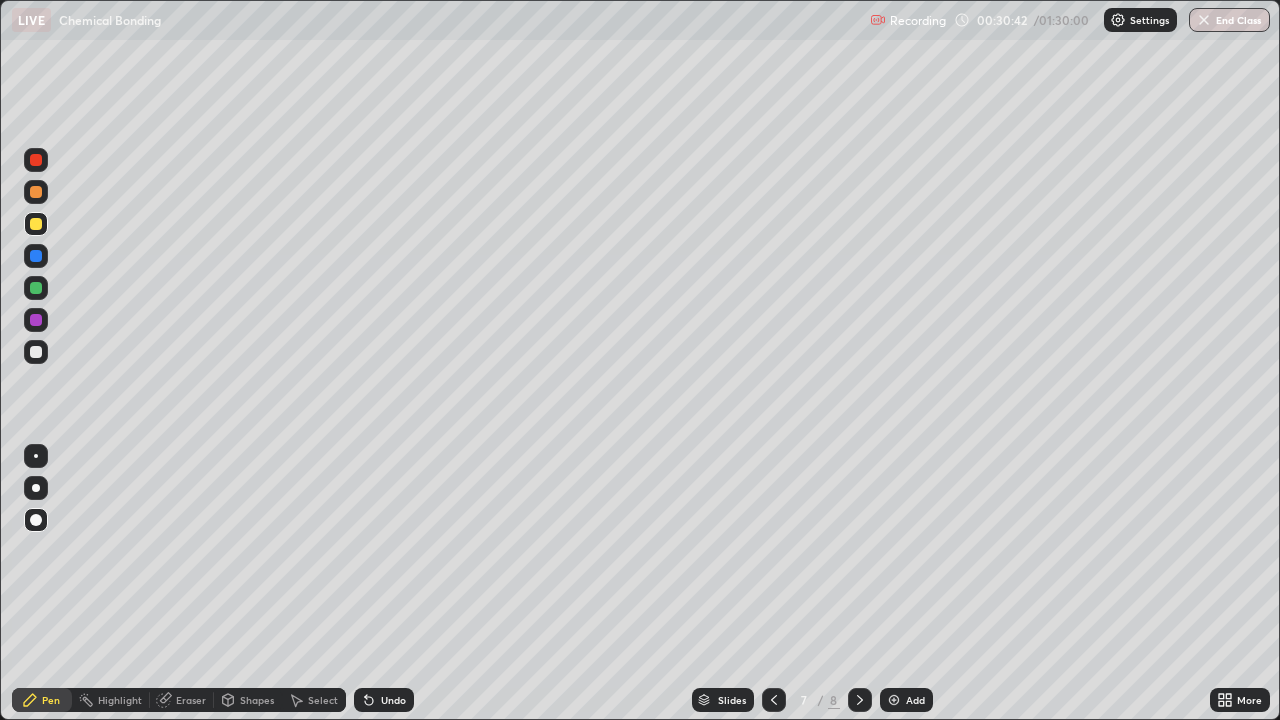 click at bounding box center [860, 700] 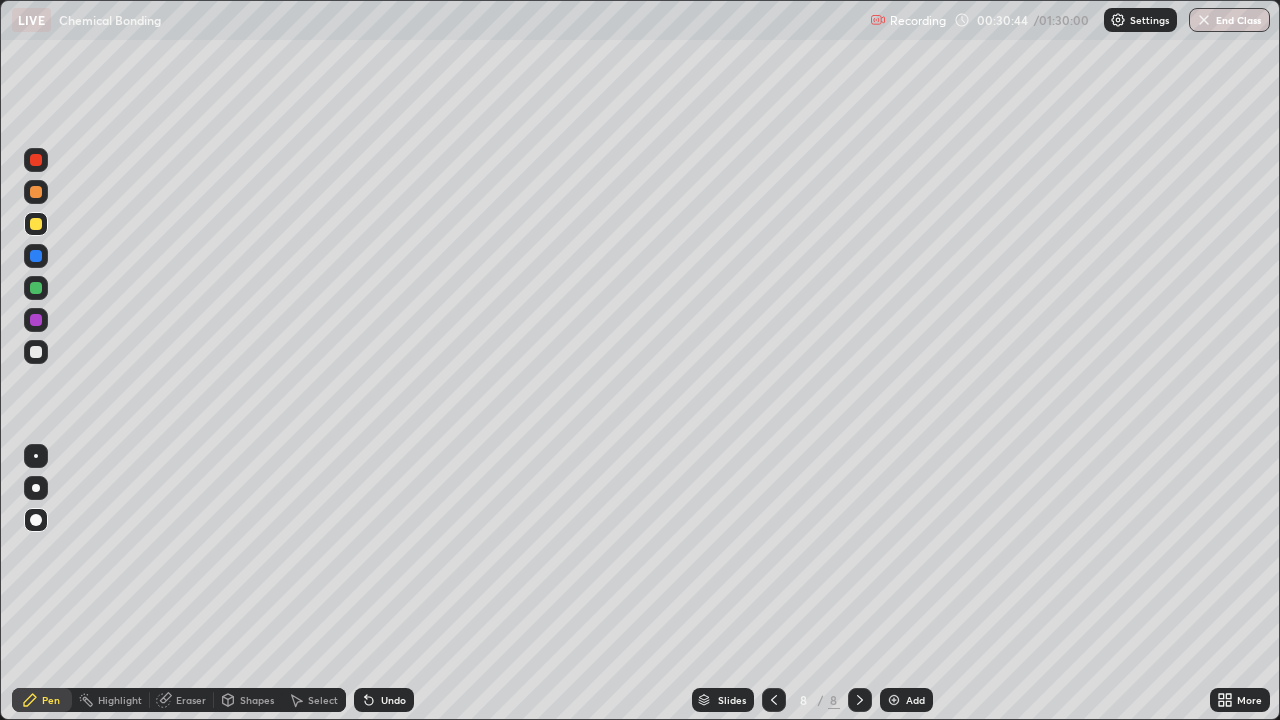 click on "Shapes" at bounding box center [257, 700] 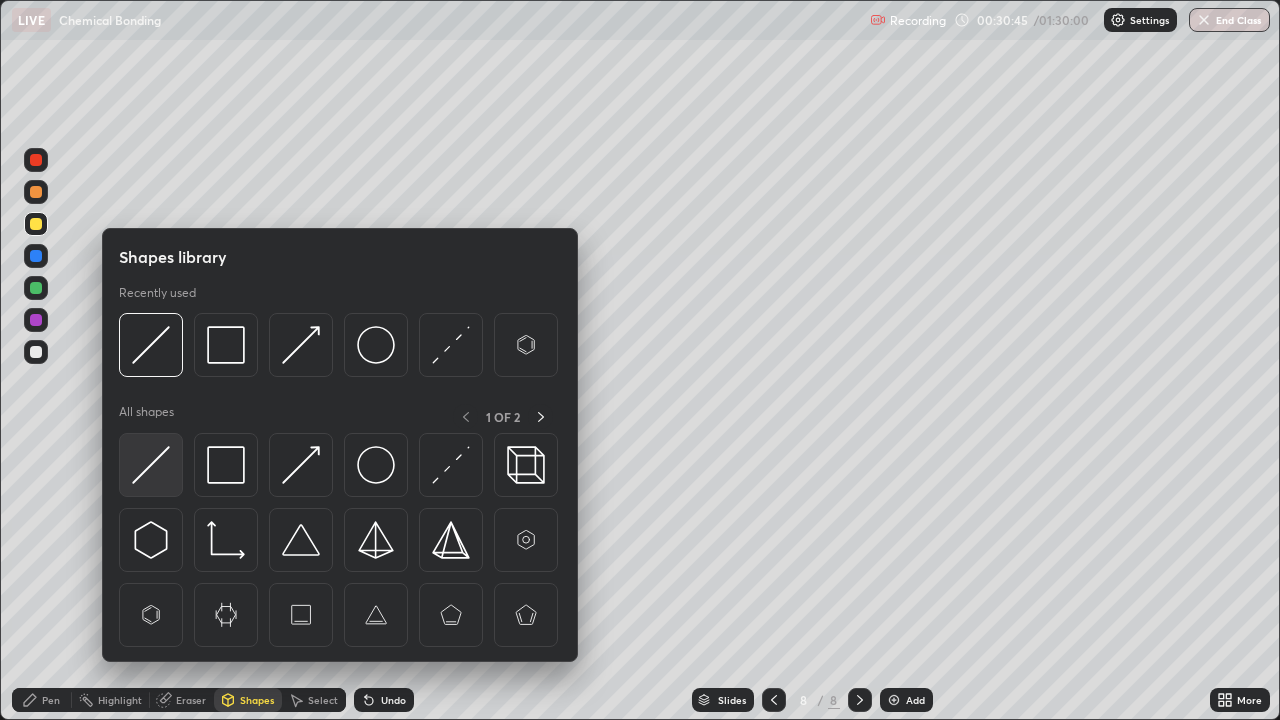 click at bounding box center [151, 465] 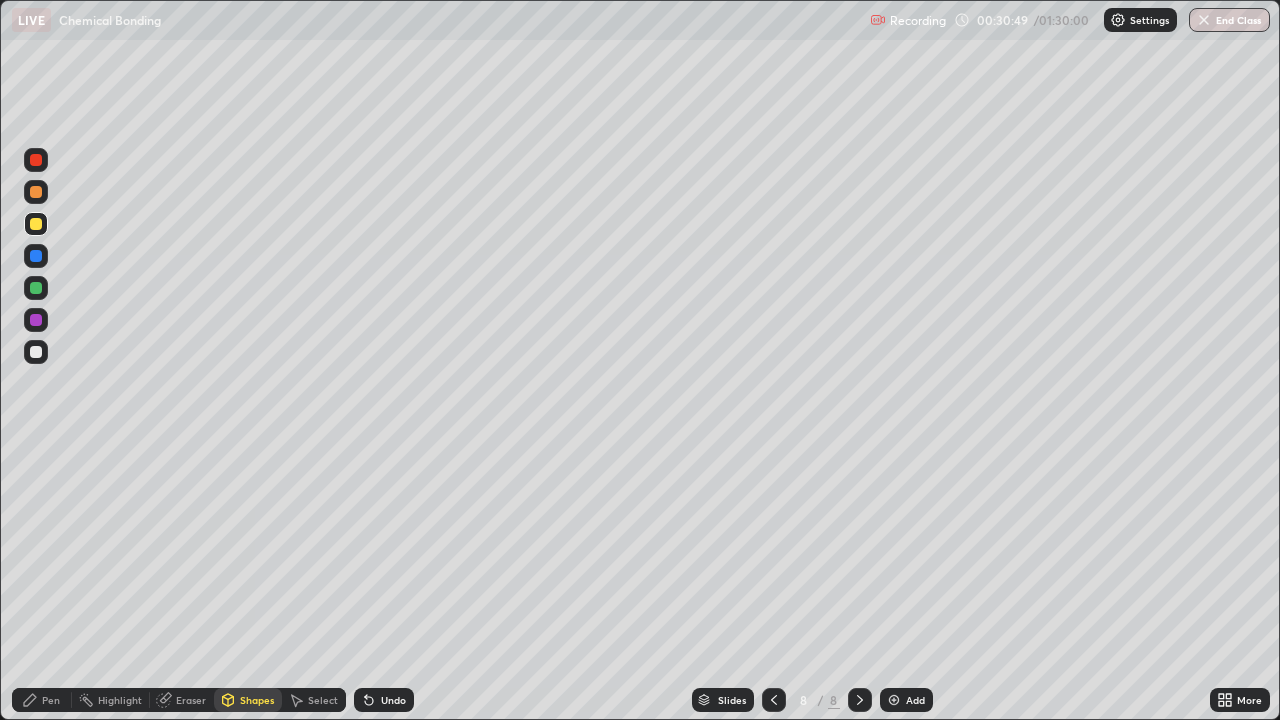 click on "Pen" at bounding box center [42, 700] 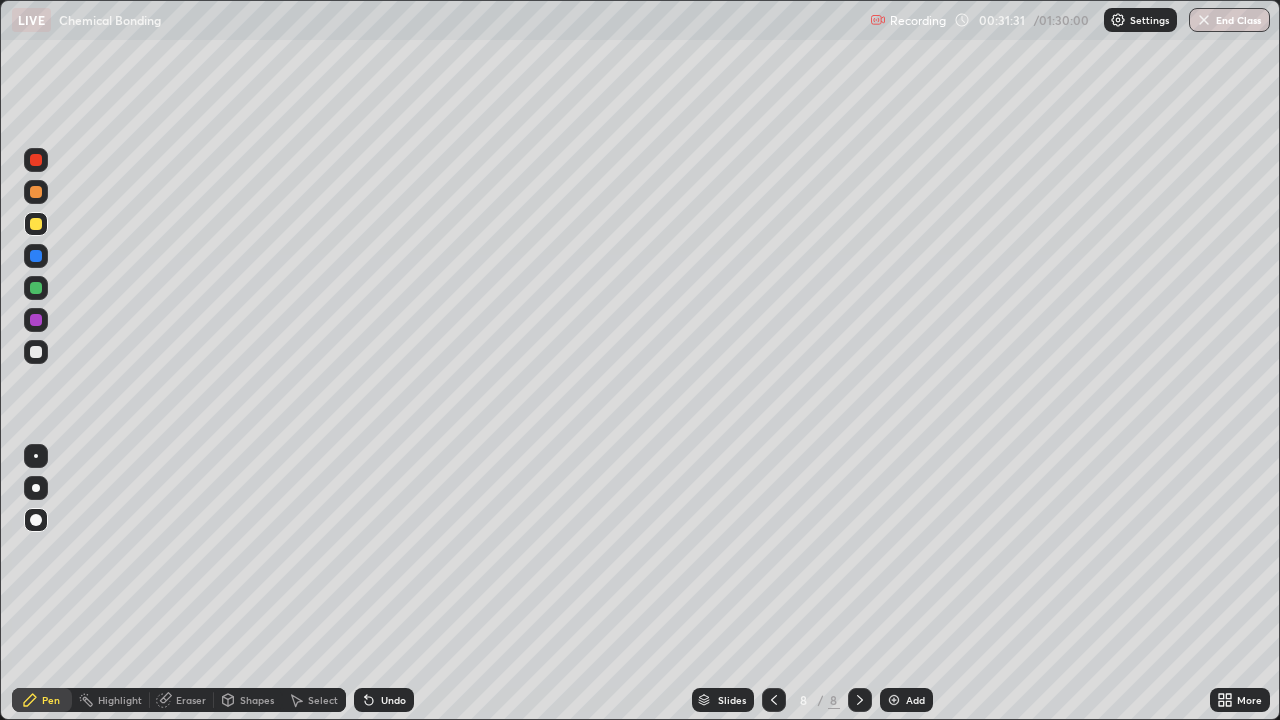 click at bounding box center [36, 320] 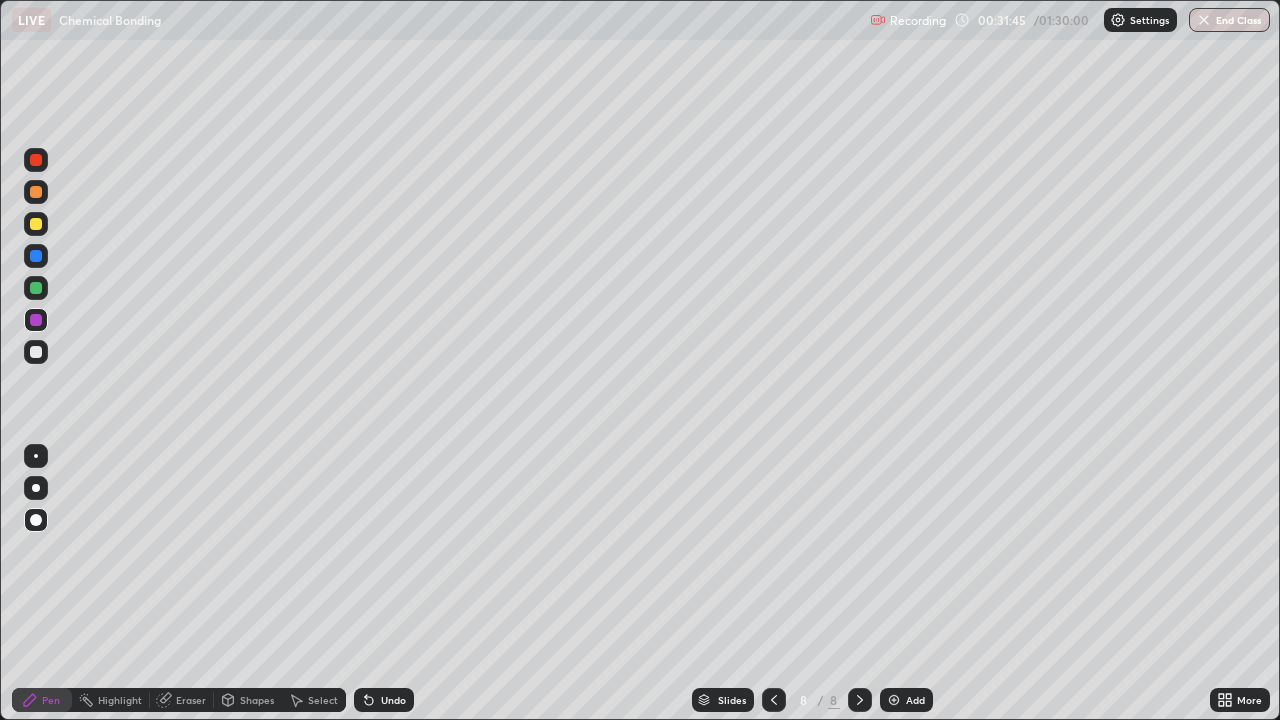 click on "Undo" at bounding box center [384, 700] 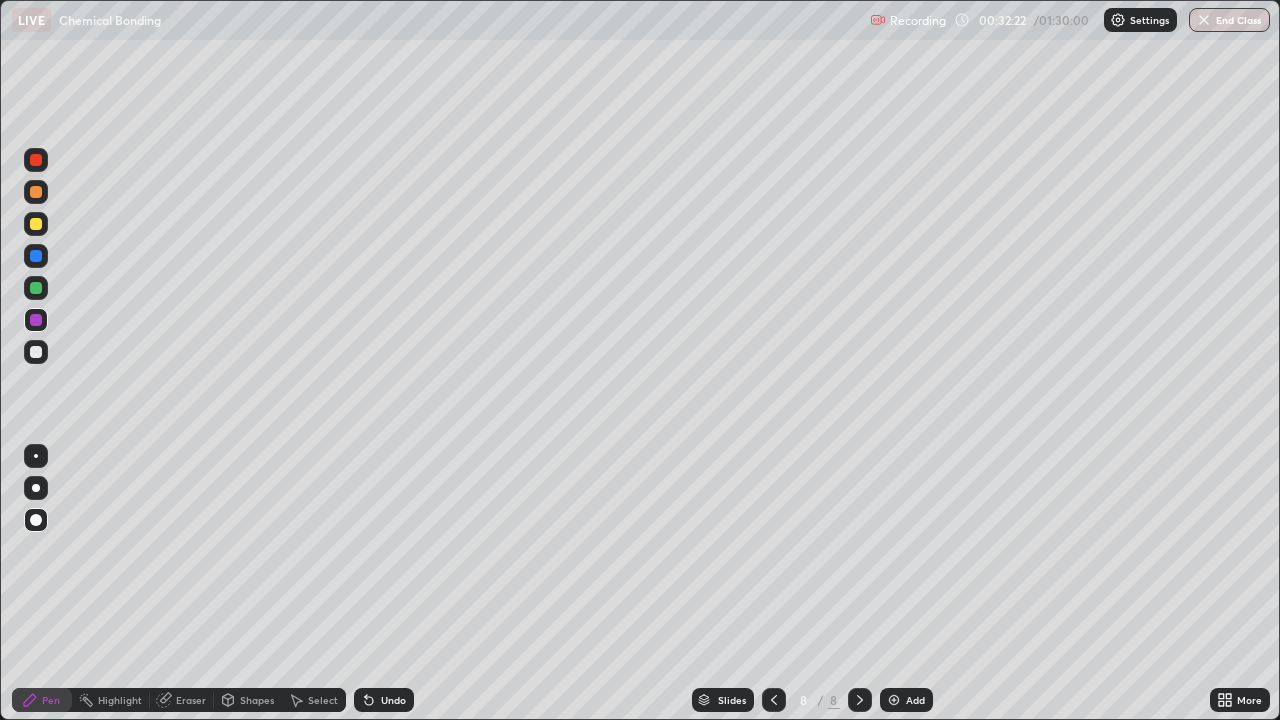 click at bounding box center [36, 224] 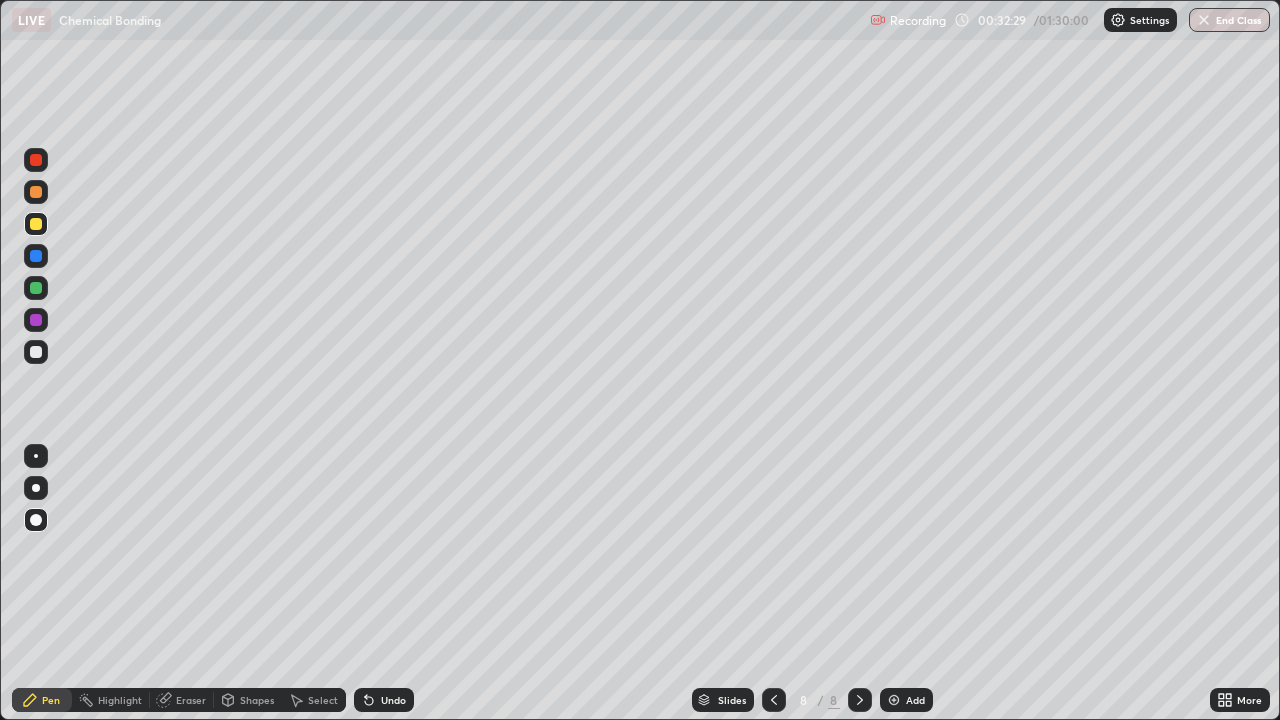 click on "Add" at bounding box center (906, 700) 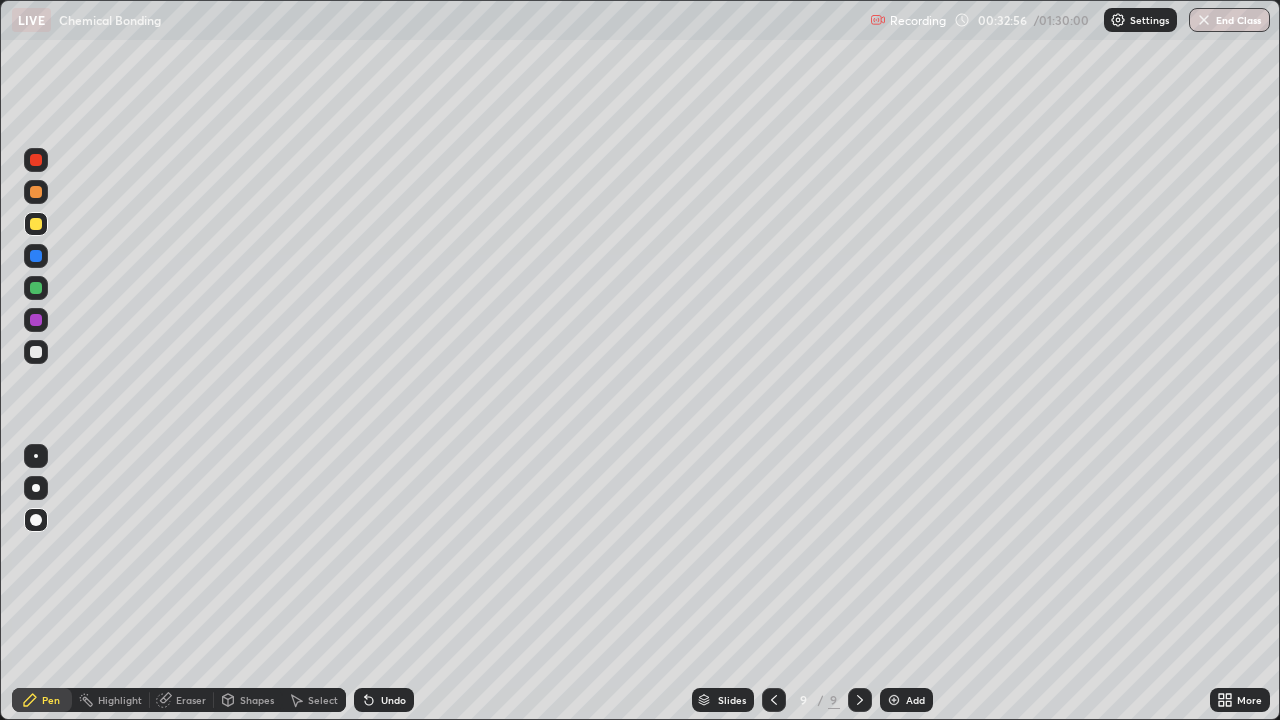 click 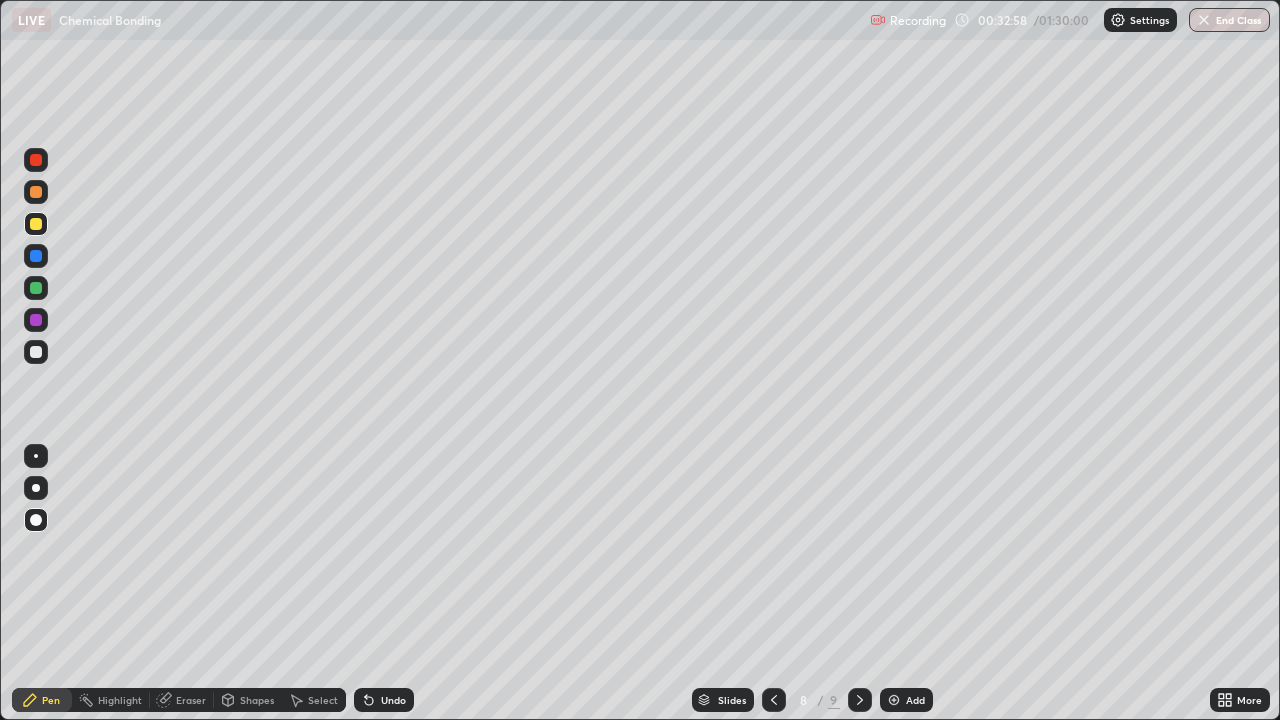 click at bounding box center (860, 700) 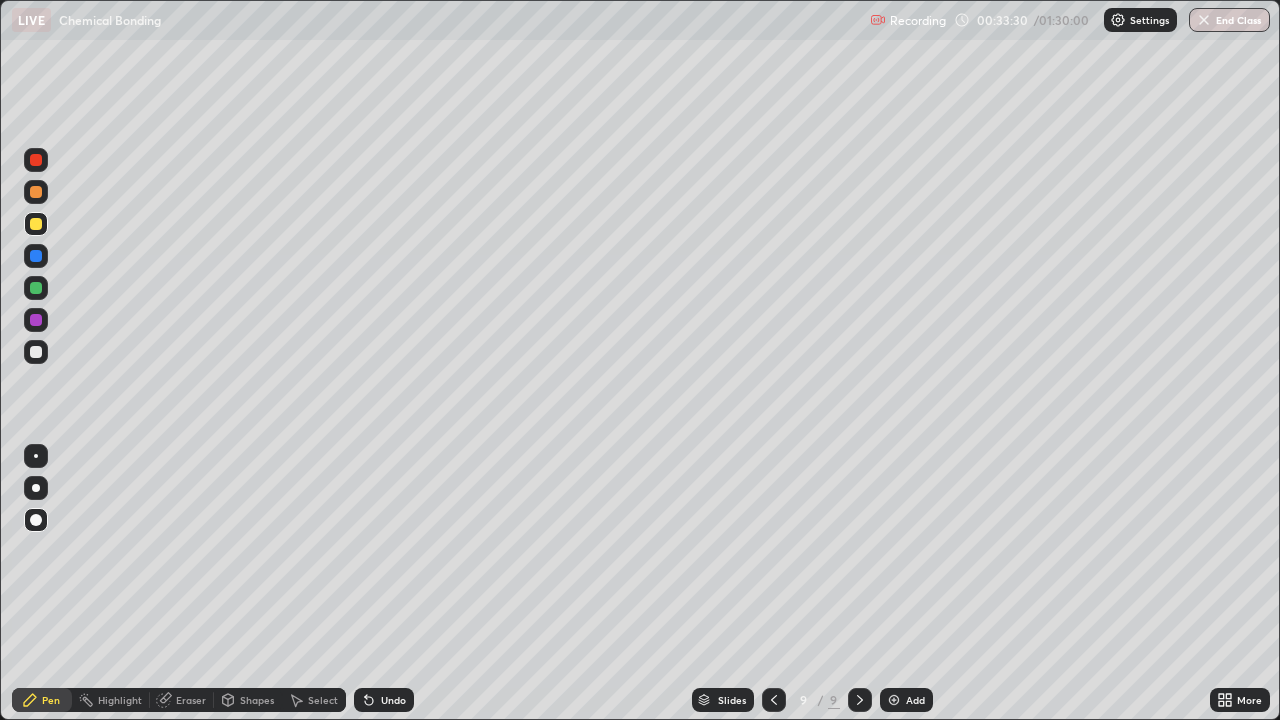 click 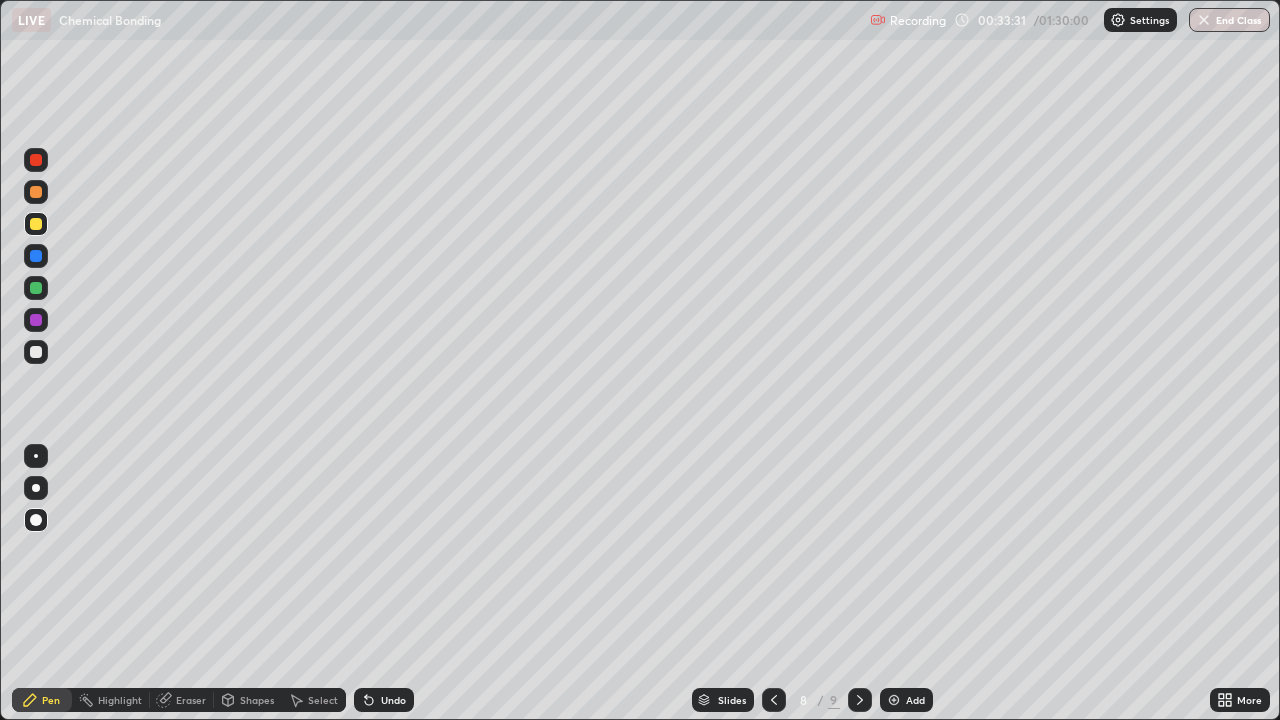 click 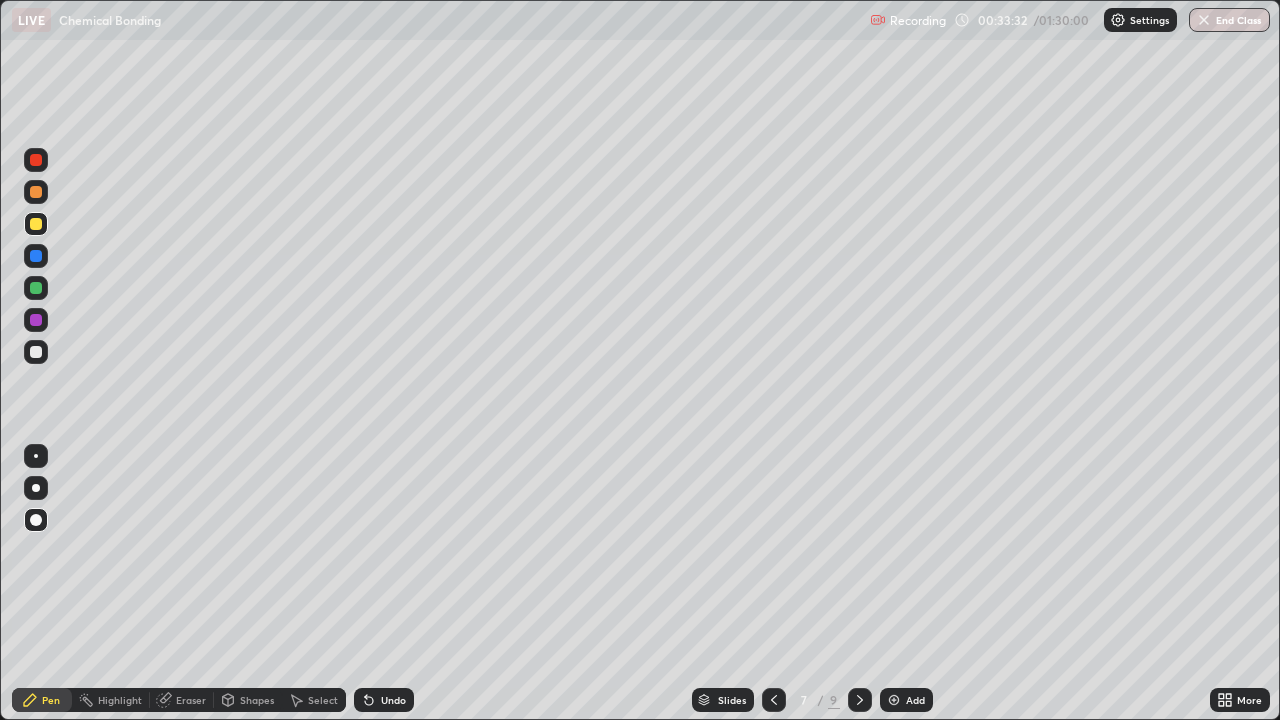click at bounding box center [860, 700] 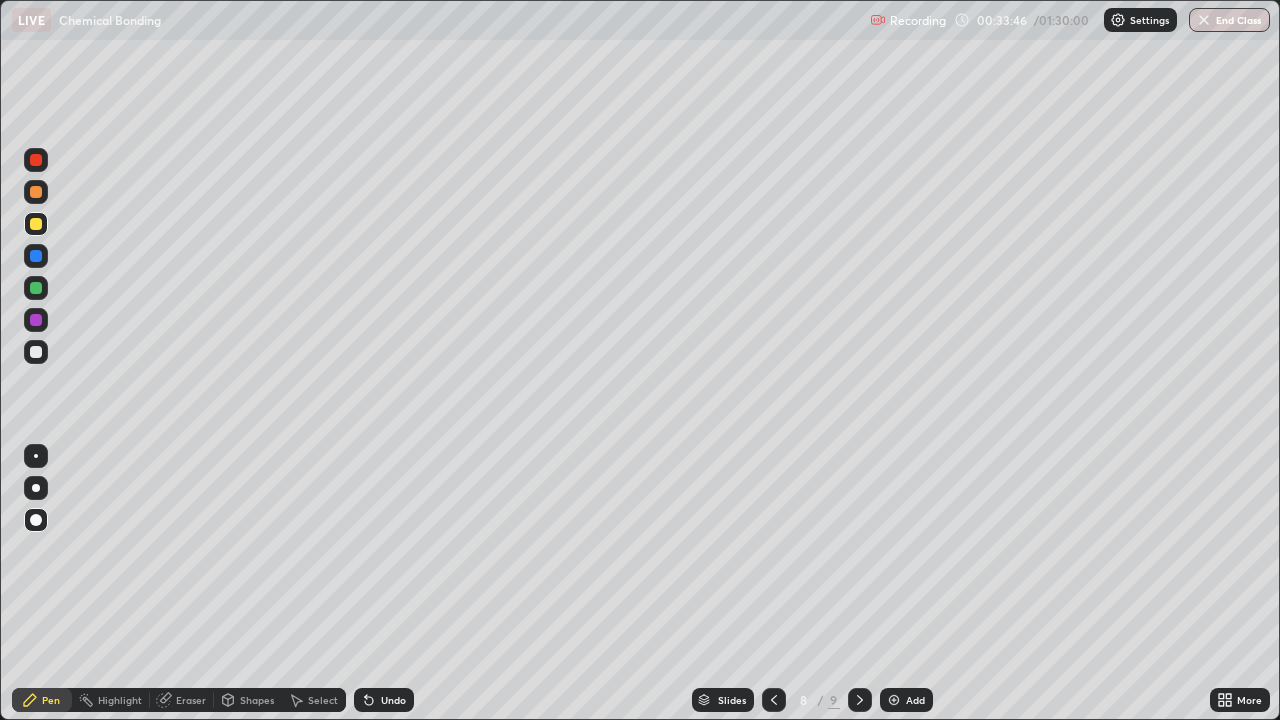 click 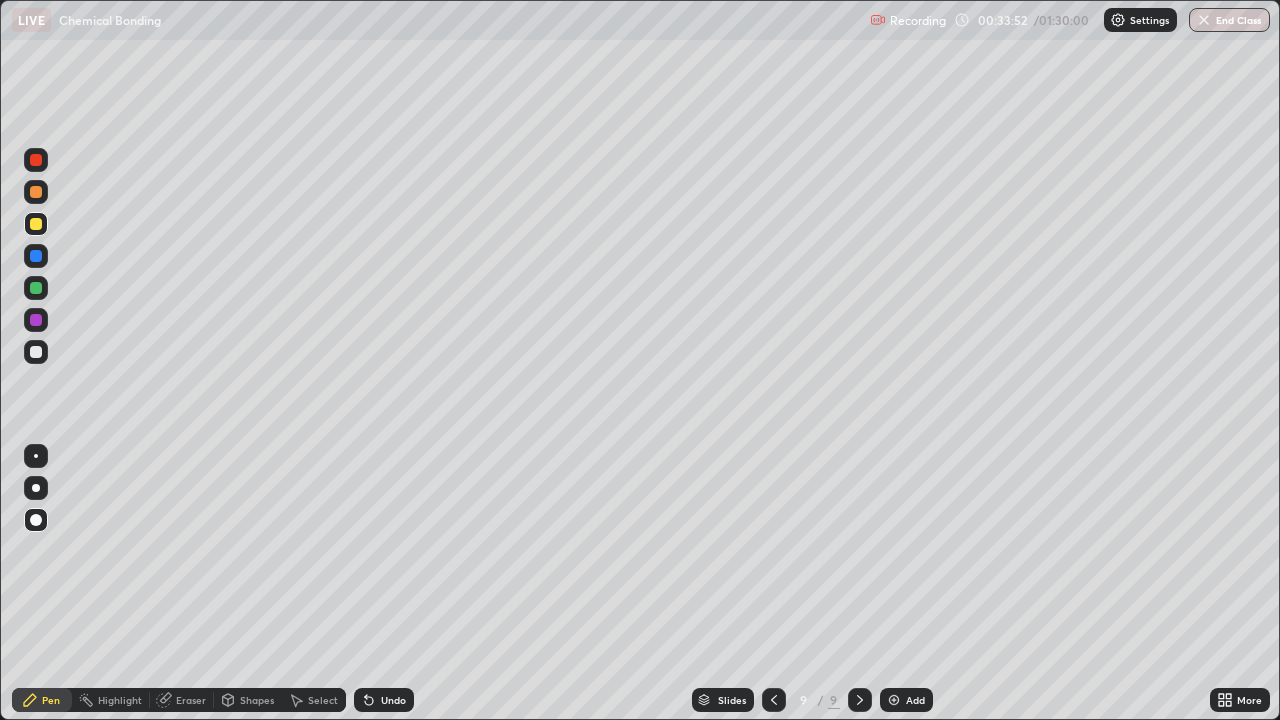 click 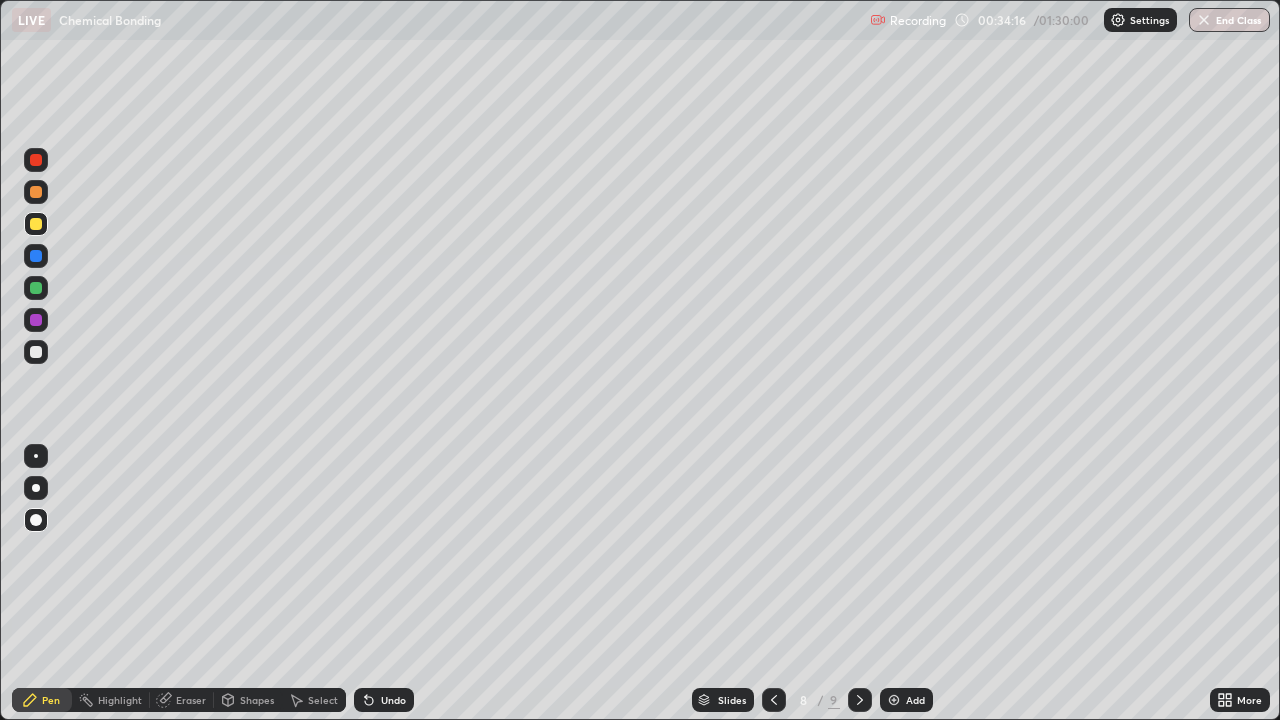 click 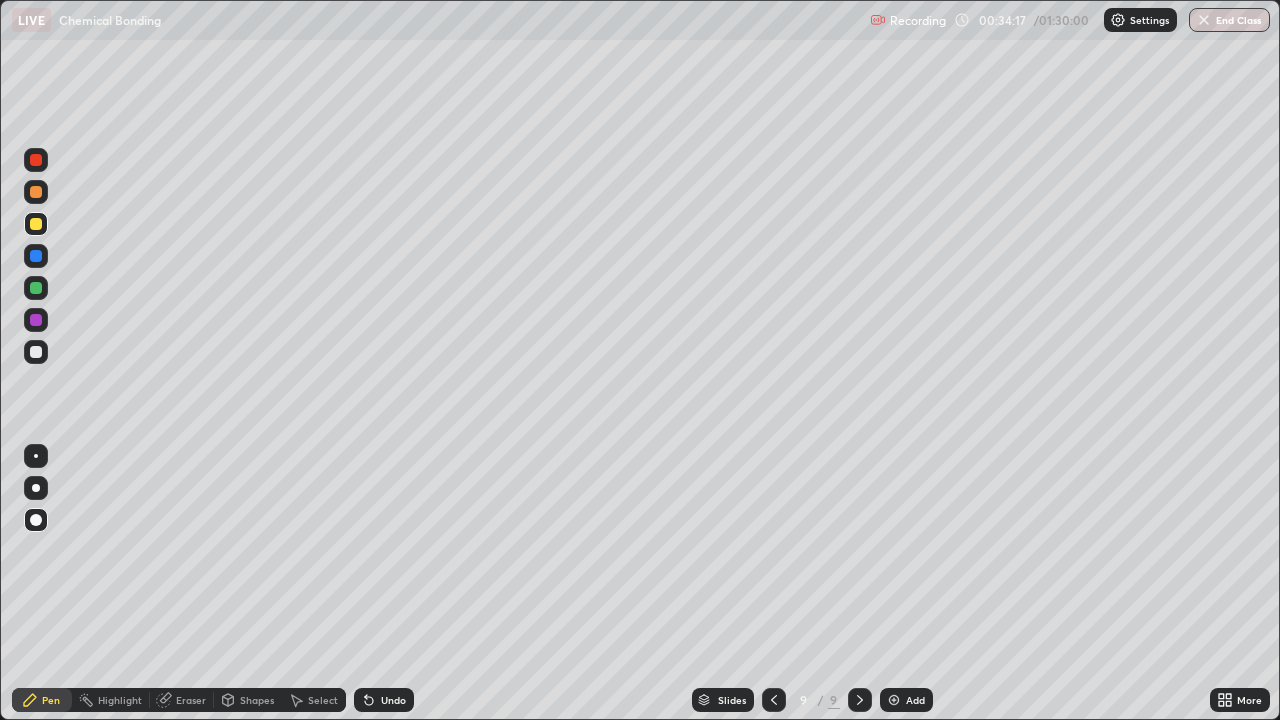 click on "Add" at bounding box center [915, 700] 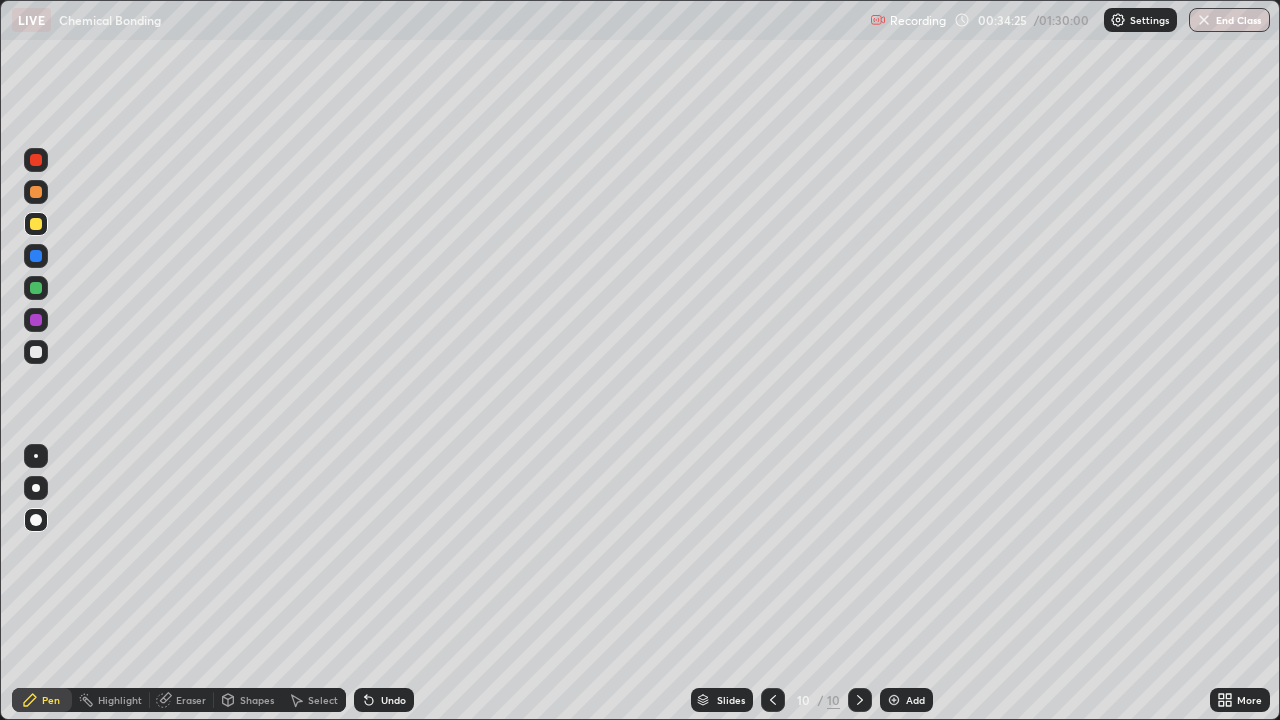 click on "Shapes" at bounding box center (257, 700) 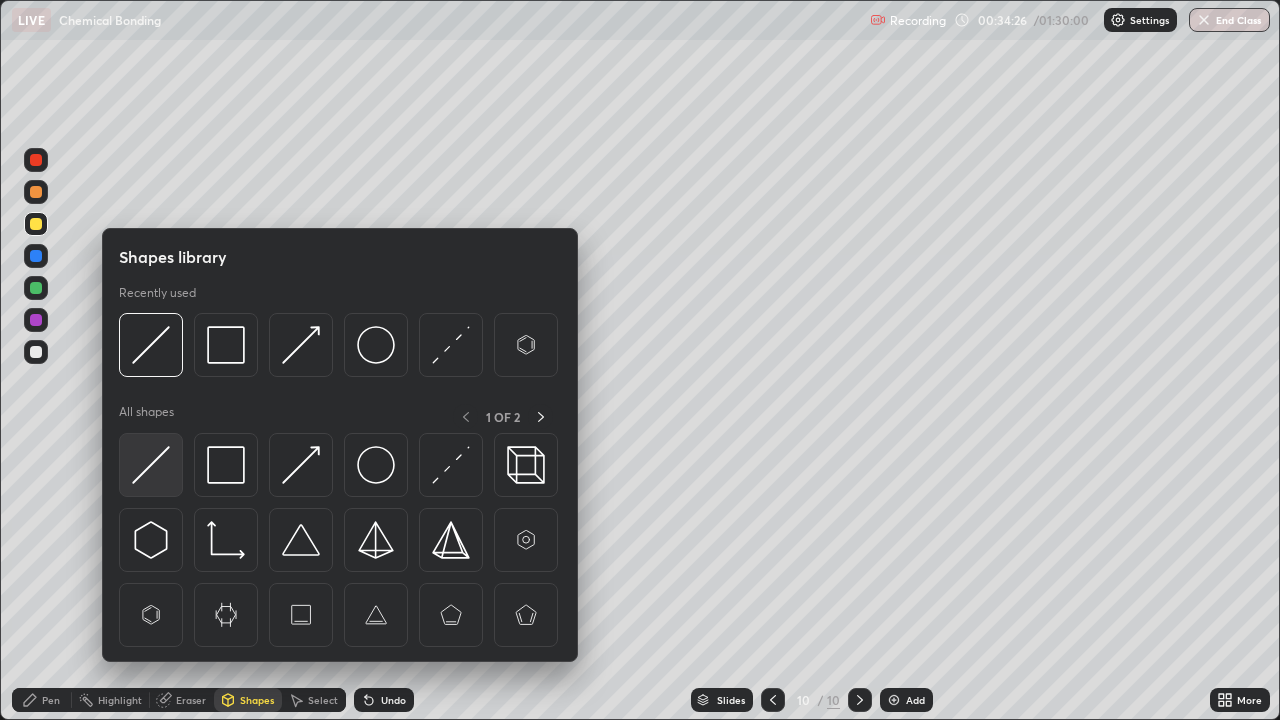 click at bounding box center [151, 465] 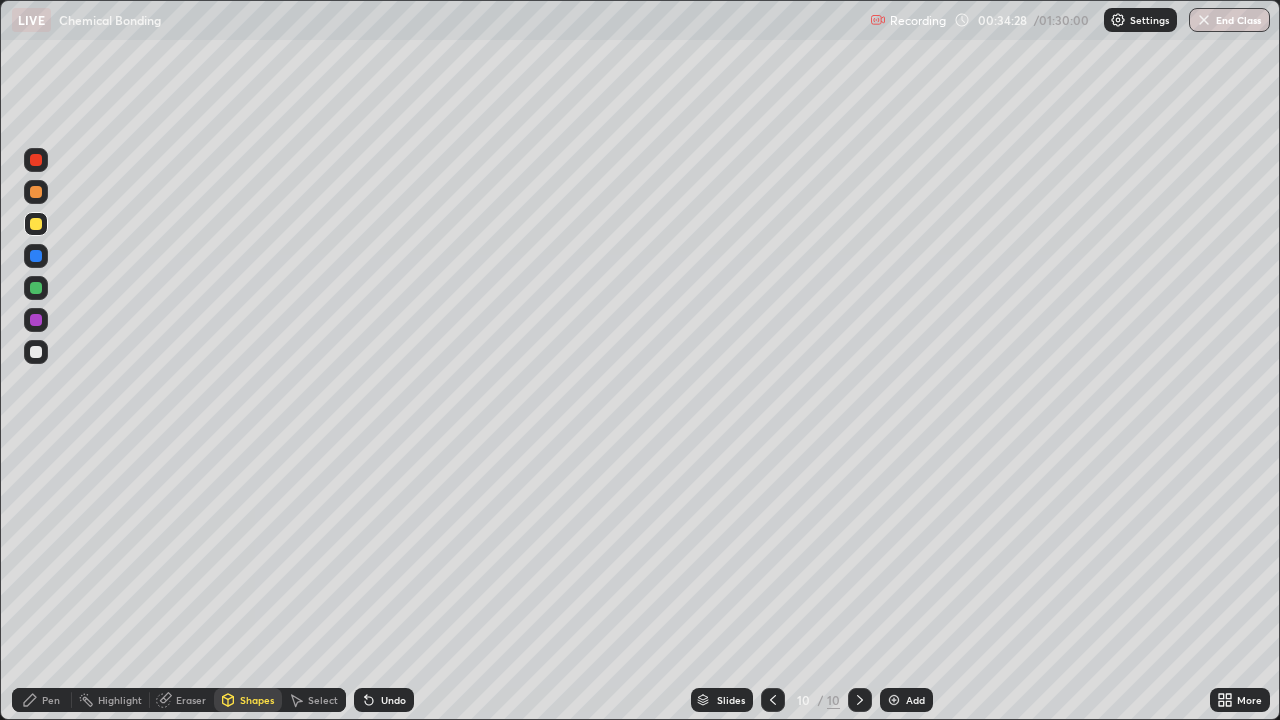click 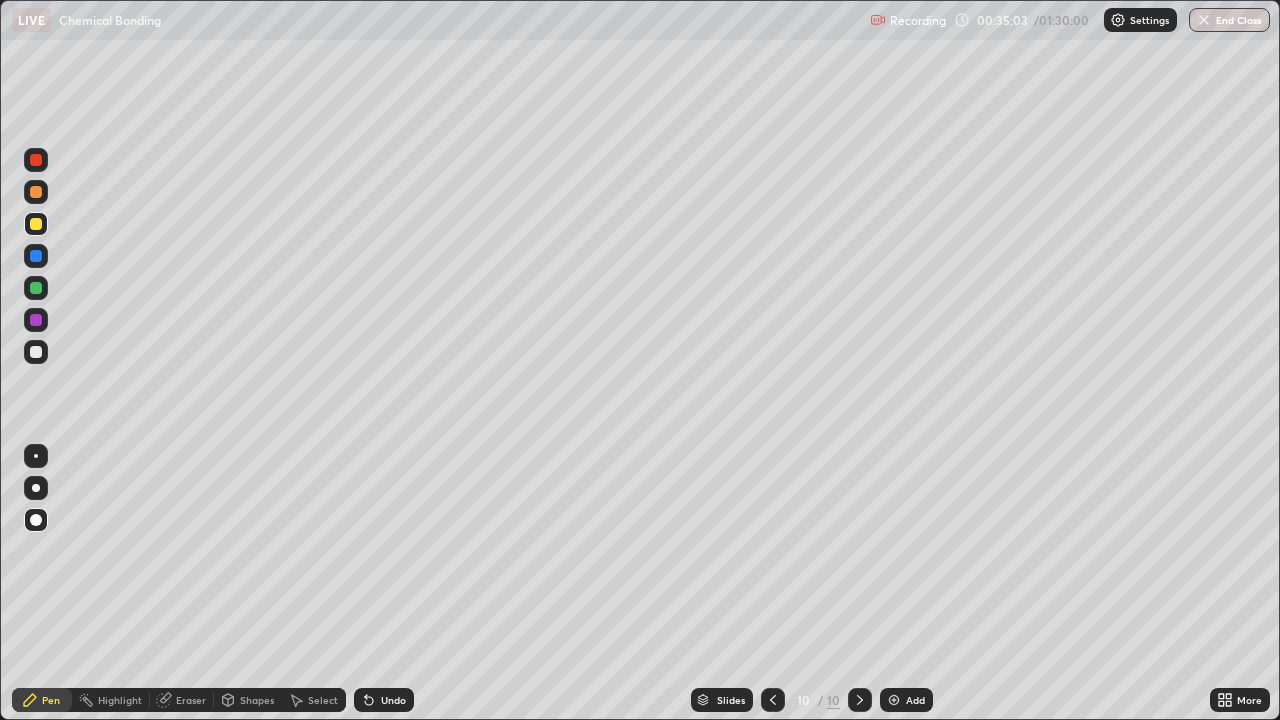 click on "Undo" at bounding box center [384, 700] 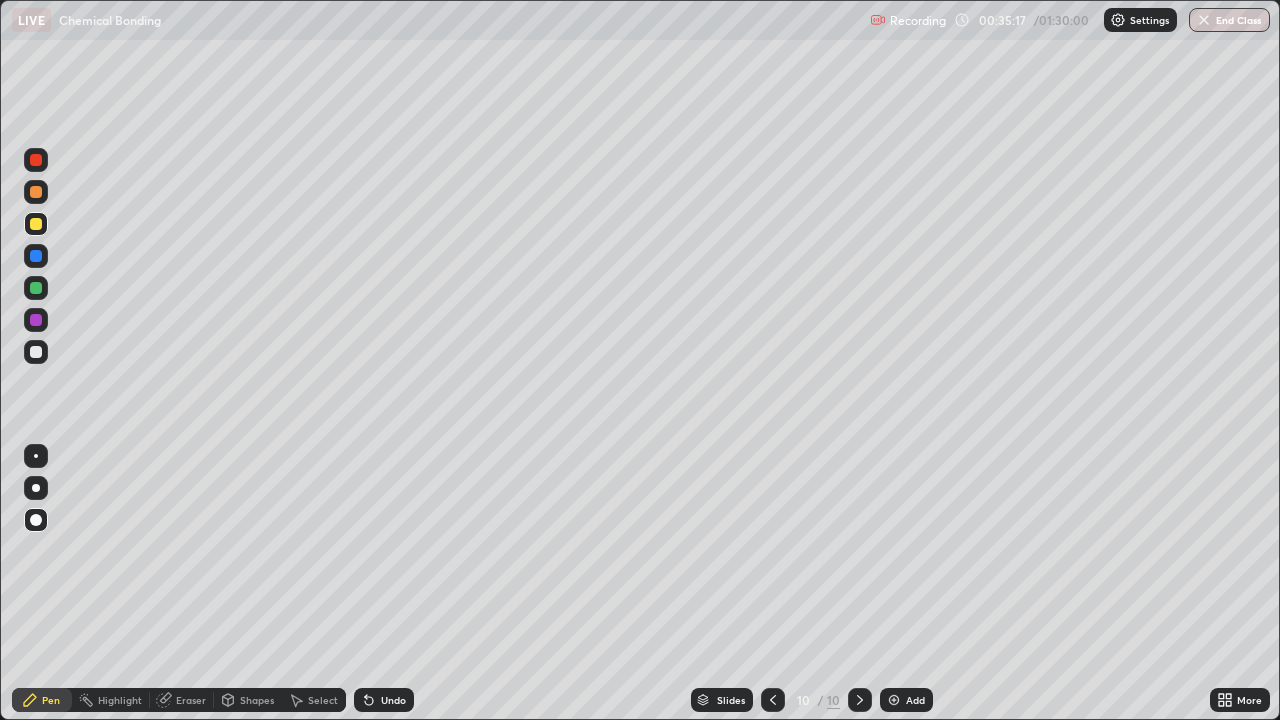 click at bounding box center [36, 320] 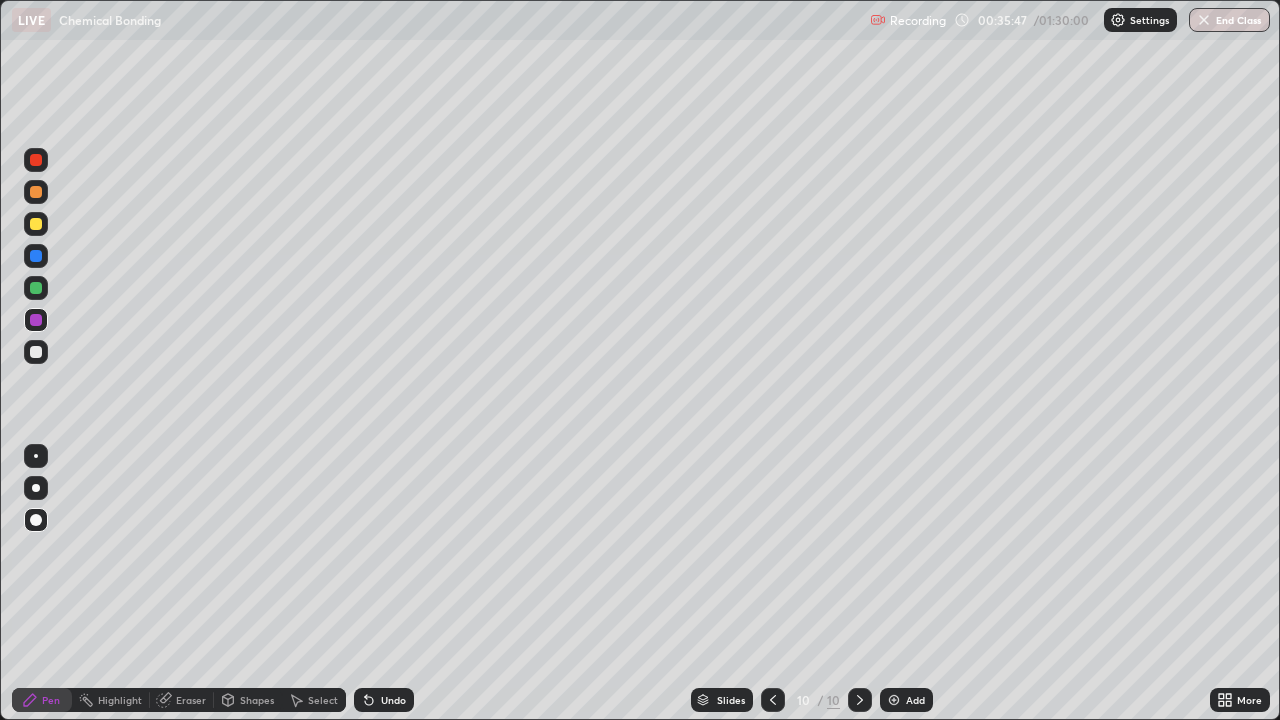 click 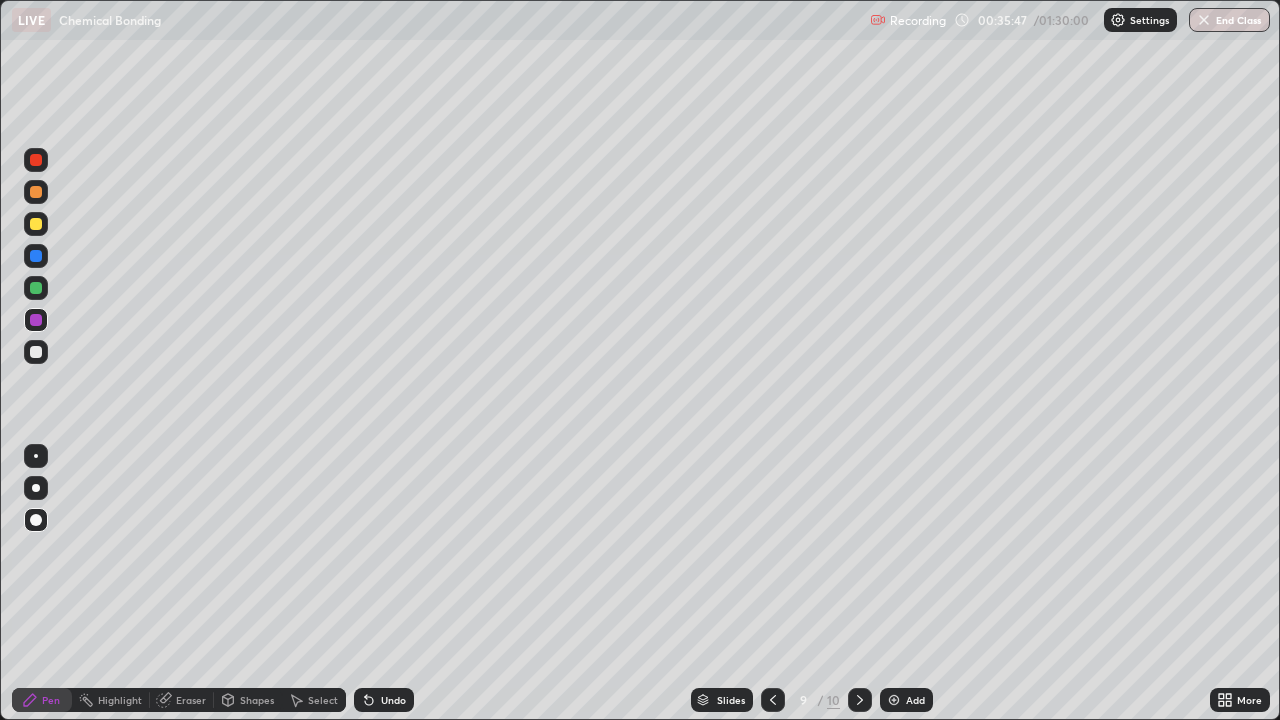 click 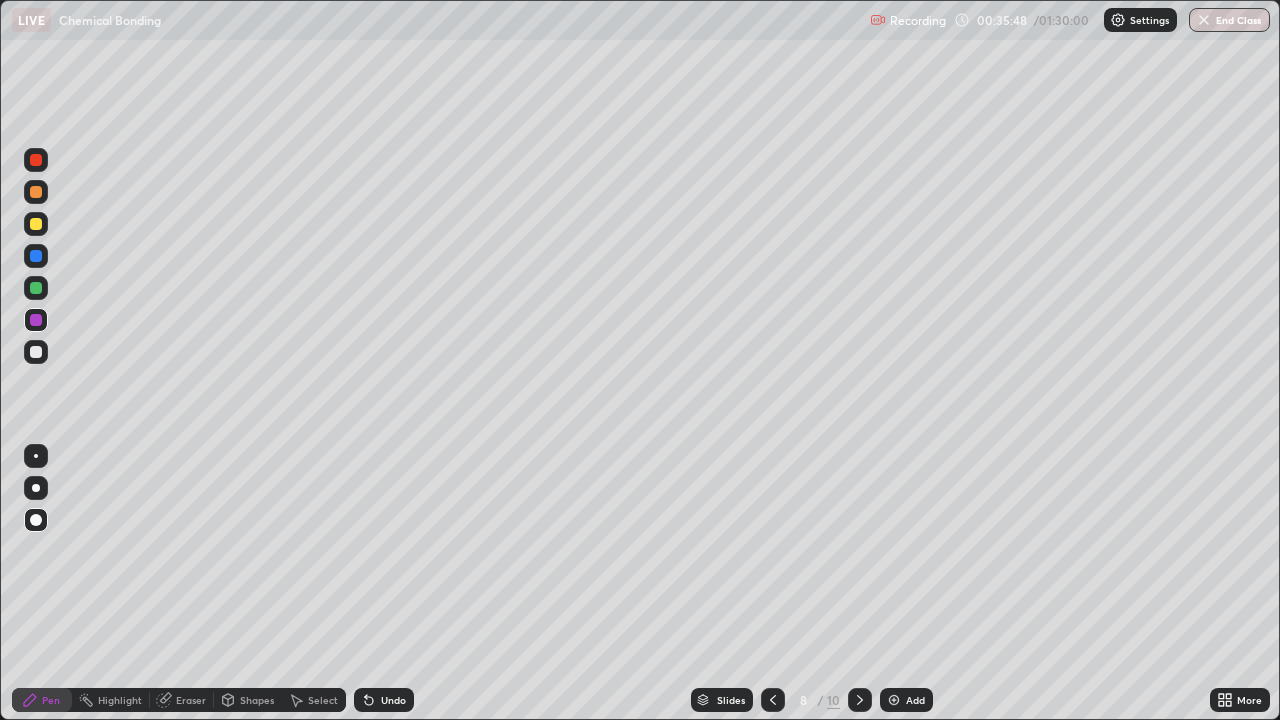 click at bounding box center (773, 700) 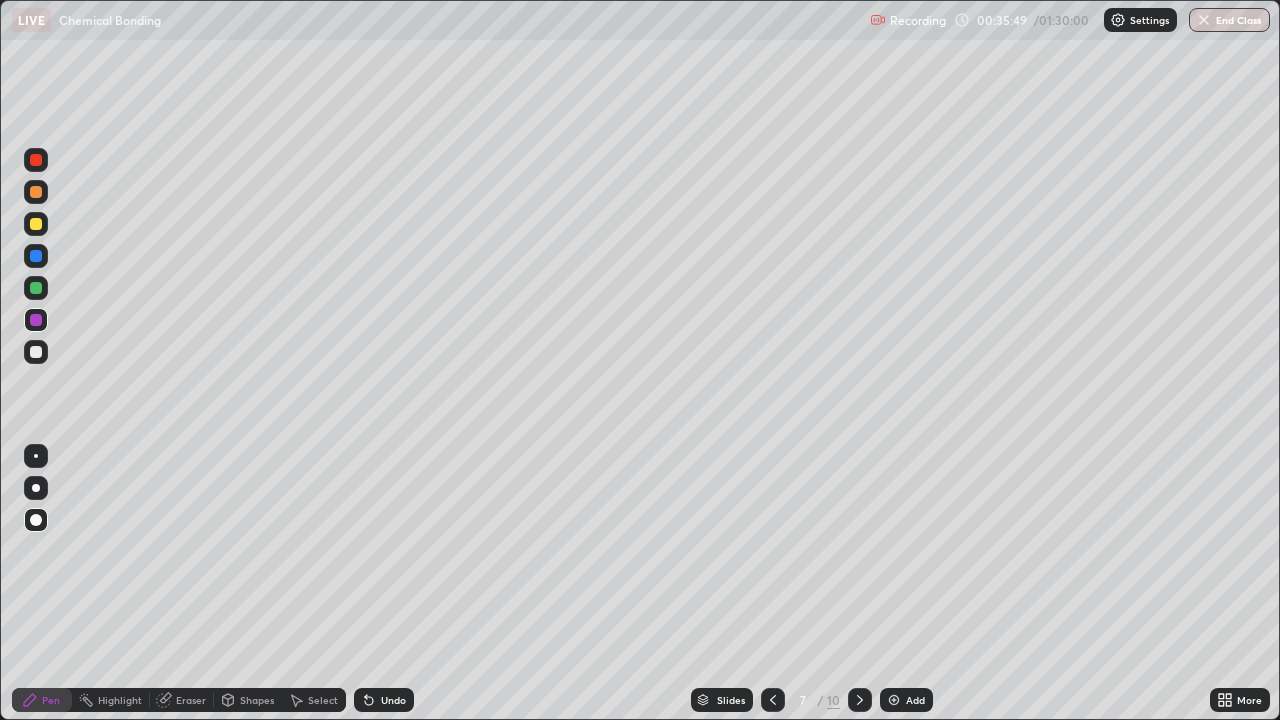 click at bounding box center (773, 700) 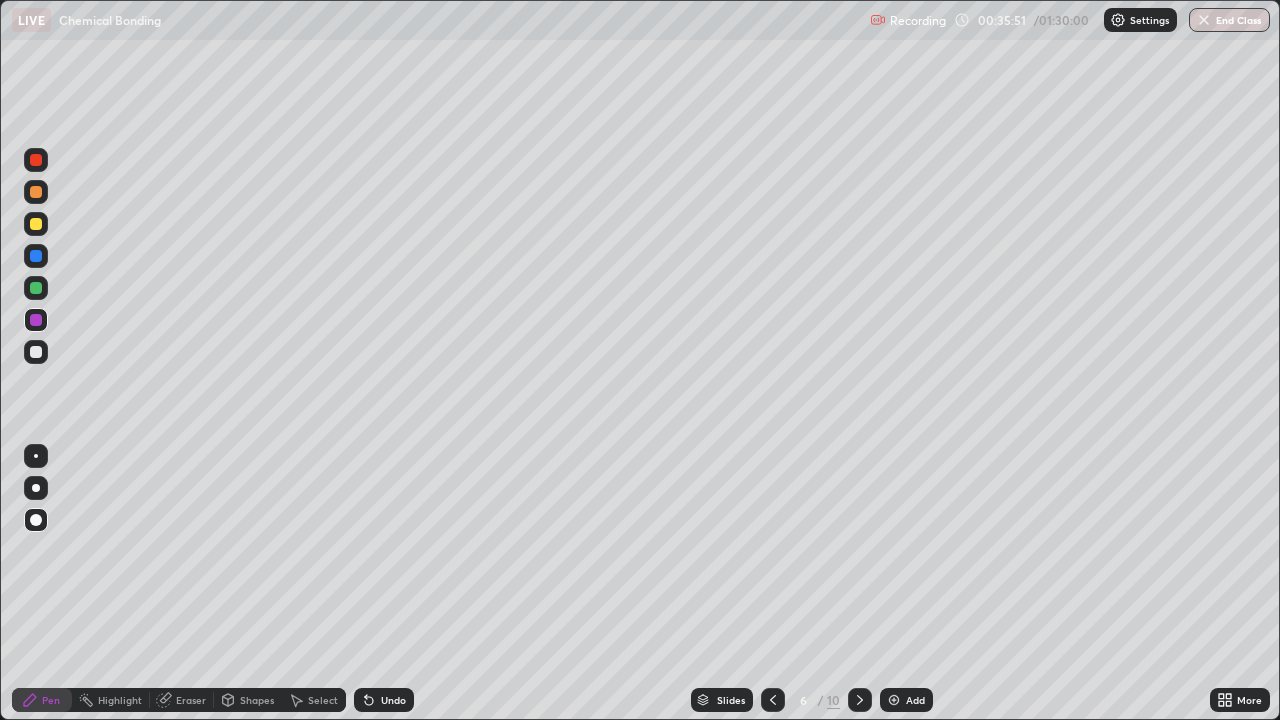 click at bounding box center [773, 700] 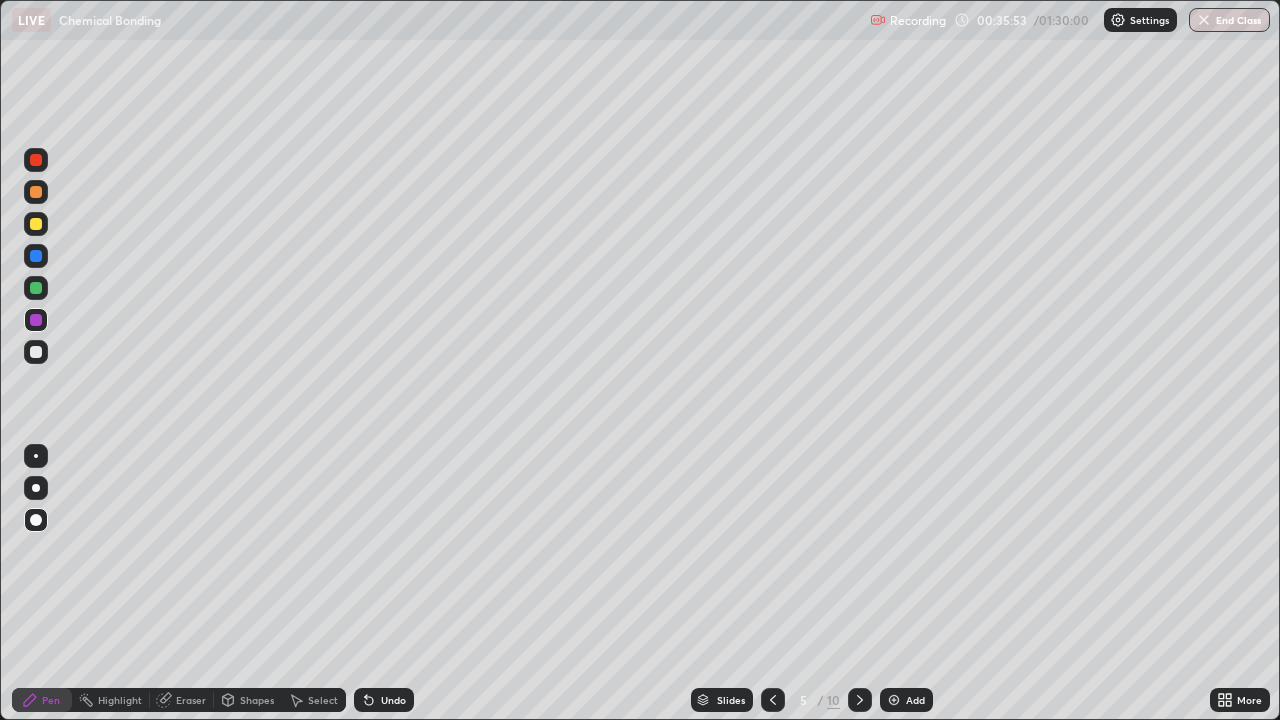 click 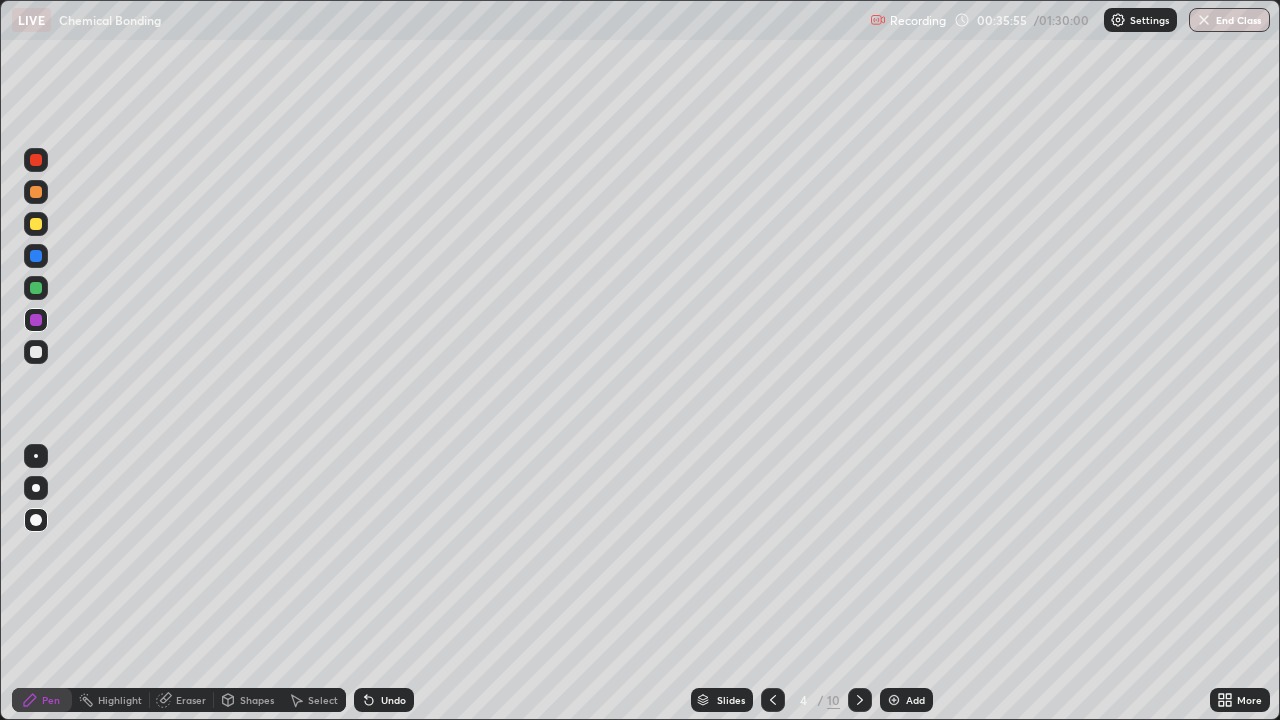 click 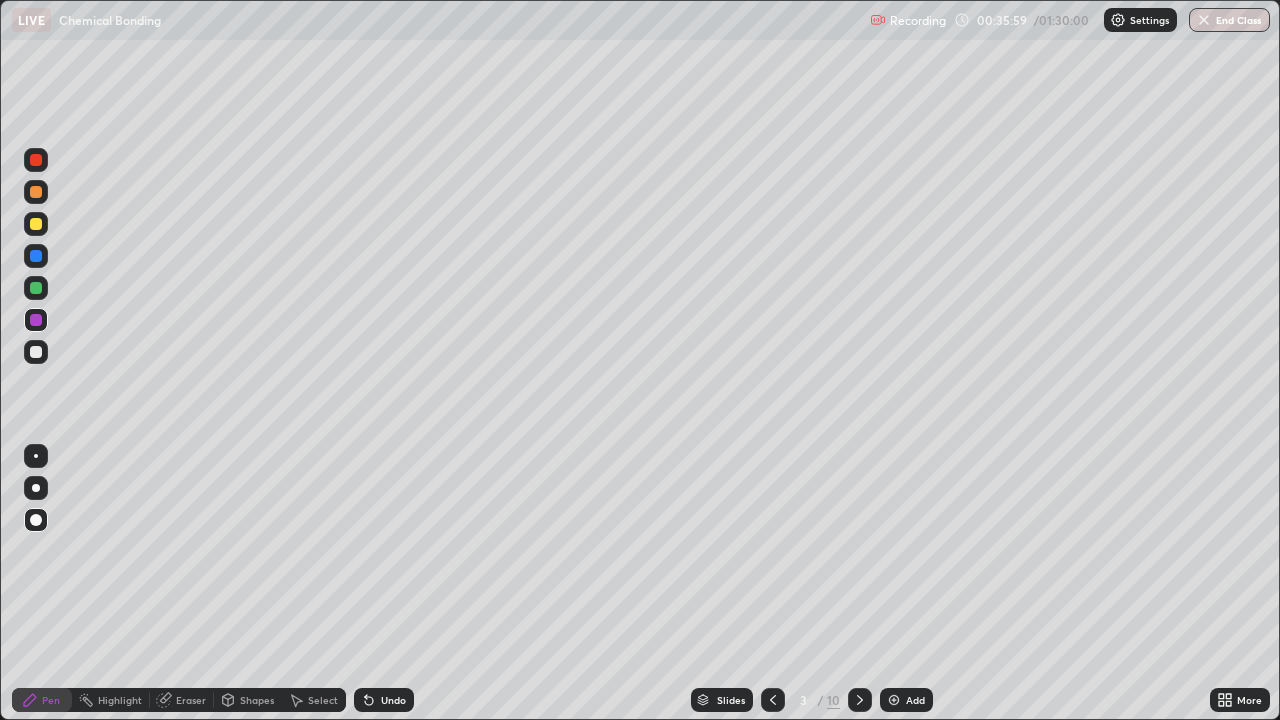 click 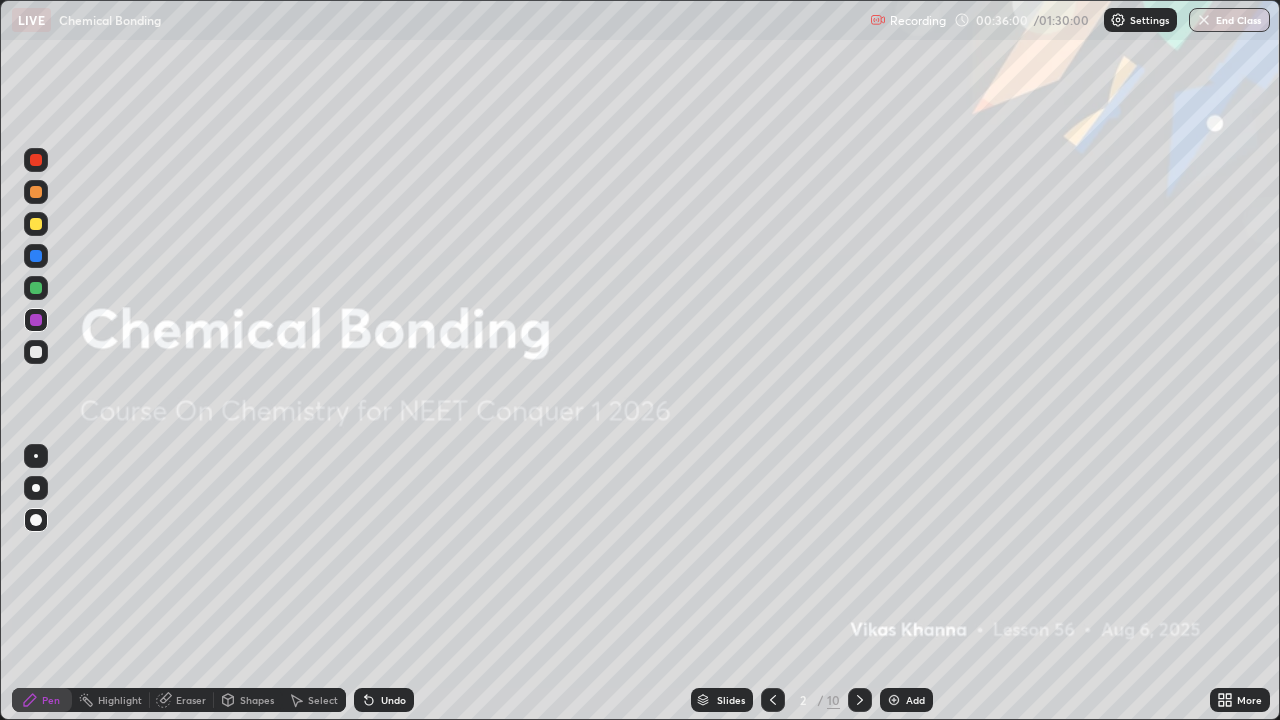 click 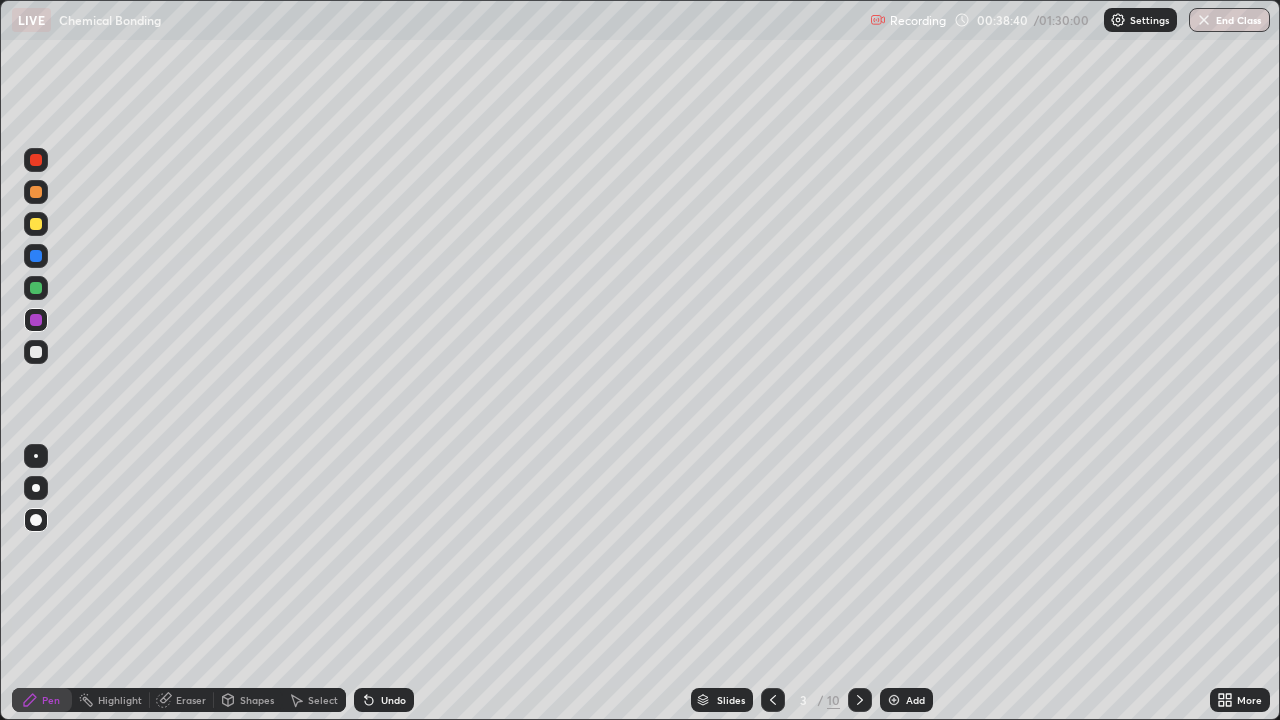 click 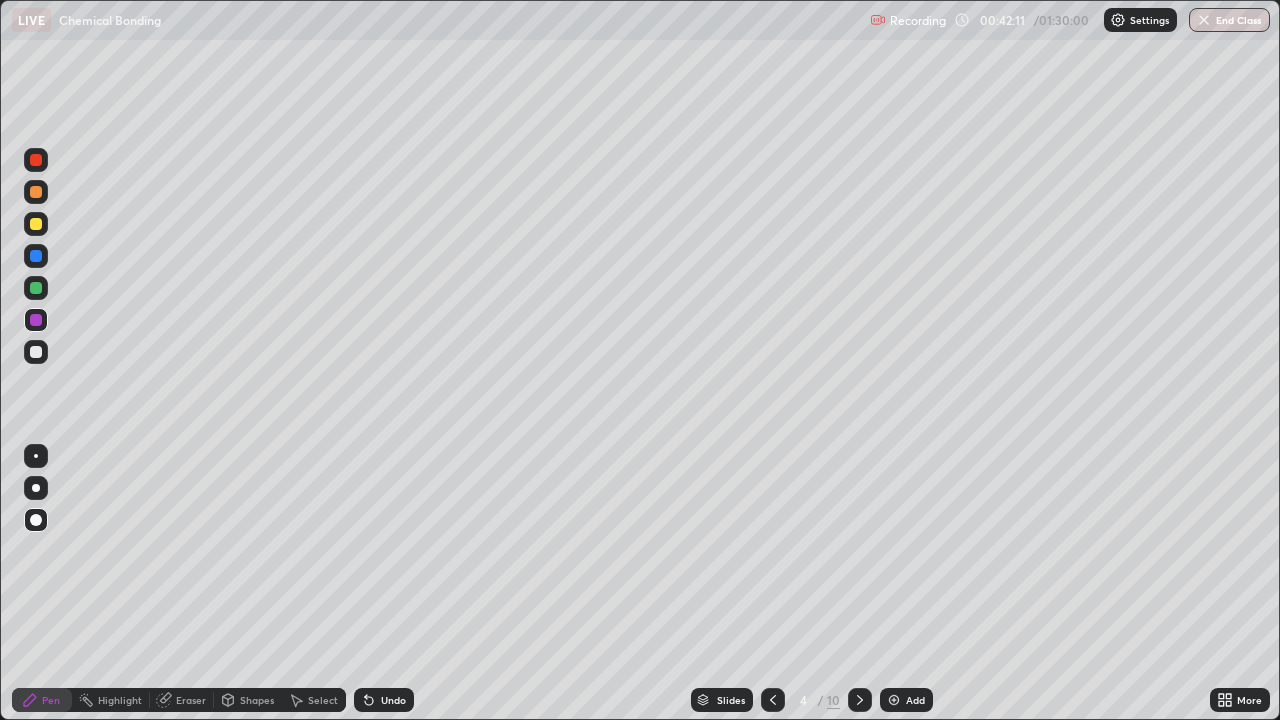 click at bounding box center (860, 700) 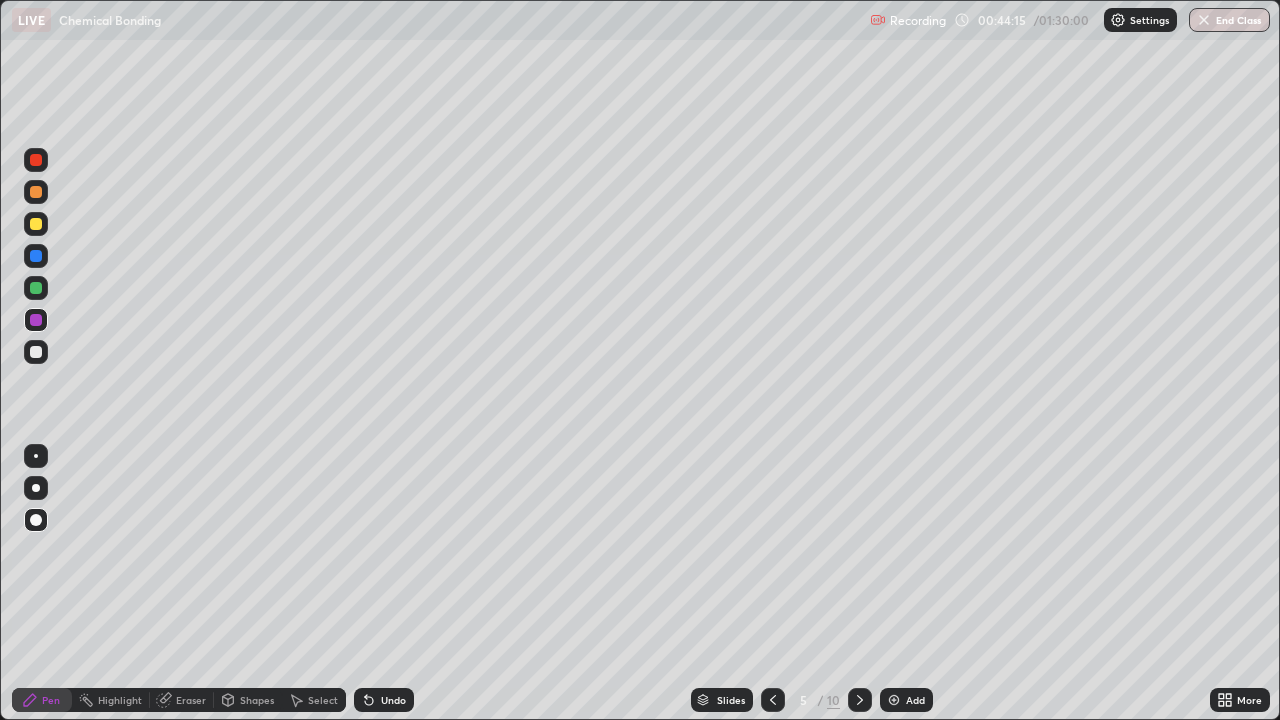 click 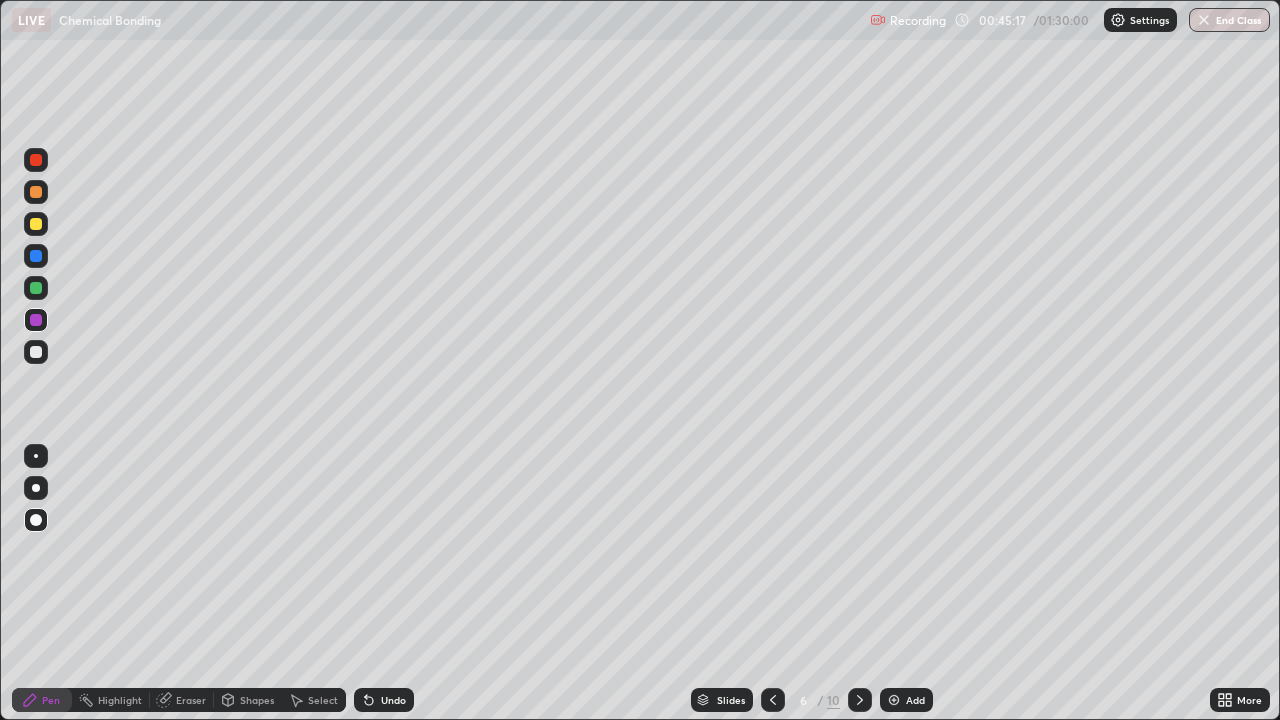 click at bounding box center [860, 700] 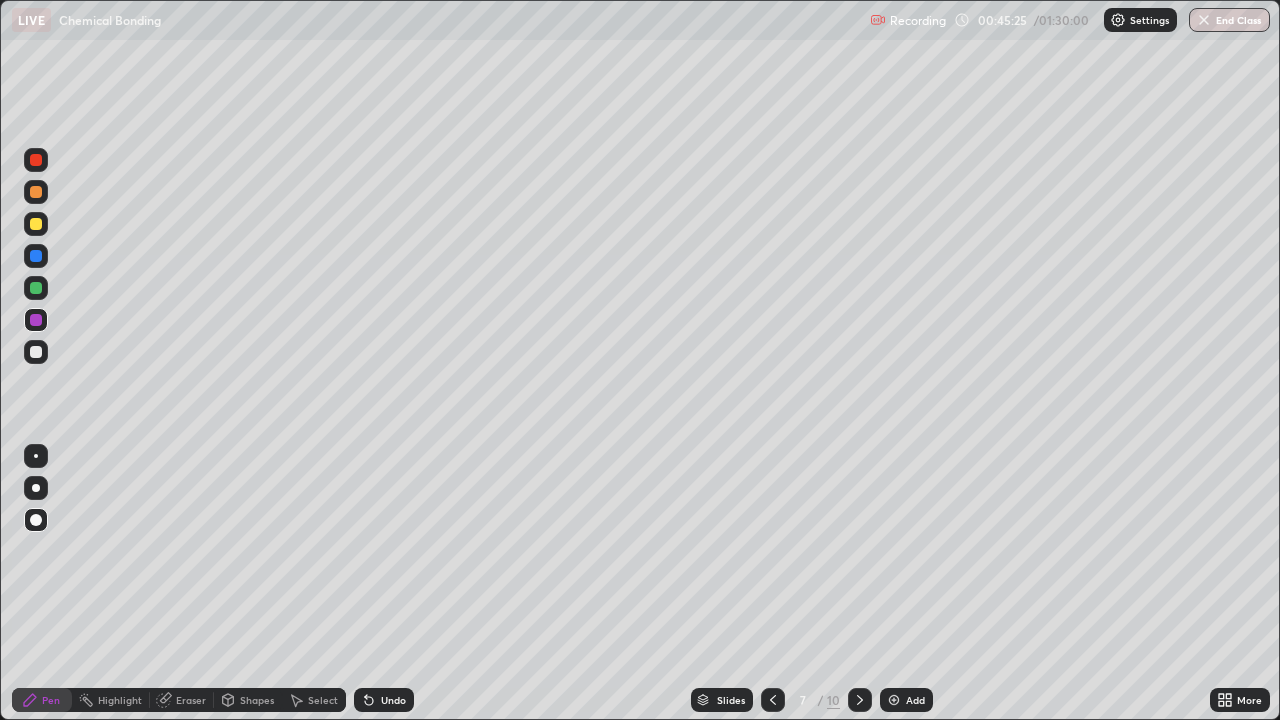 click at bounding box center (773, 700) 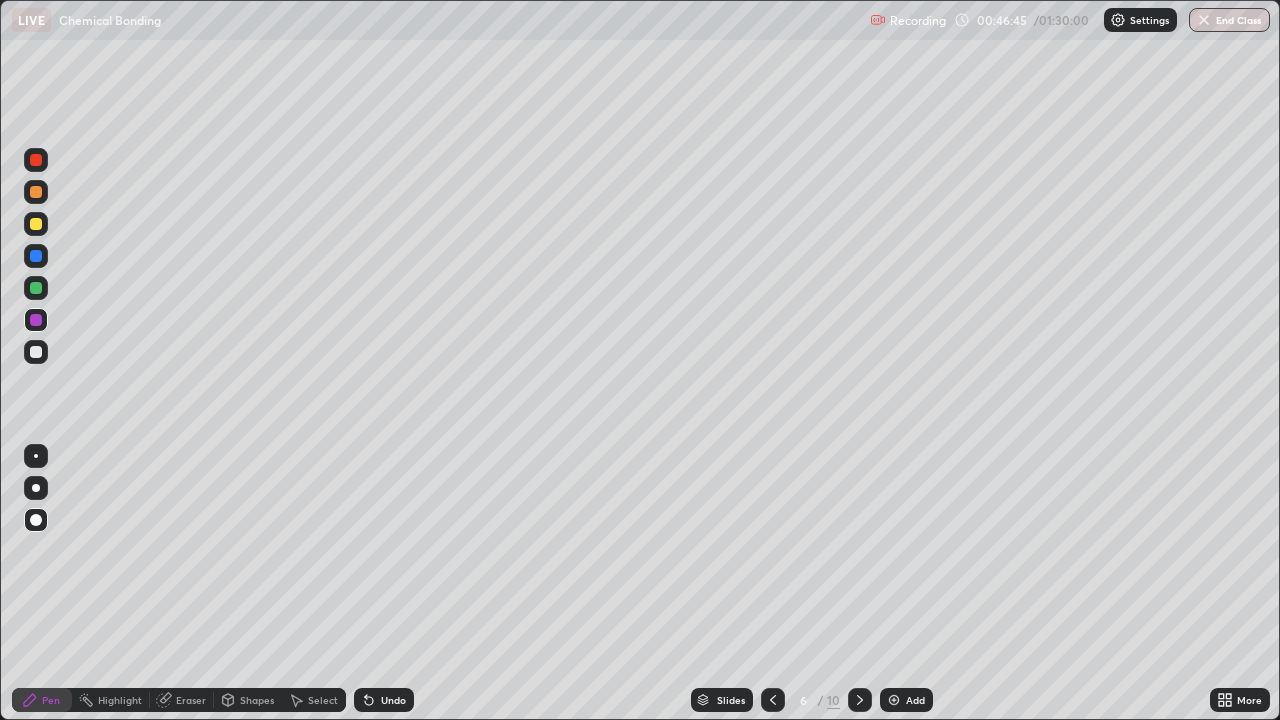 click 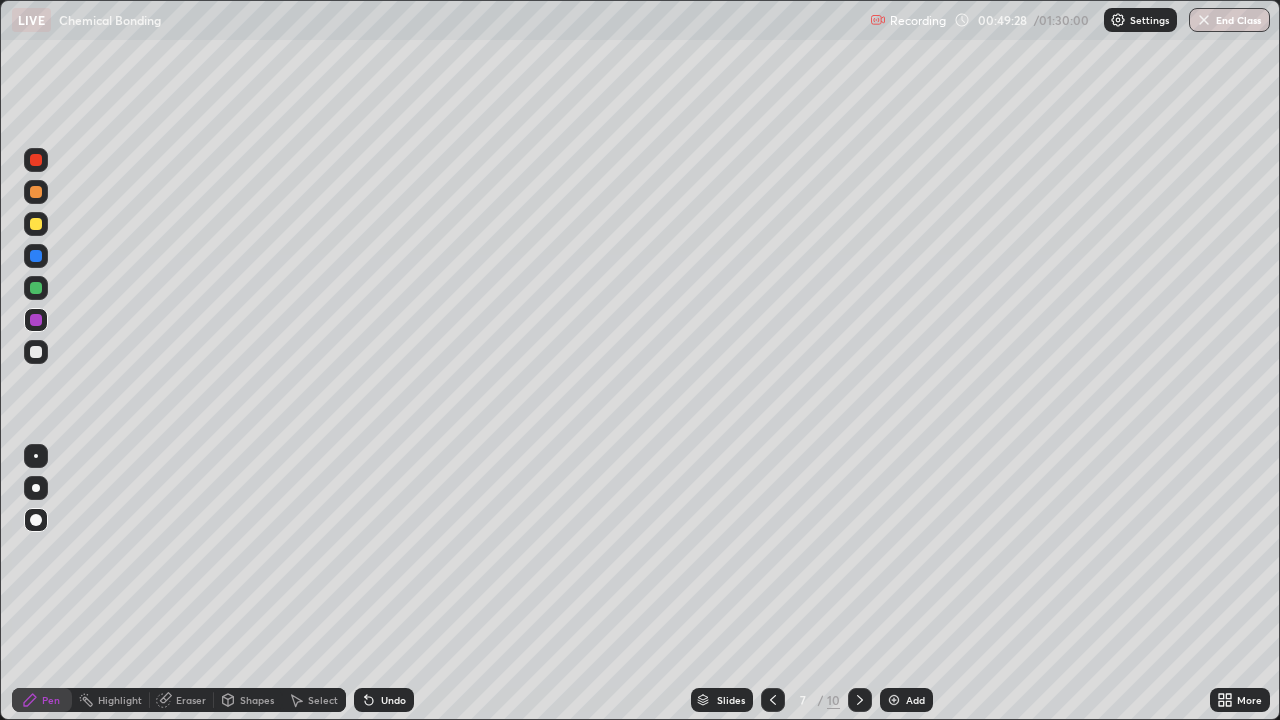 click 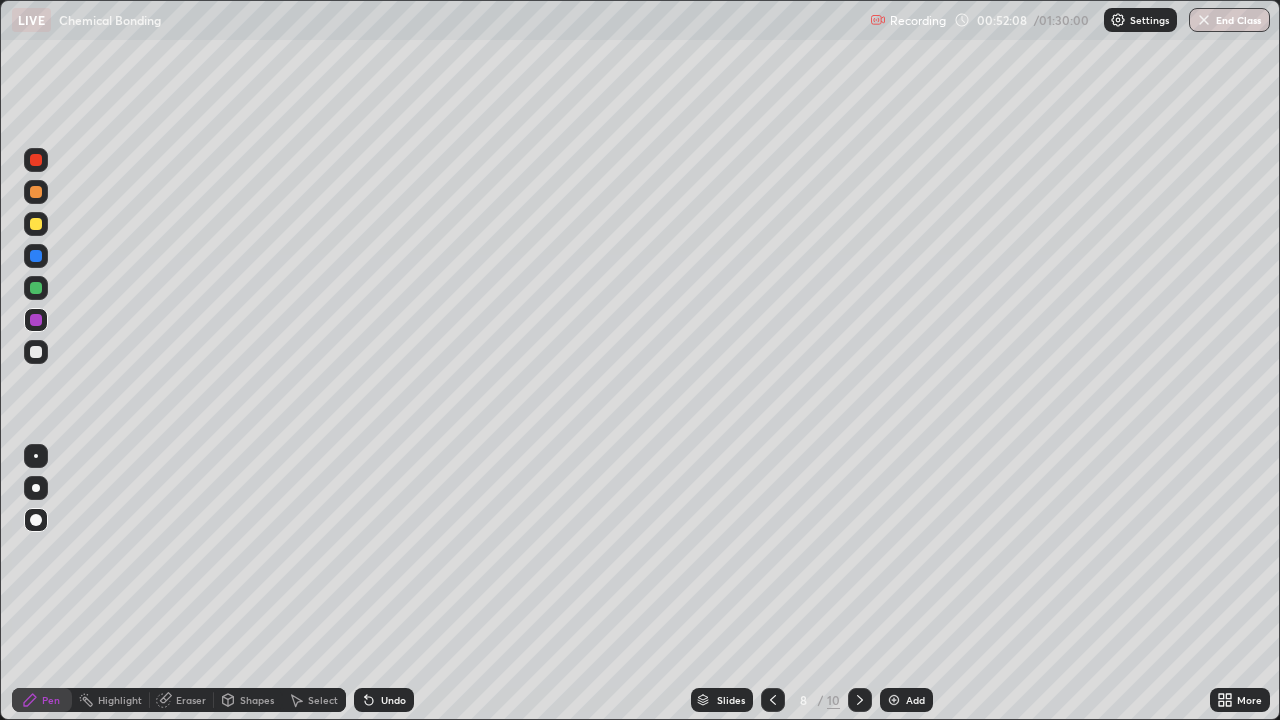click at bounding box center [860, 700] 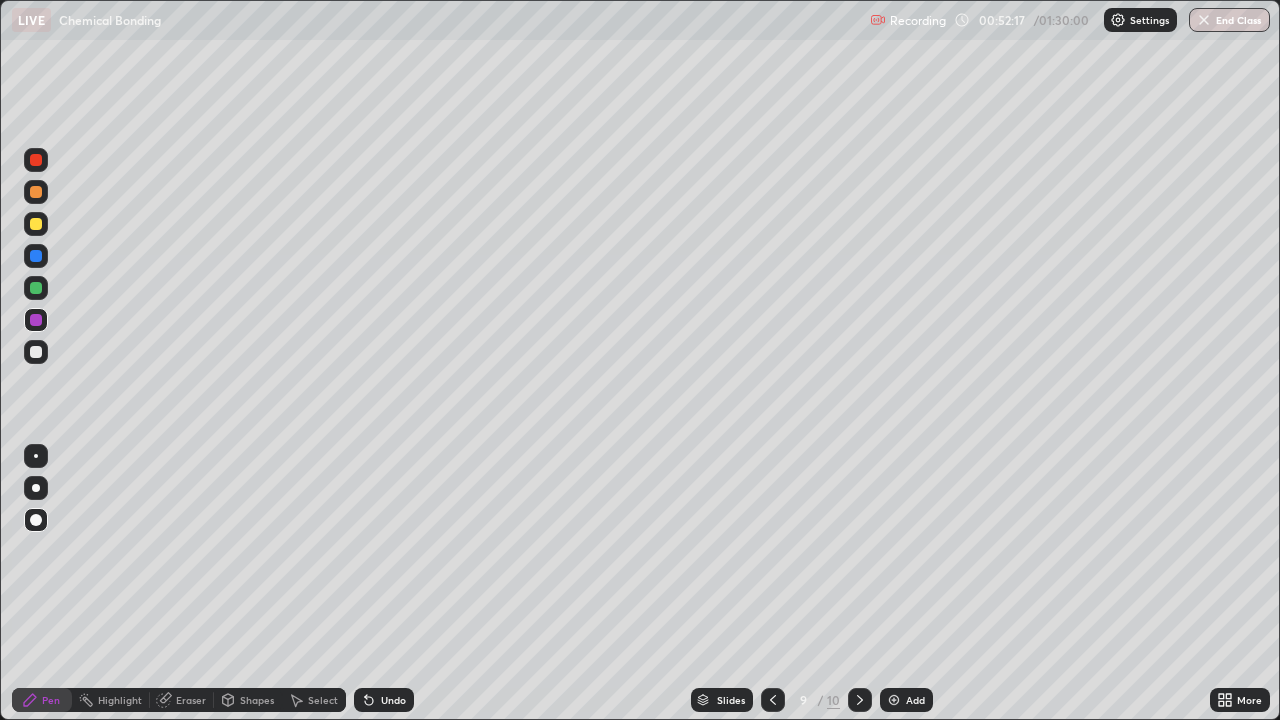 click 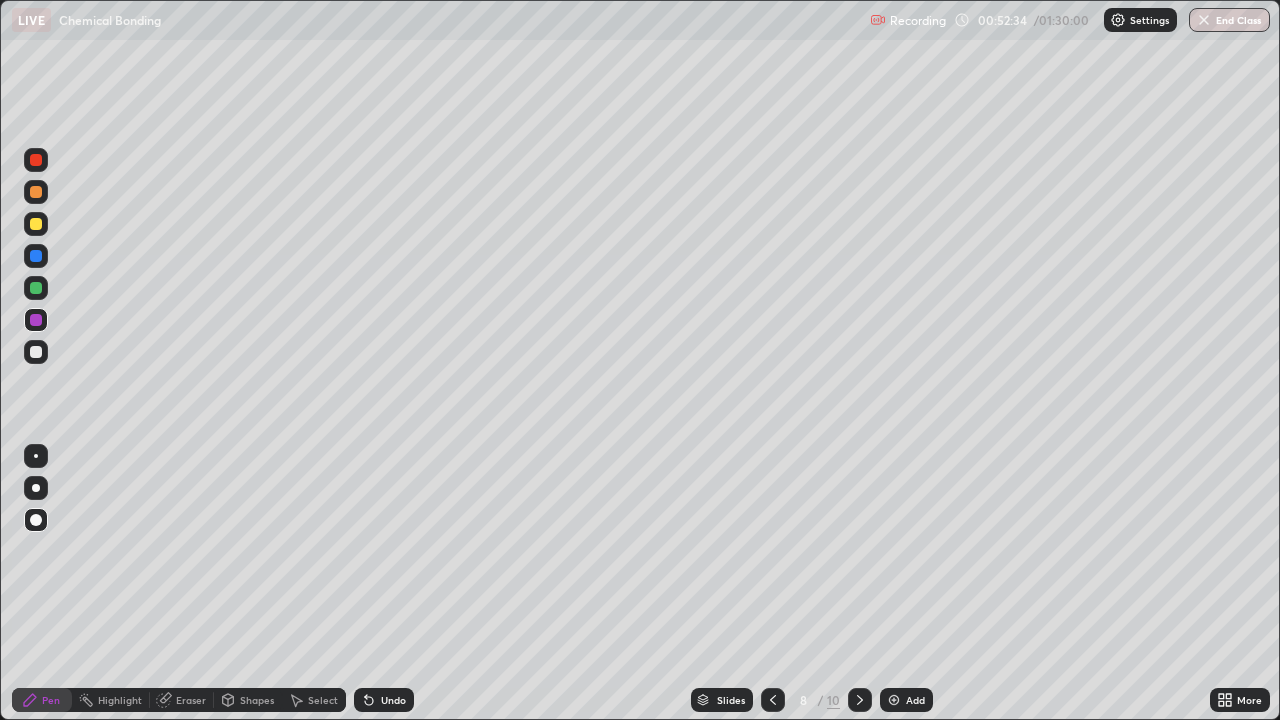 click 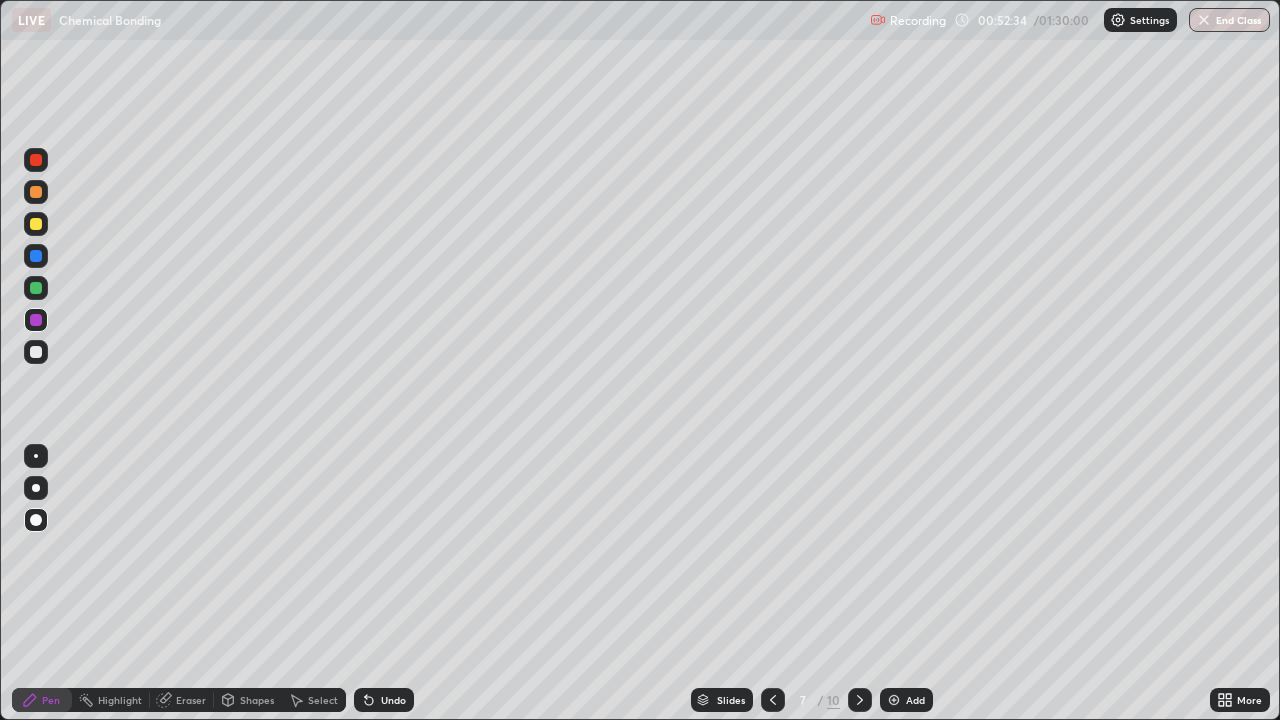 click at bounding box center [773, 700] 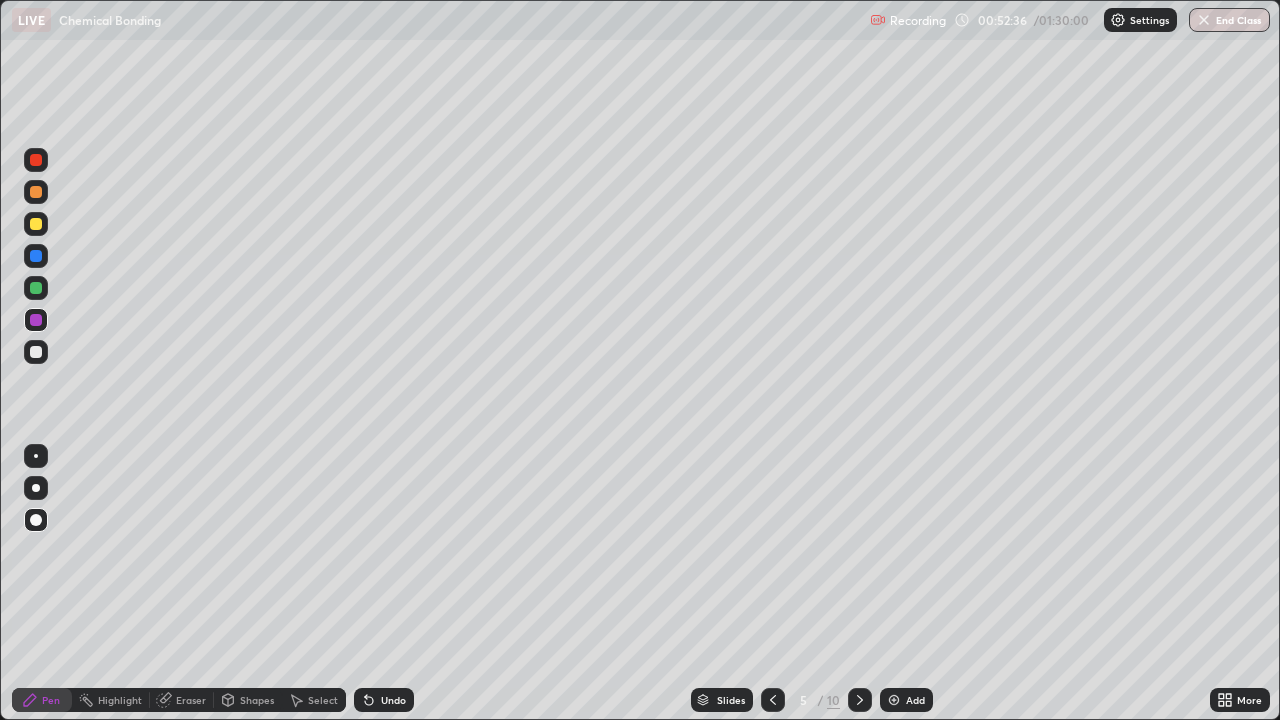 click 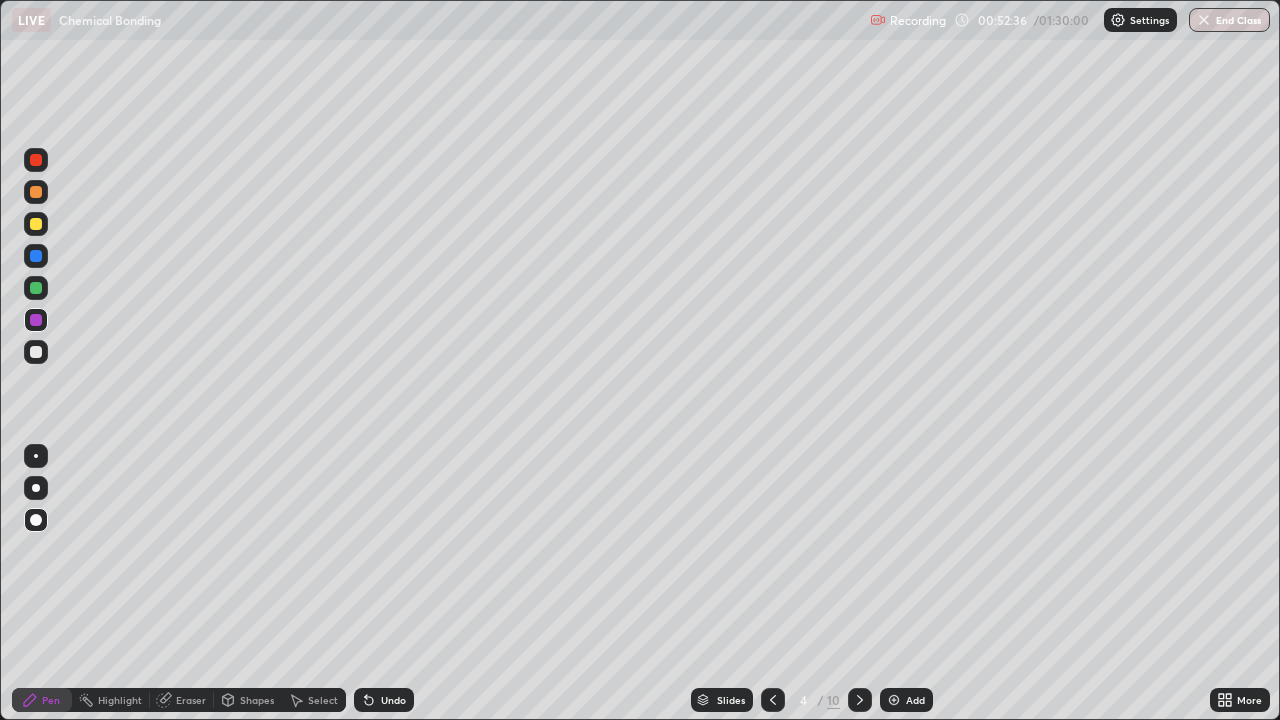 click 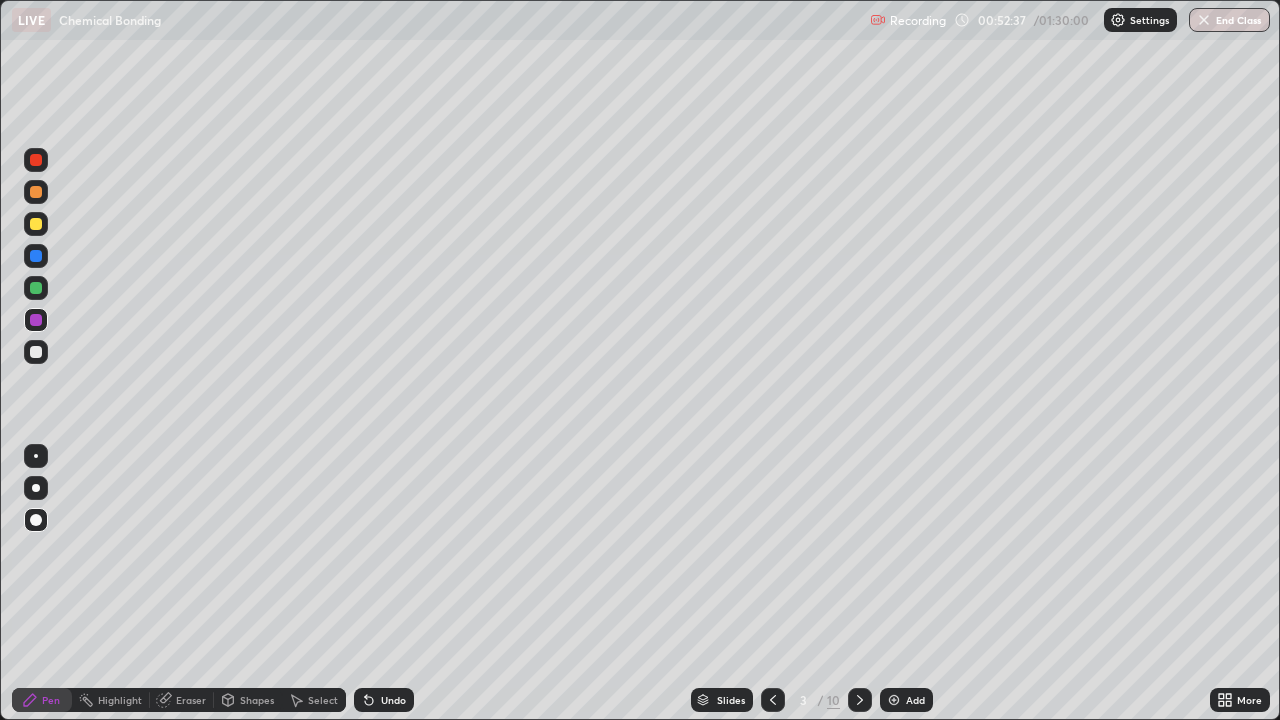 click at bounding box center [860, 700] 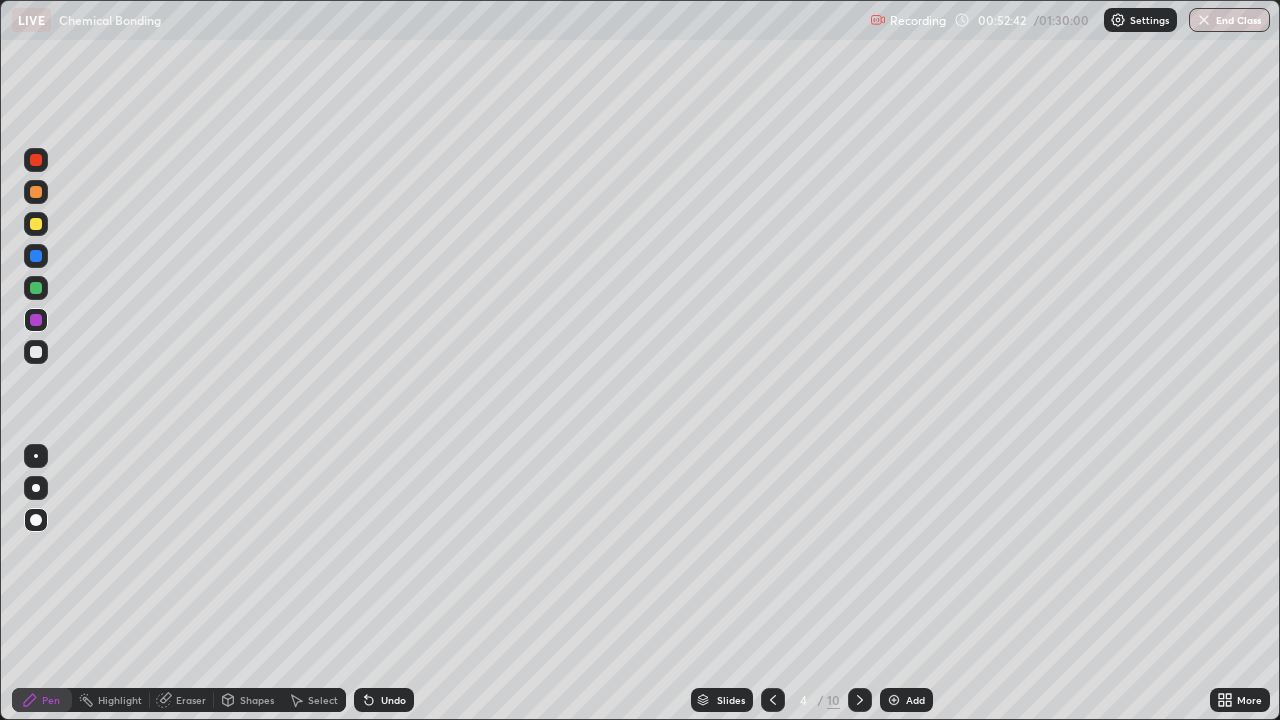 click 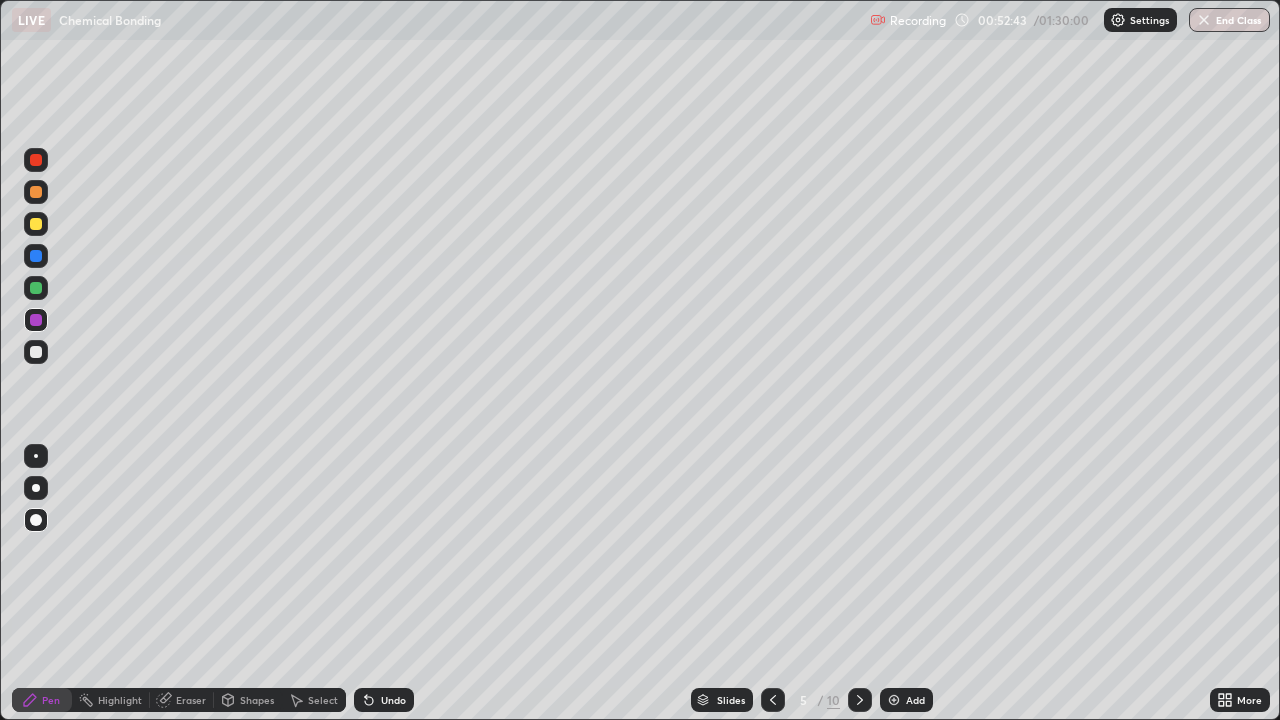click 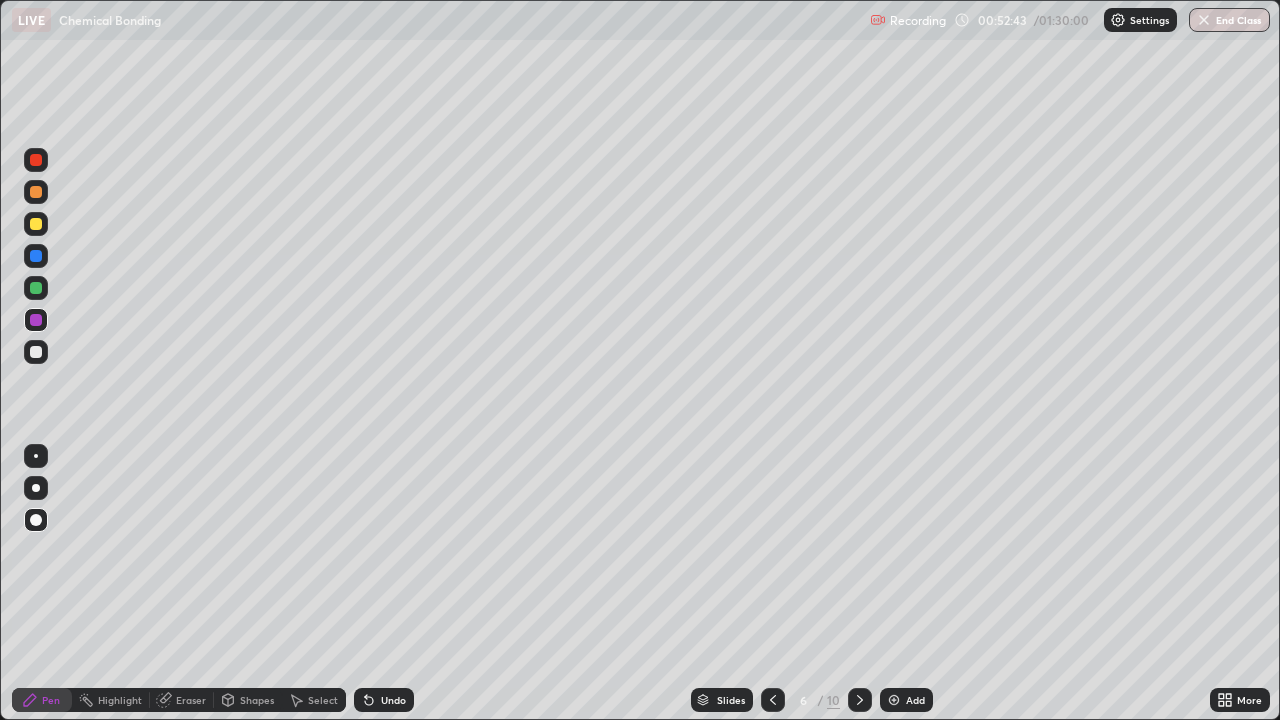 click 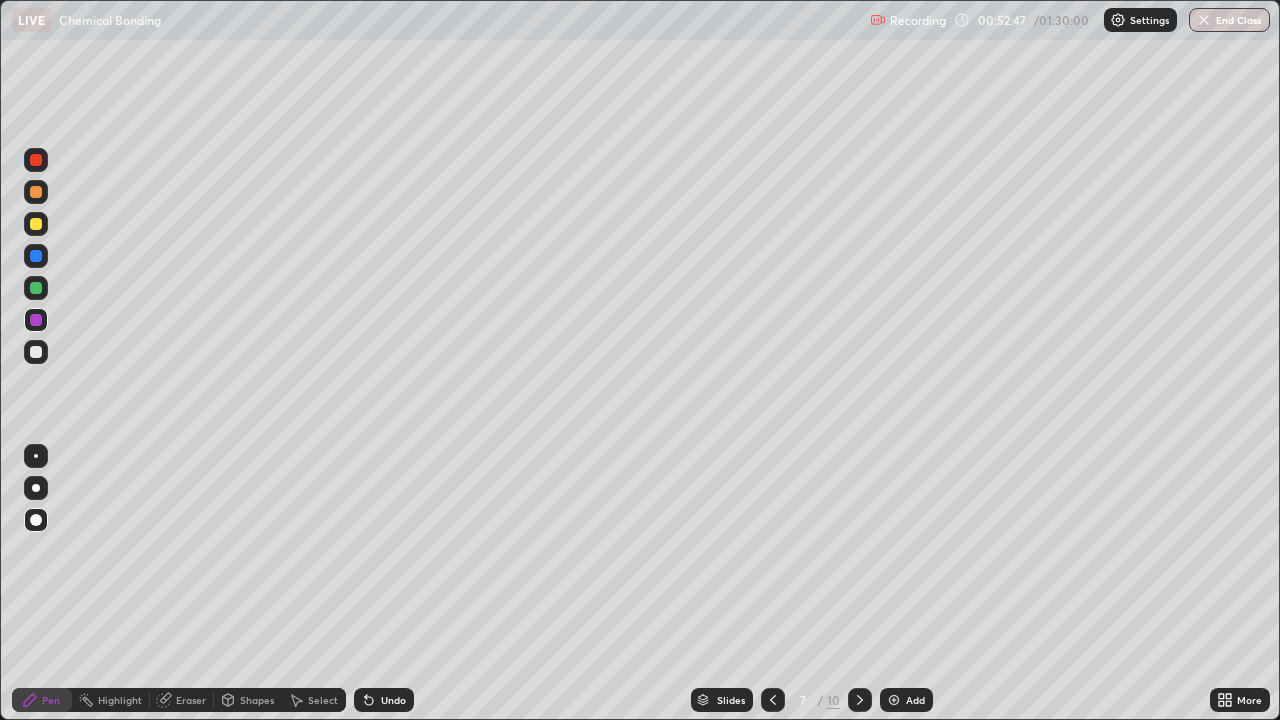 click 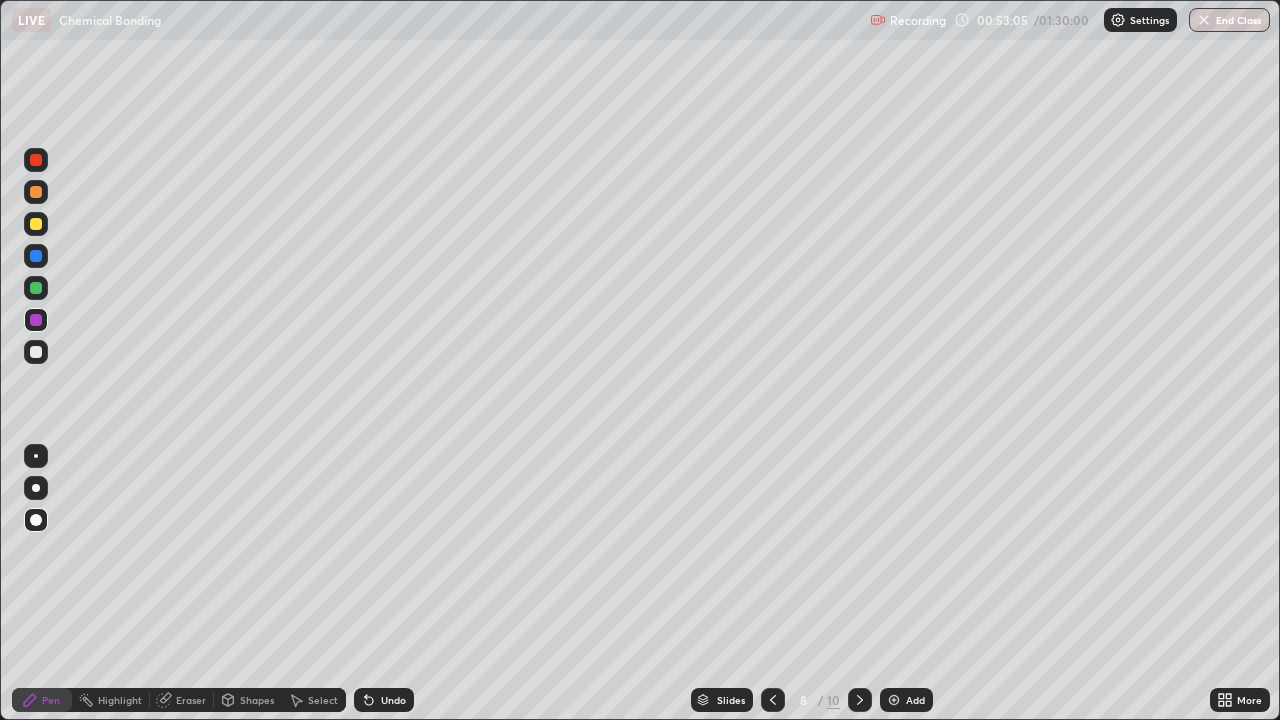 click 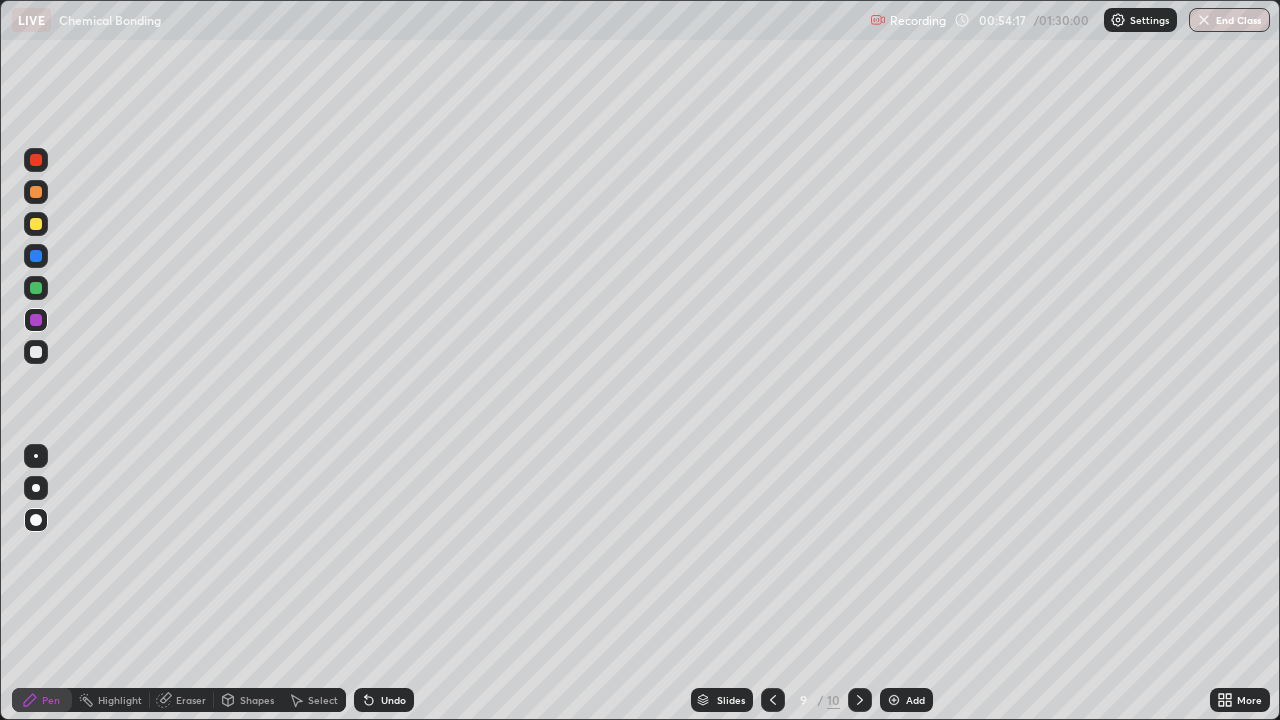 click on "Eraser" at bounding box center [191, 700] 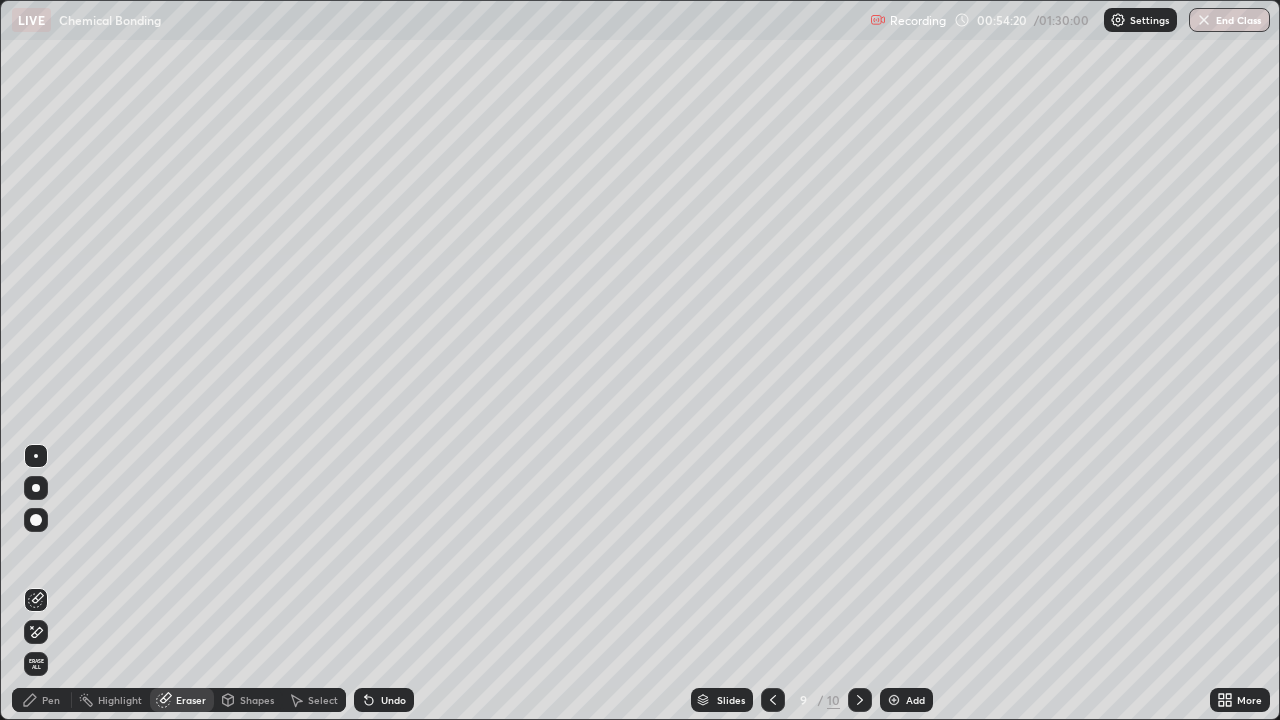 click on "Pen" at bounding box center (51, 700) 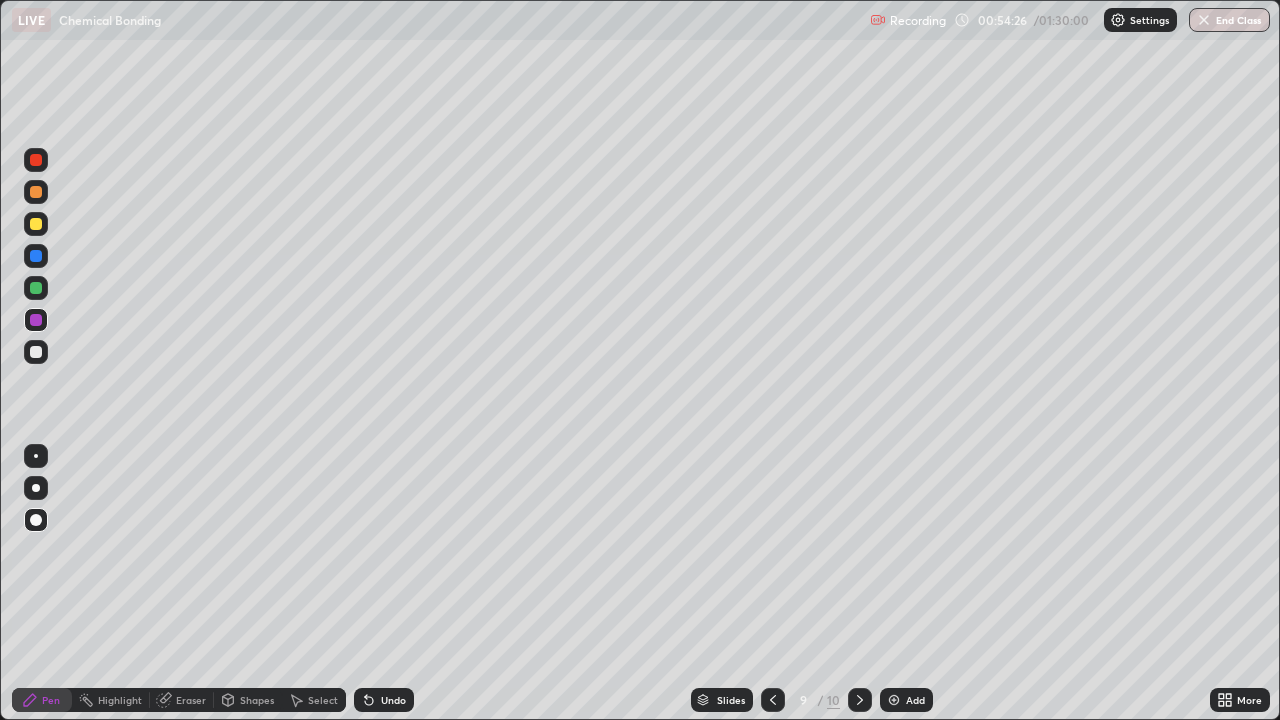 click 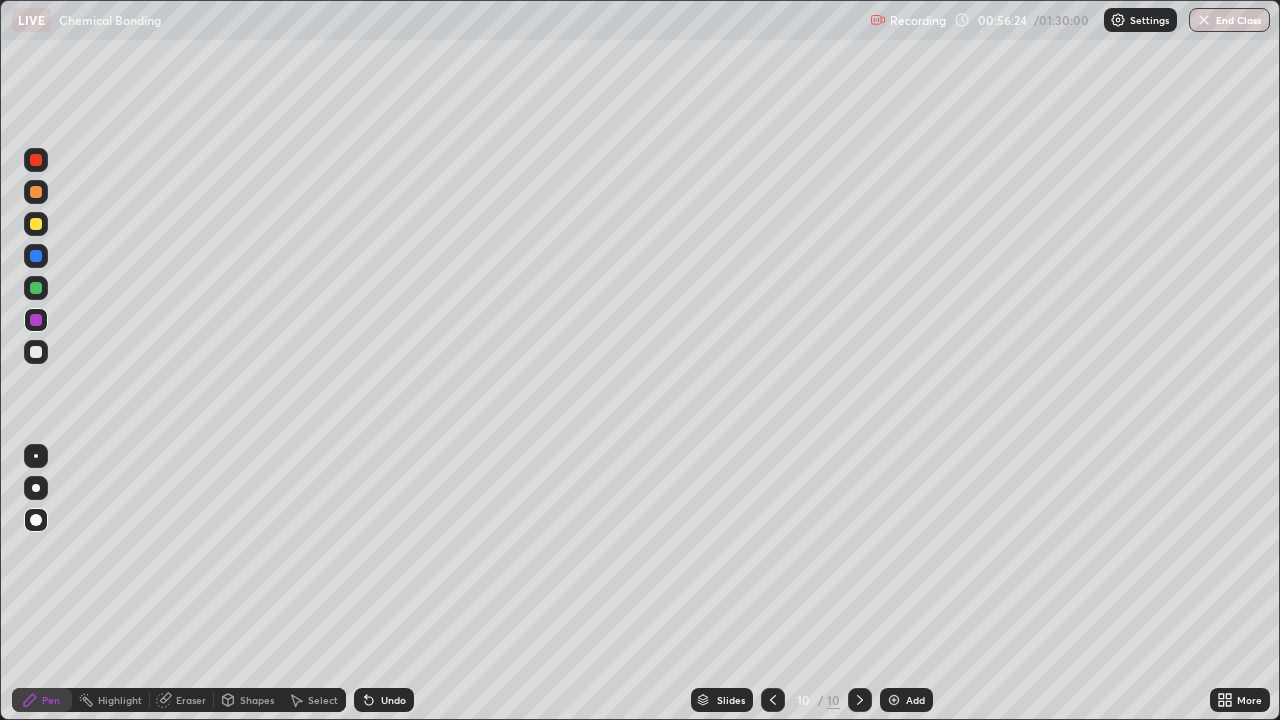 click on "Add" at bounding box center (915, 700) 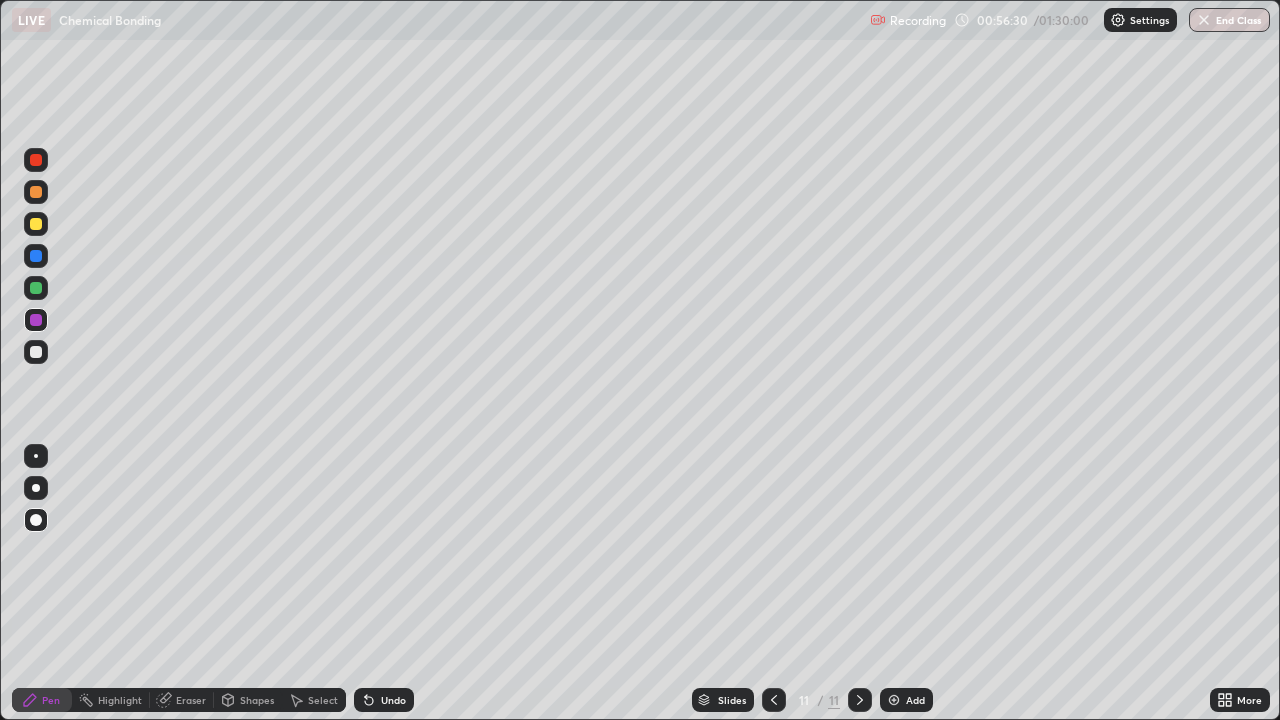 click at bounding box center (36, 224) 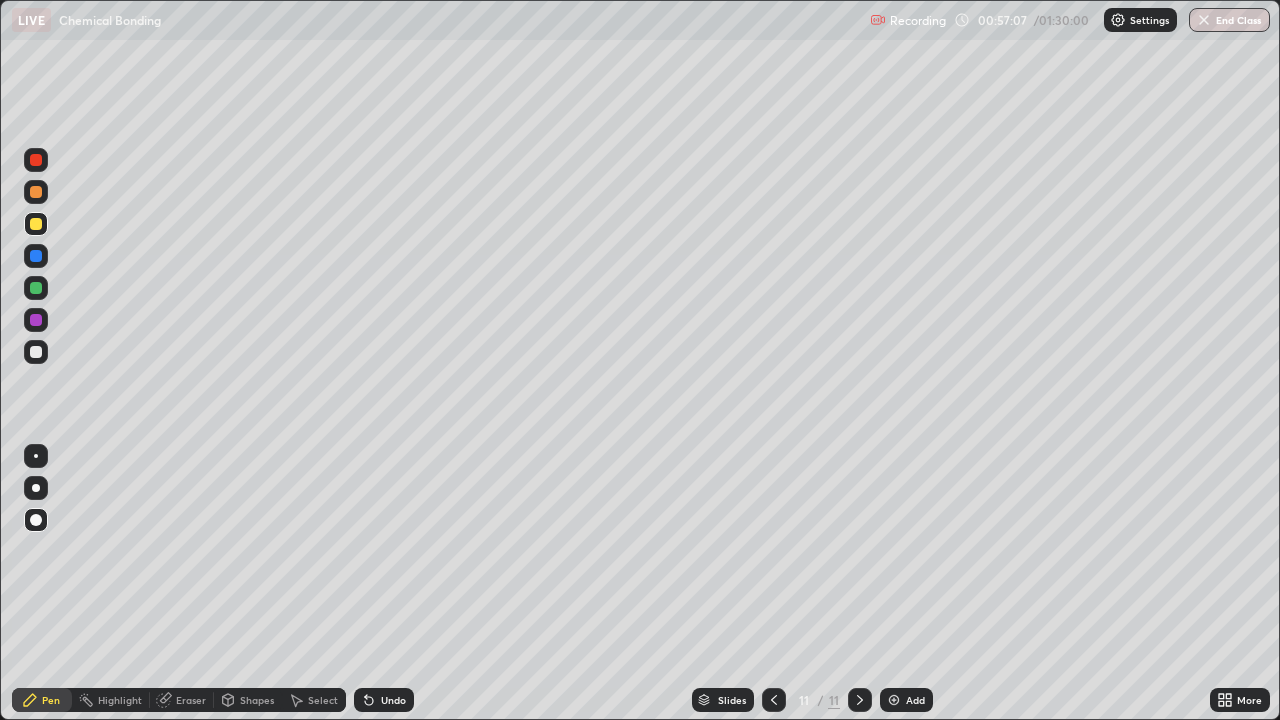 click on "Eraser" at bounding box center (191, 700) 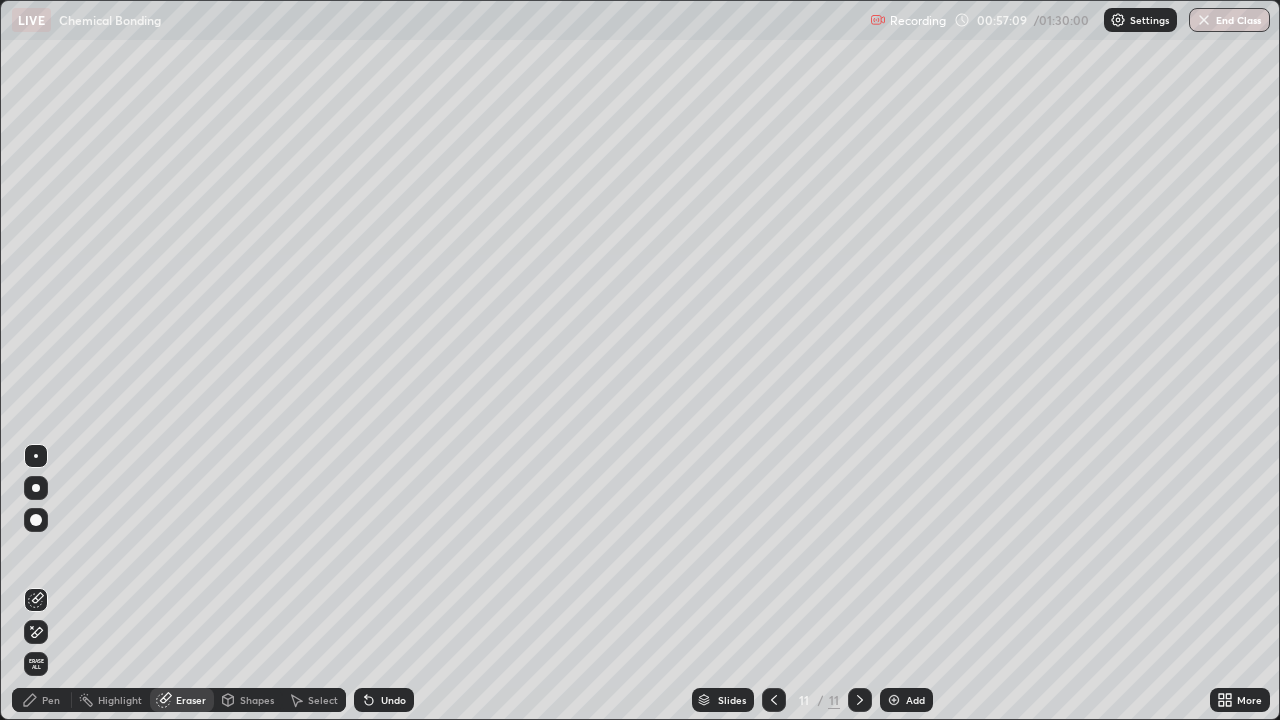click on "Pen" at bounding box center (51, 700) 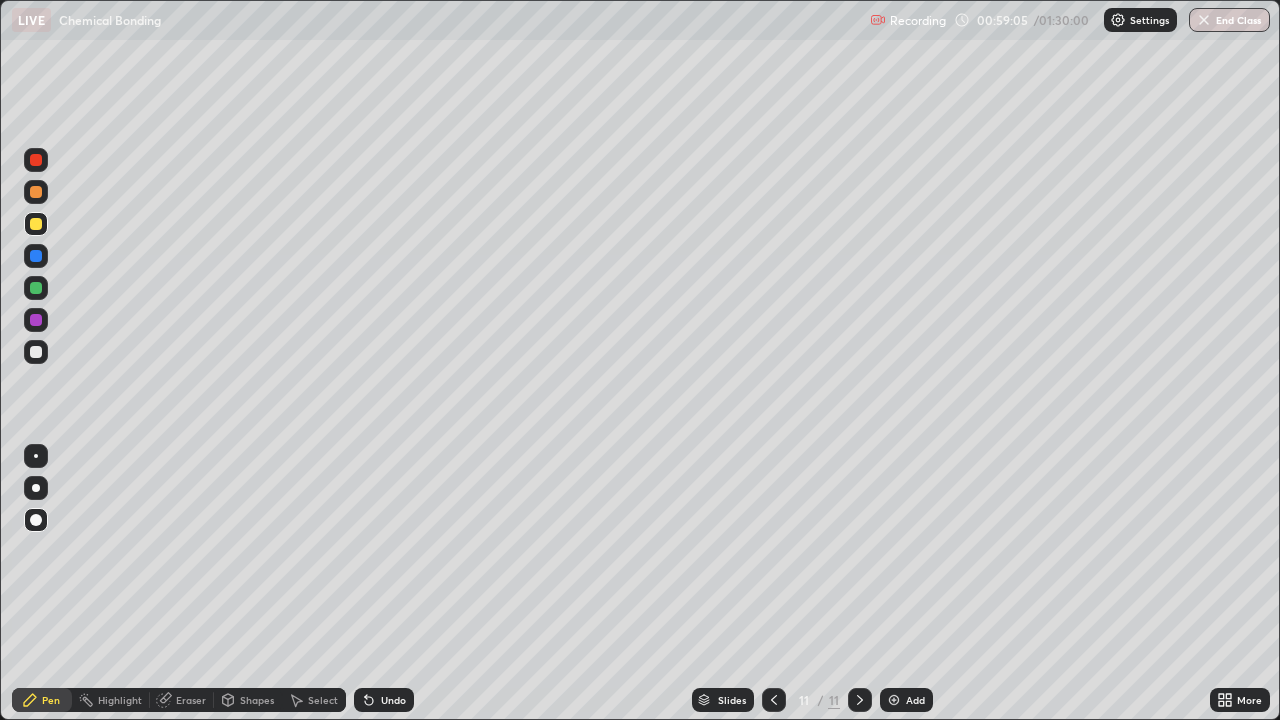 click on "Add" at bounding box center (906, 700) 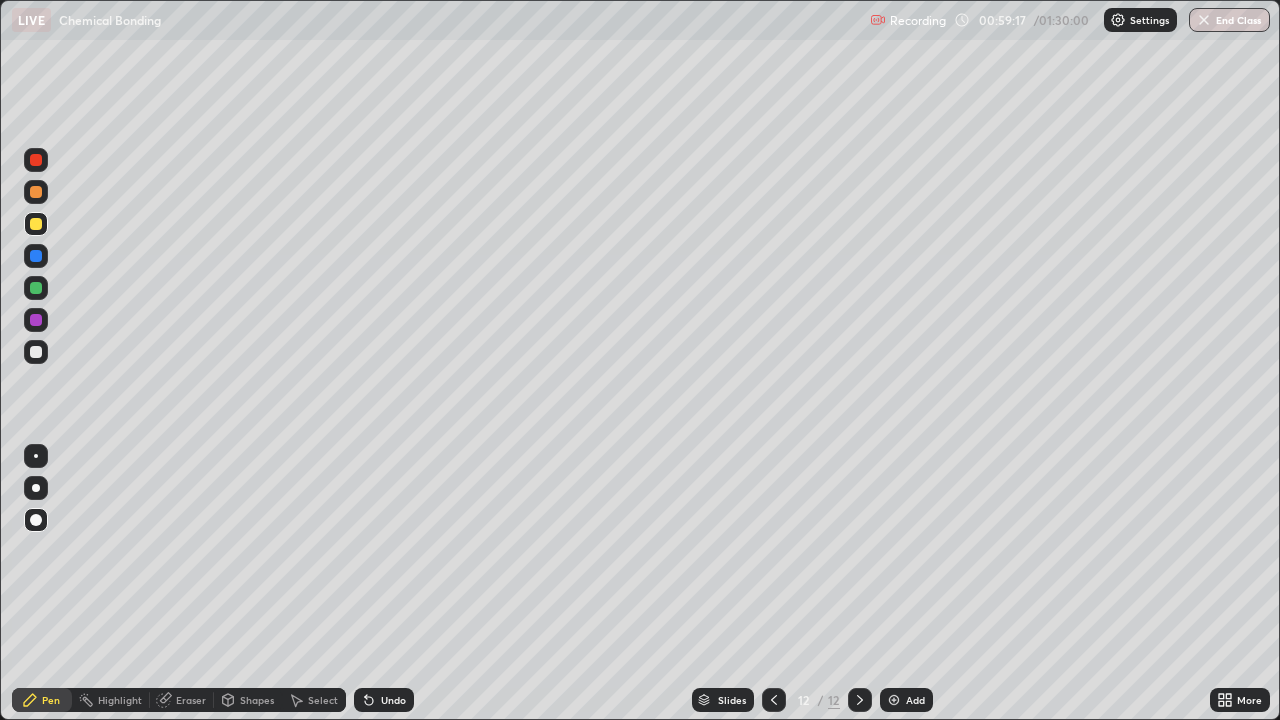 click 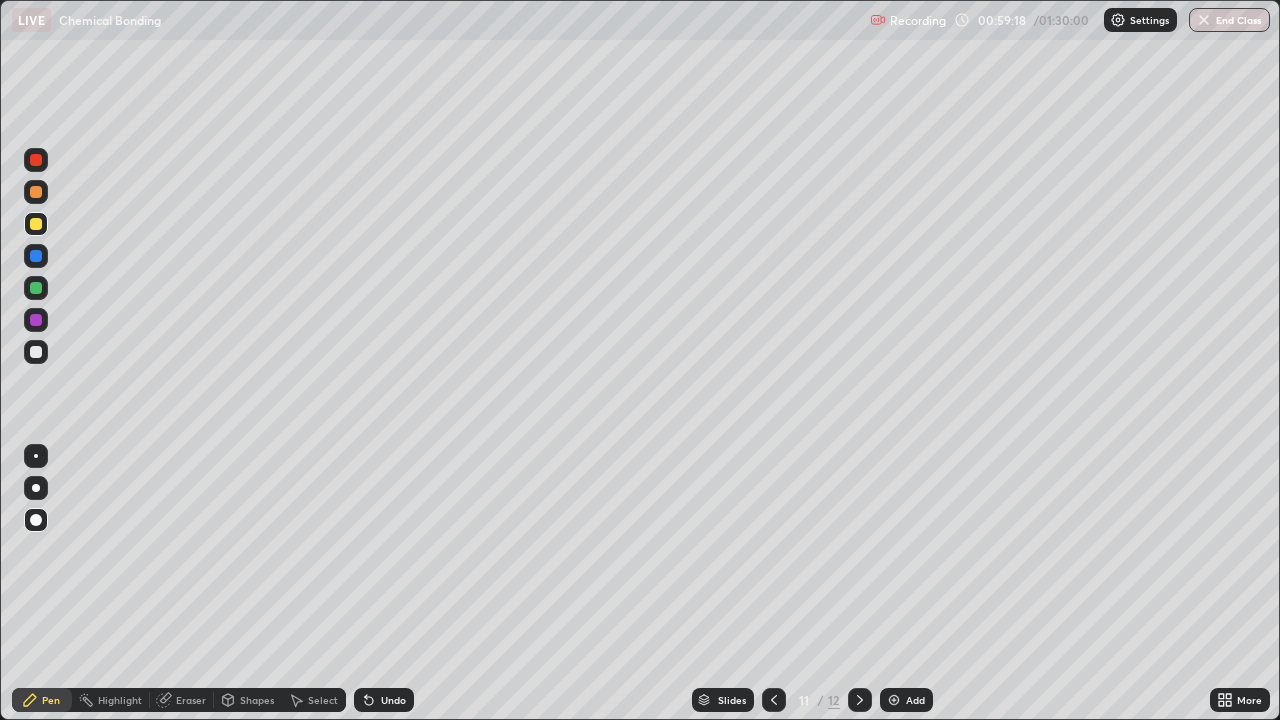 click 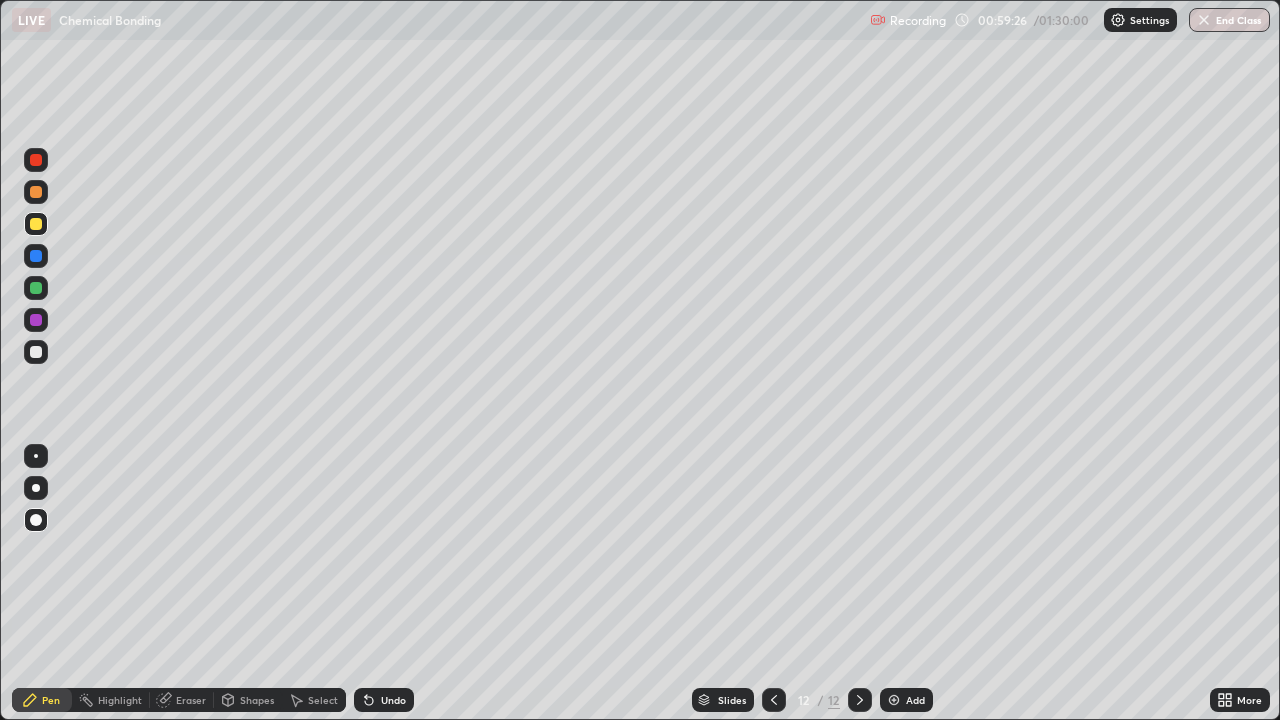 click 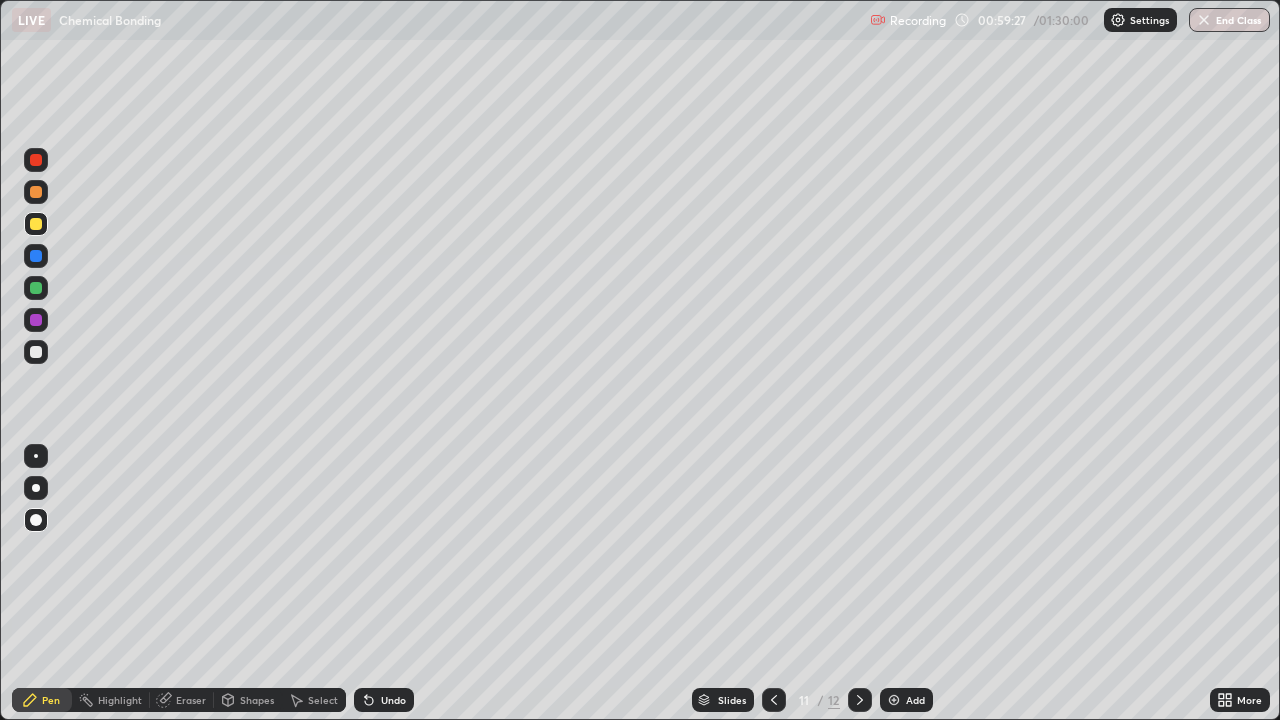 click 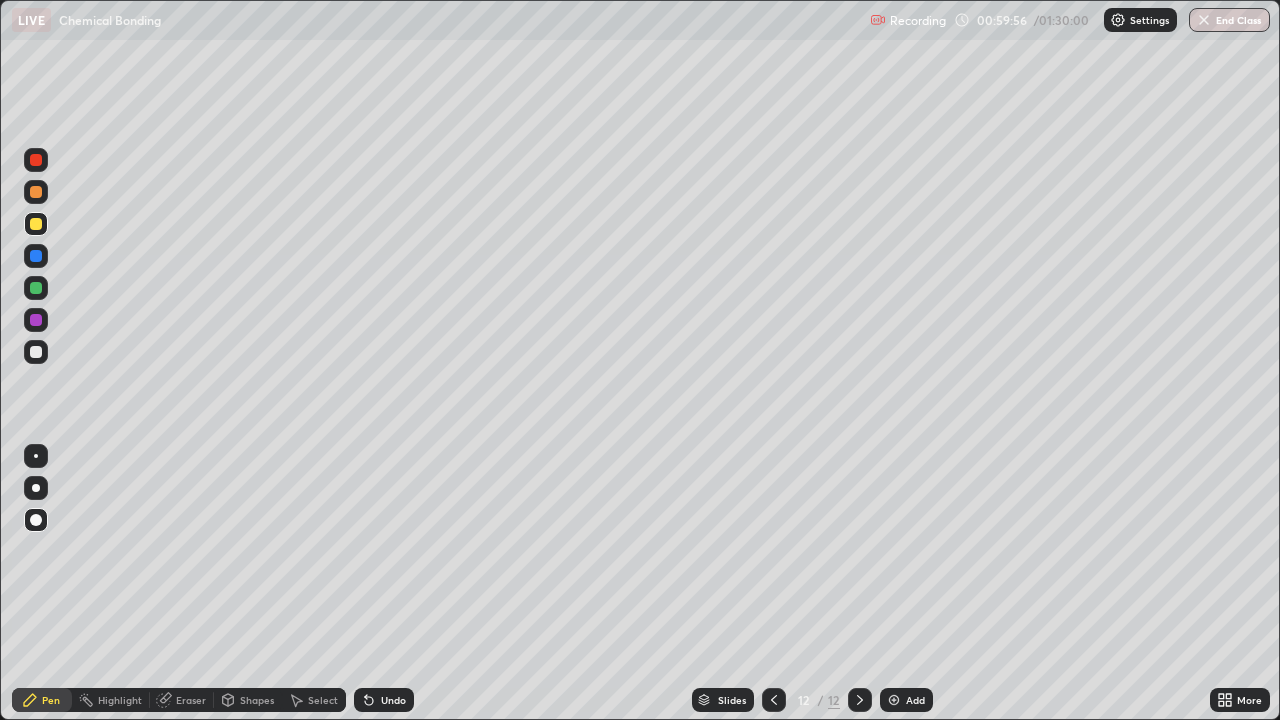click at bounding box center (36, 288) 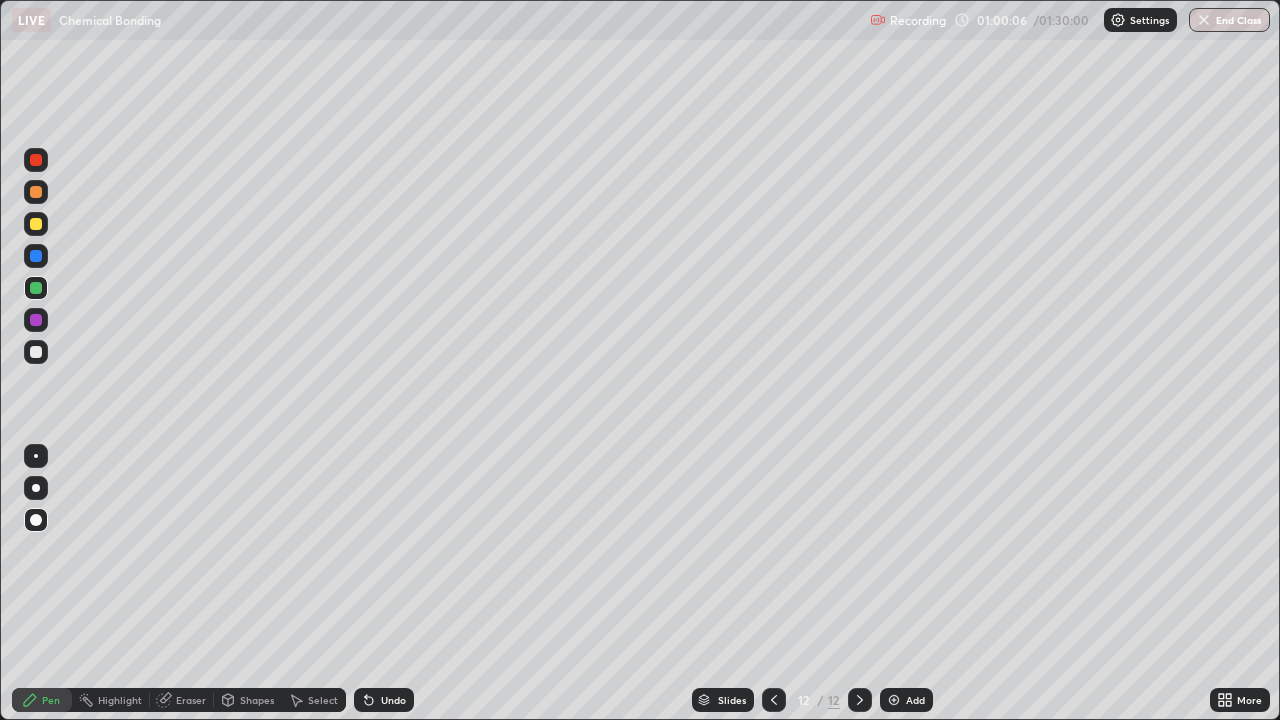 click on "Shapes" at bounding box center [257, 700] 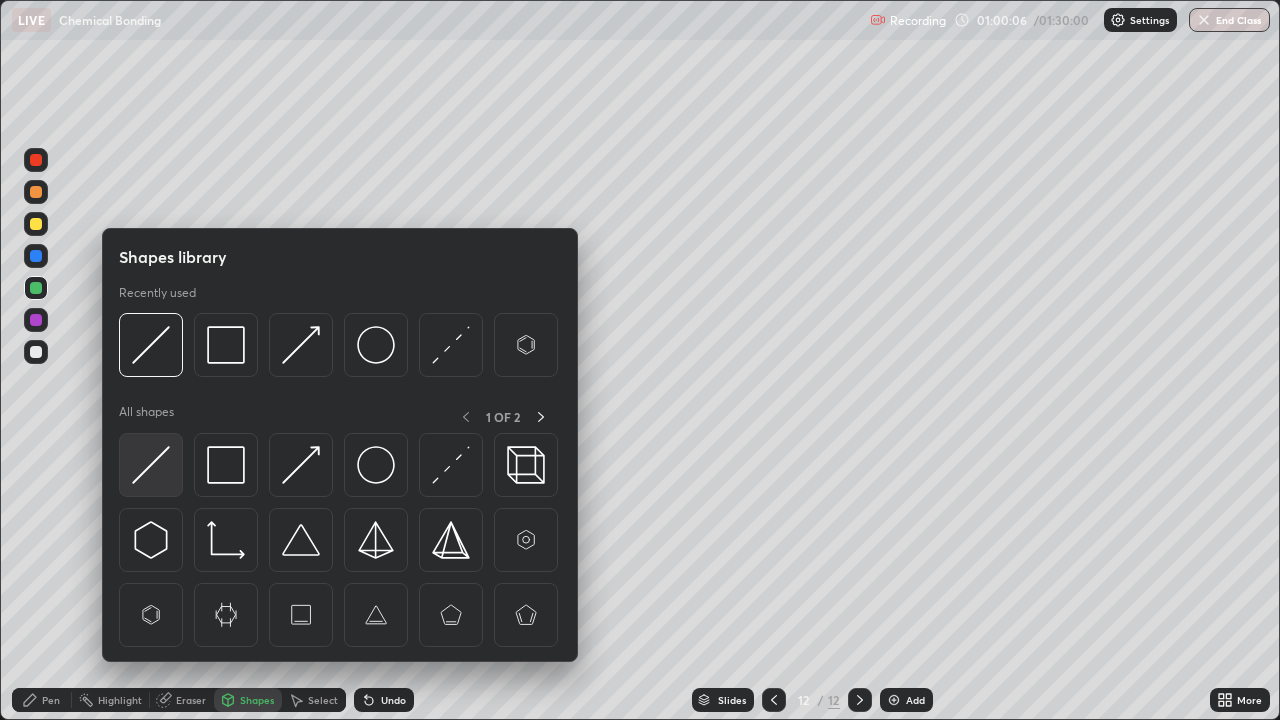 click at bounding box center [151, 465] 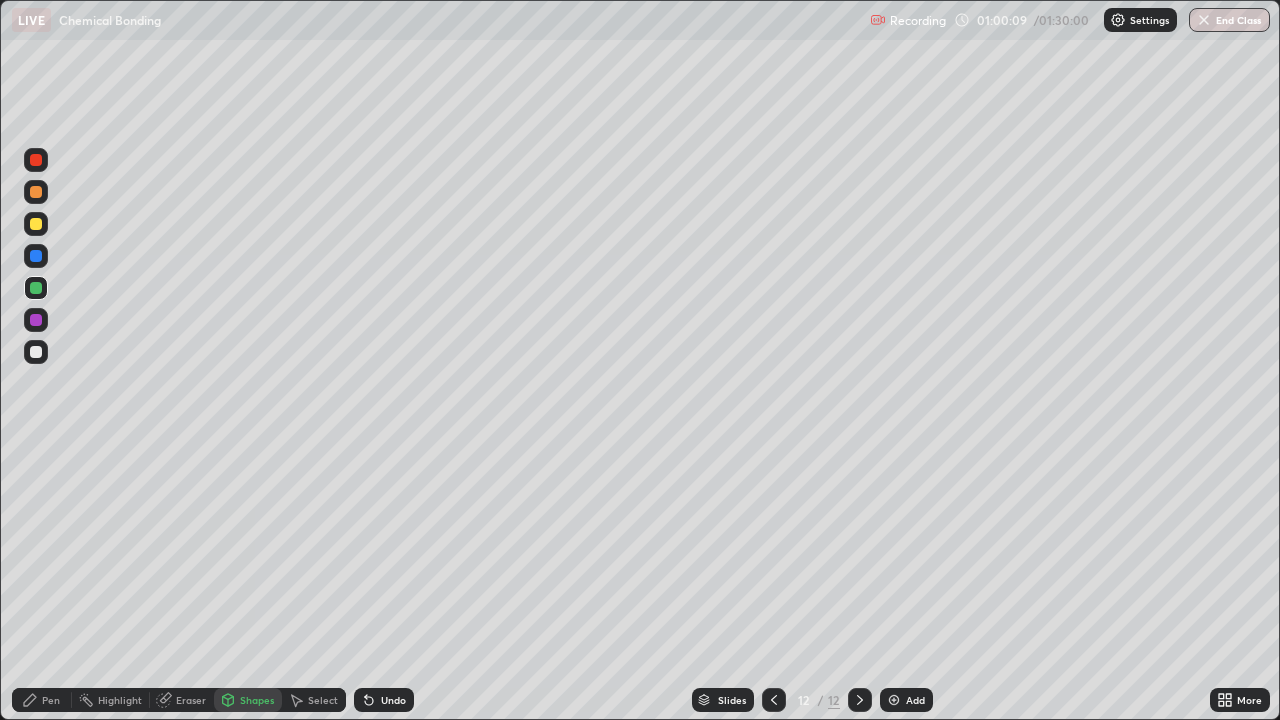 click on "Pen" at bounding box center [51, 700] 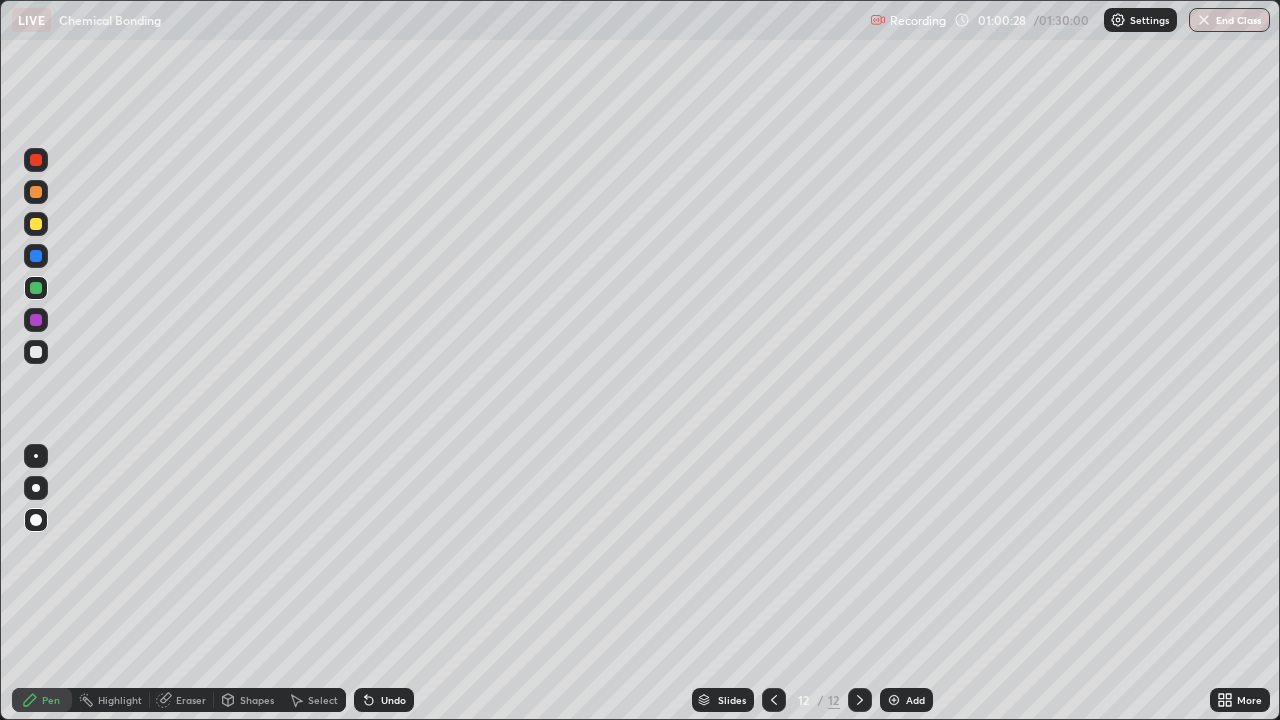 click at bounding box center (36, 224) 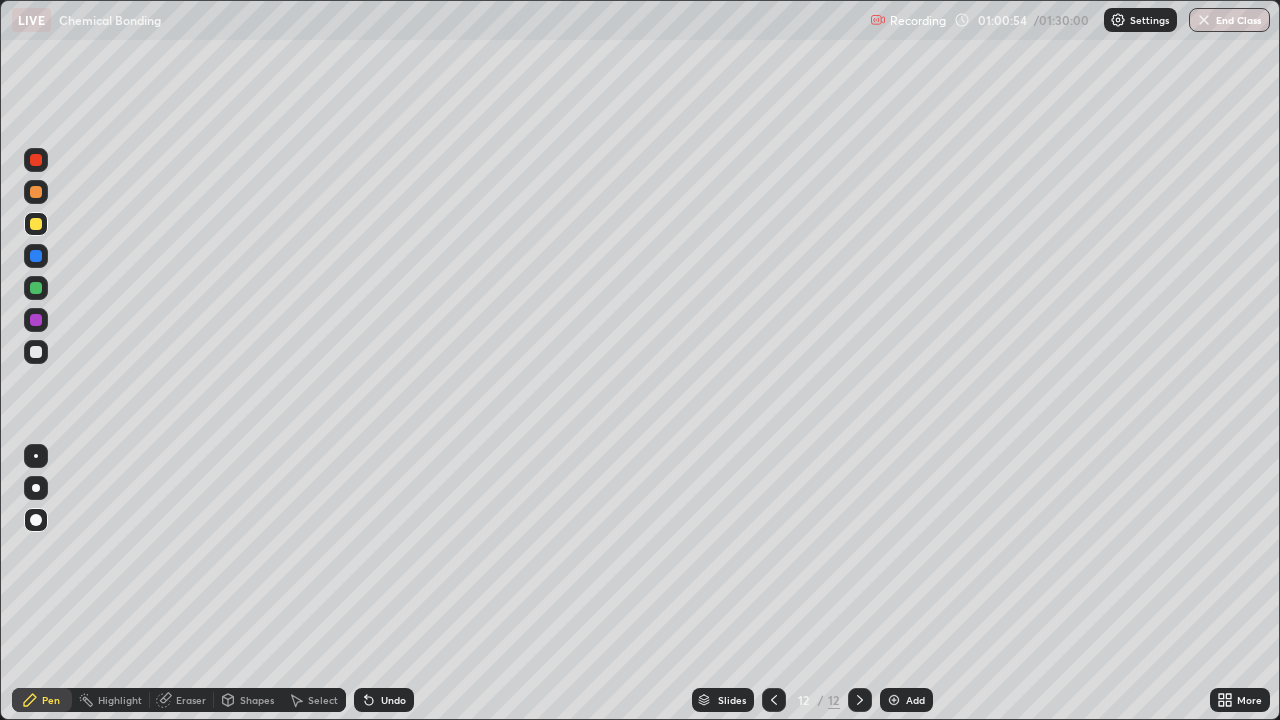 click at bounding box center [36, 352] 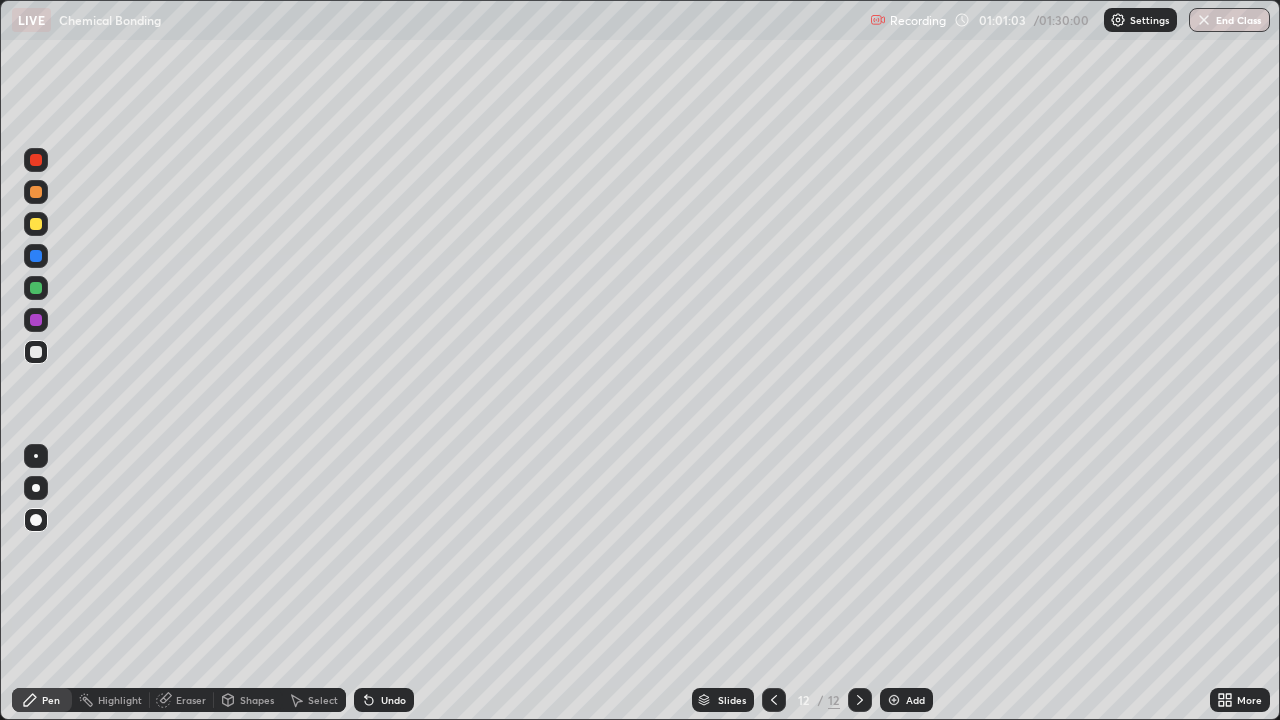 click 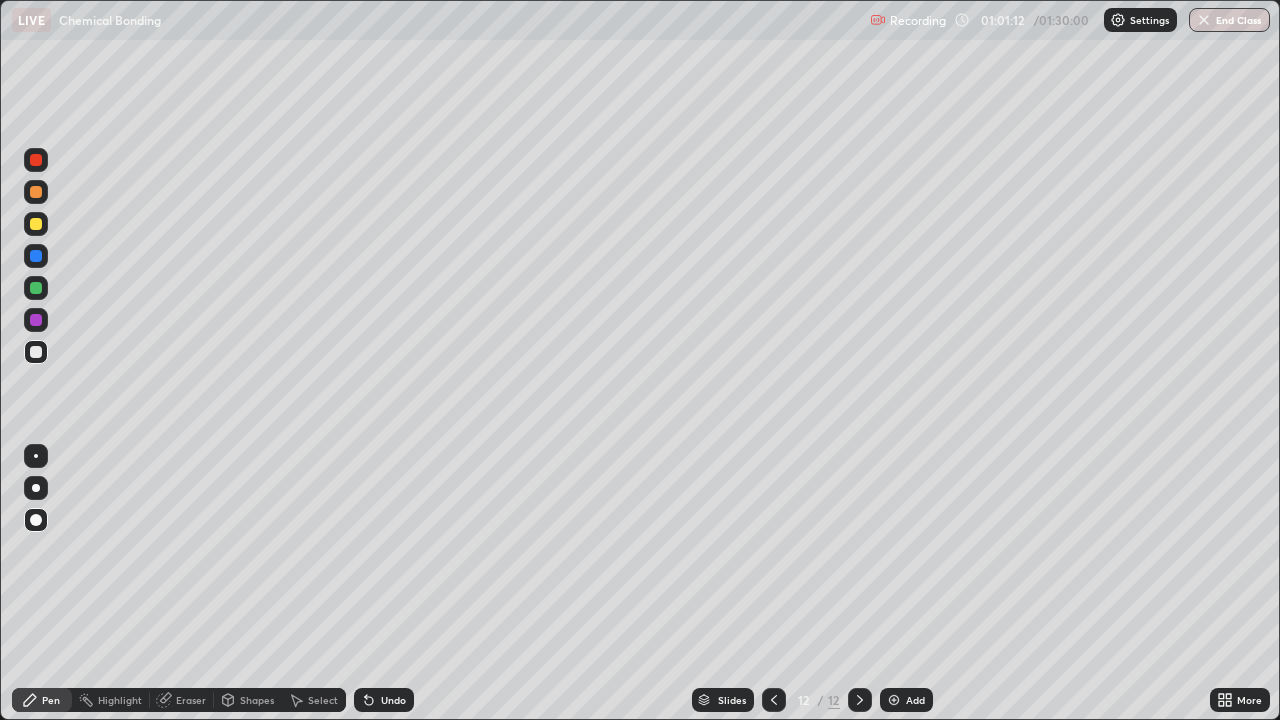 click on "Add" at bounding box center [915, 700] 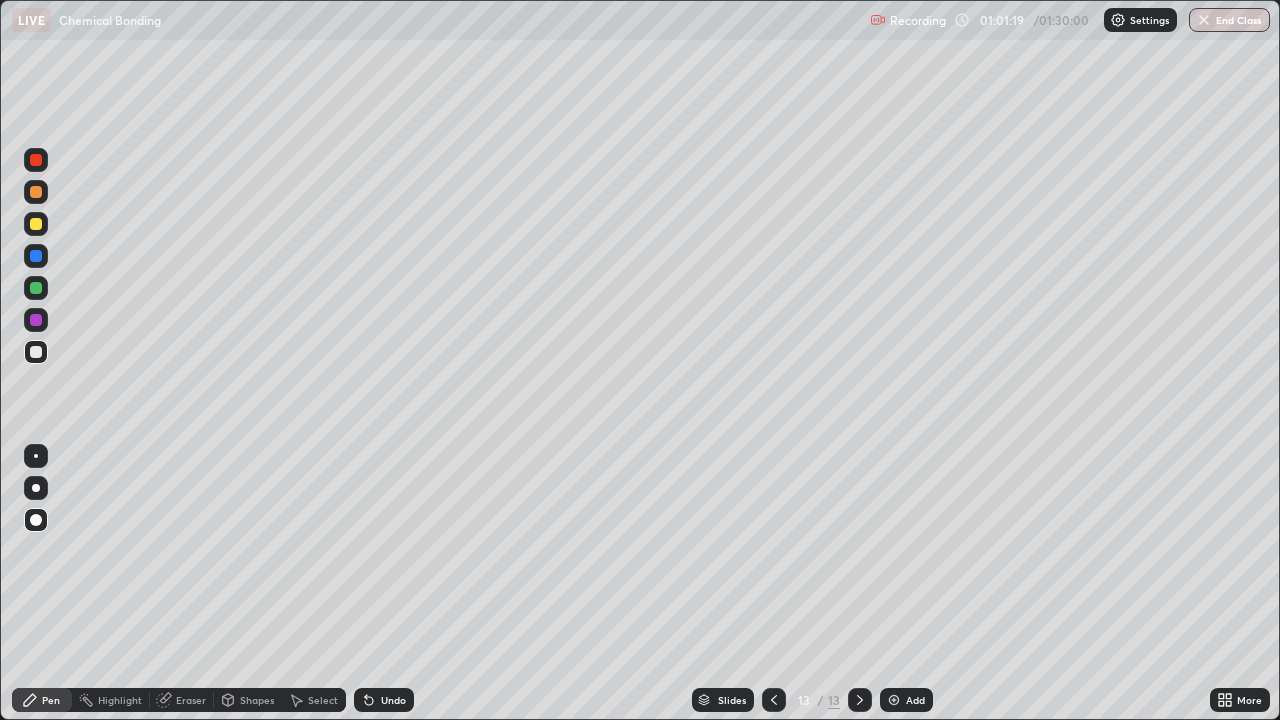 click 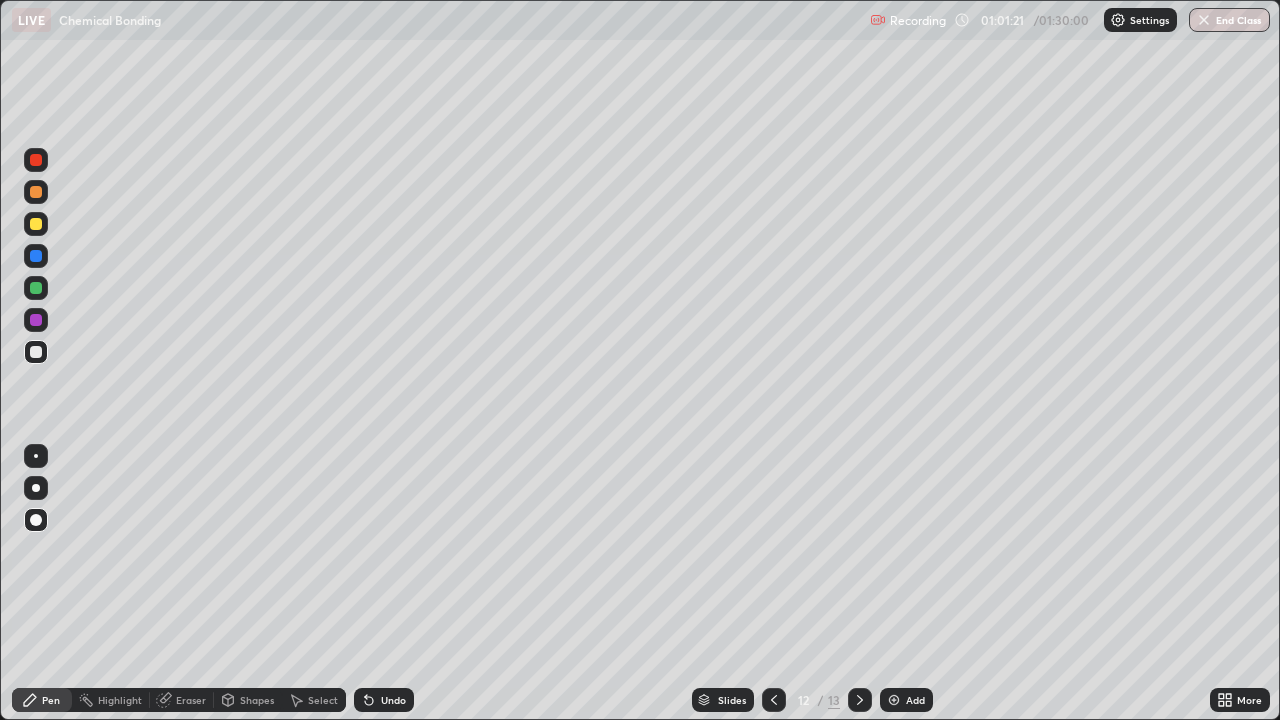 click 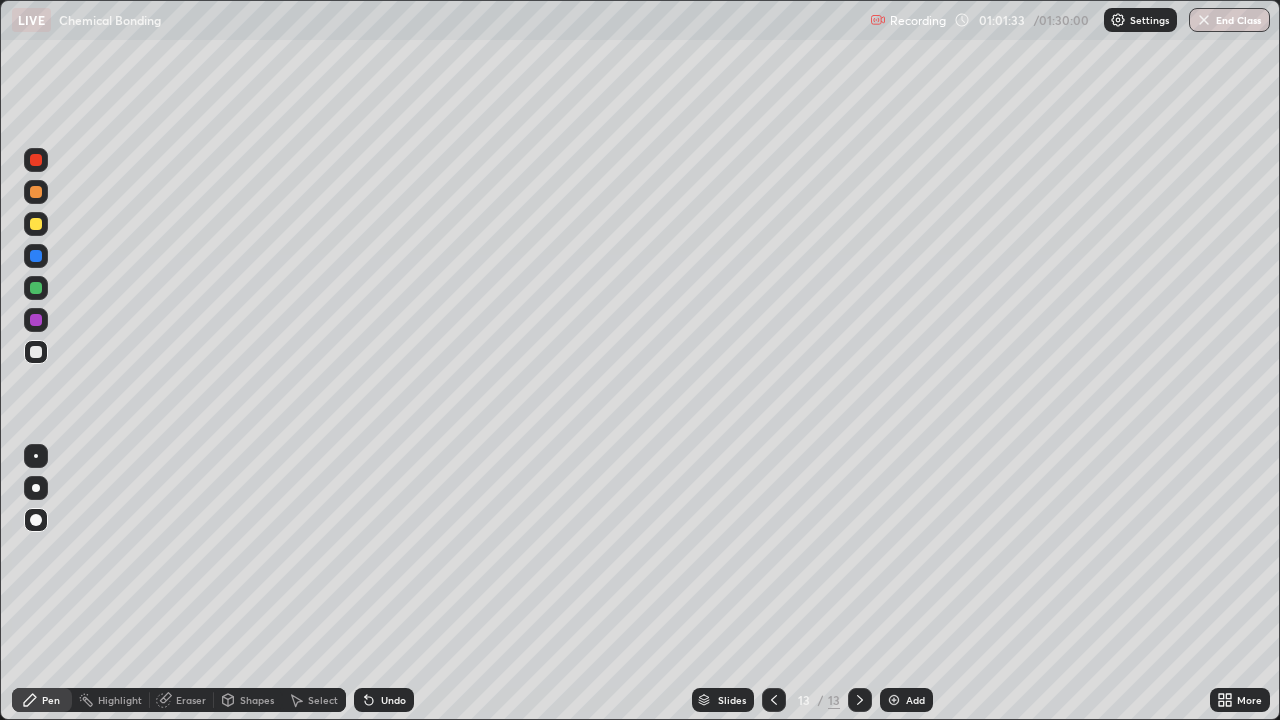 click at bounding box center [774, 700] 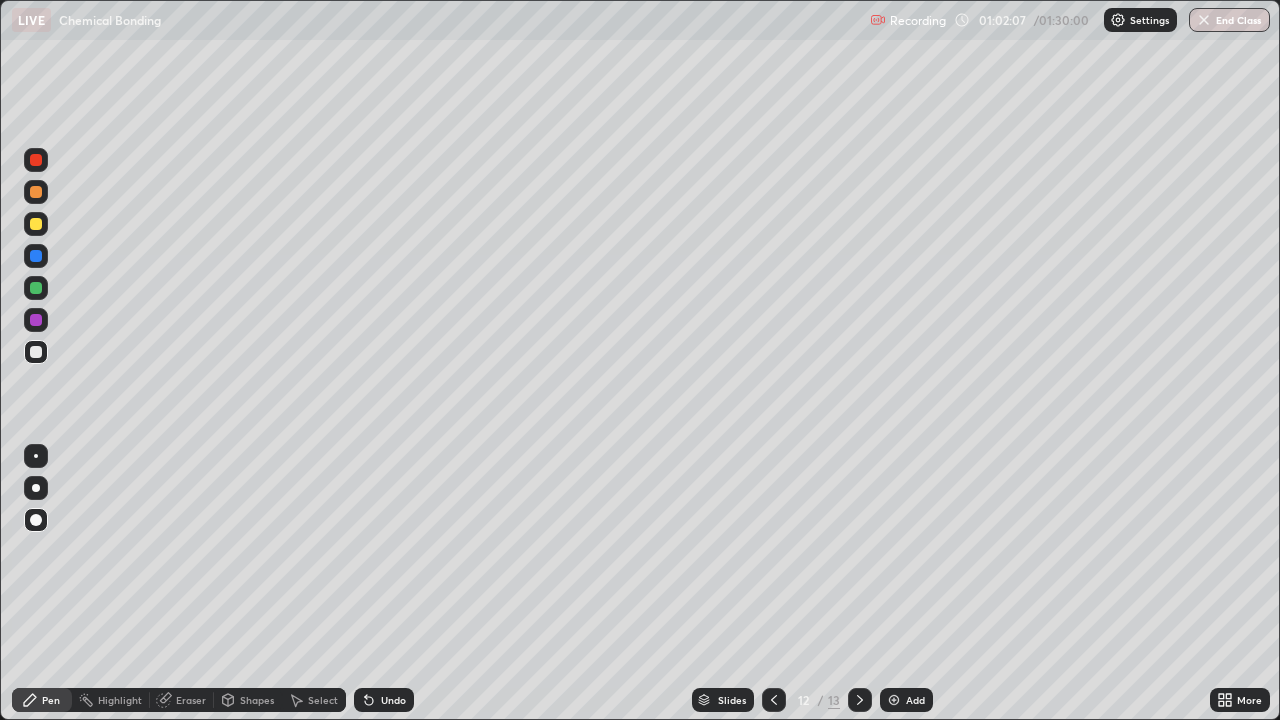 click at bounding box center [860, 700] 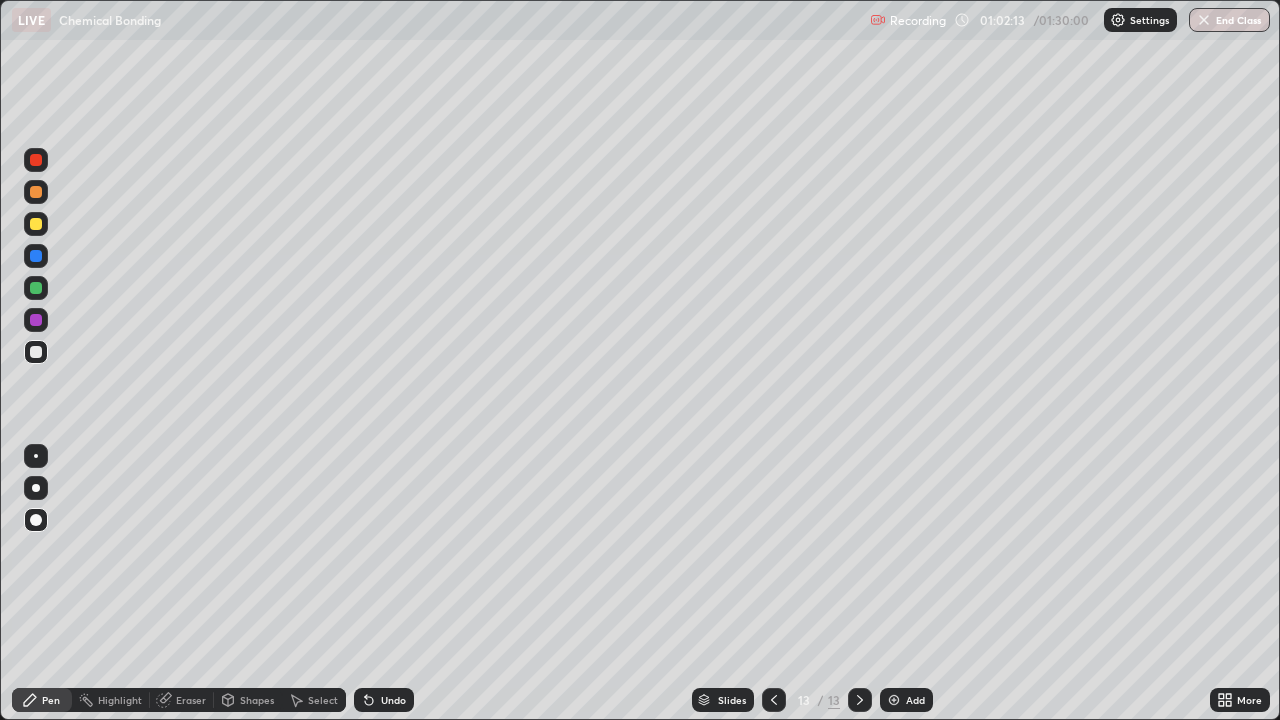 click on "Add" at bounding box center [915, 700] 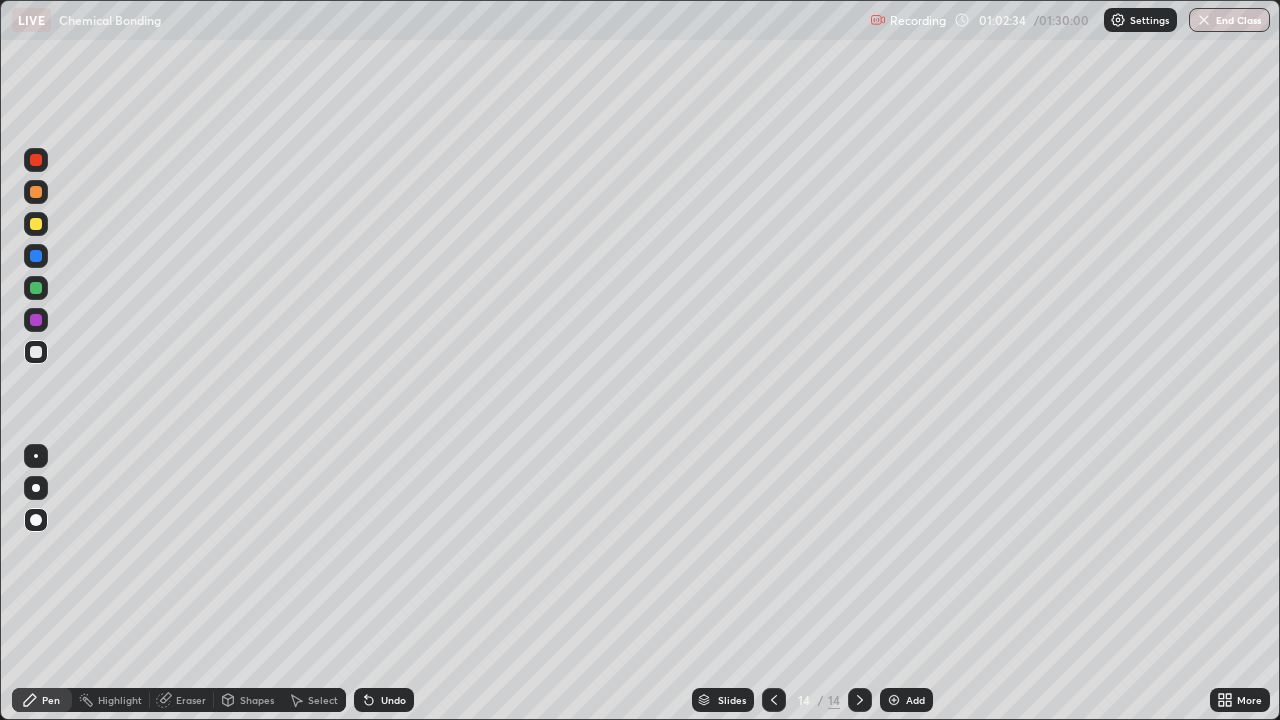 click on "Shapes" at bounding box center (257, 700) 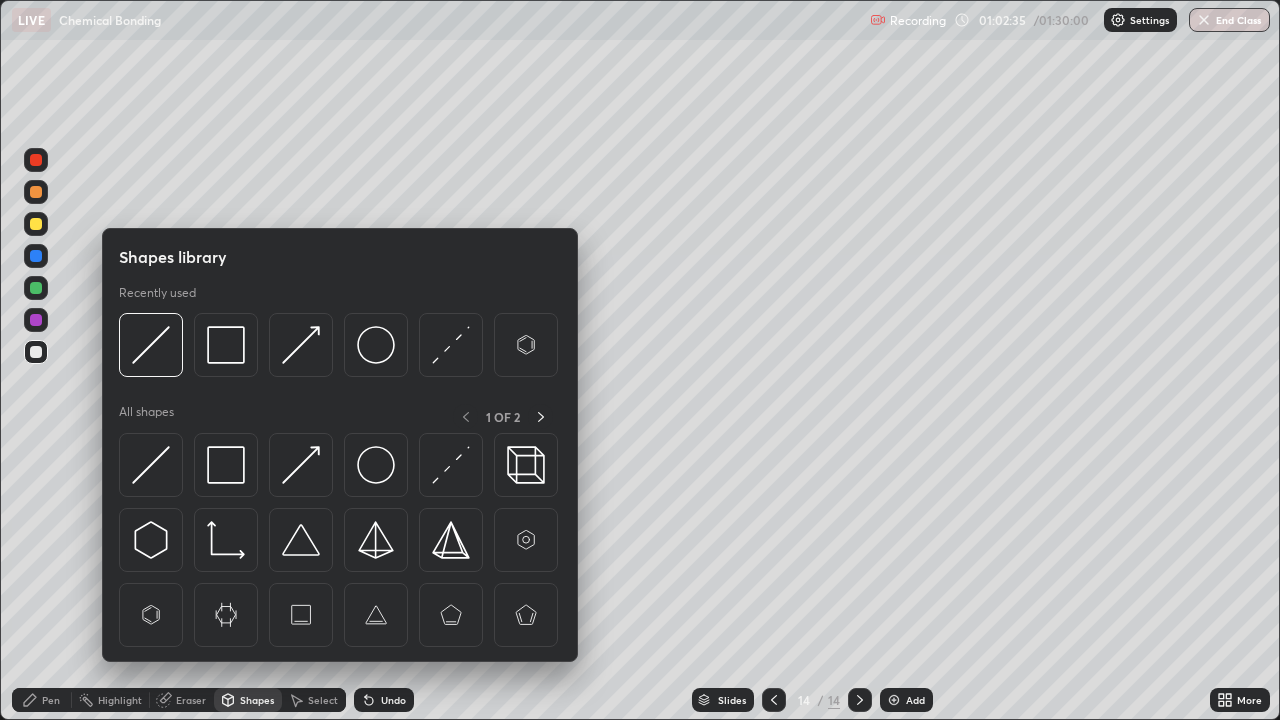 click at bounding box center [226, 465] 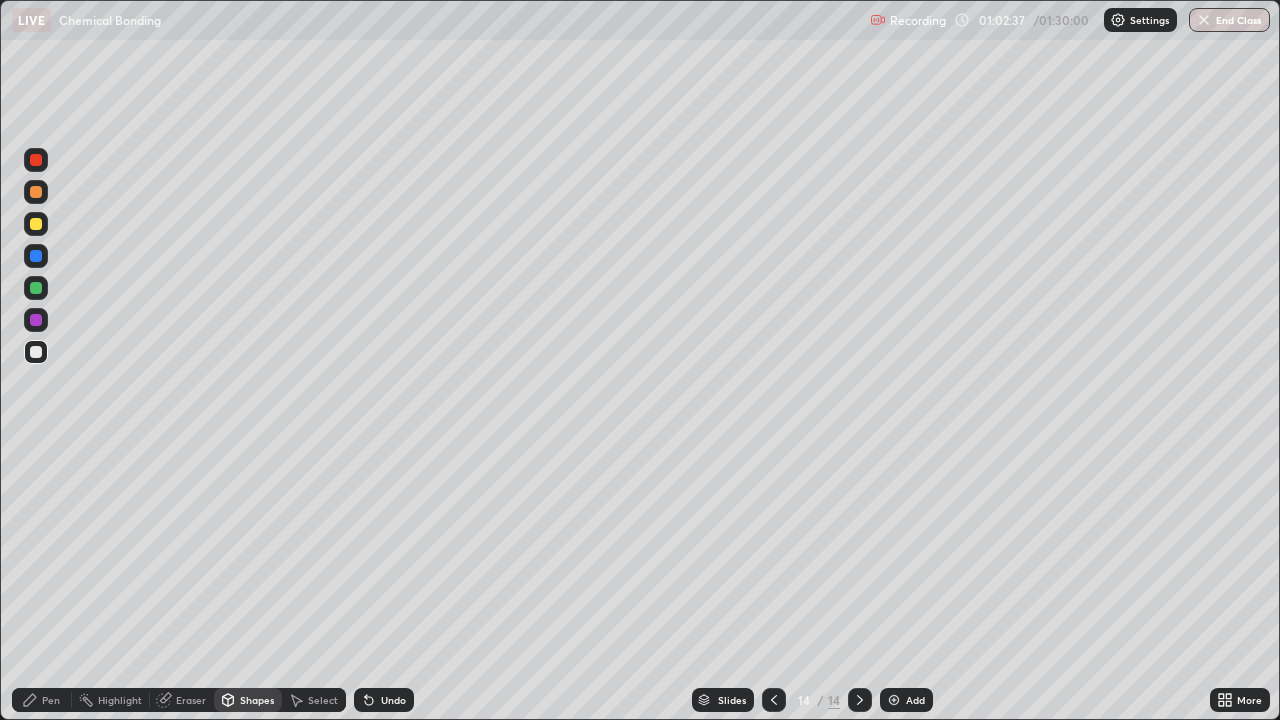 click 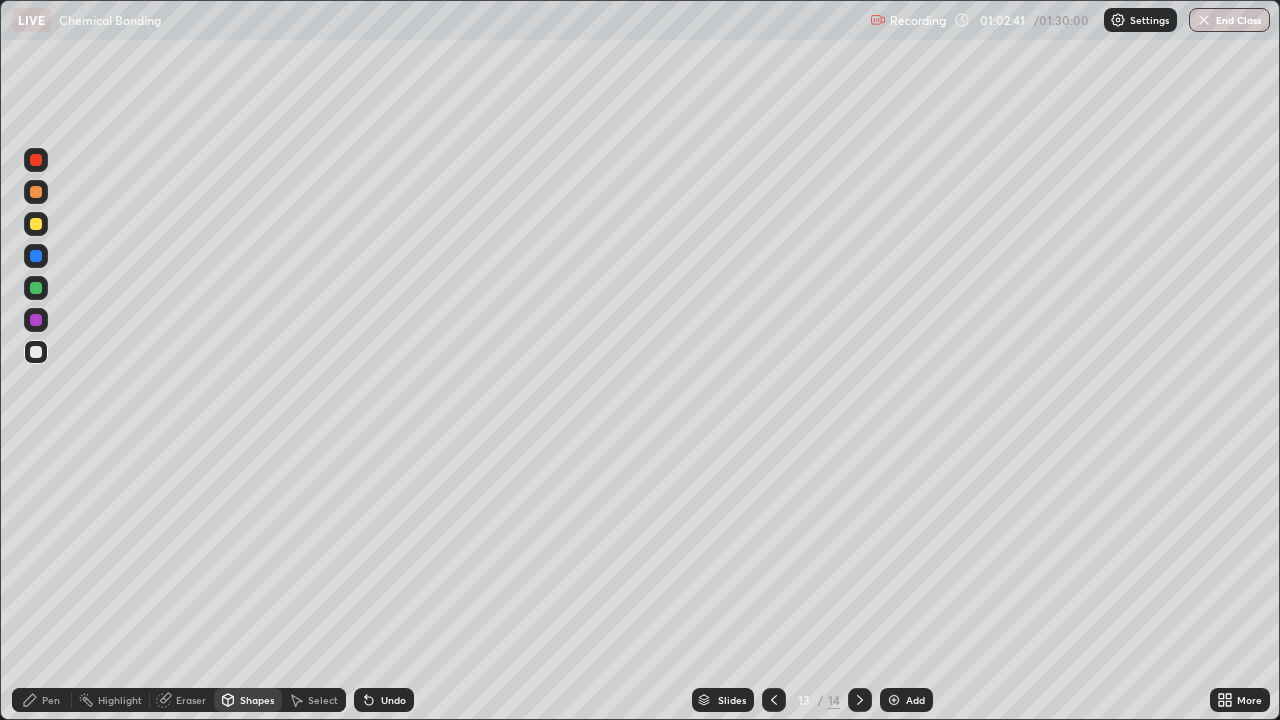 click 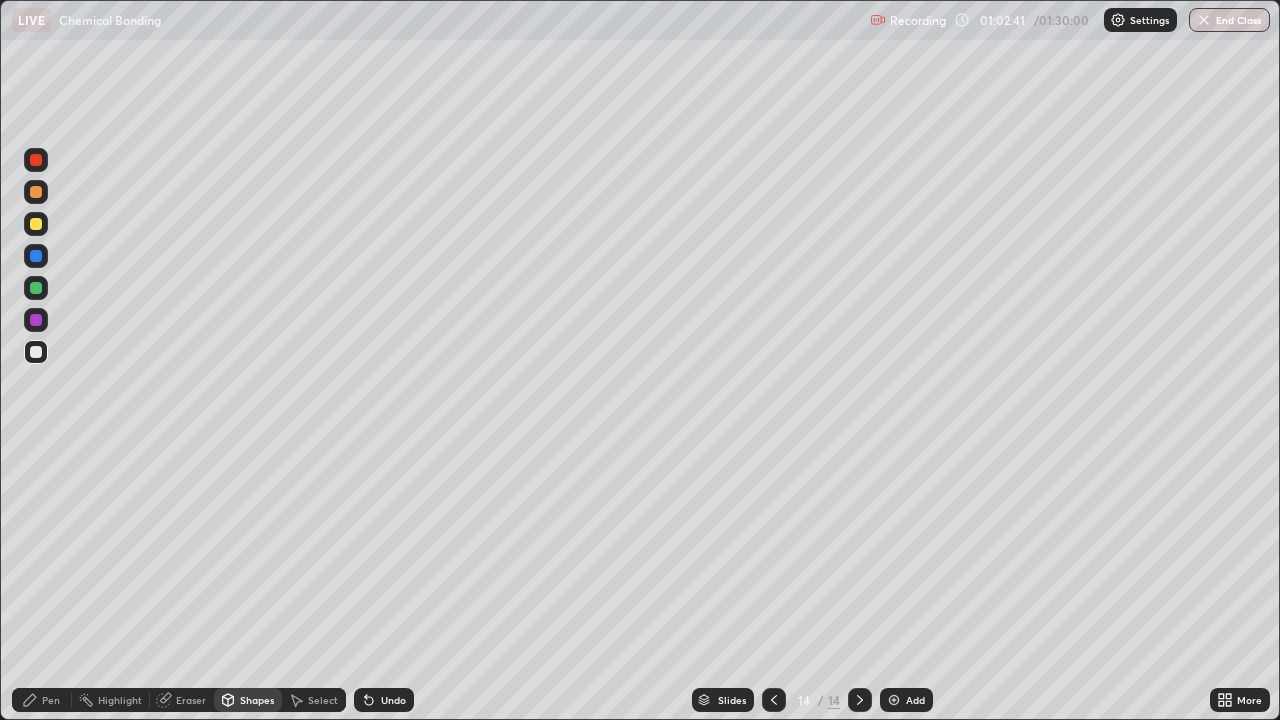 click on "Pen" at bounding box center (51, 700) 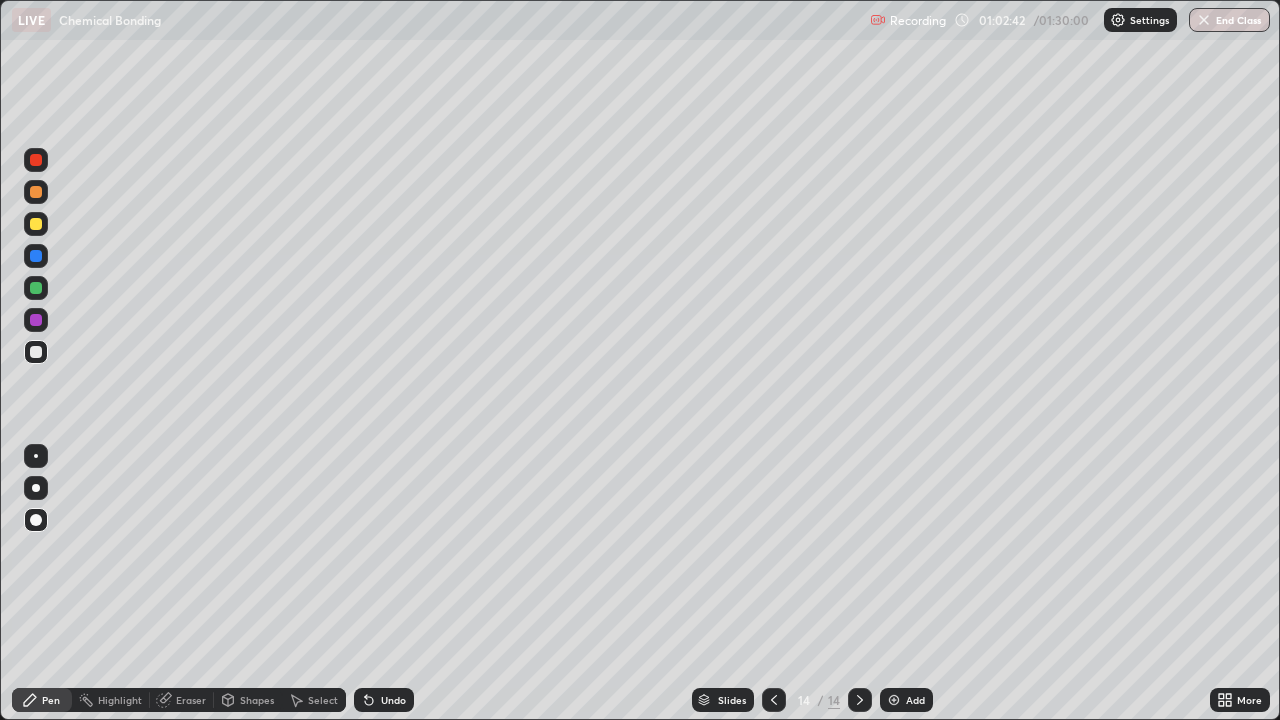 click at bounding box center (36, 256) 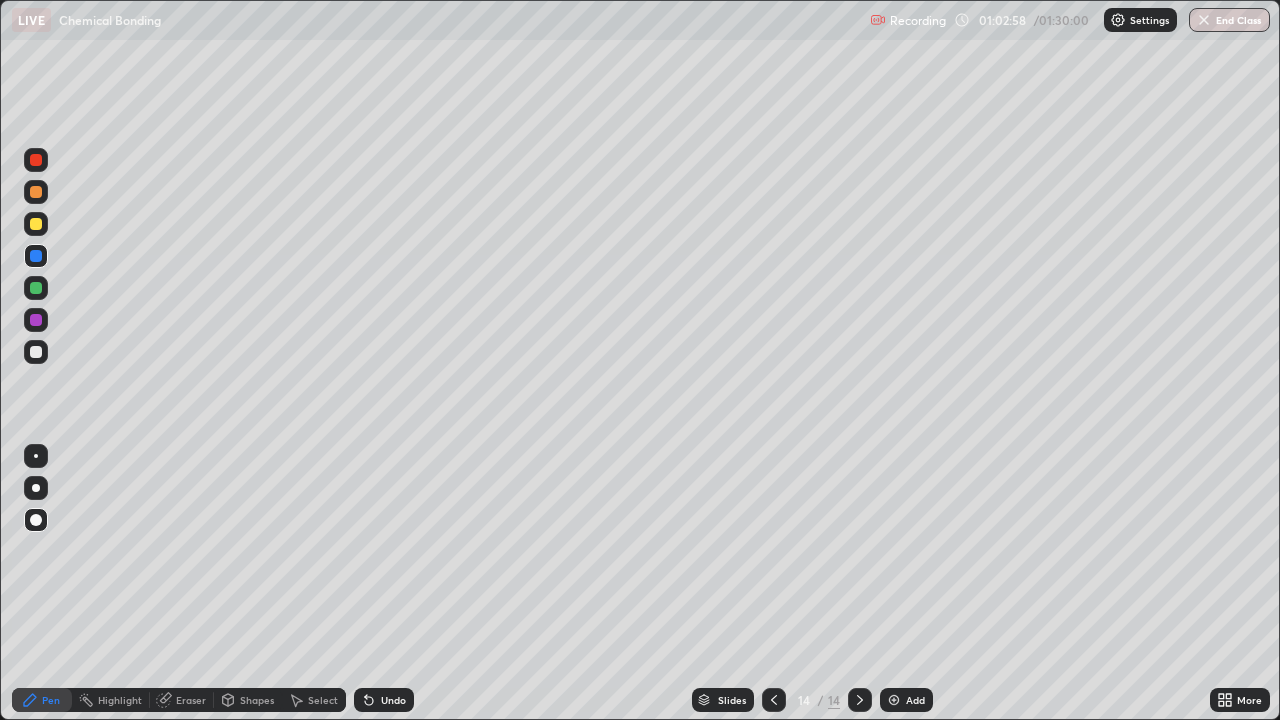 click on "Shapes" at bounding box center [257, 700] 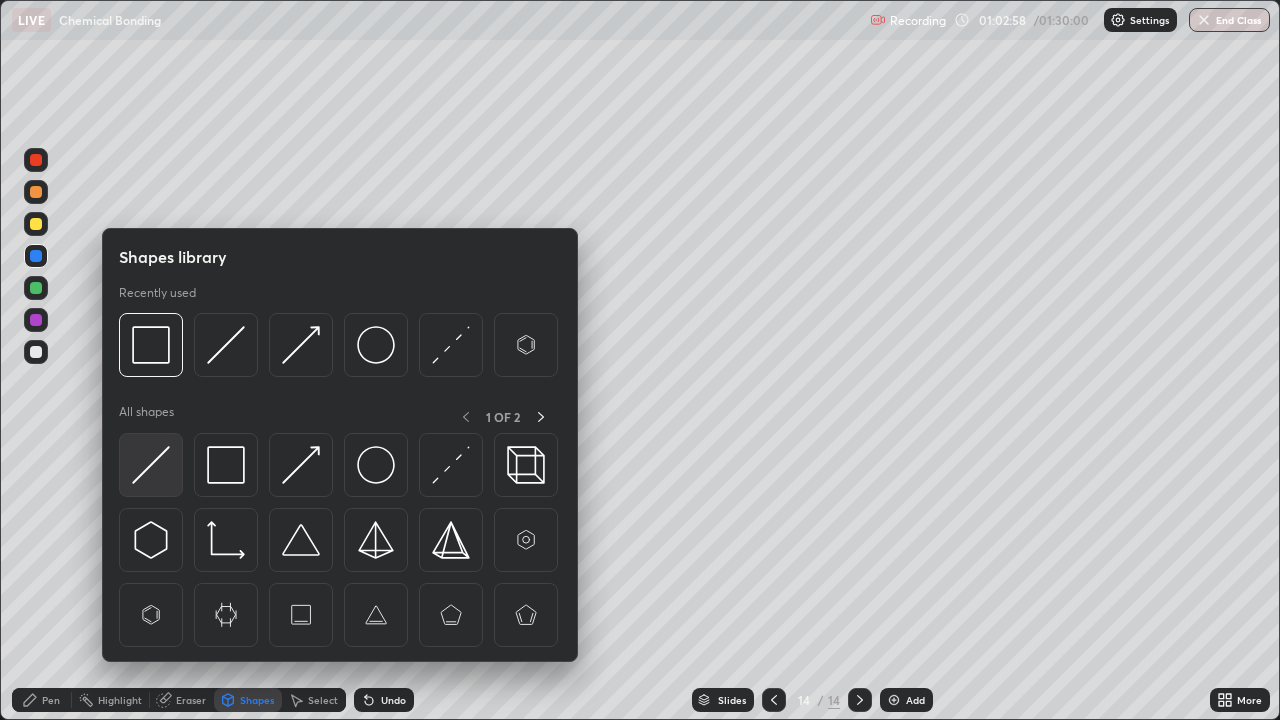 click at bounding box center (151, 465) 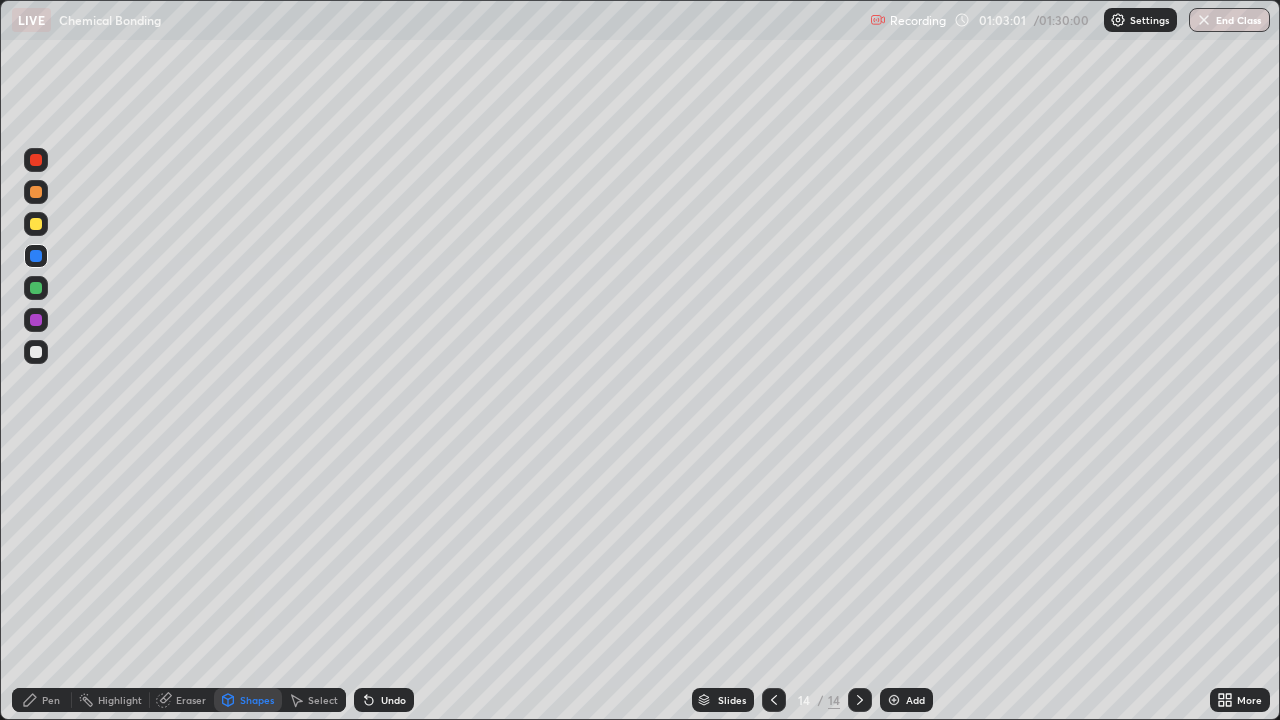 click on "Shapes" at bounding box center [257, 700] 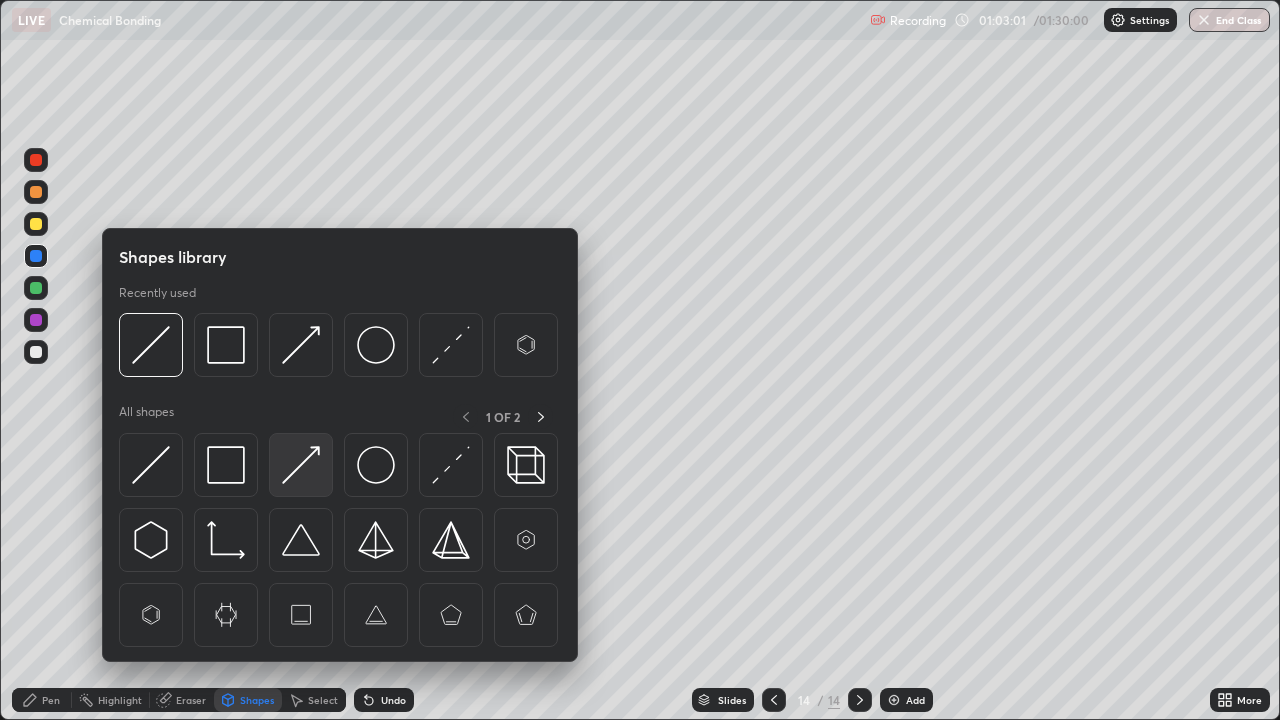 click at bounding box center (301, 465) 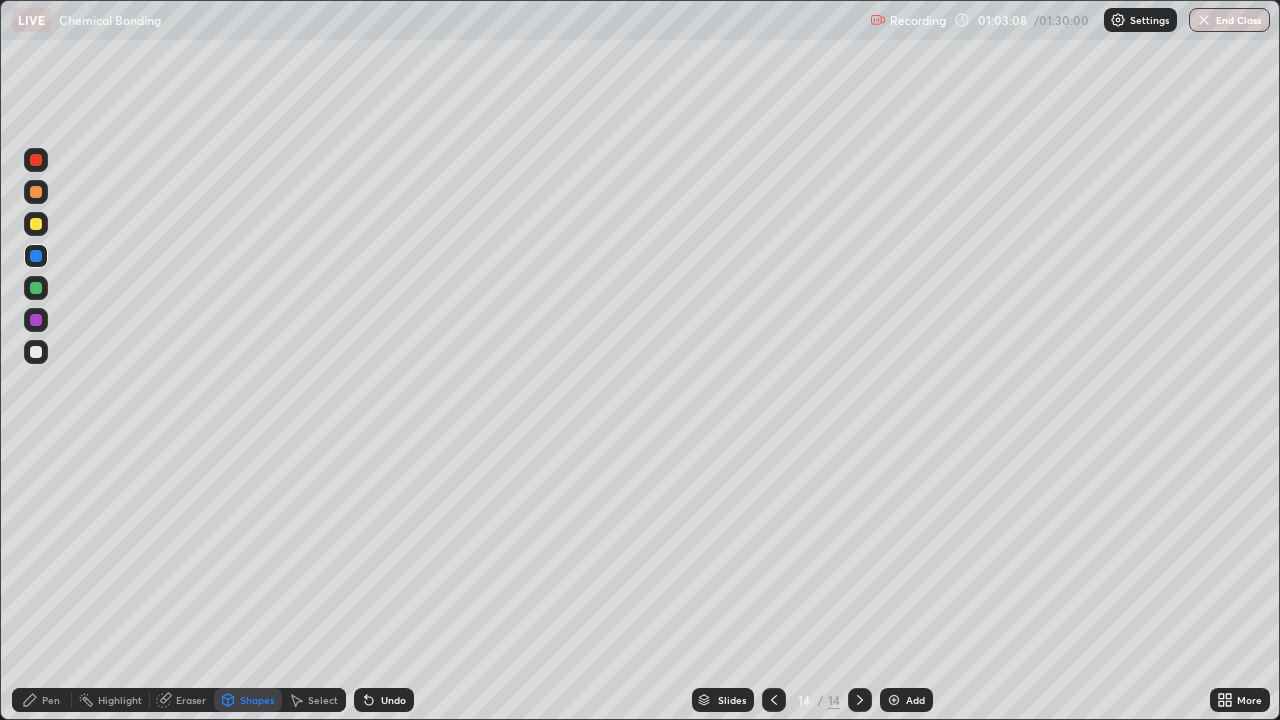 click on "Pen" at bounding box center [42, 700] 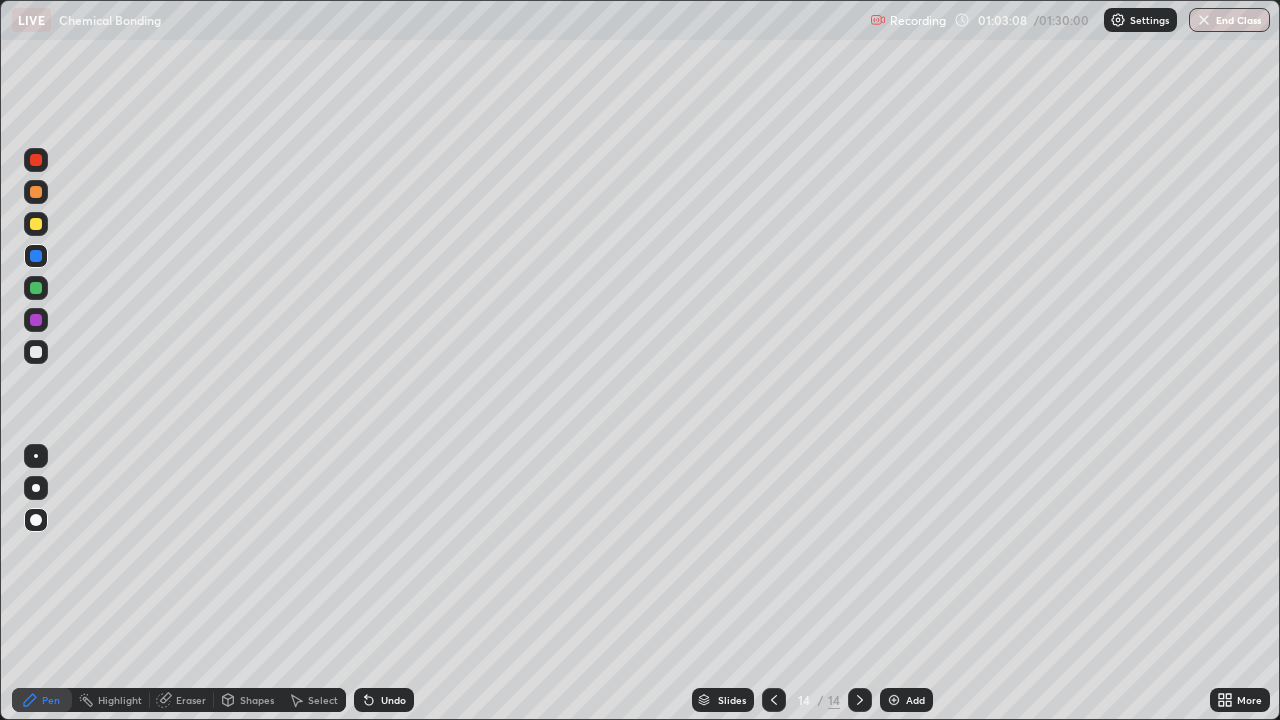 click at bounding box center [36, 320] 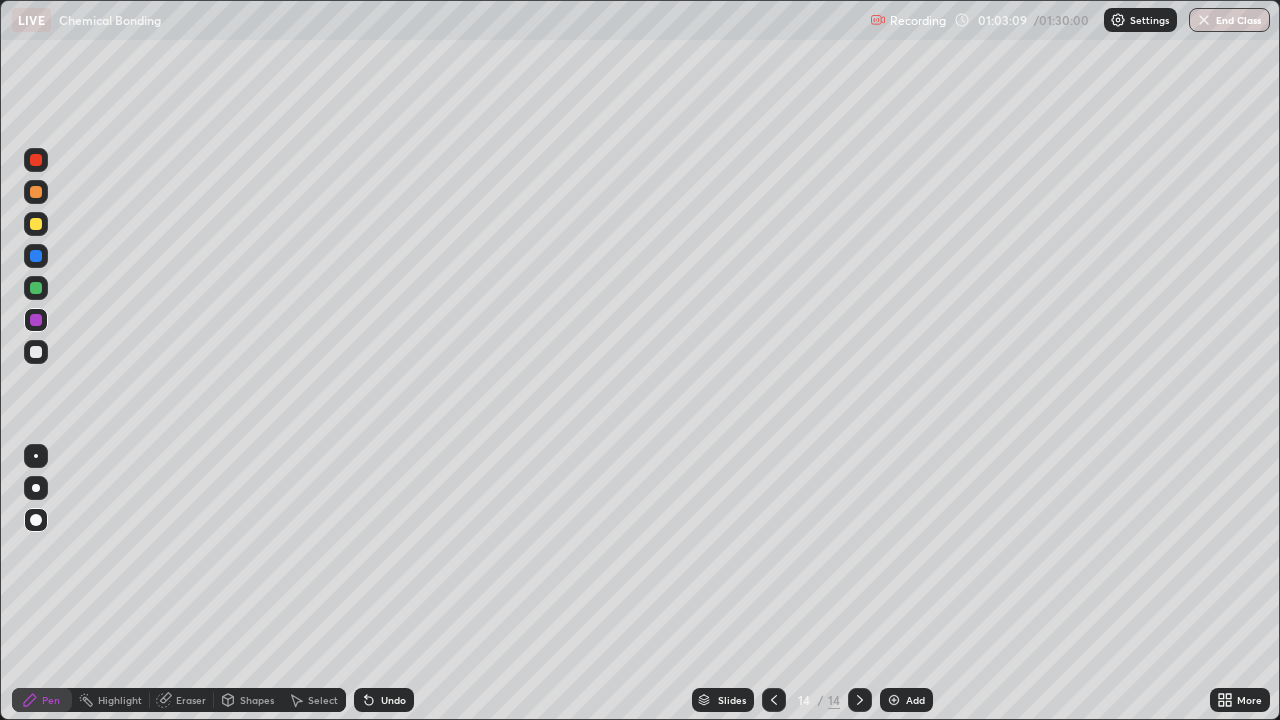 click on "Shapes" at bounding box center [257, 700] 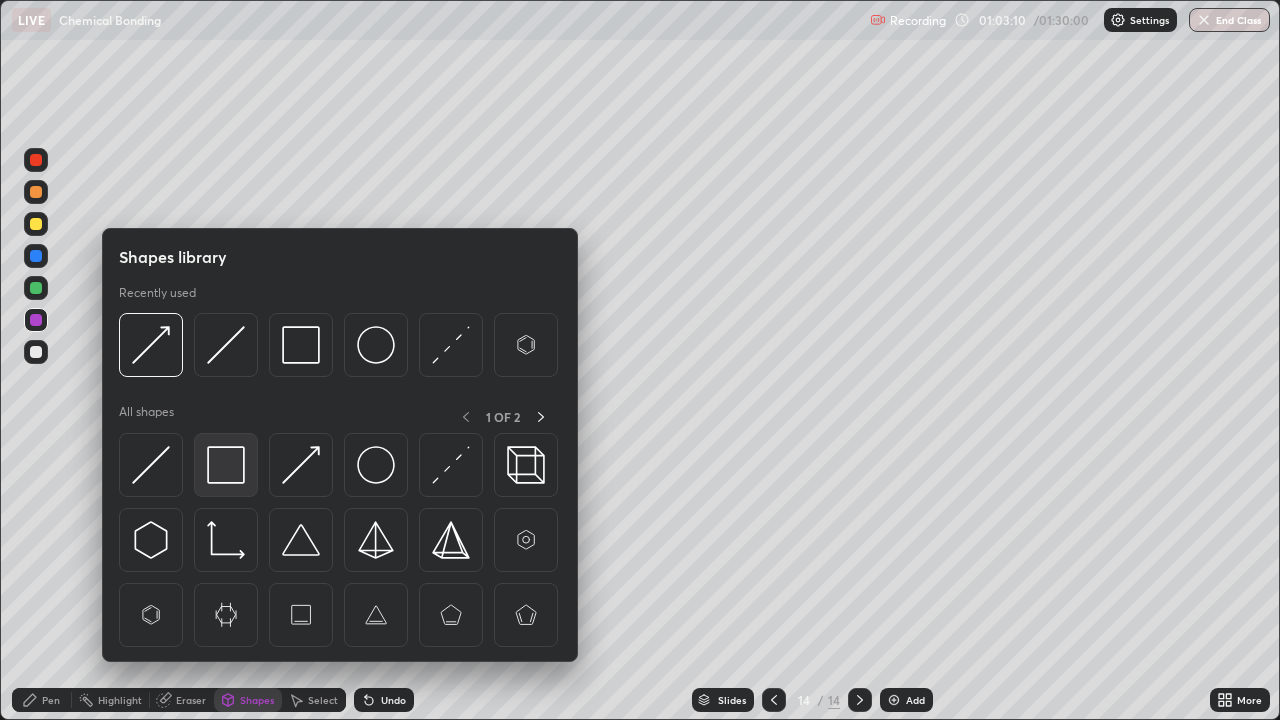 click at bounding box center (226, 465) 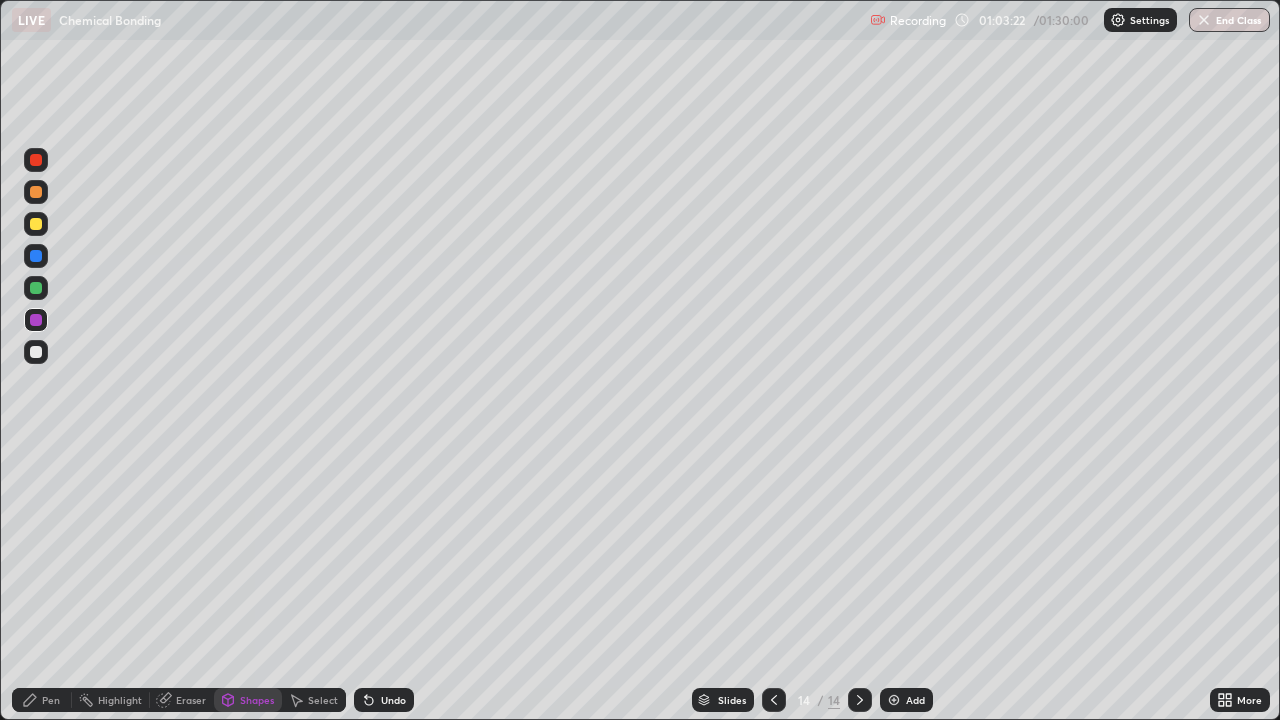 click on "Pen" at bounding box center [42, 700] 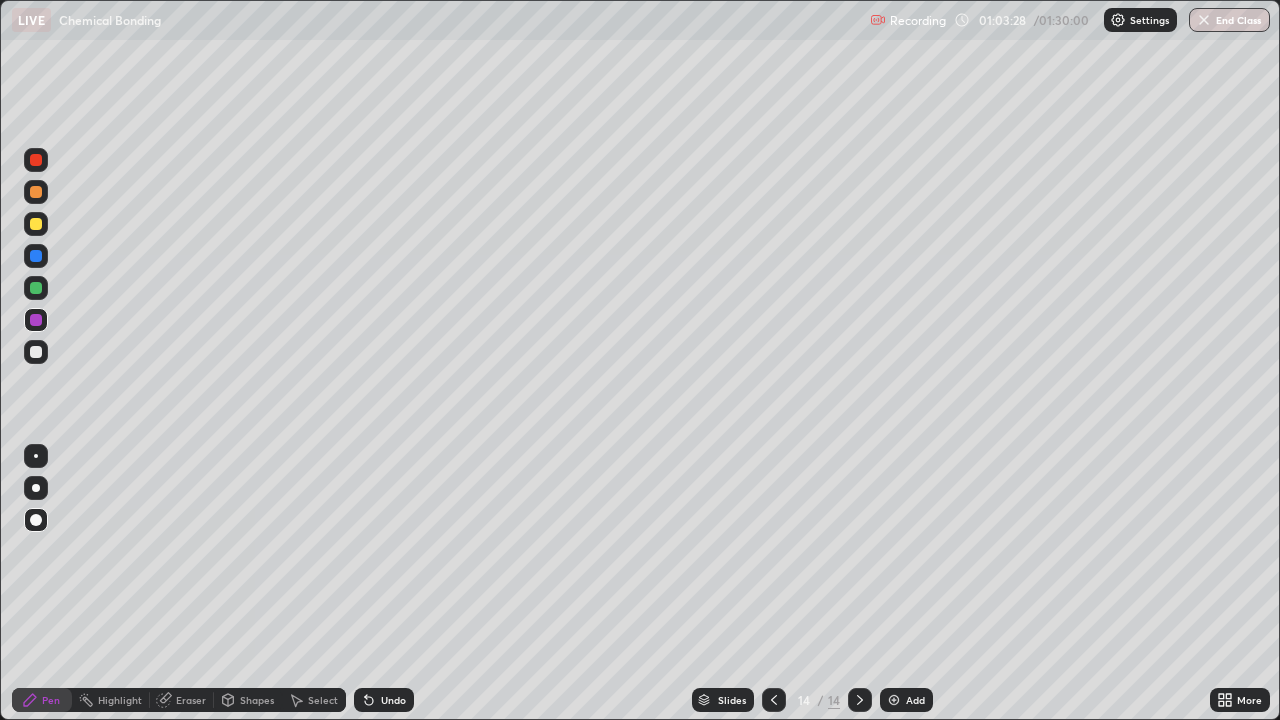 click at bounding box center (36, 256) 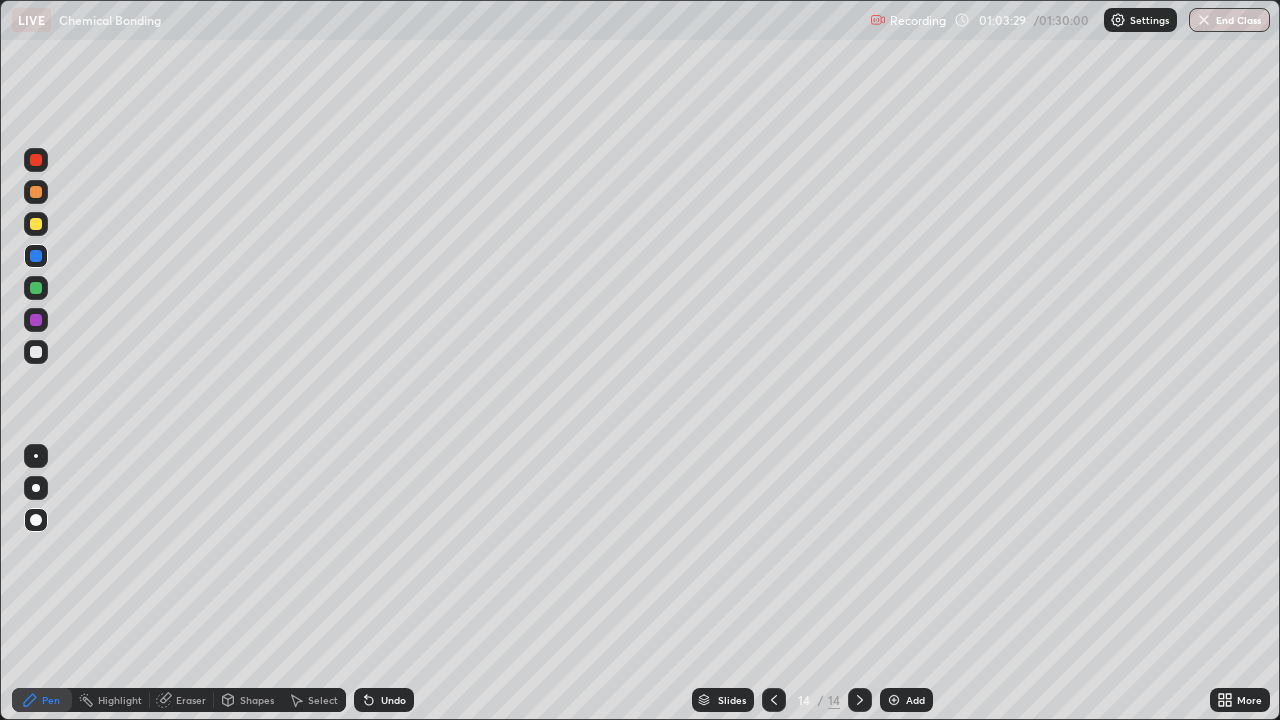 click at bounding box center [36, 224] 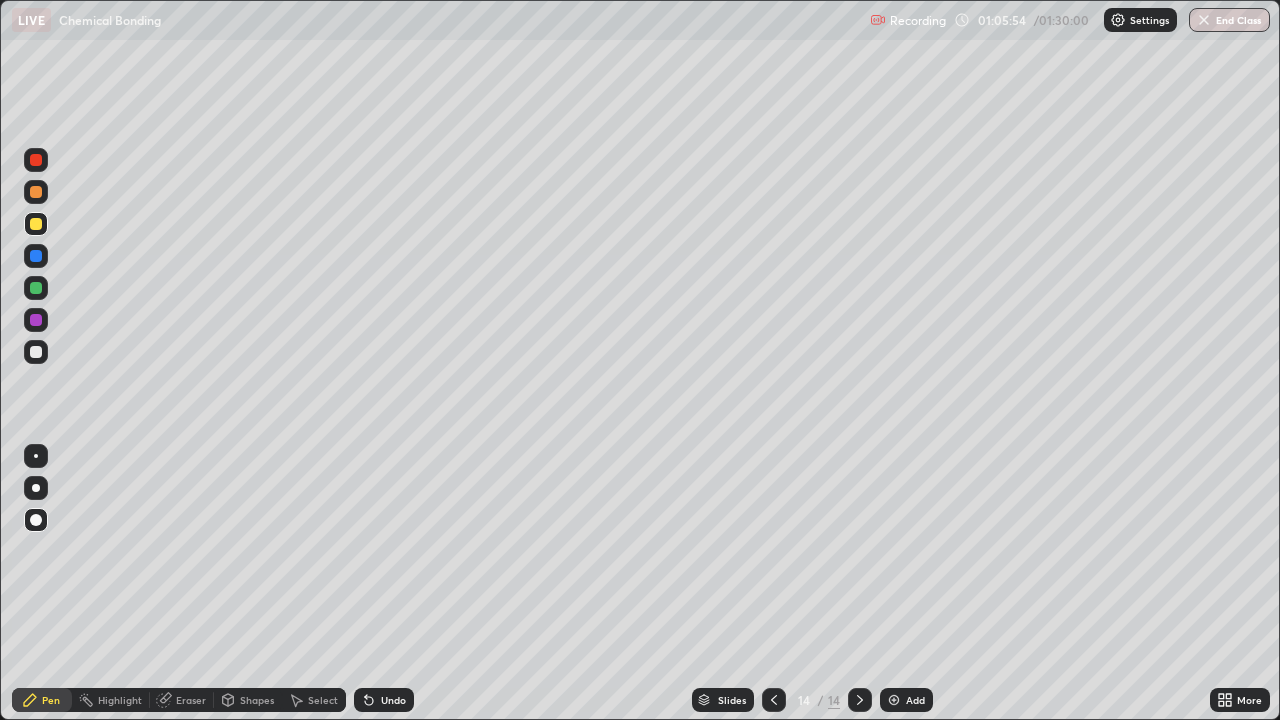 click on "Add" at bounding box center (915, 700) 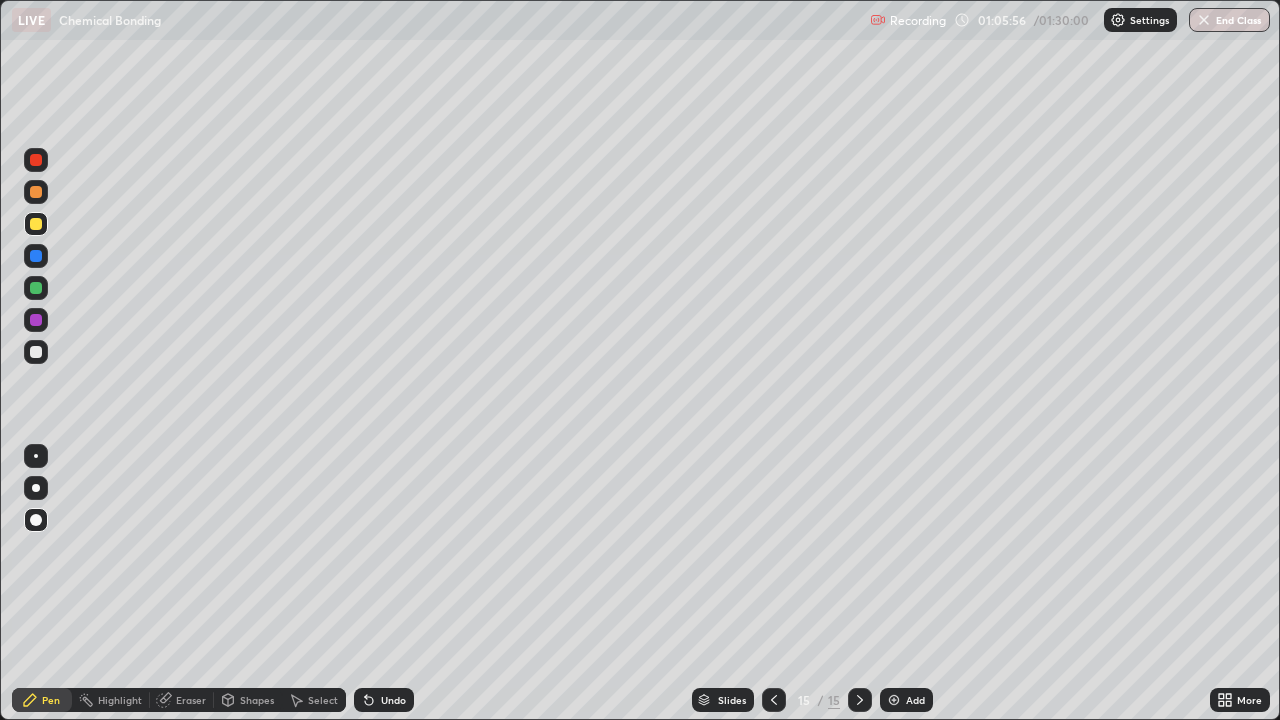 click on "Shapes" at bounding box center [257, 700] 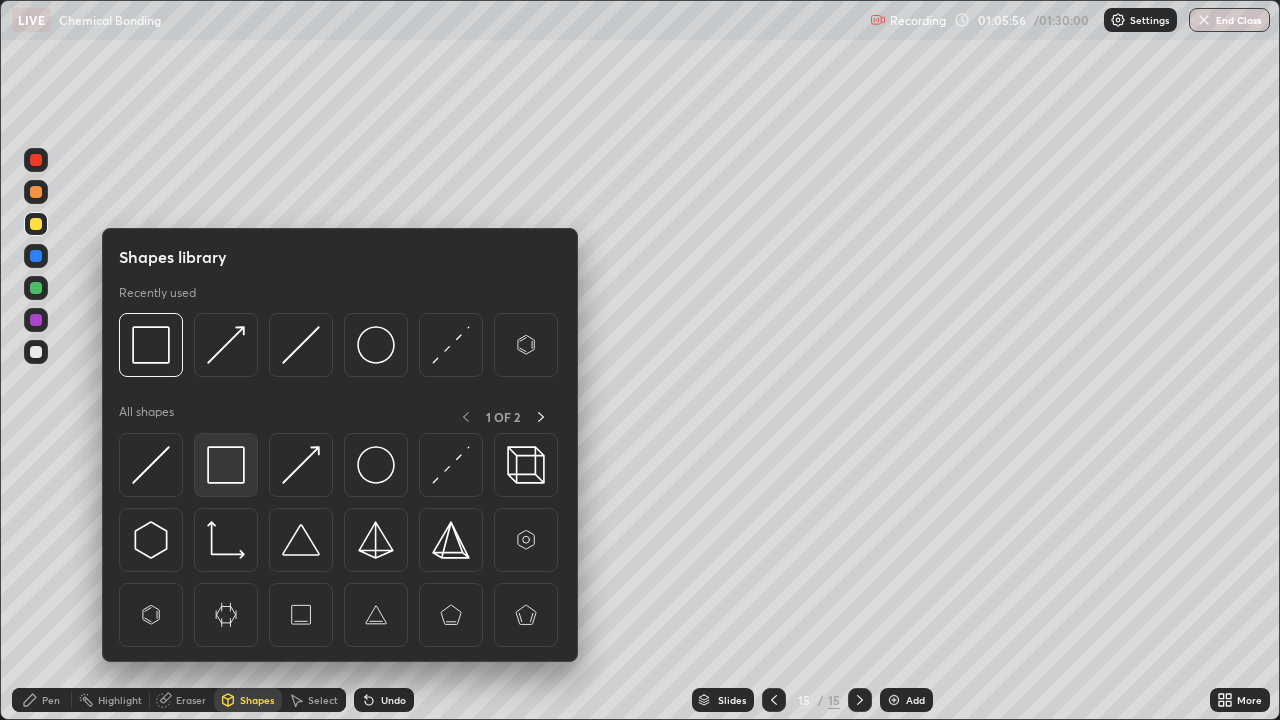 click at bounding box center (226, 465) 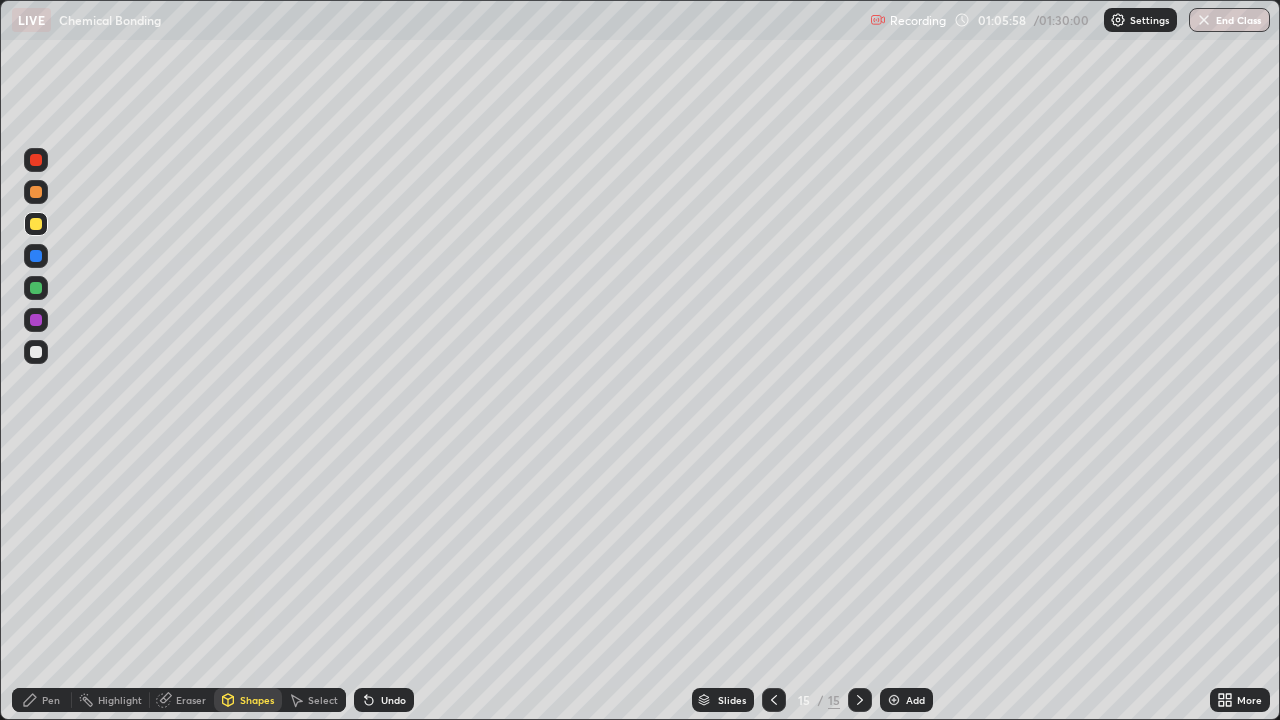 click on "Pen" at bounding box center (51, 700) 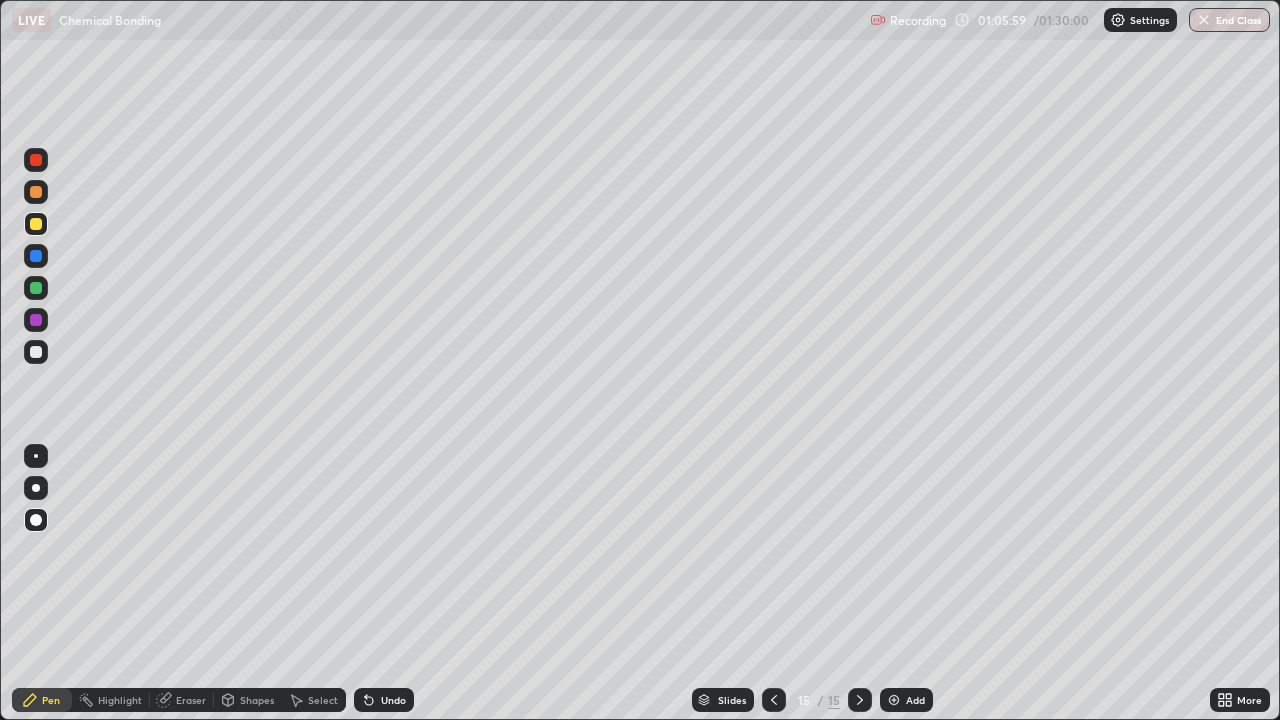 click at bounding box center (36, 256) 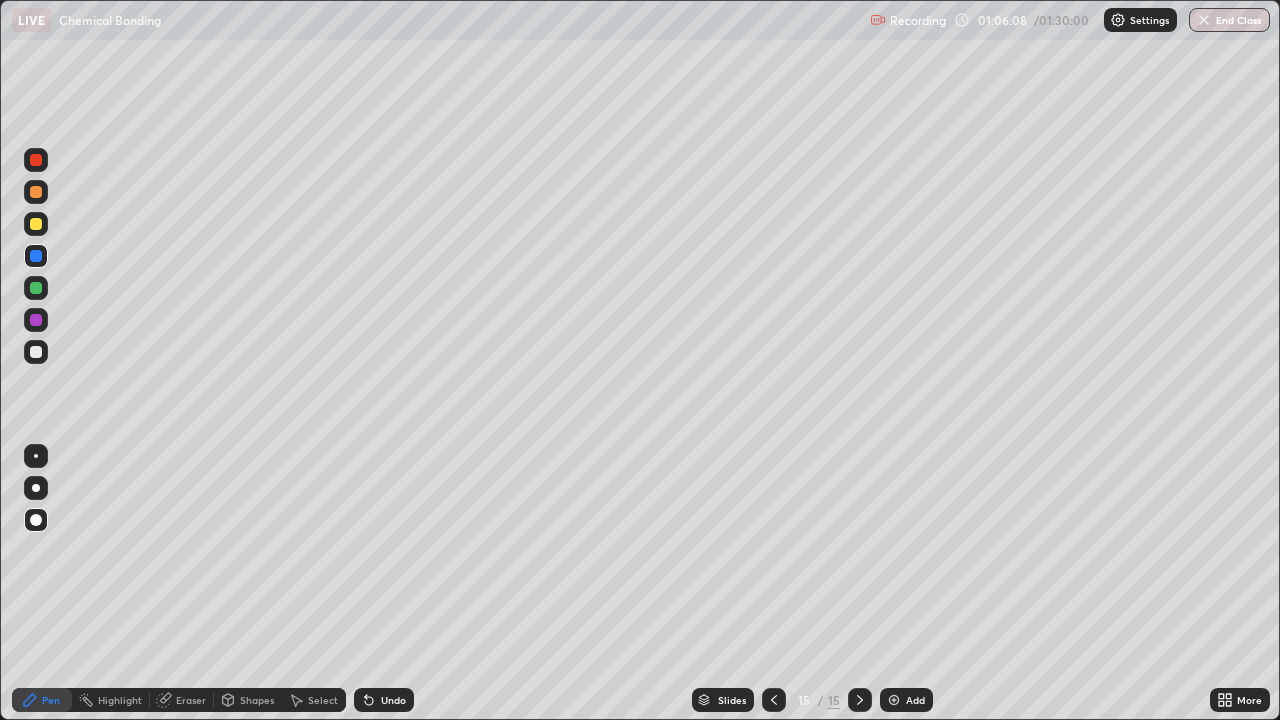 click on "Shapes" at bounding box center [248, 700] 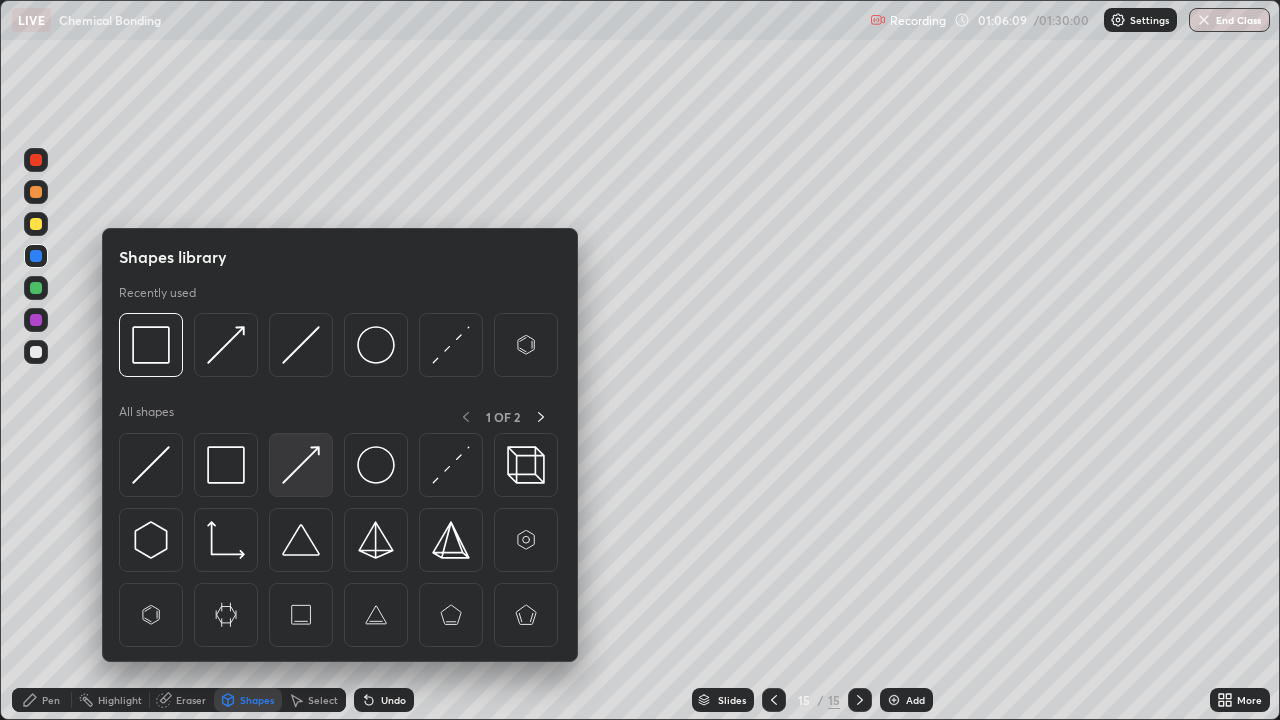 click at bounding box center (301, 465) 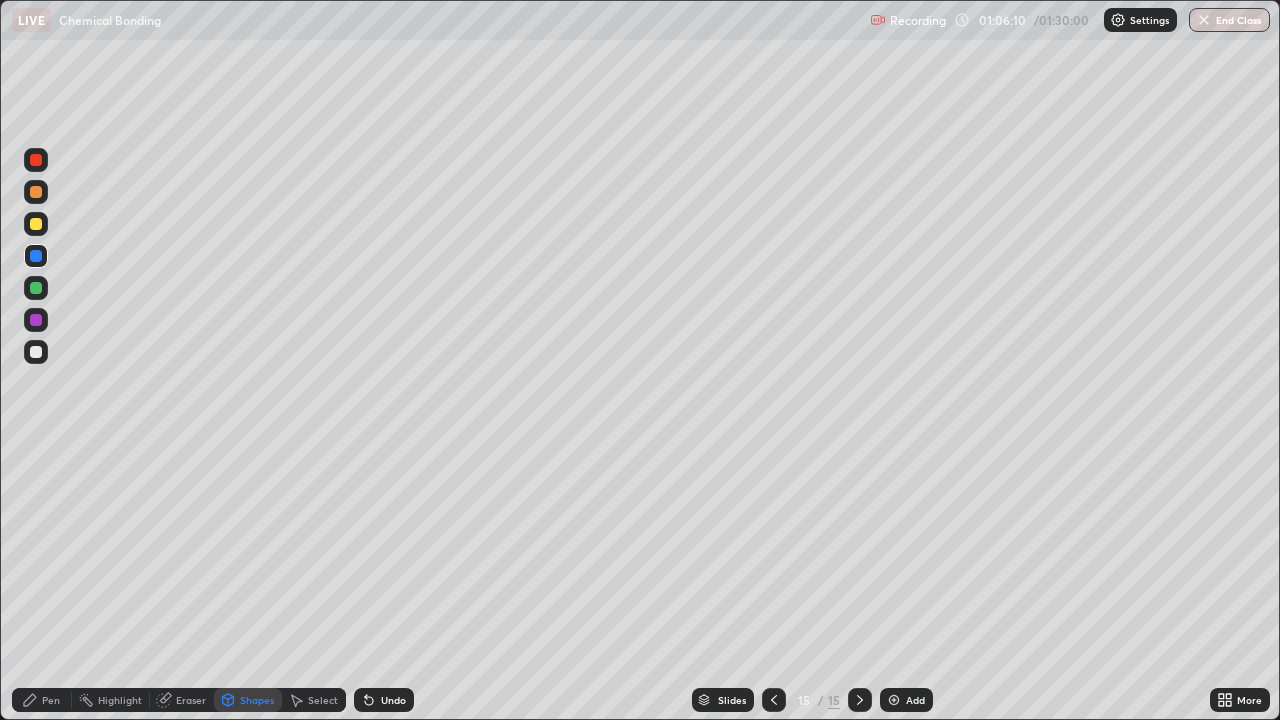 click on "Pen" at bounding box center [51, 700] 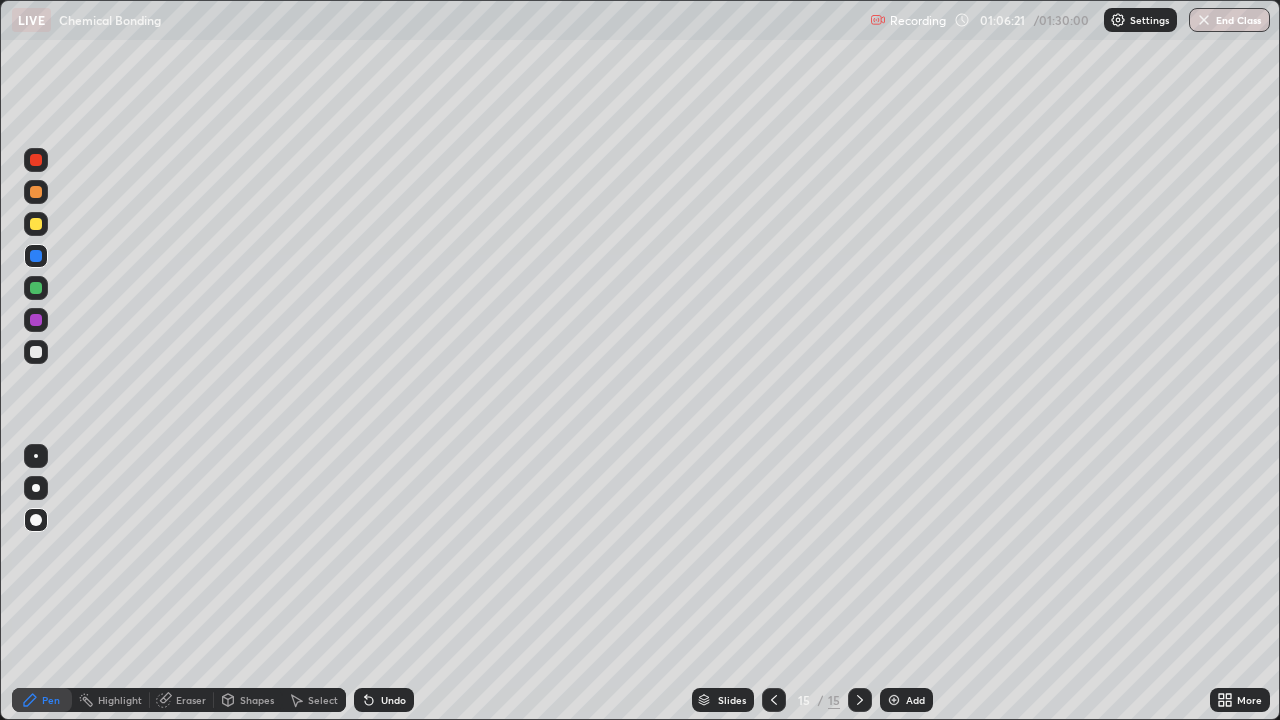 click on "Shapes" at bounding box center [248, 700] 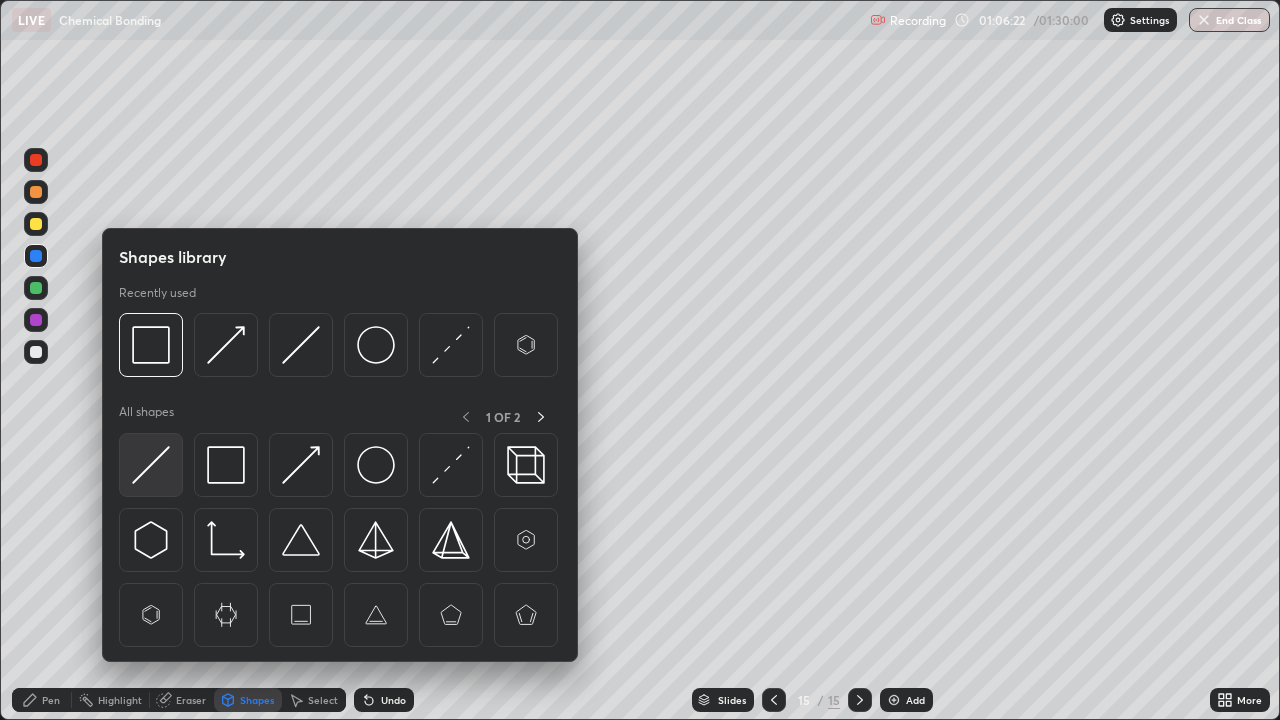 click at bounding box center [151, 465] 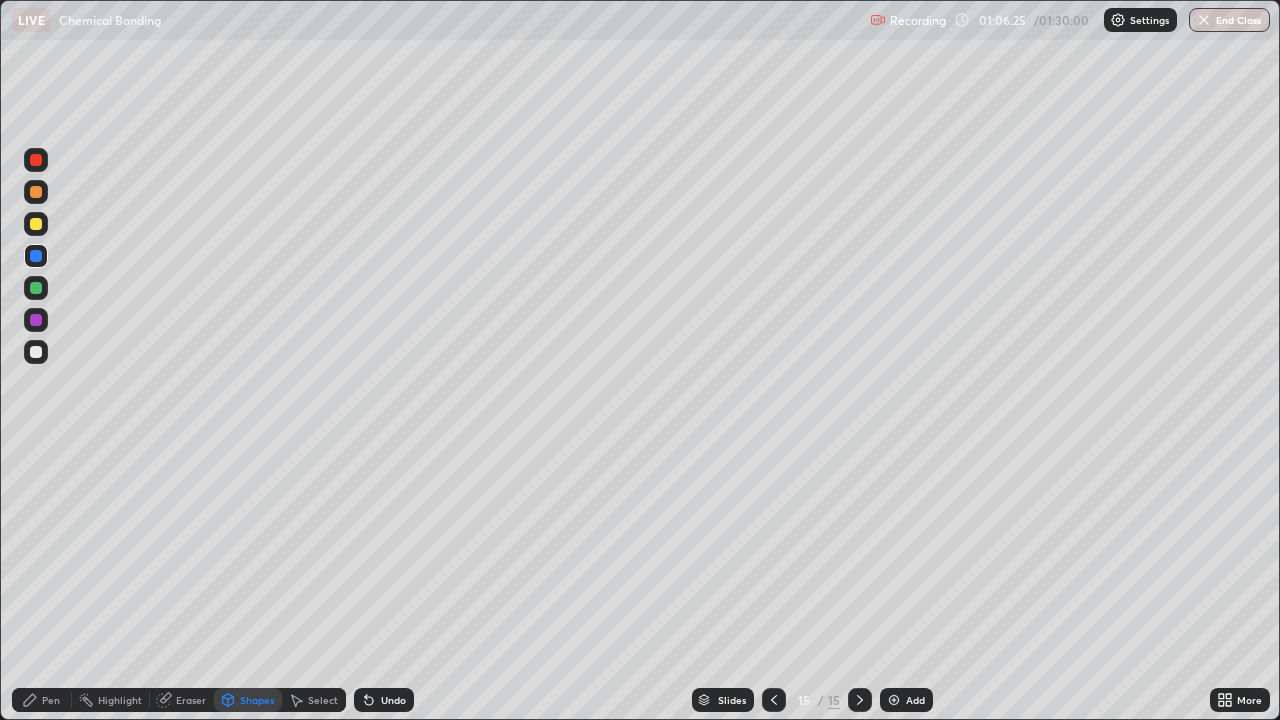 click on "Pen" at bounding box center [42, 700] 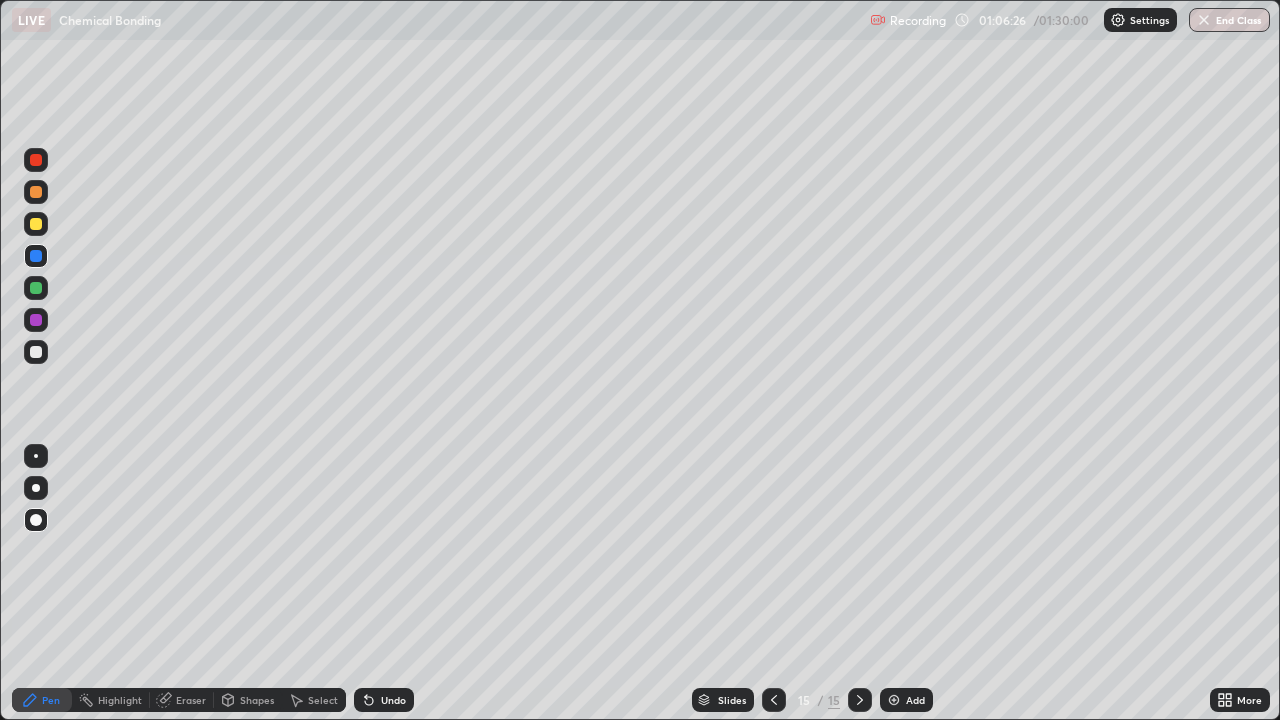 click at bounding box center [36, 224] 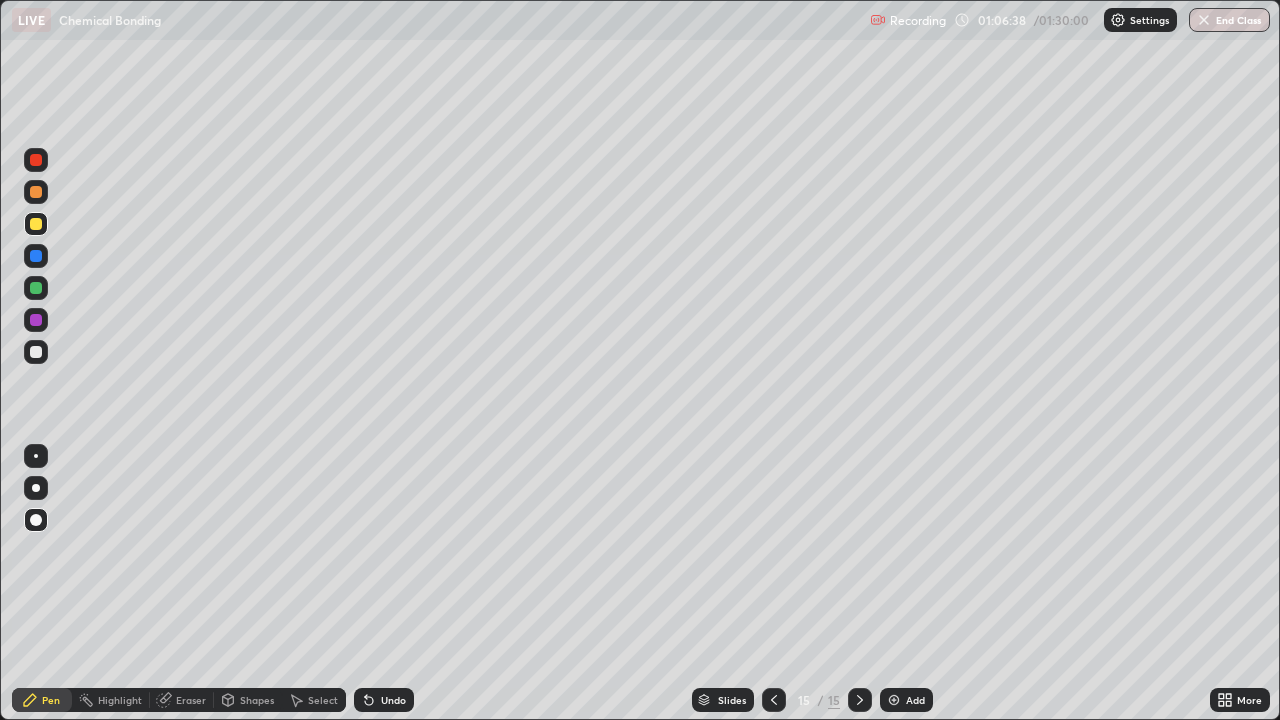 click on "Shapes" at bounding box center [257, 700] 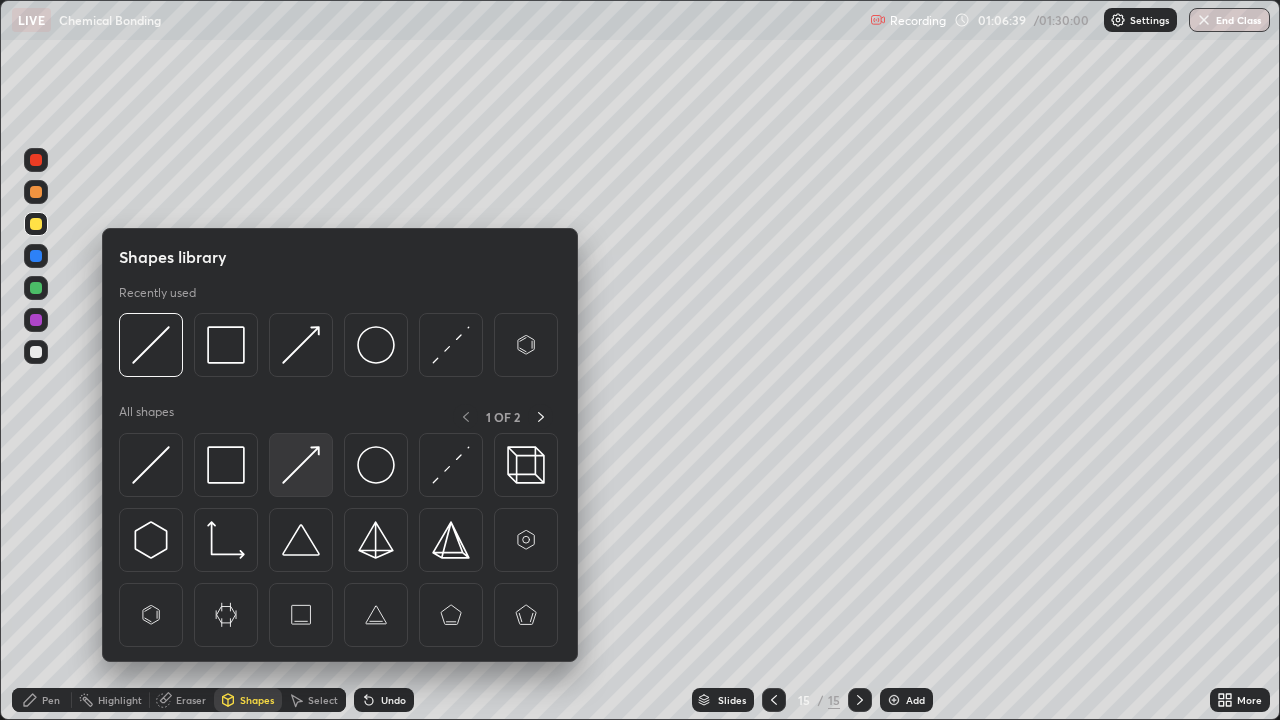 click at bounding box center [301, 465] 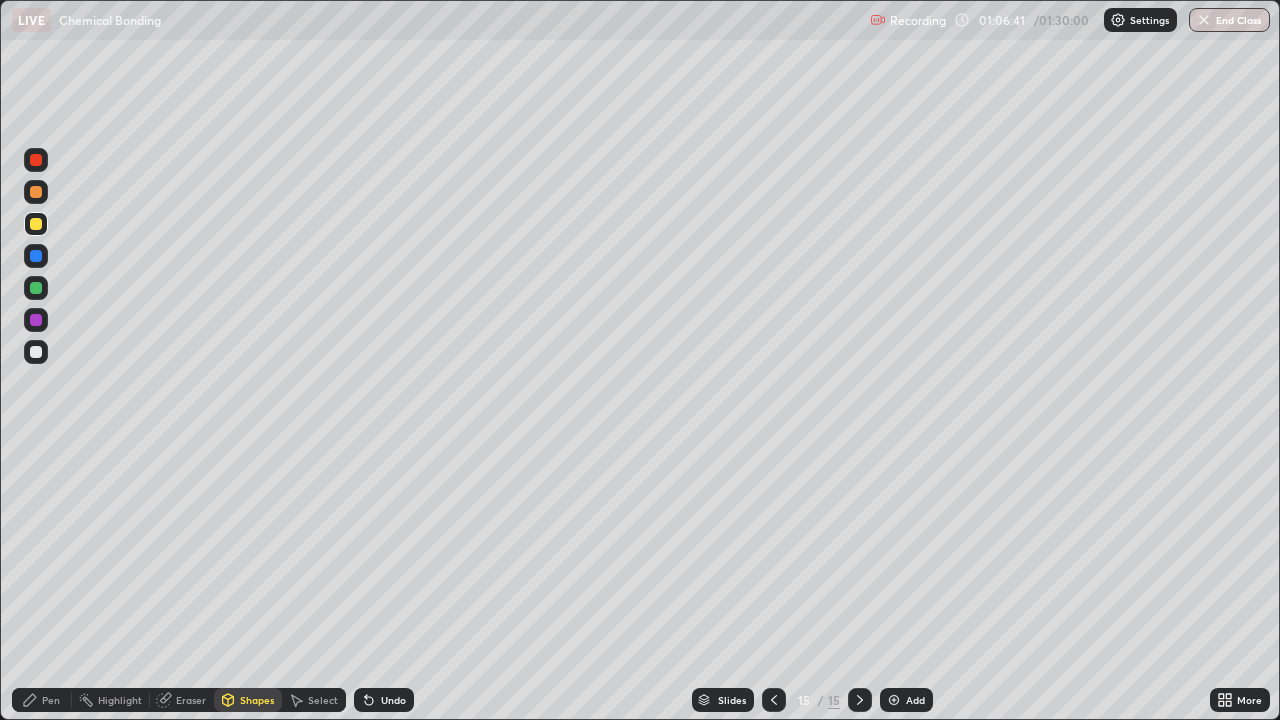 click on "Pen" at bounding box center (51, 700) 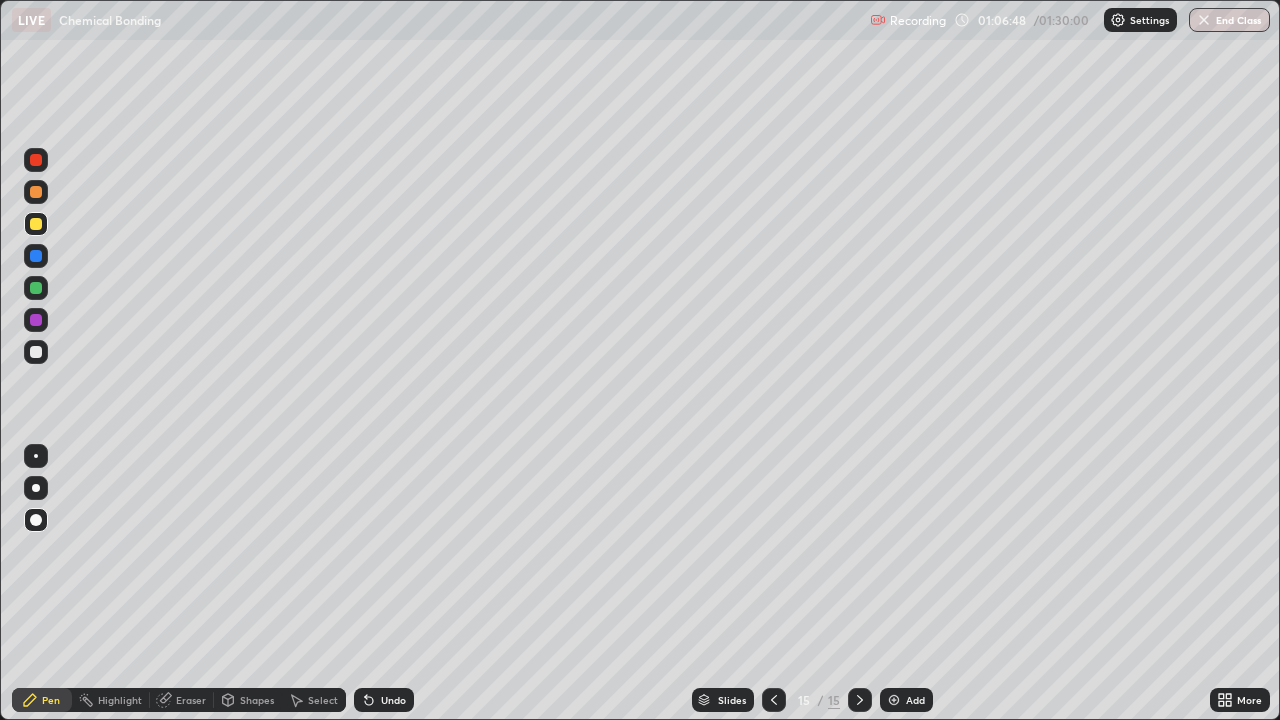 click 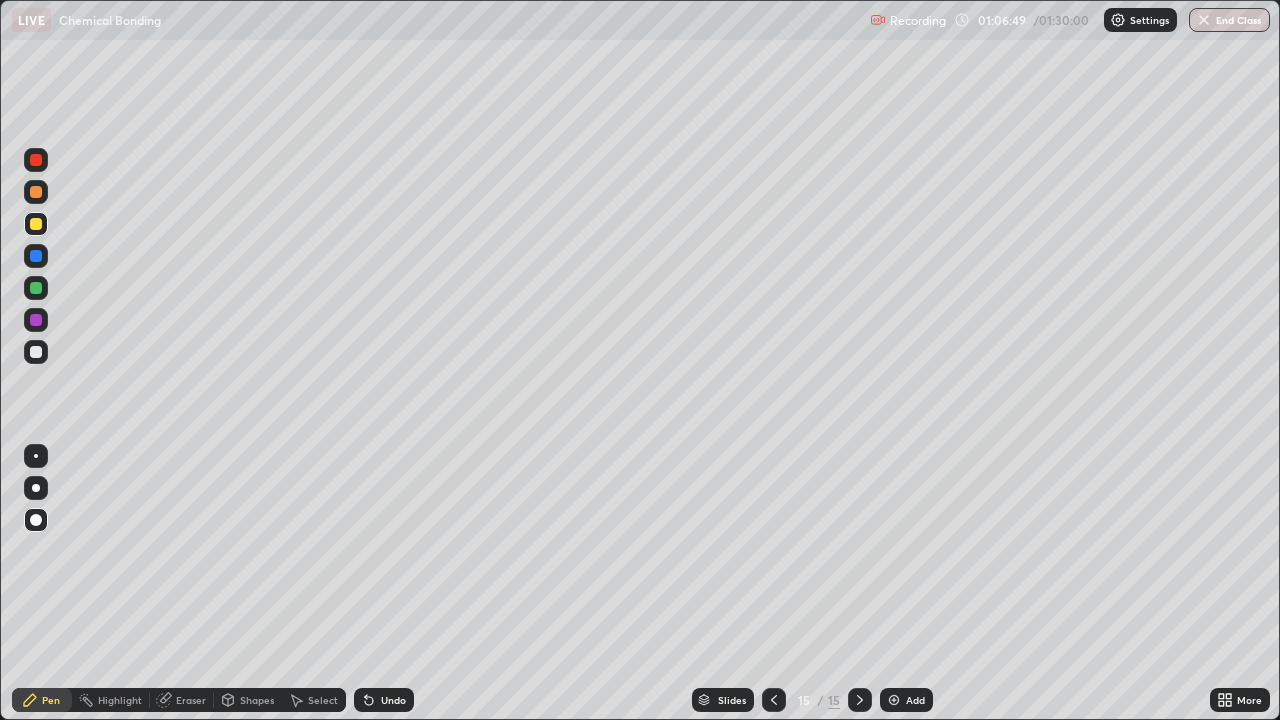 click on "Undo" at bounding box center (384, 700) 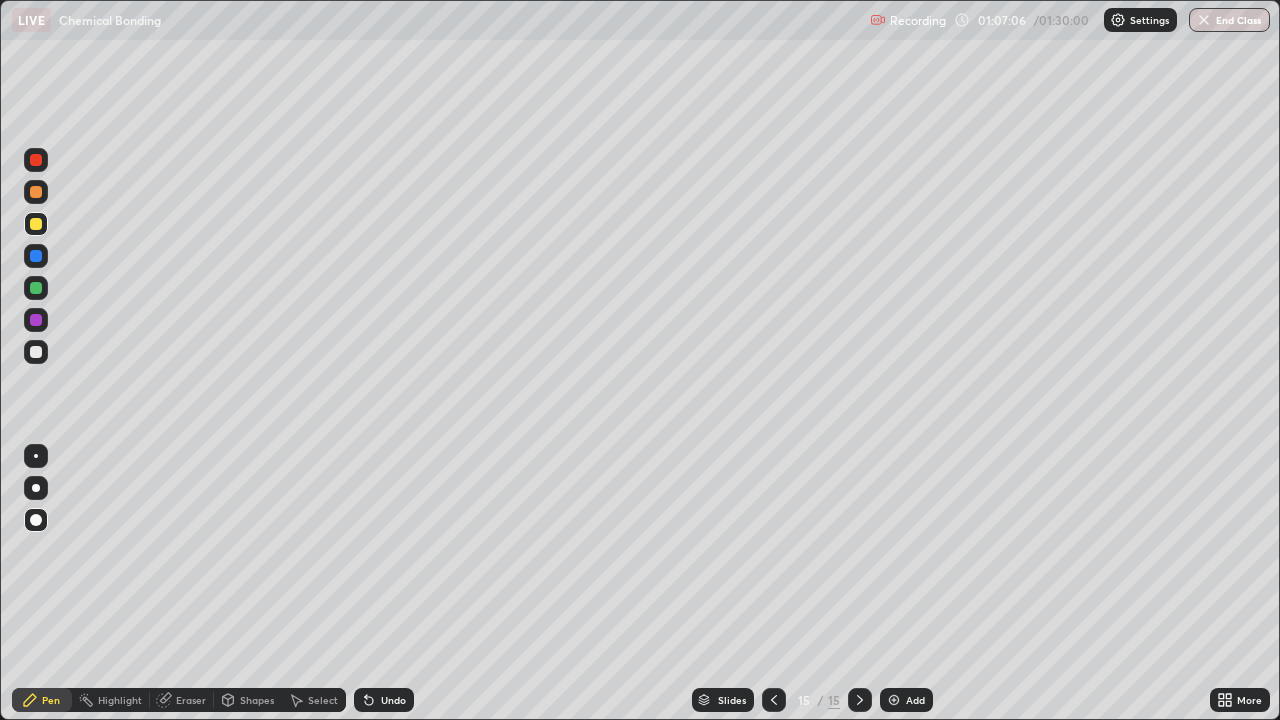 click on "Shapes" at bounding box center [257, 700] 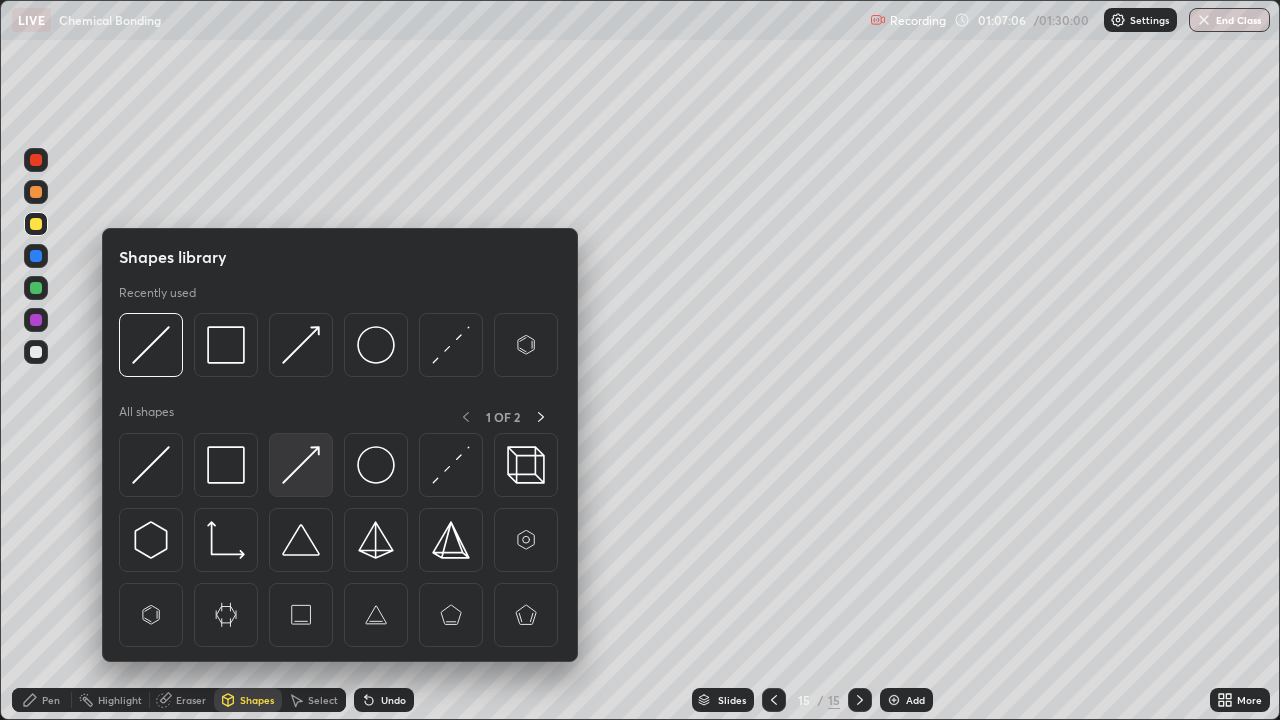click at bounding box center [301, 465] 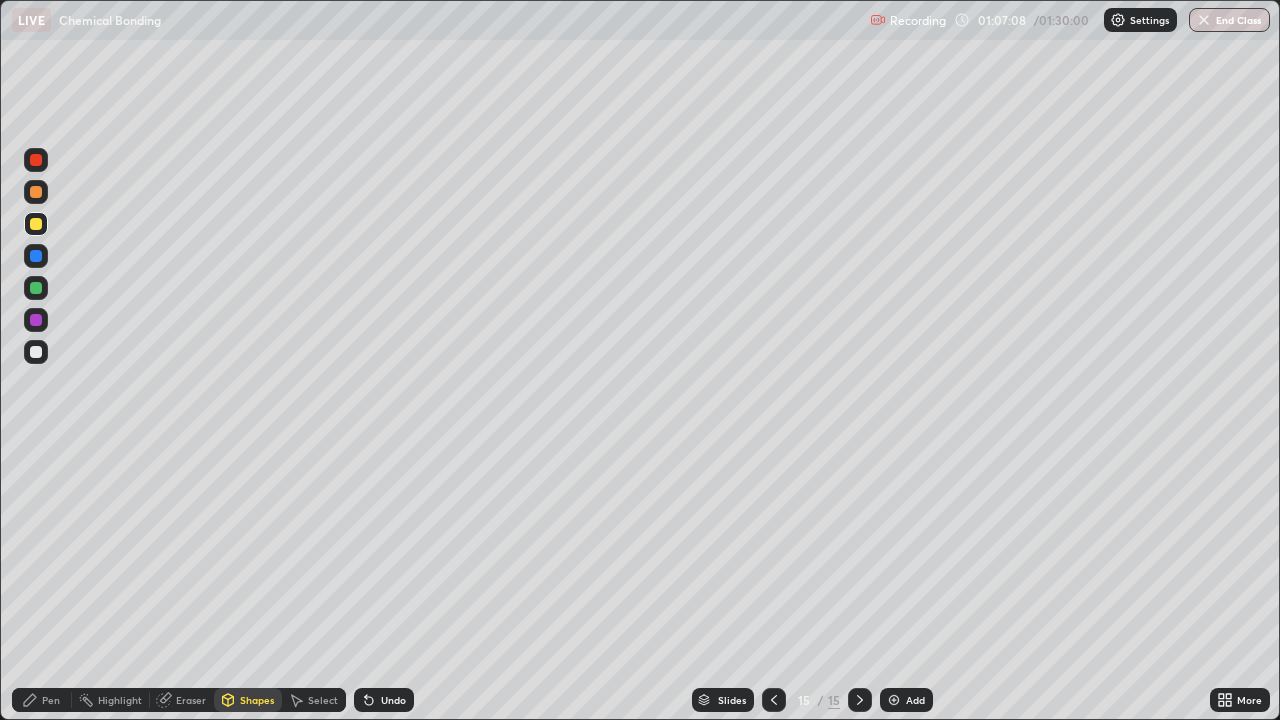 click at bounding box center (36, 288) 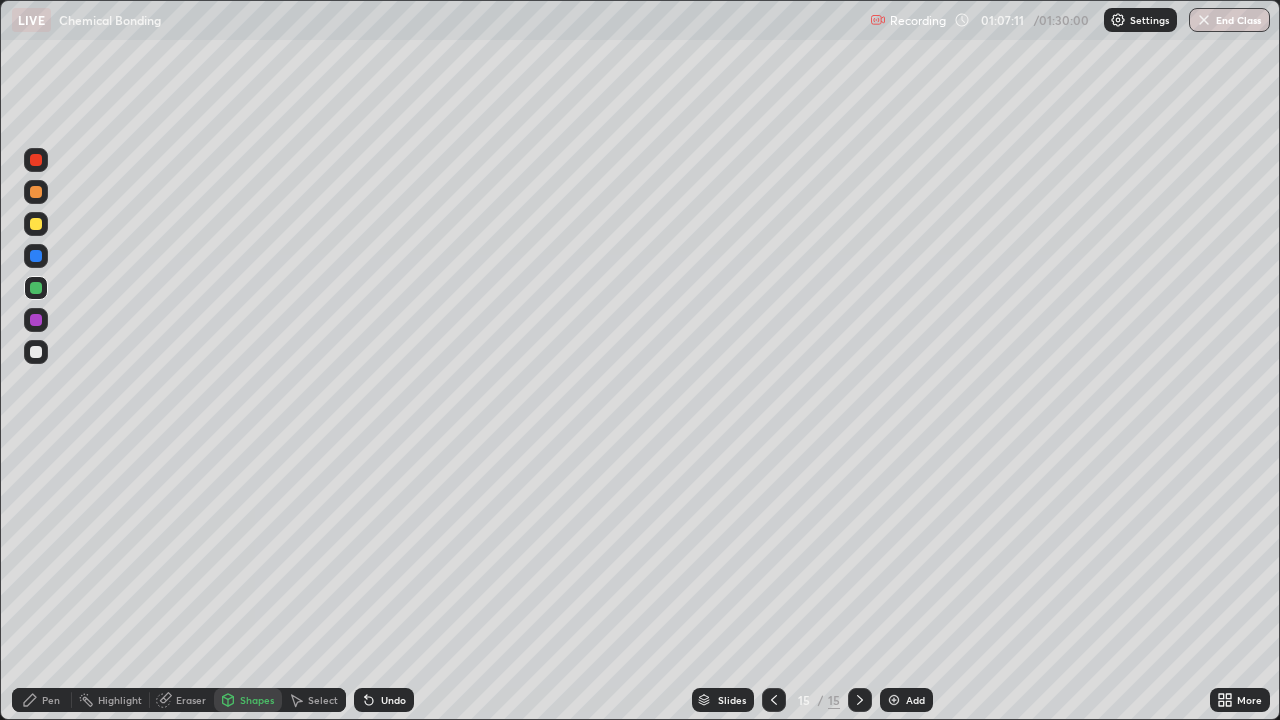 click 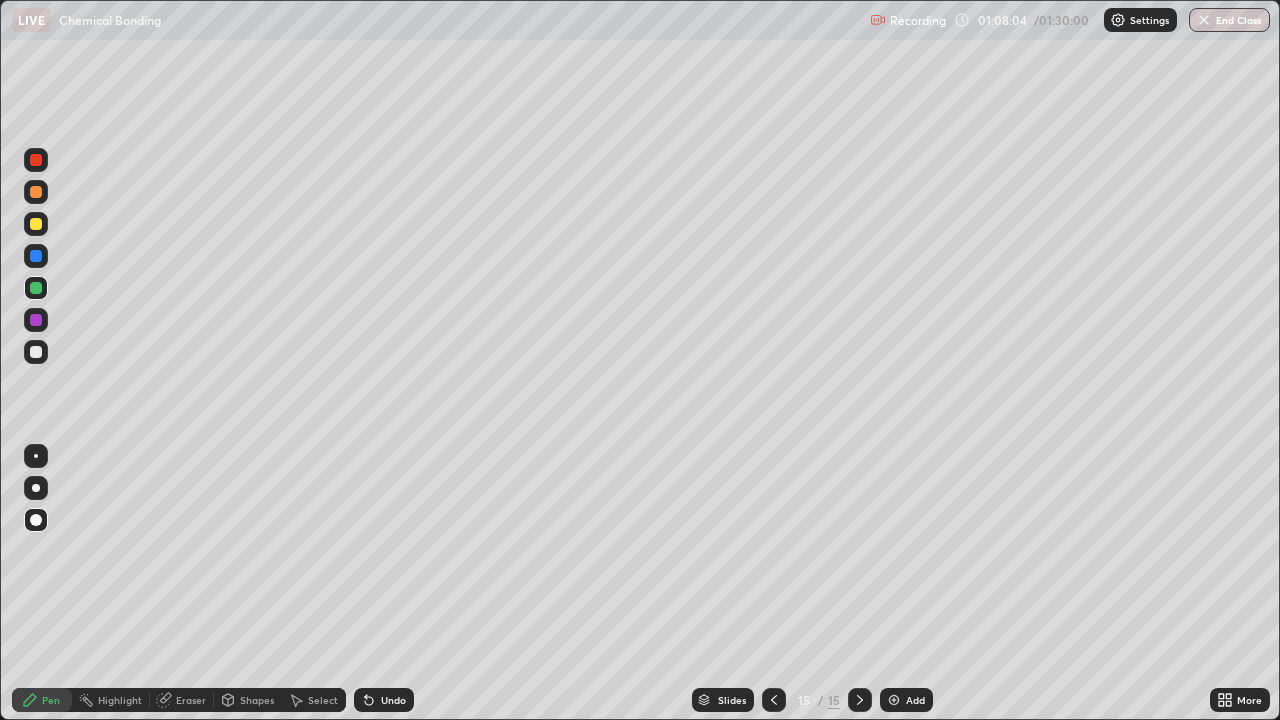 click on "Add" at bounding box center [906, 700] 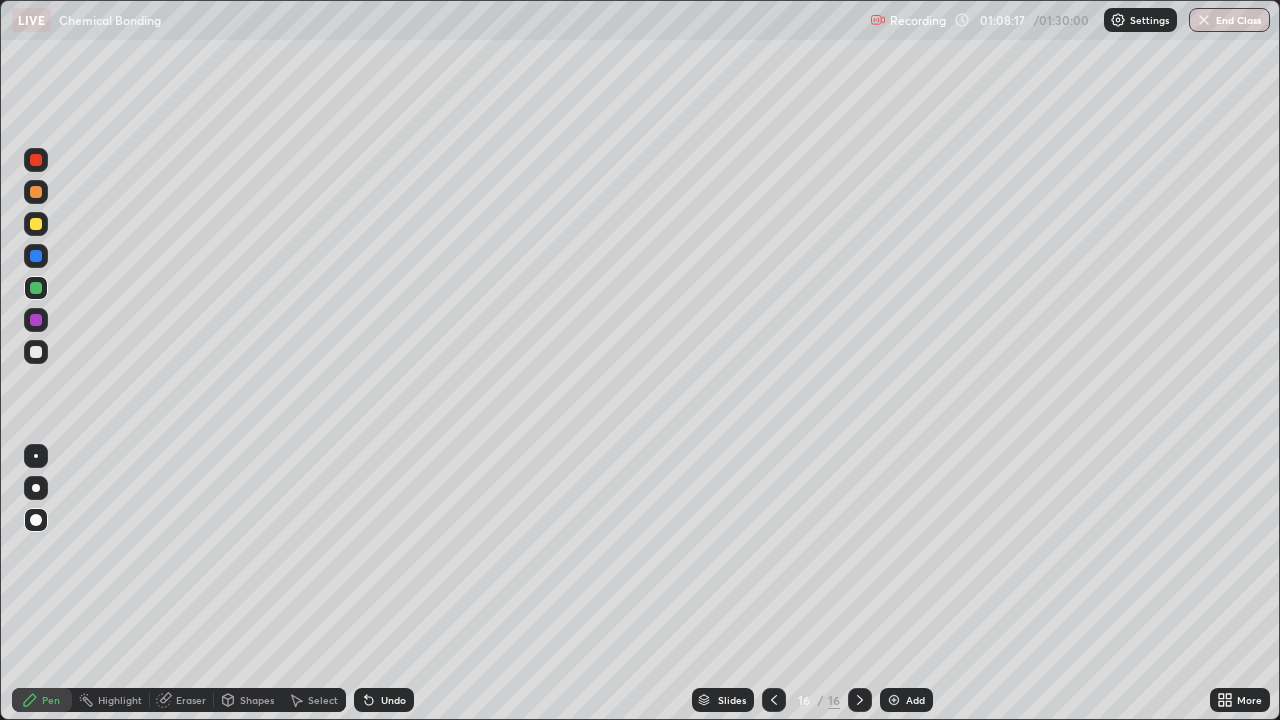 click on "Shapes" at bounding box center (248, 700) 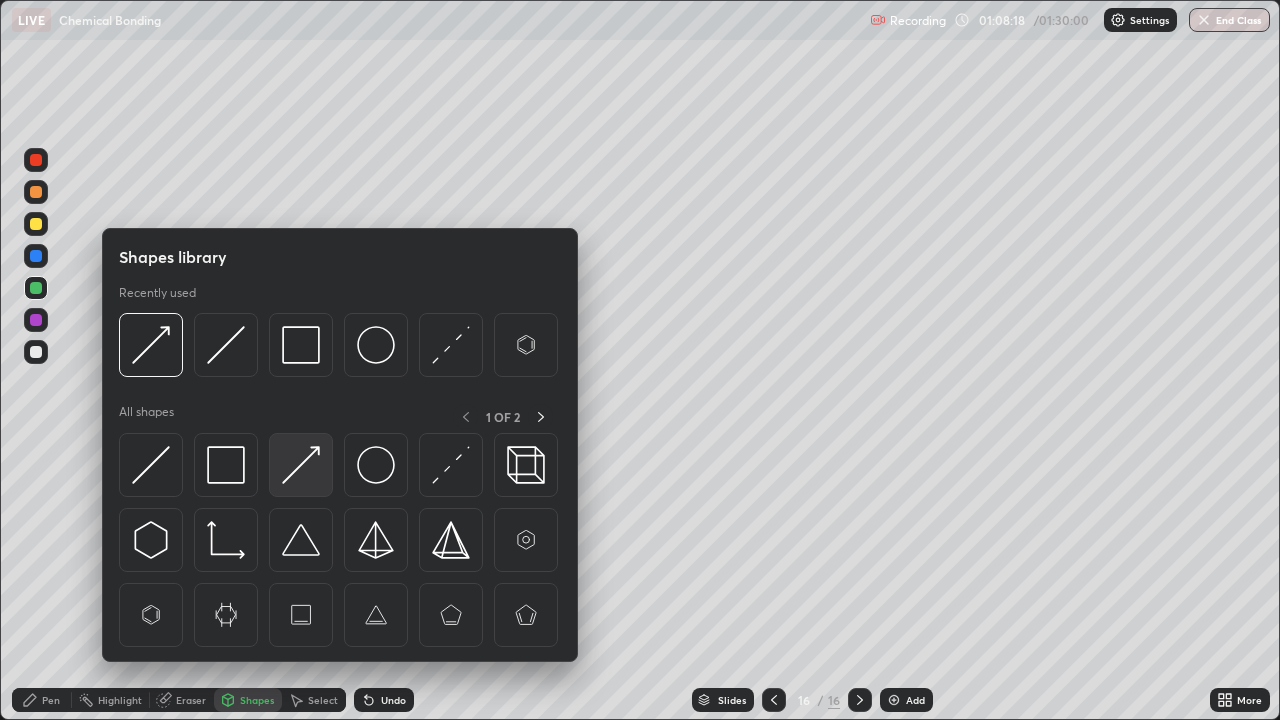 click at bounding box center [301, 465] 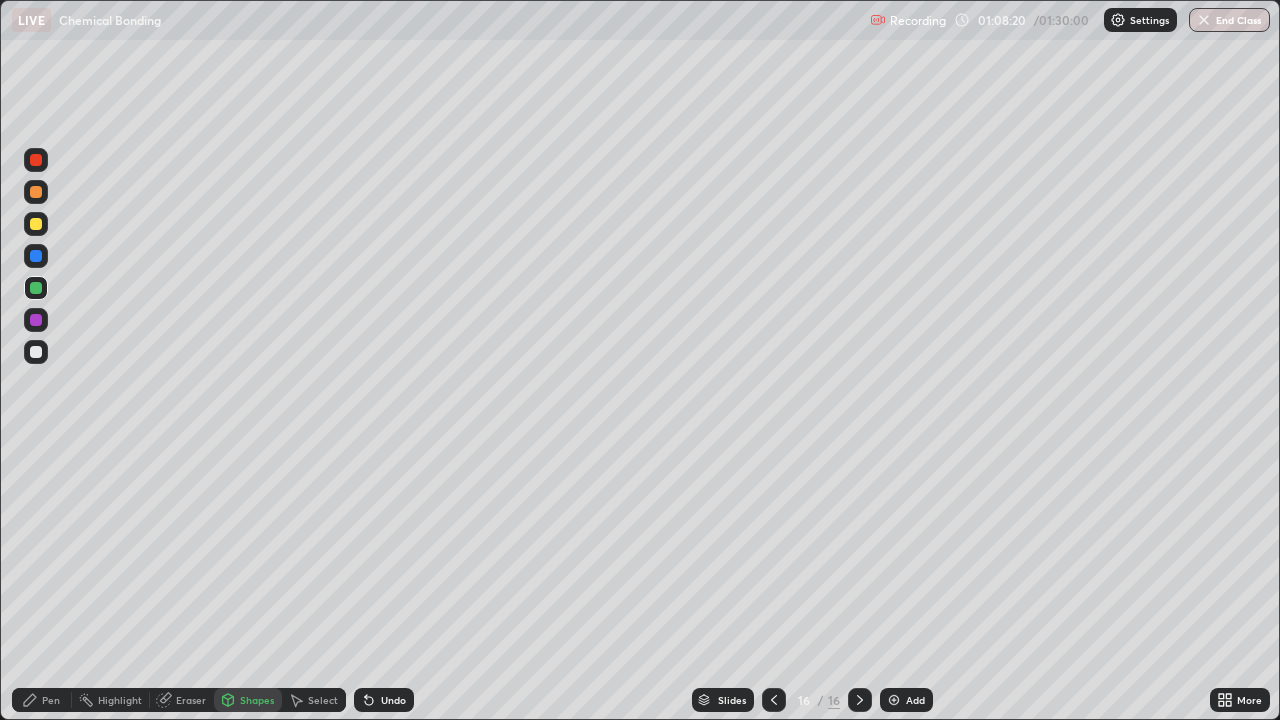 click on "Pen" at bounding box center [51, 700] 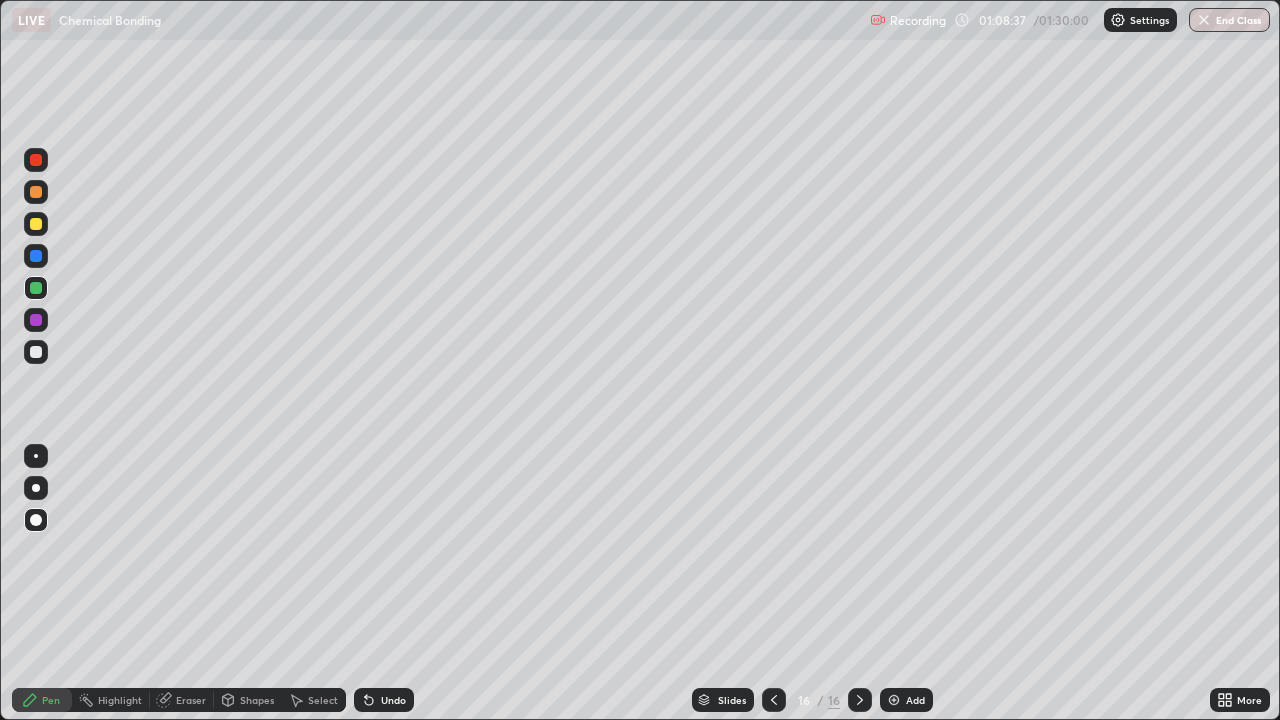 click on "Shapes" at bounding box center (257, 700) 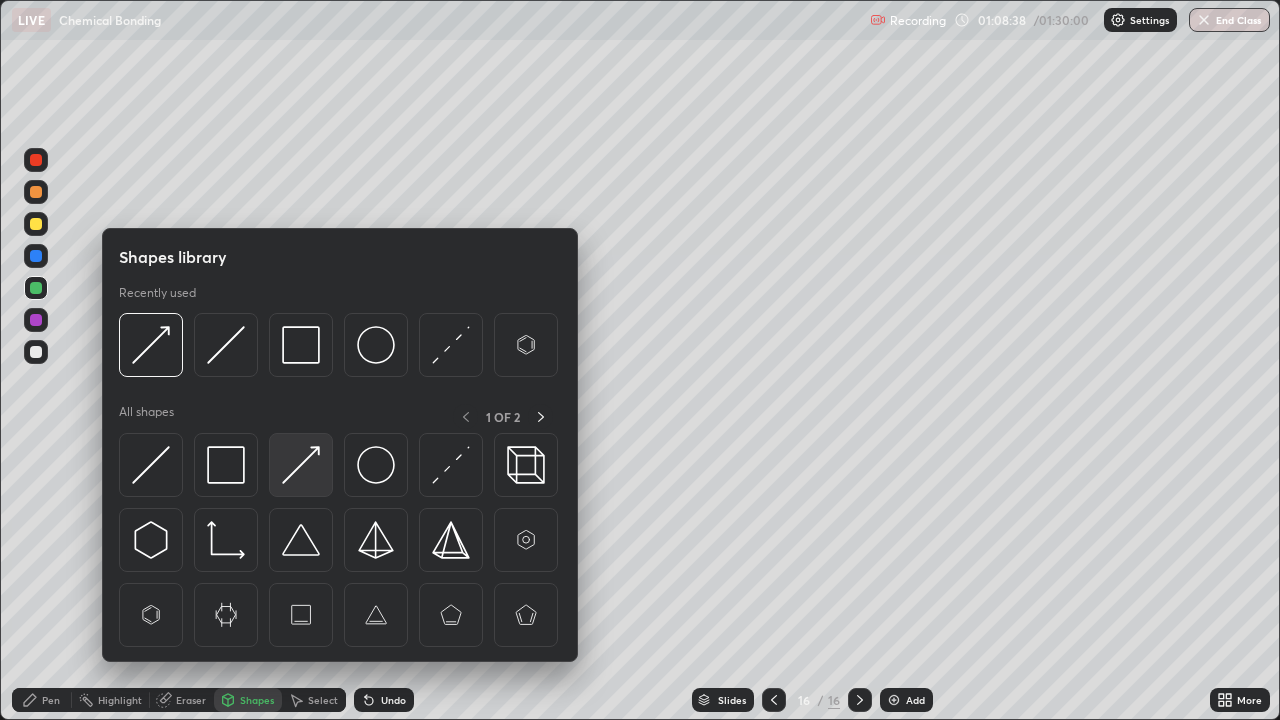 click at bounding box center [301, 465] 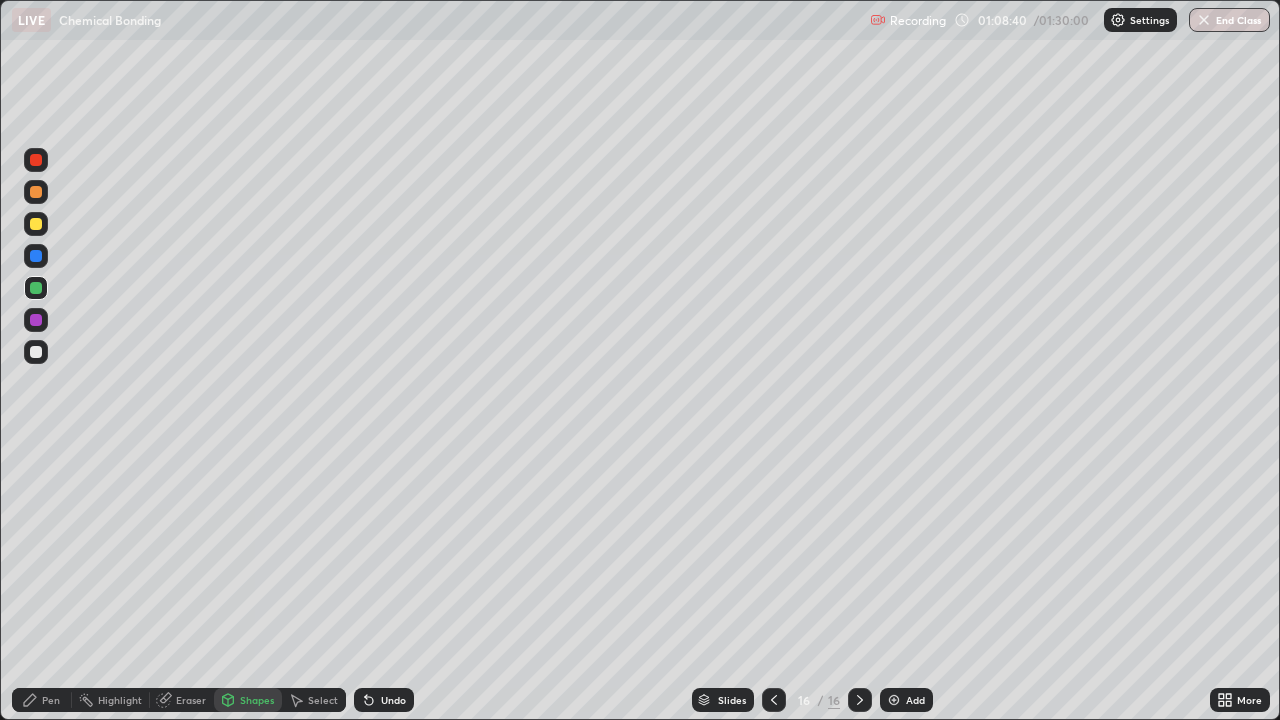 click on "Pen" at bounding box center [42, 700] 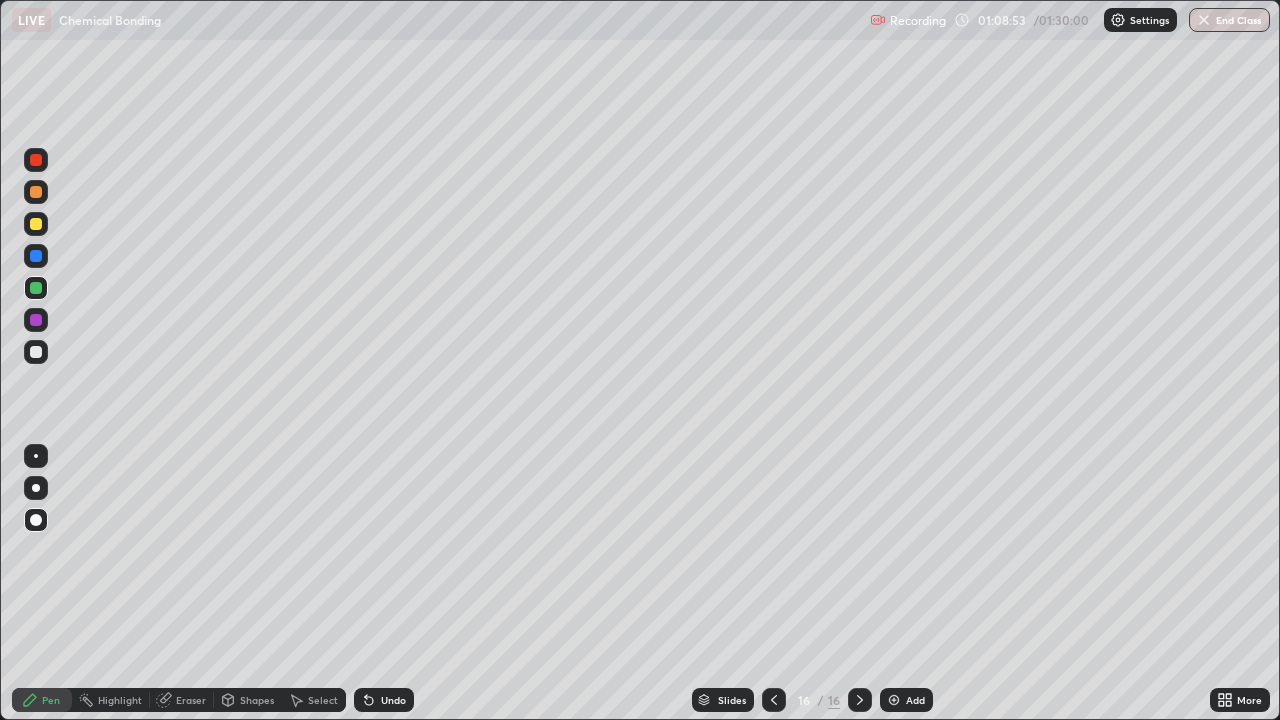 click at bounding box center [36, 224] 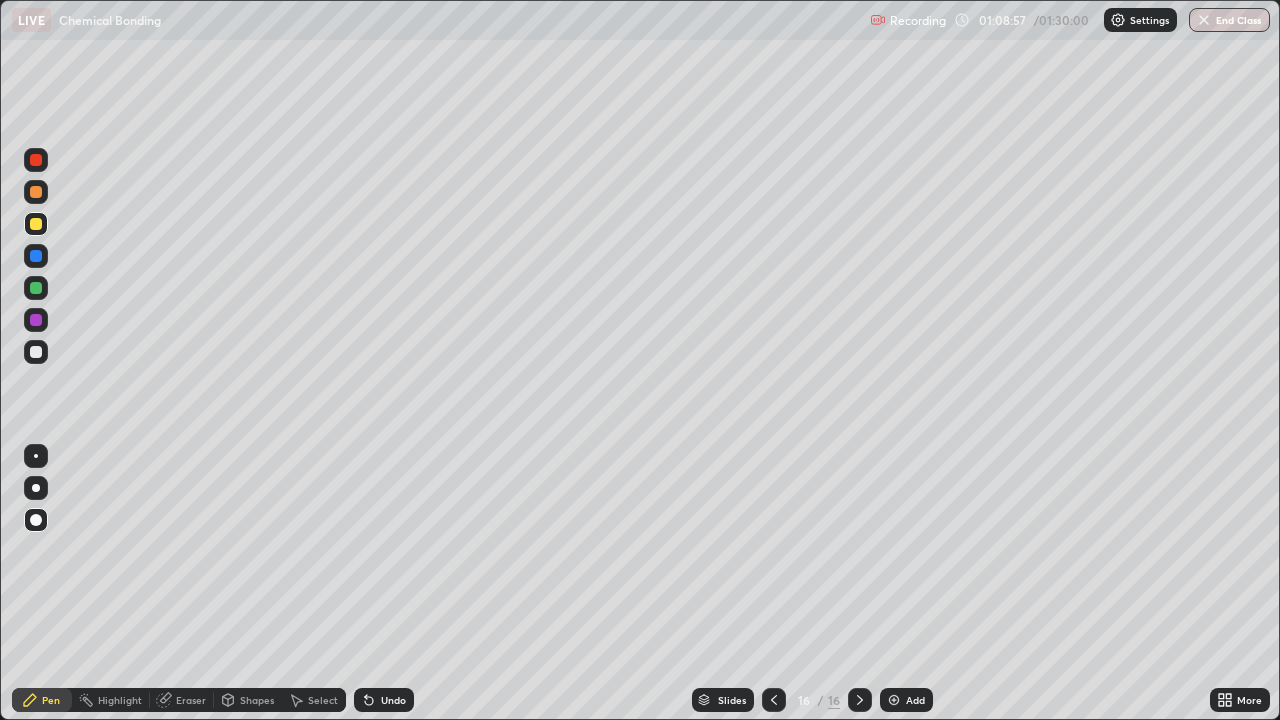 click on "Add" at bounding box center (915, 700) 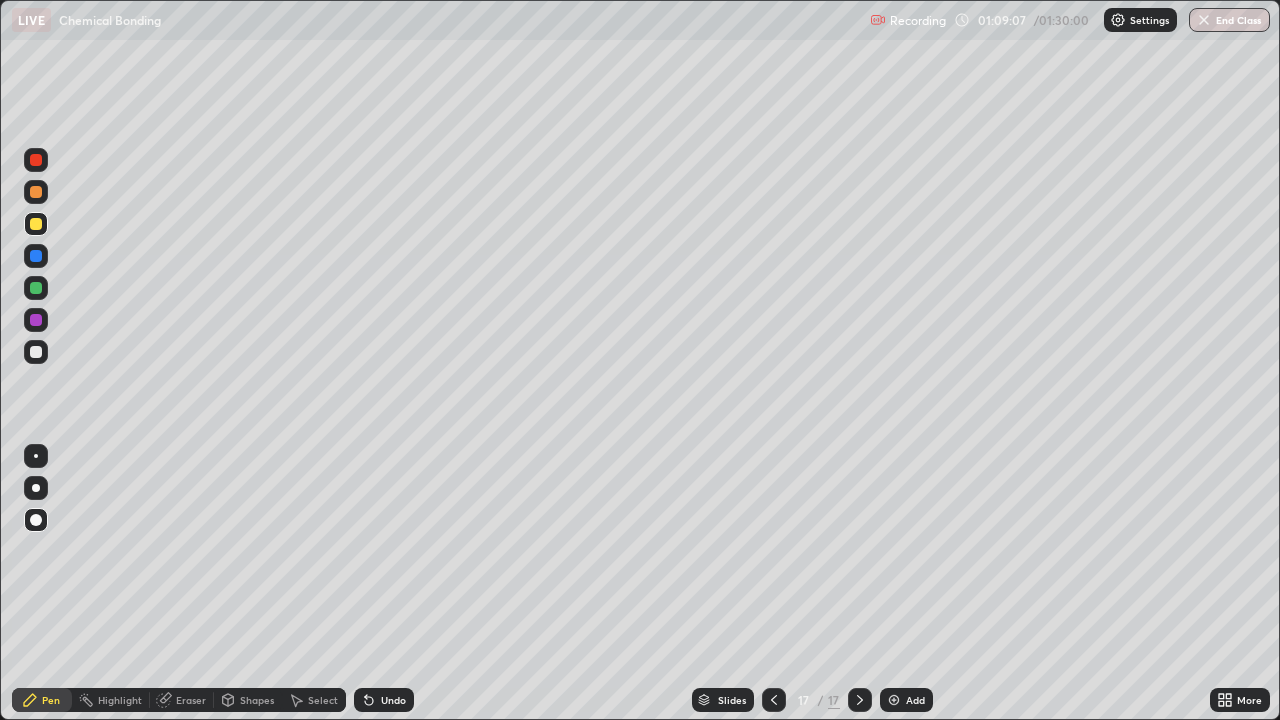 click 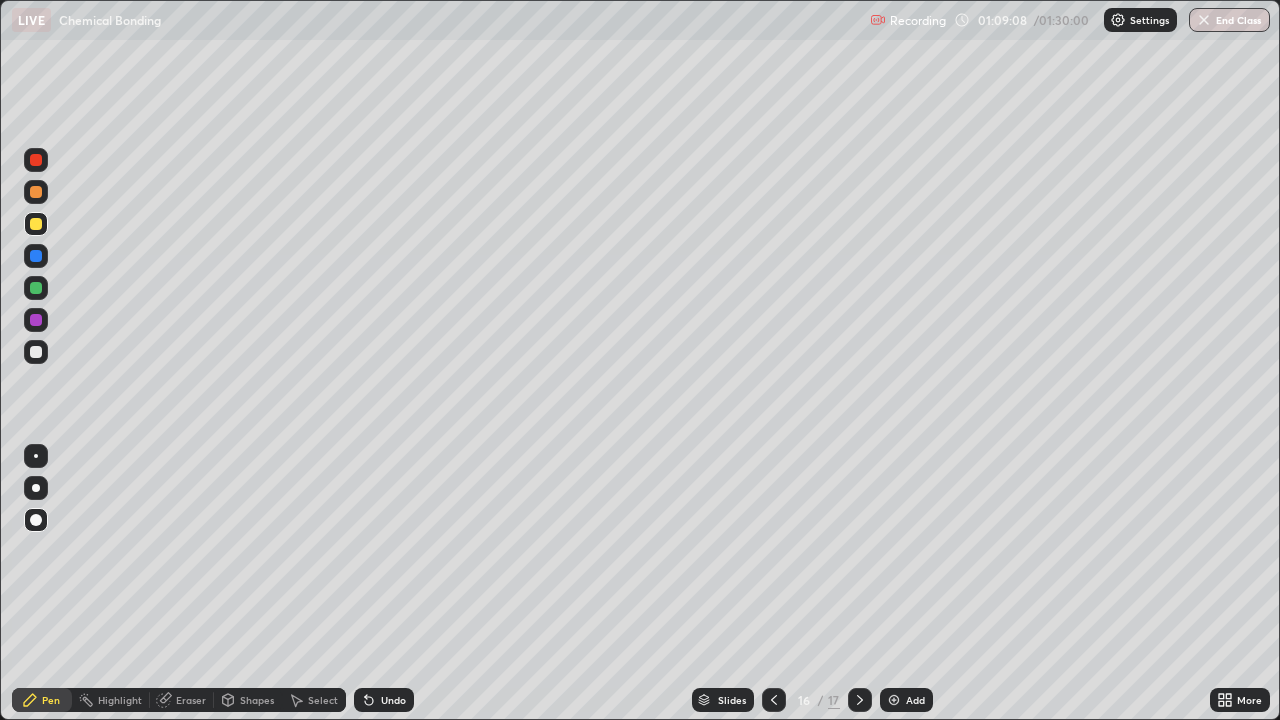 click 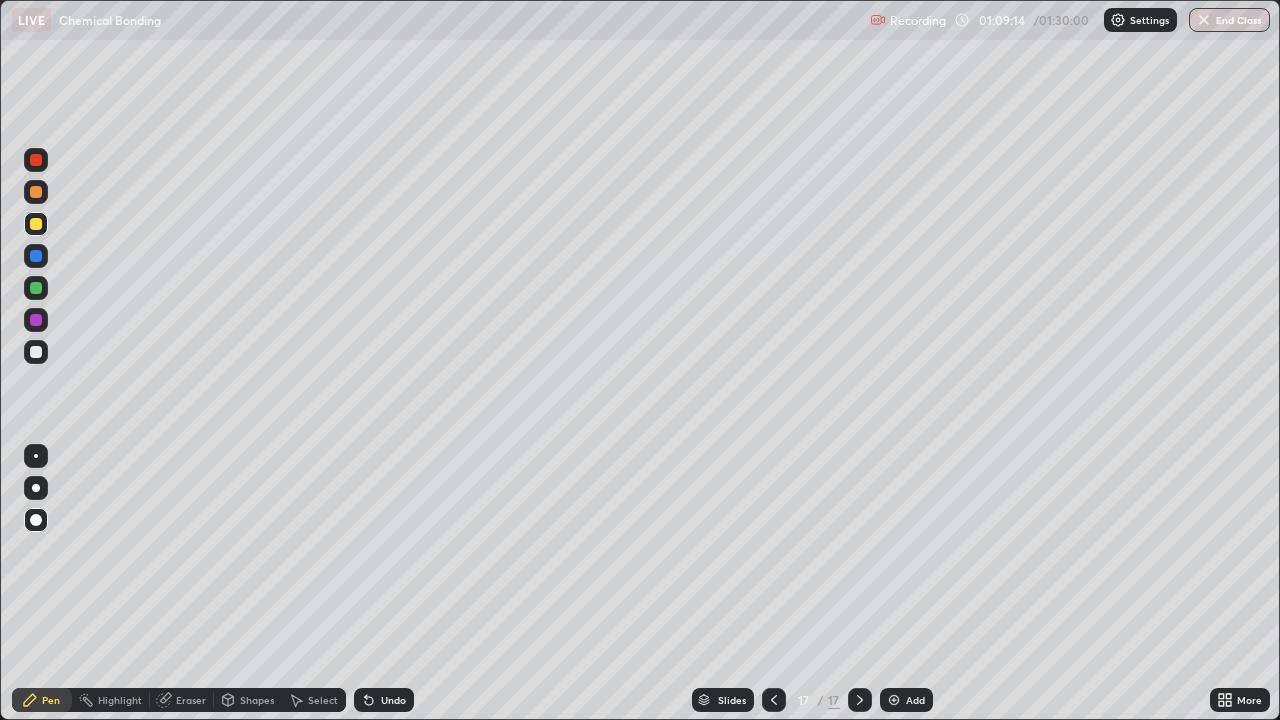 click on "Undo" at bounding box center (393, 700) 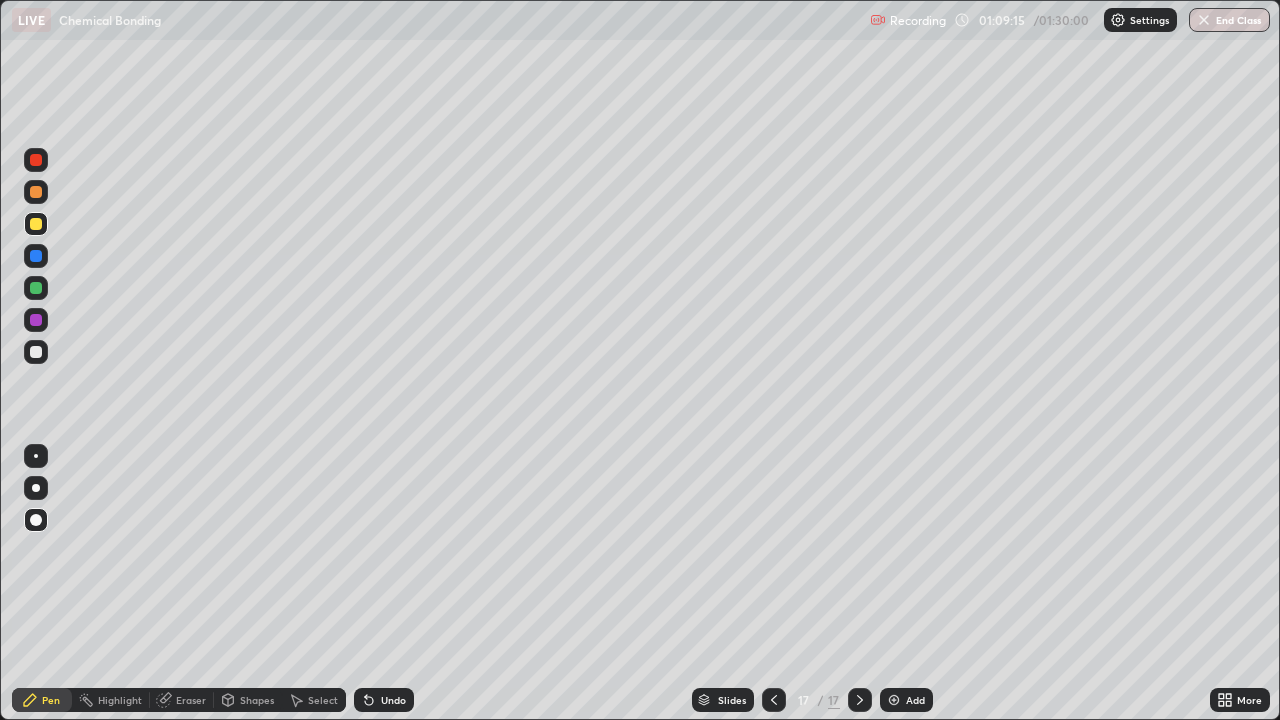click on "Undo" at bounding box center (380, 700) 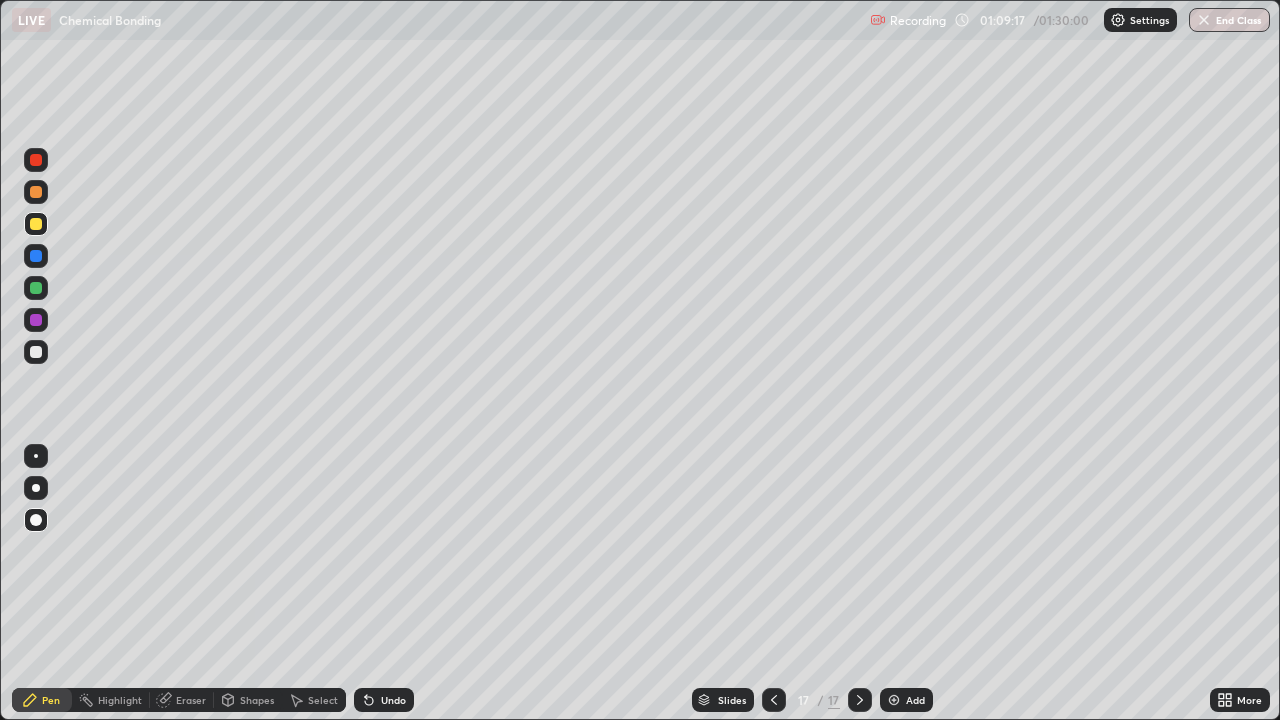 click on "Undo" at bounding box center [384, 700] 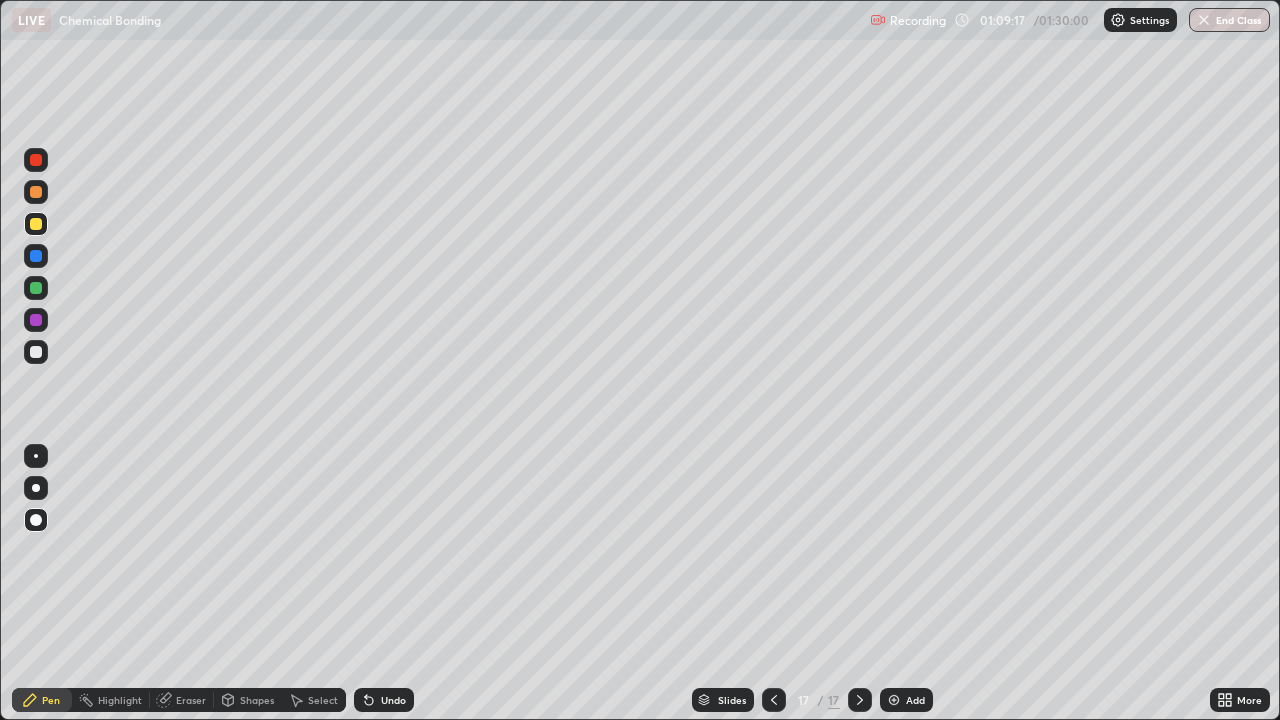 click on "Undo" at bounding box center [384, 700] 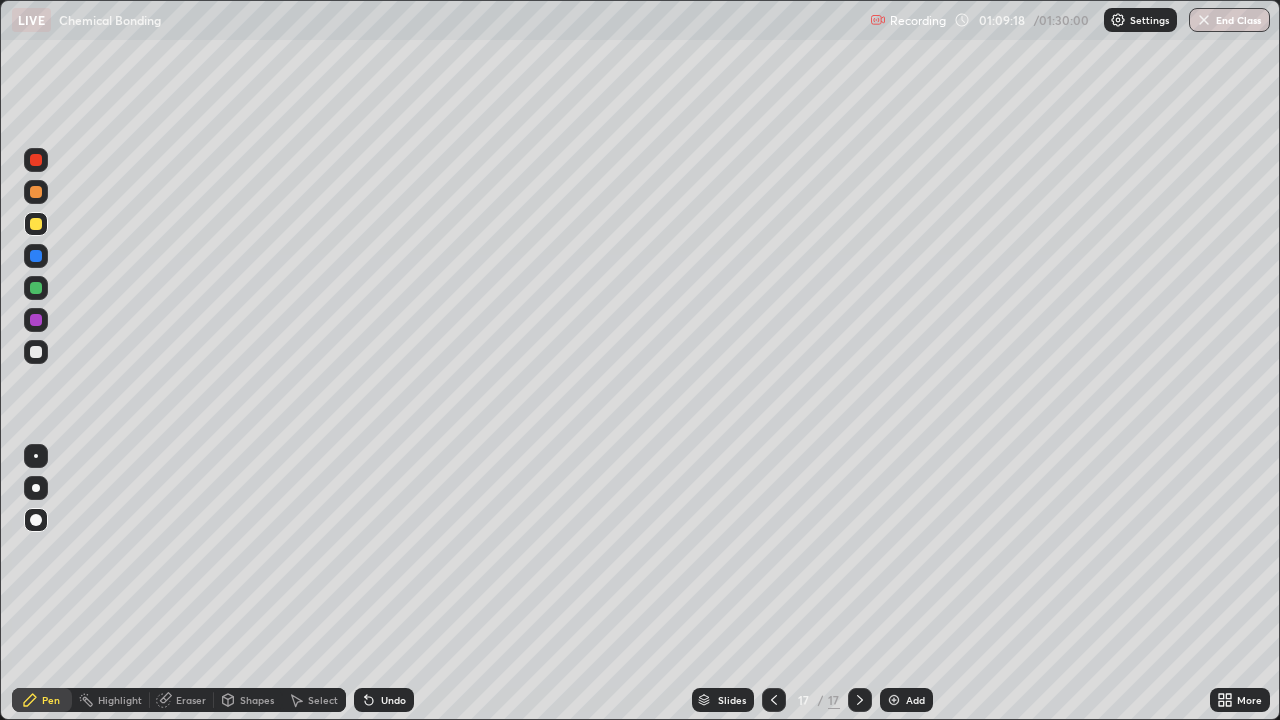 click 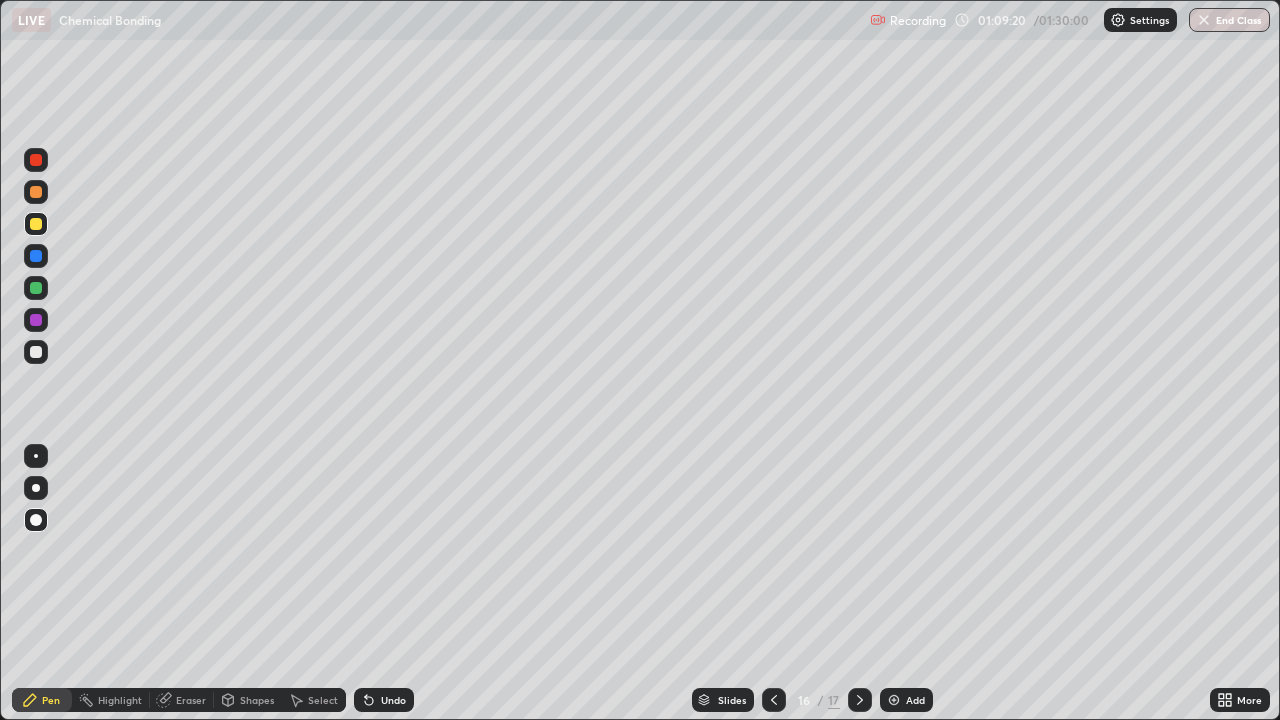 click on "Eraser" at bounding box center [191, 700] 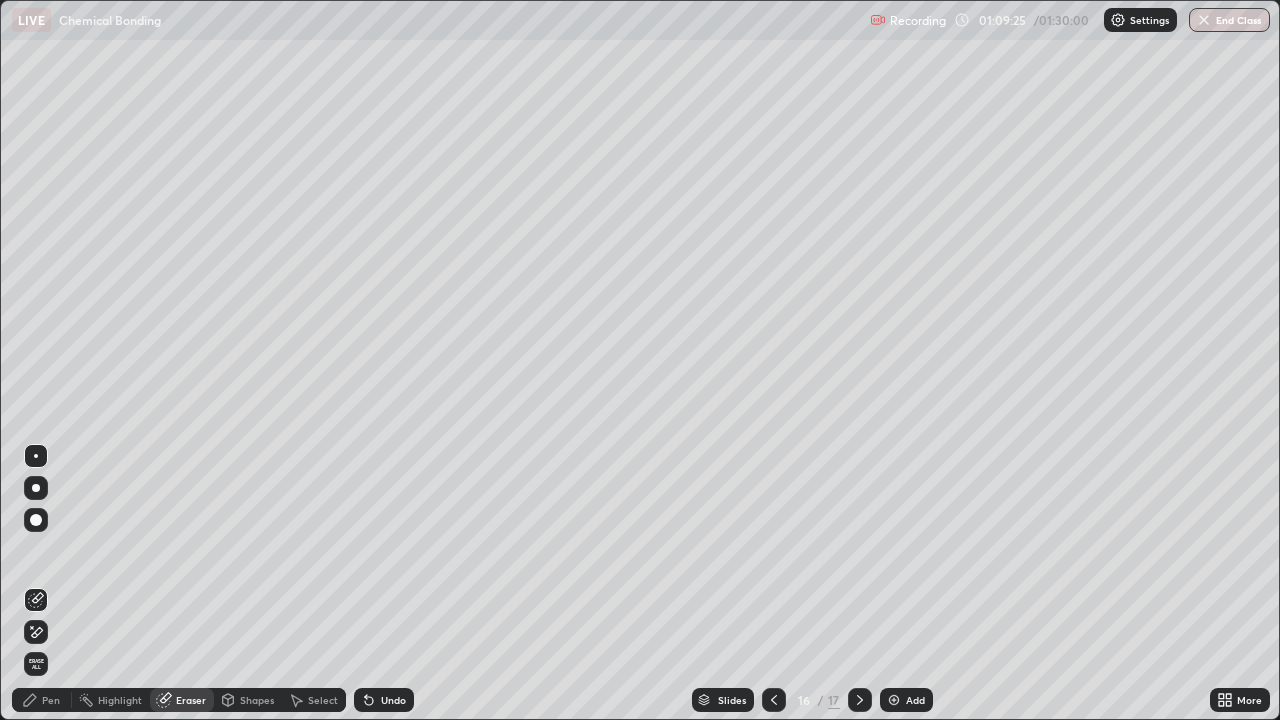 click on "Pen" at bounding box center (51, 700) 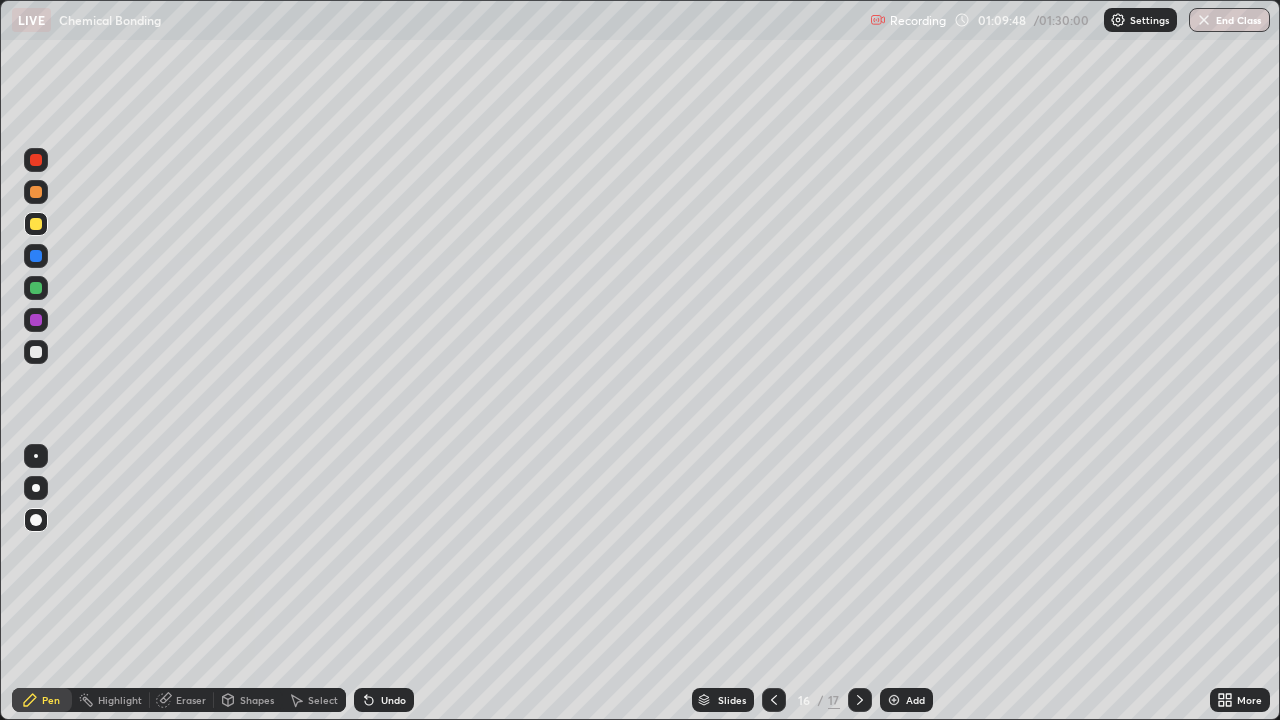 click 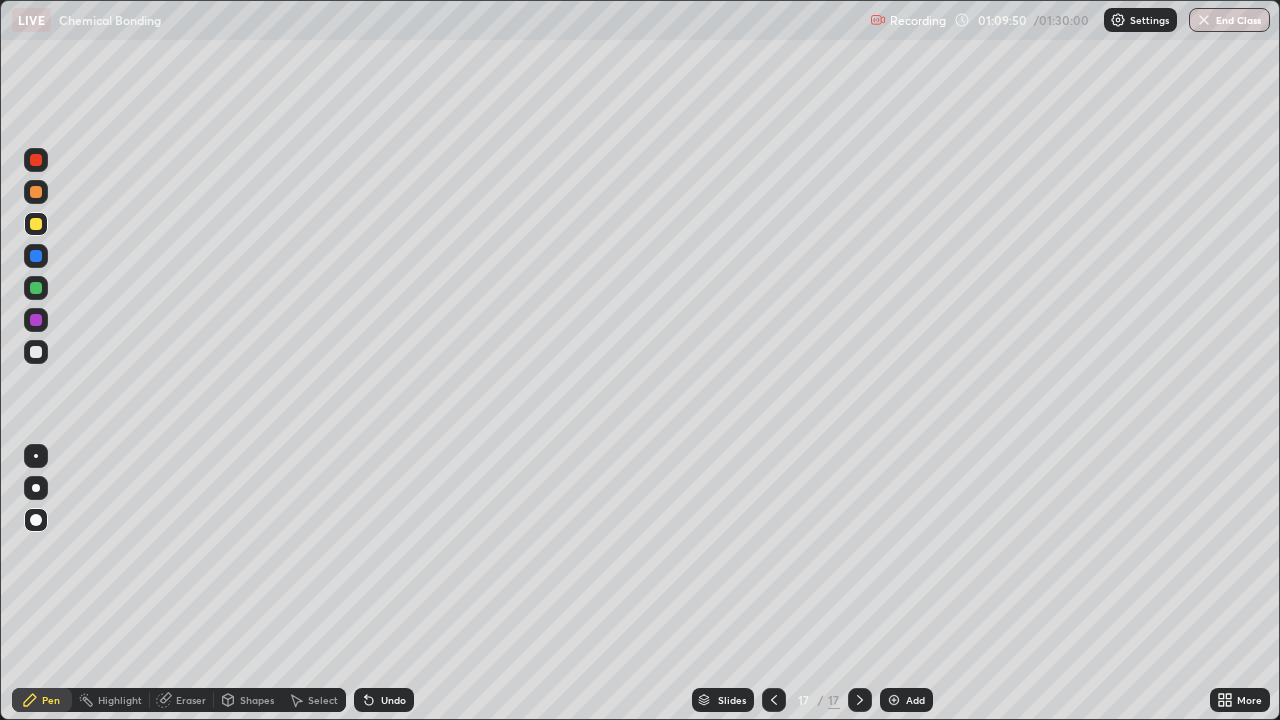 click on "Undo" at bounding box center (393, 700) 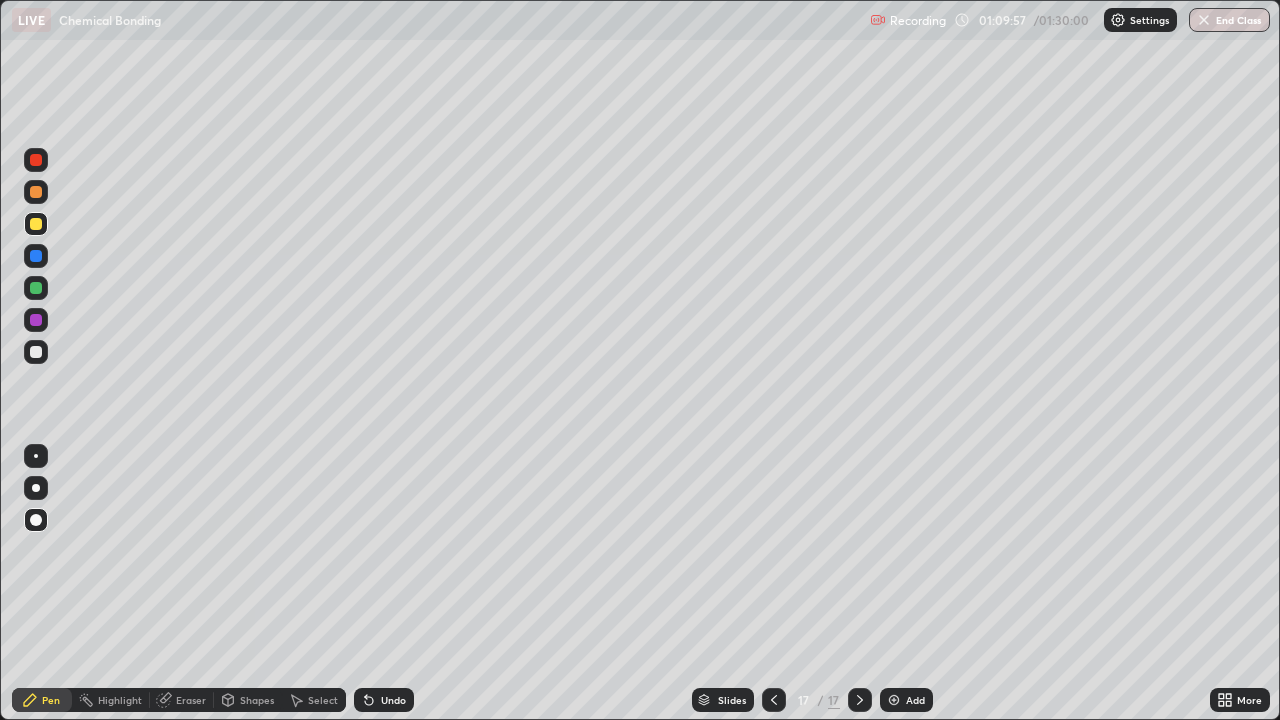 click on "Shapes" at bounding box center [257, 700] 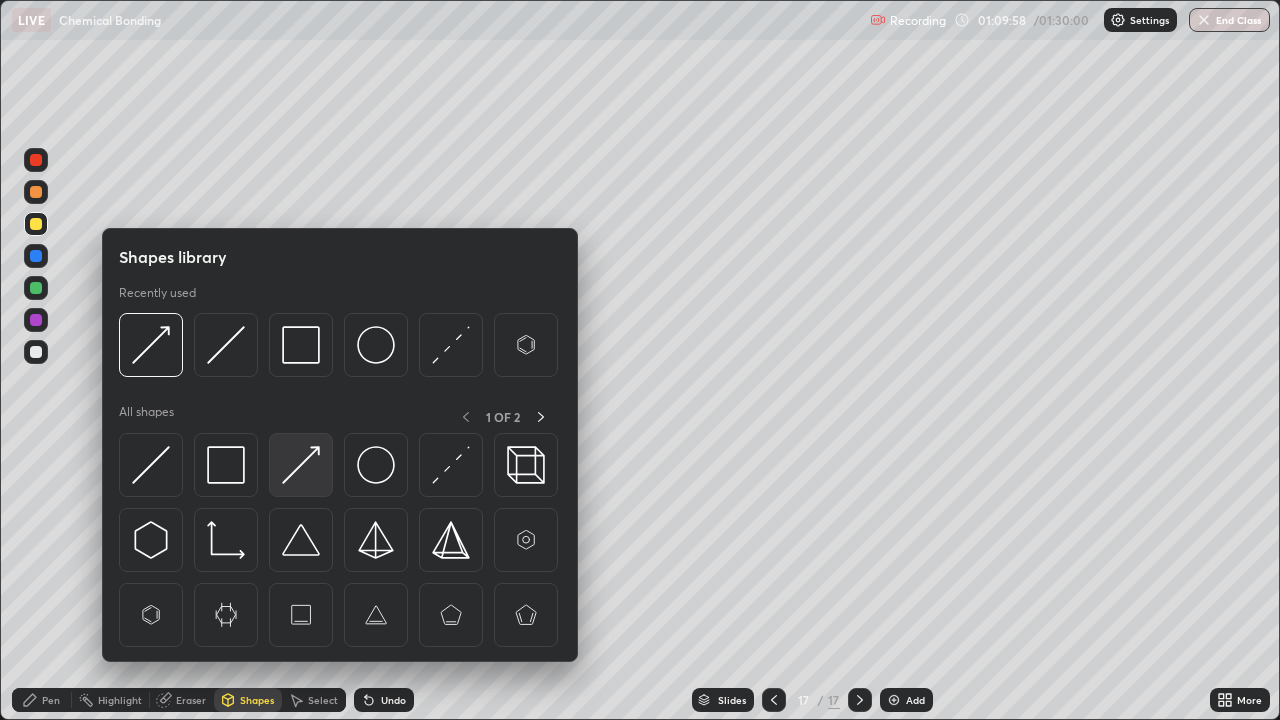 click at bounding box center [301, 465] 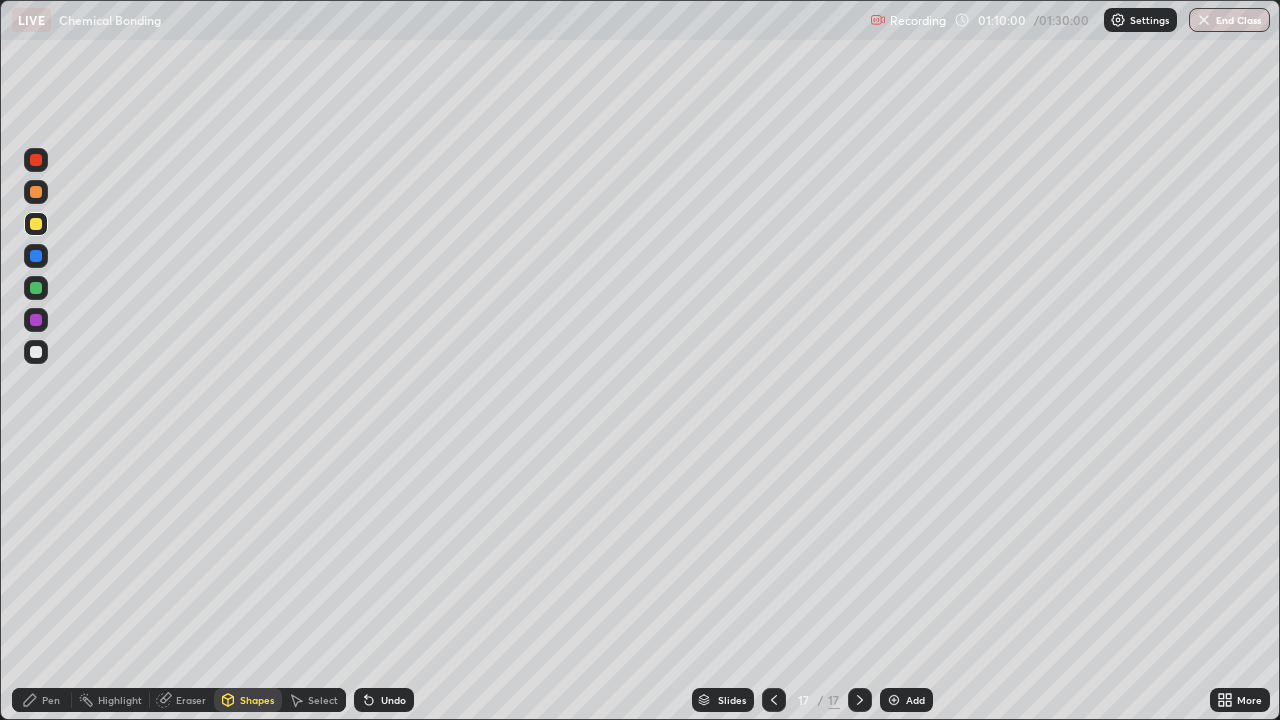 click on "Pen" at bounding box center (42, 700) 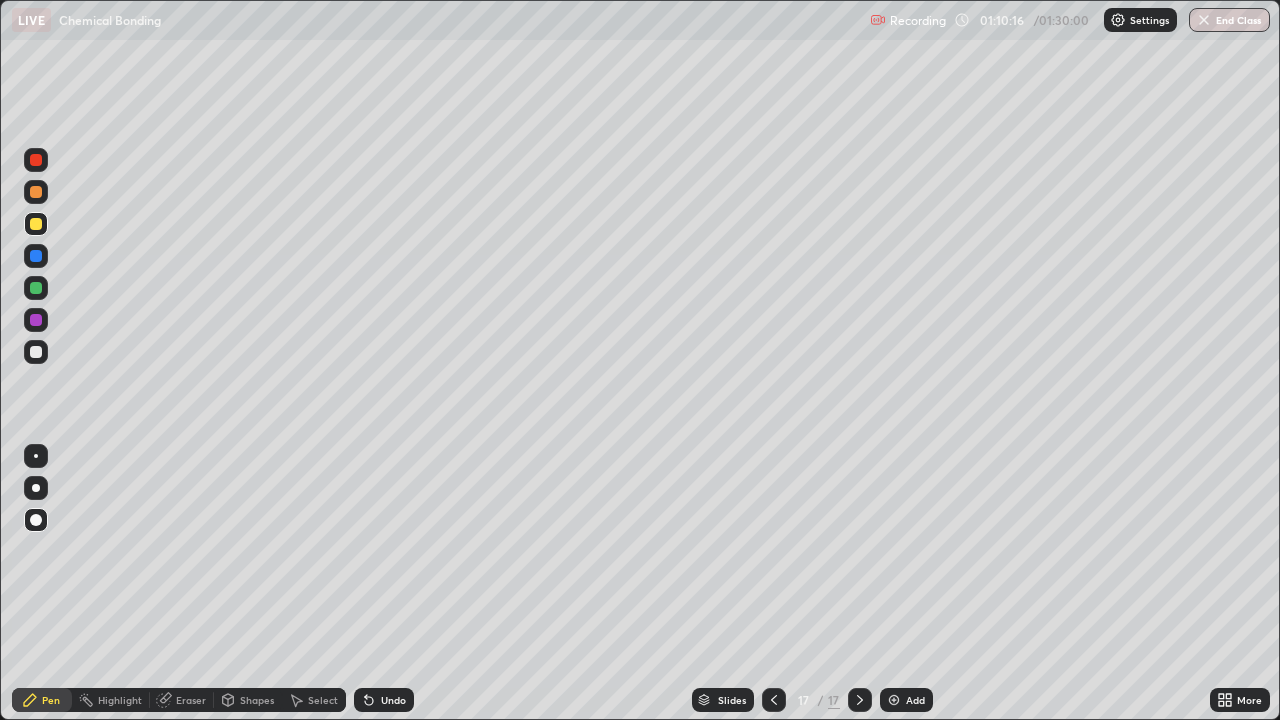 click on "Shapes" at bounding box center (257, 700) 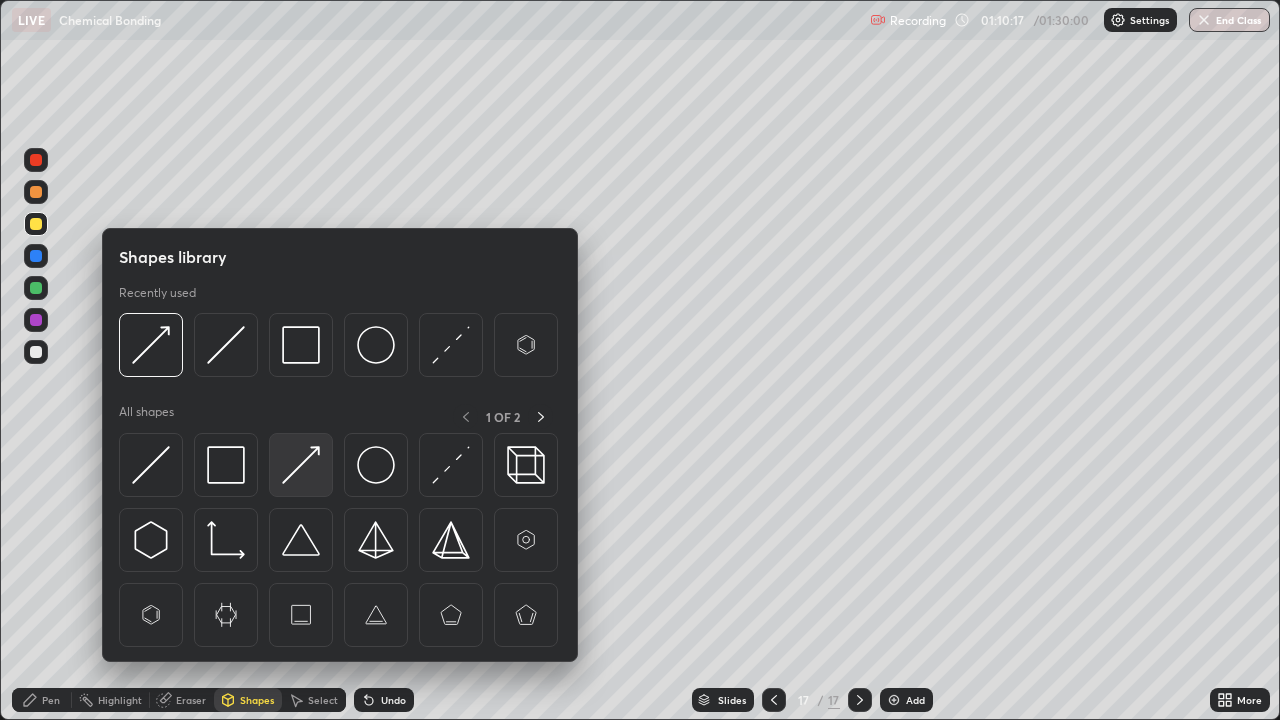click at bounding box center [301, 465] 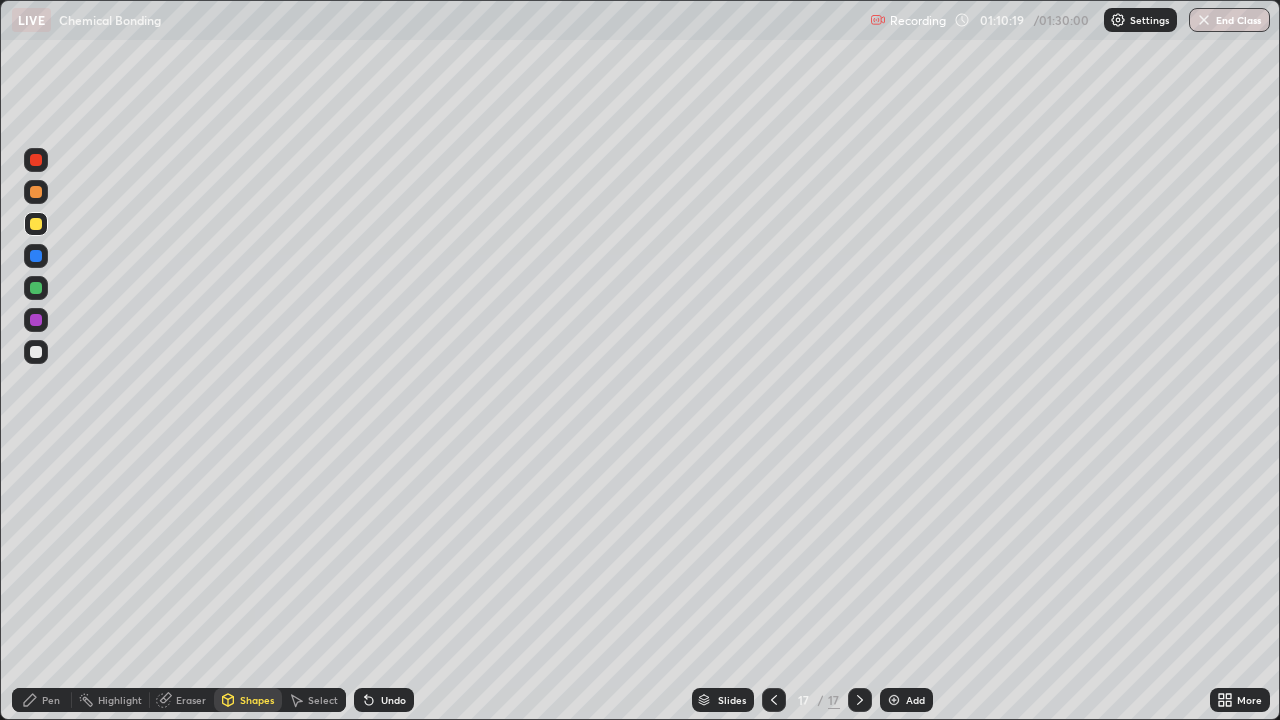 click on "Pen" at bounding box center (42, 700) 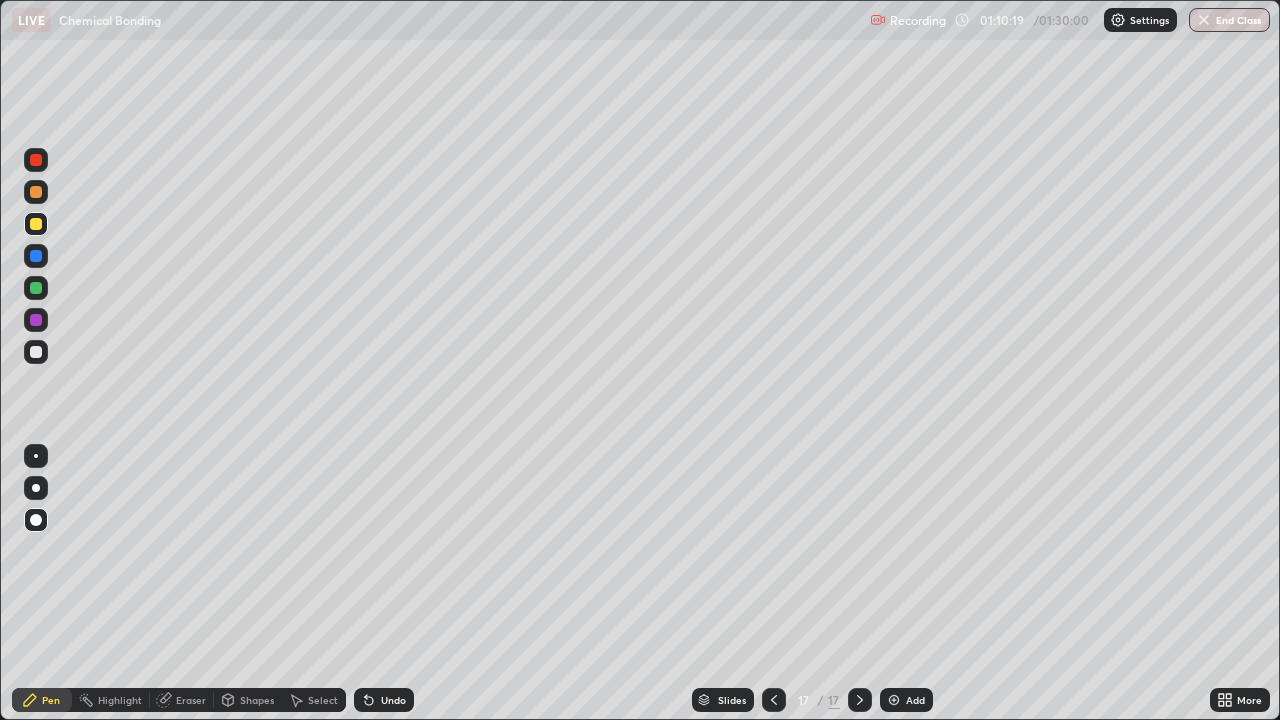 click at bounding box center (36, 320) 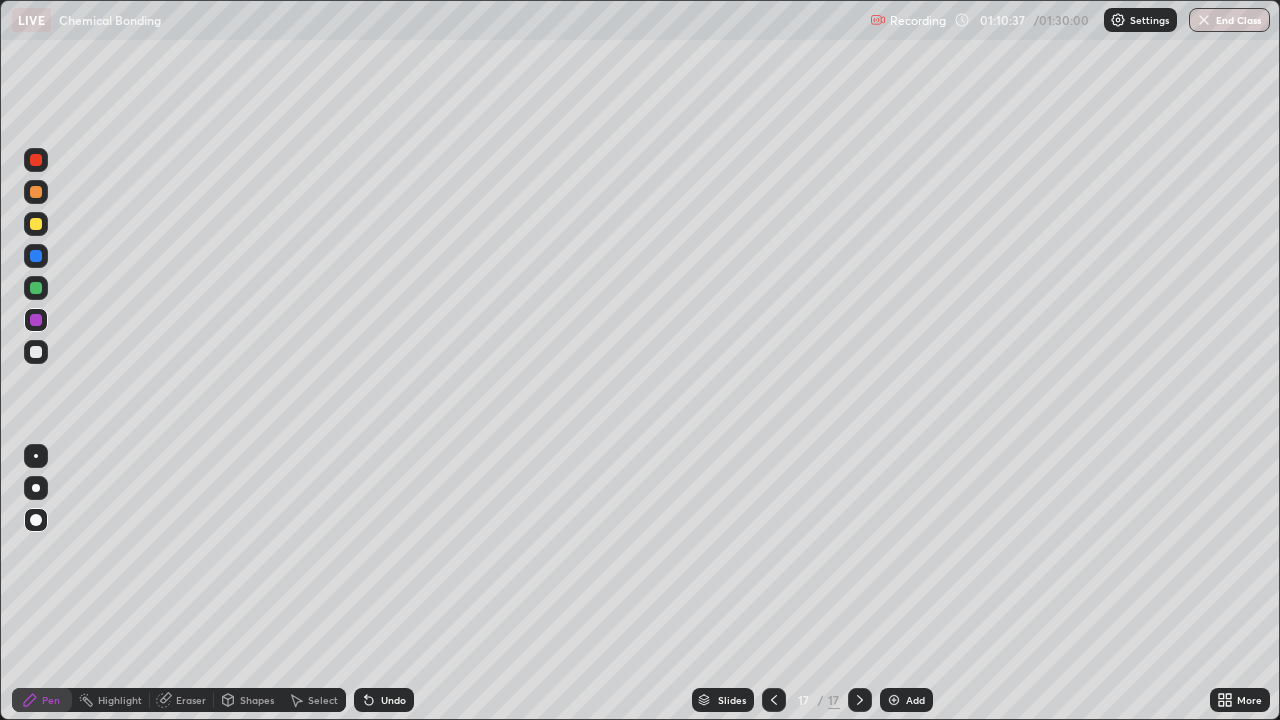 click 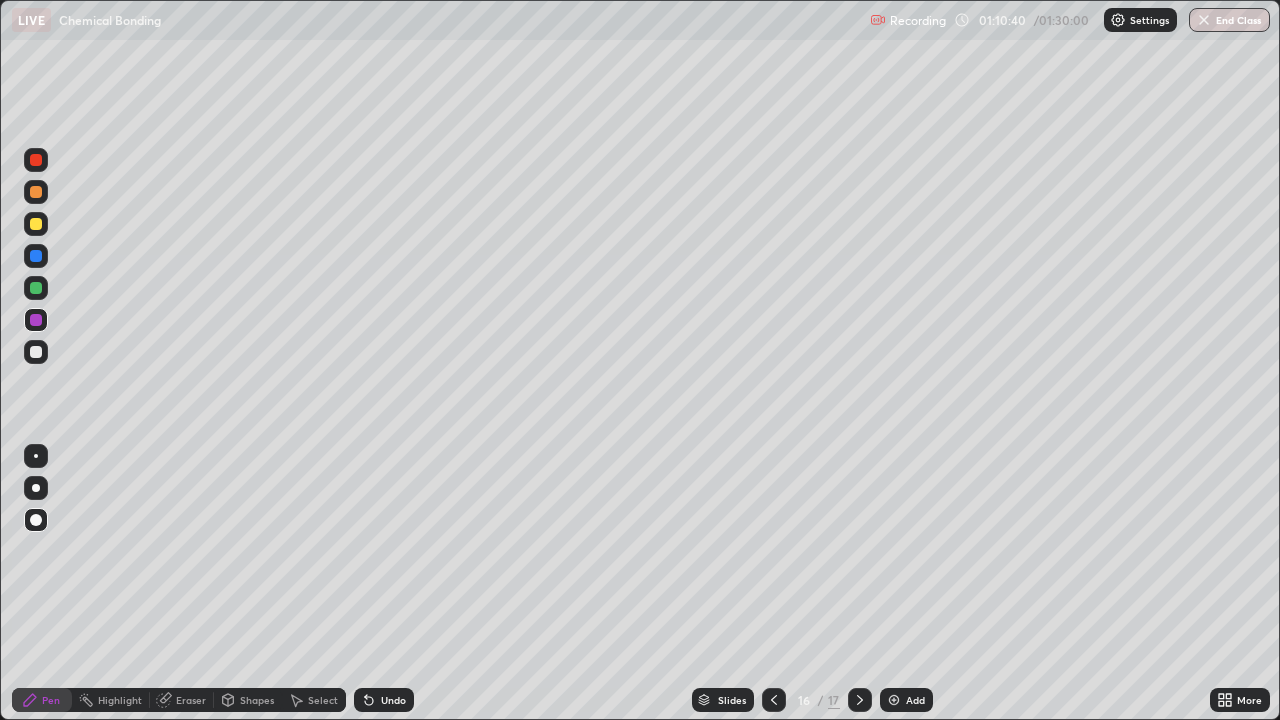 click on "Shapes" at bounding box center [248, 700] 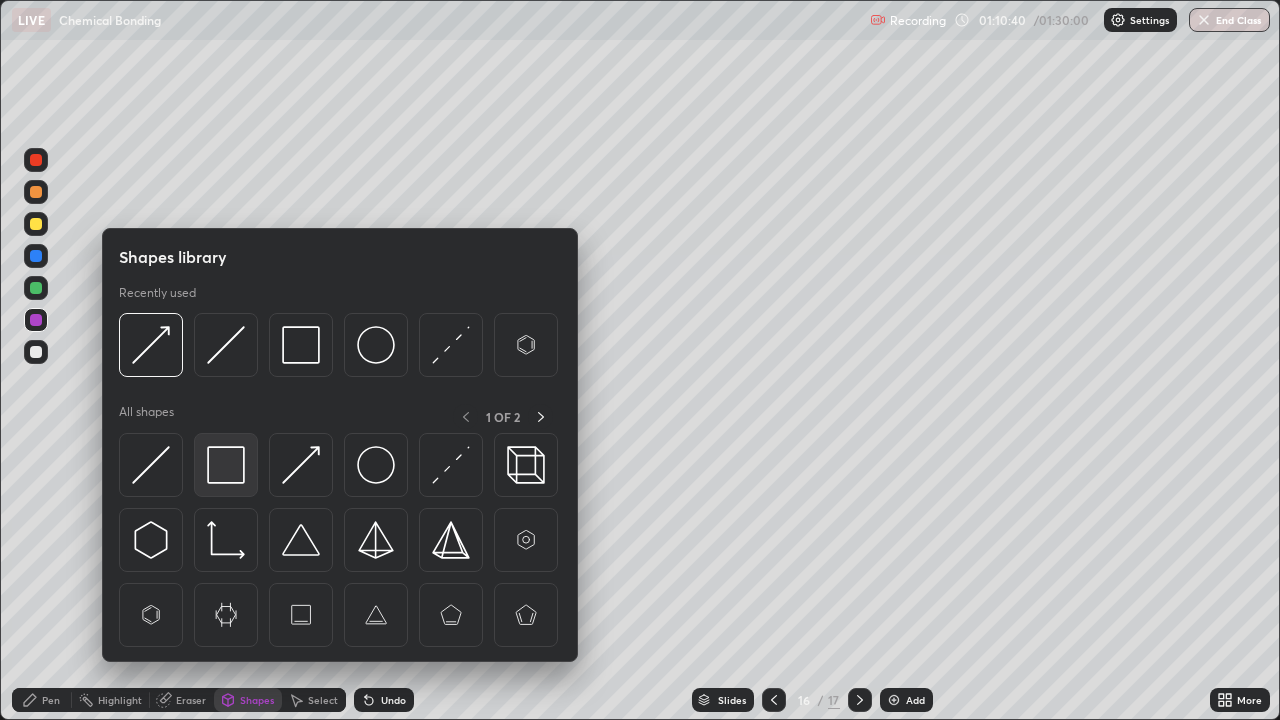 click at bounding box center (226, 465) 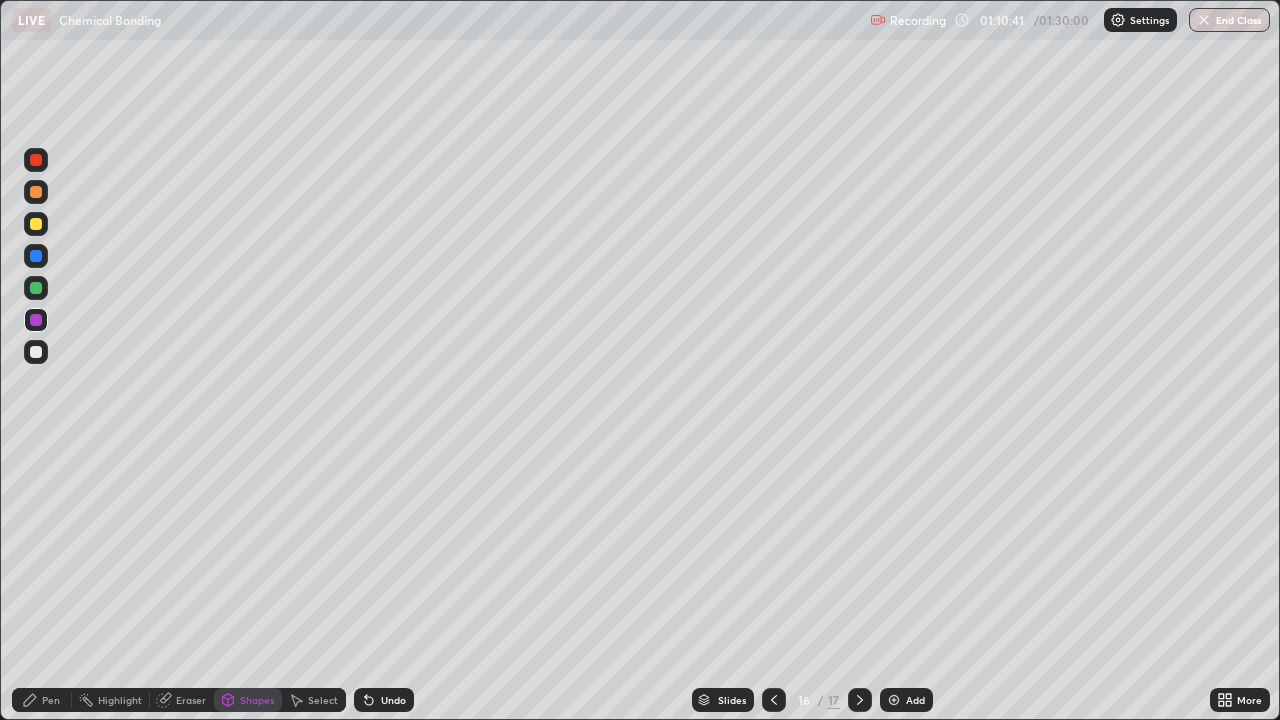 click at bounding box center (36, 352) 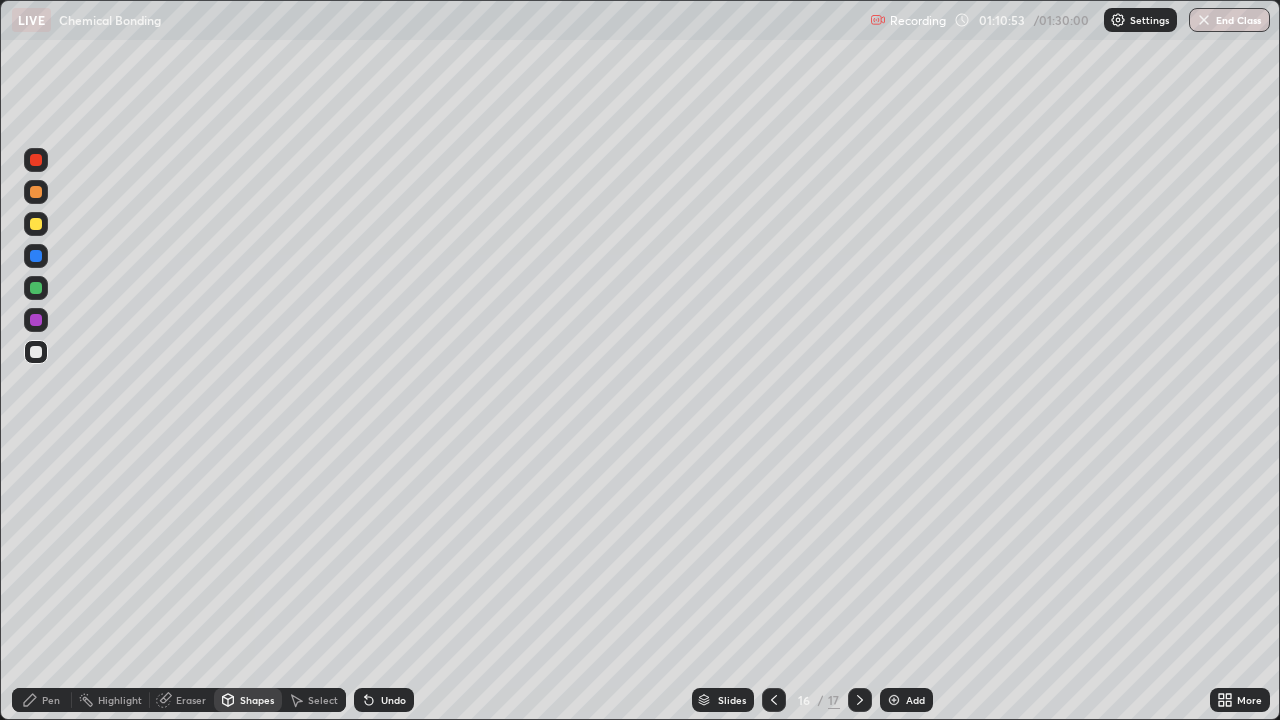 click on "Pen" at bounding box center (42, 700) 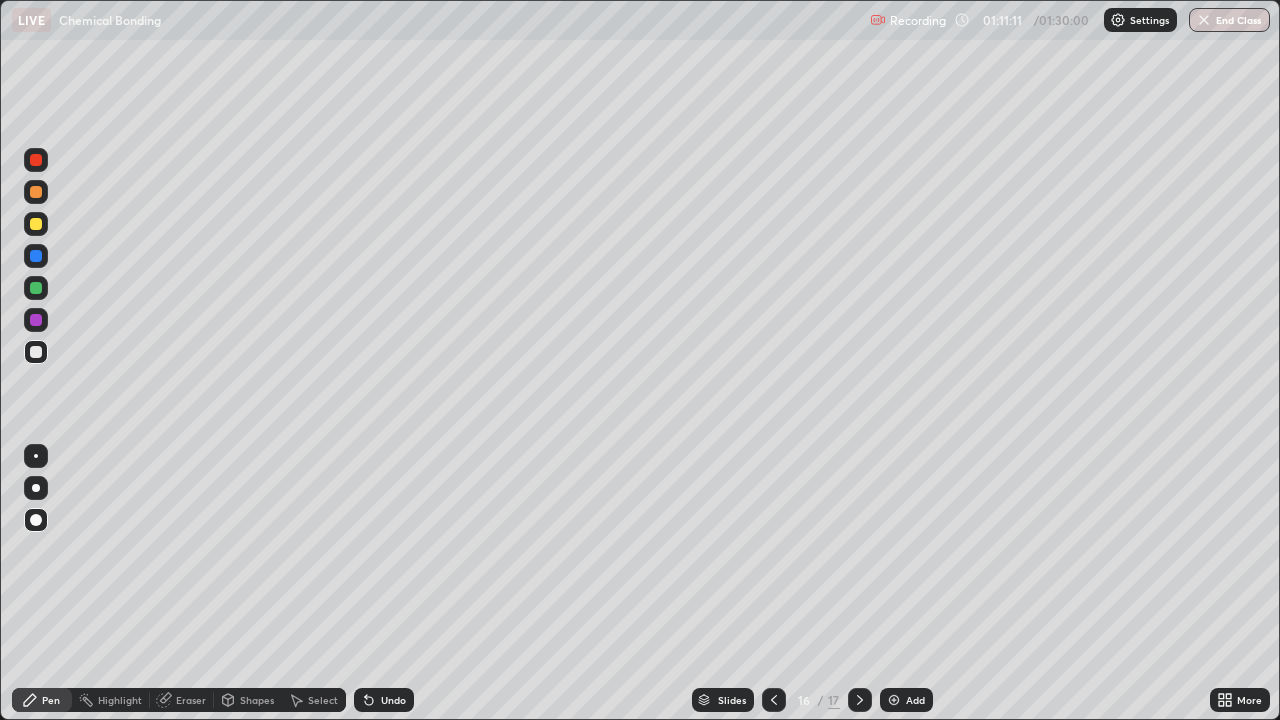 click 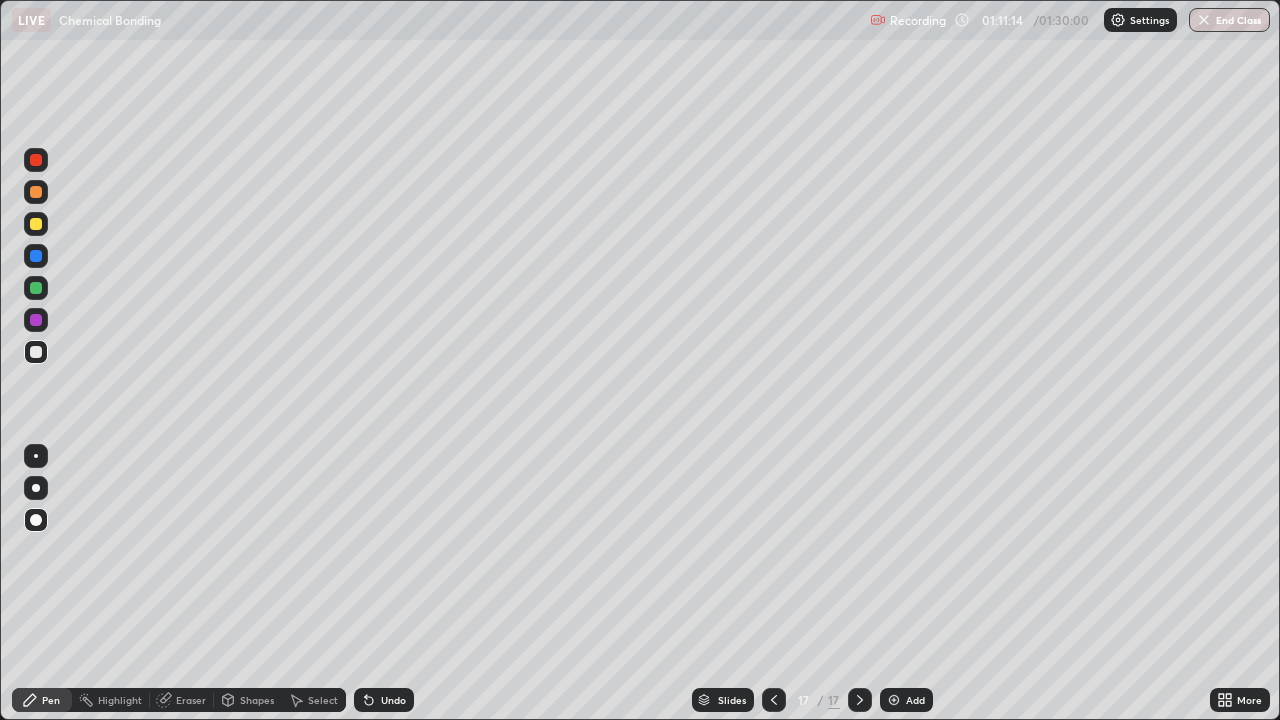 click on "Eraser" at bounding box center [191, 700] 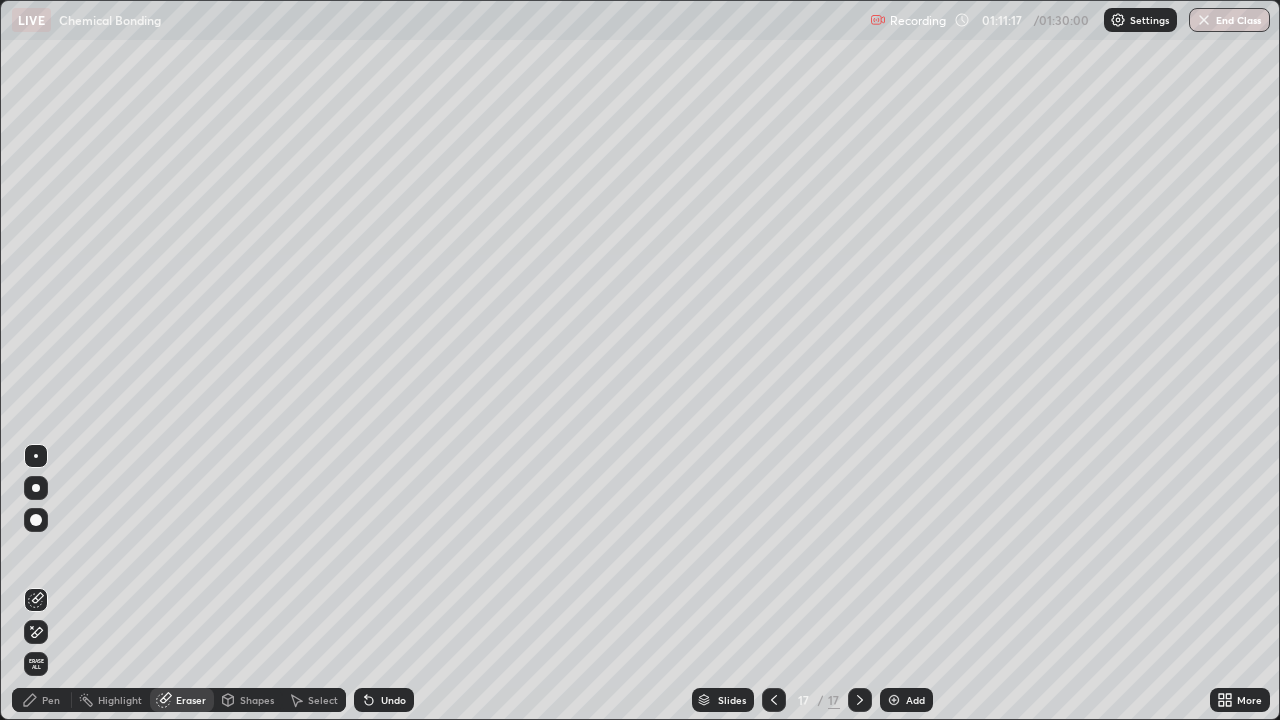 click on "Pen" at bounding box center [51, 700] 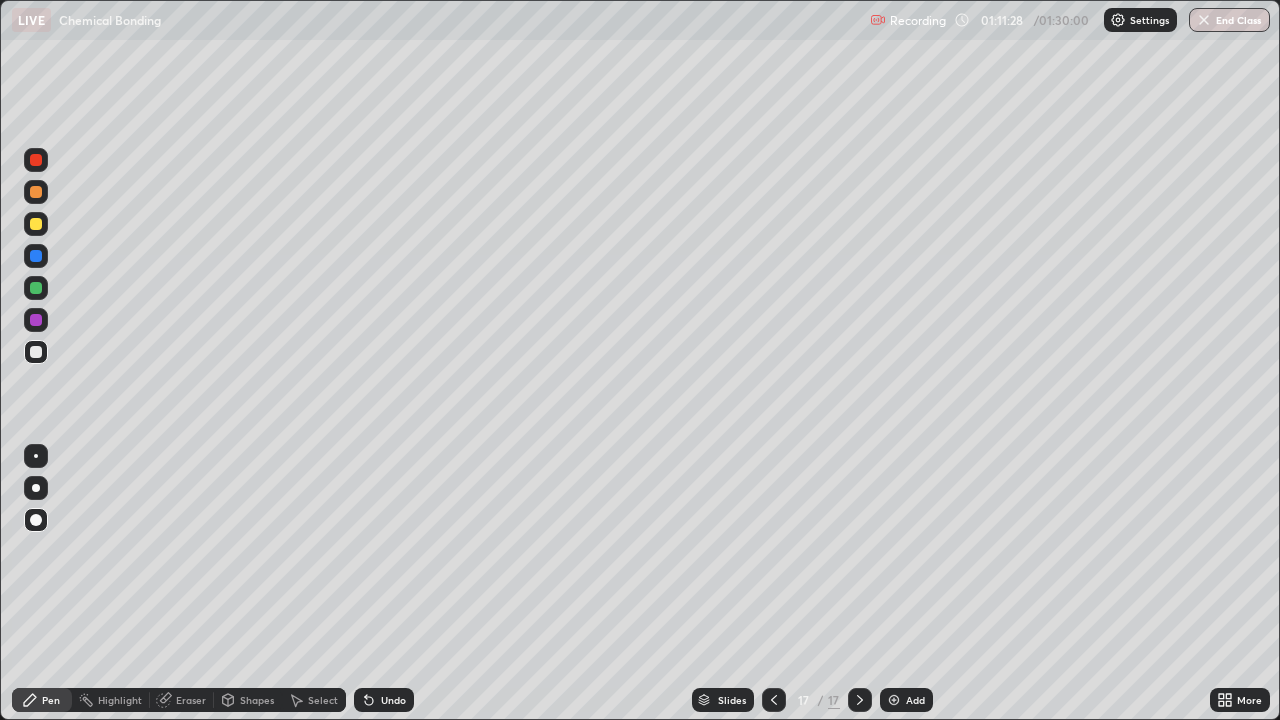 click on "Add" at bounding box center [906, 700] 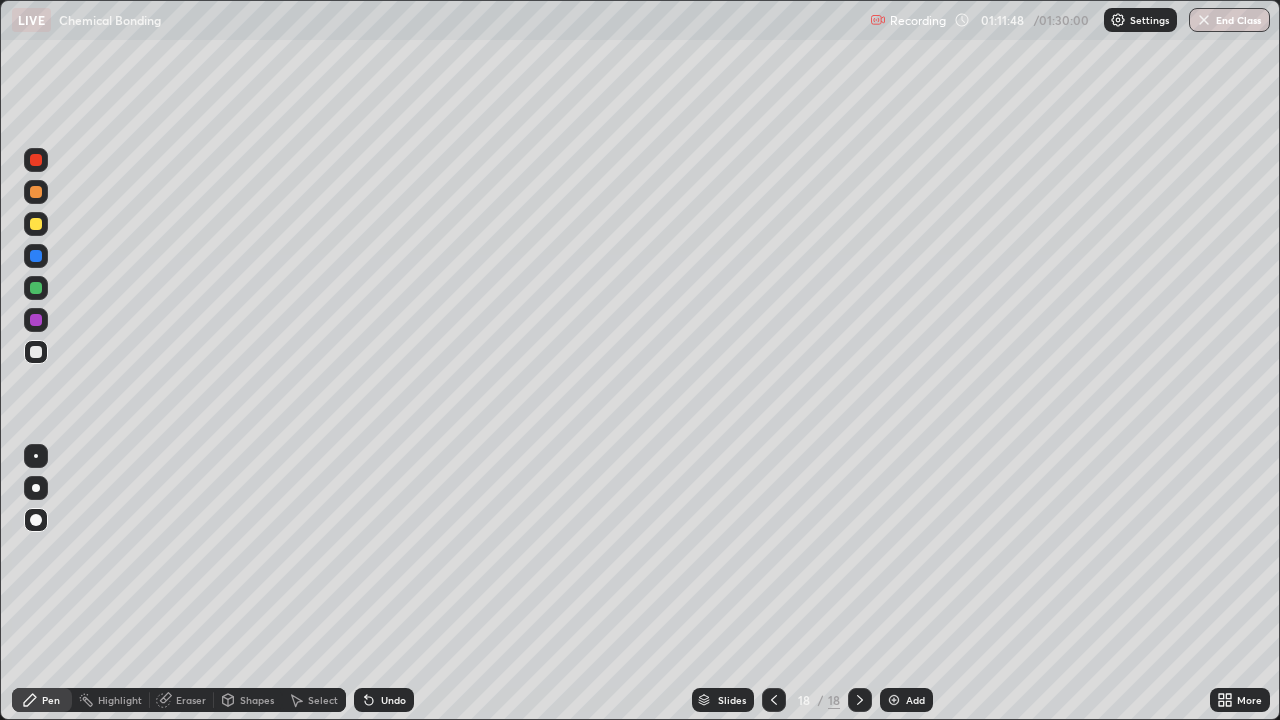 click at bounding box center (36, 320) 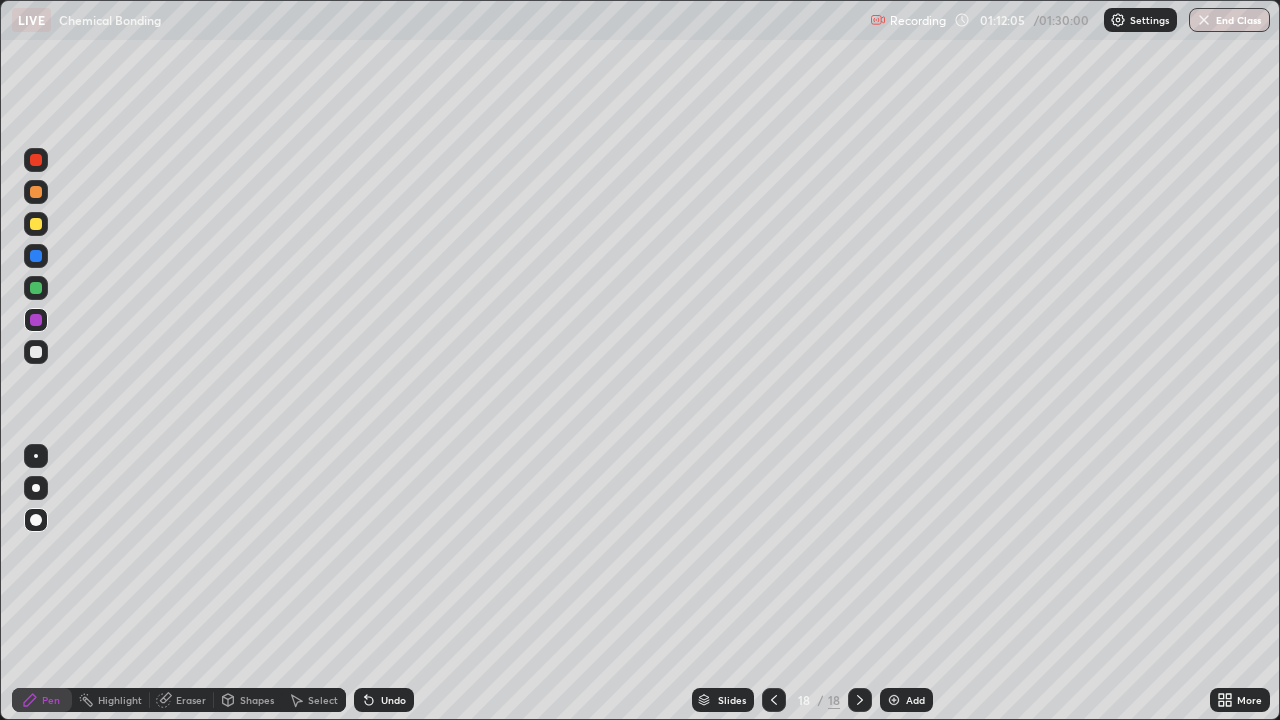 click at bounding box center (36, 288) 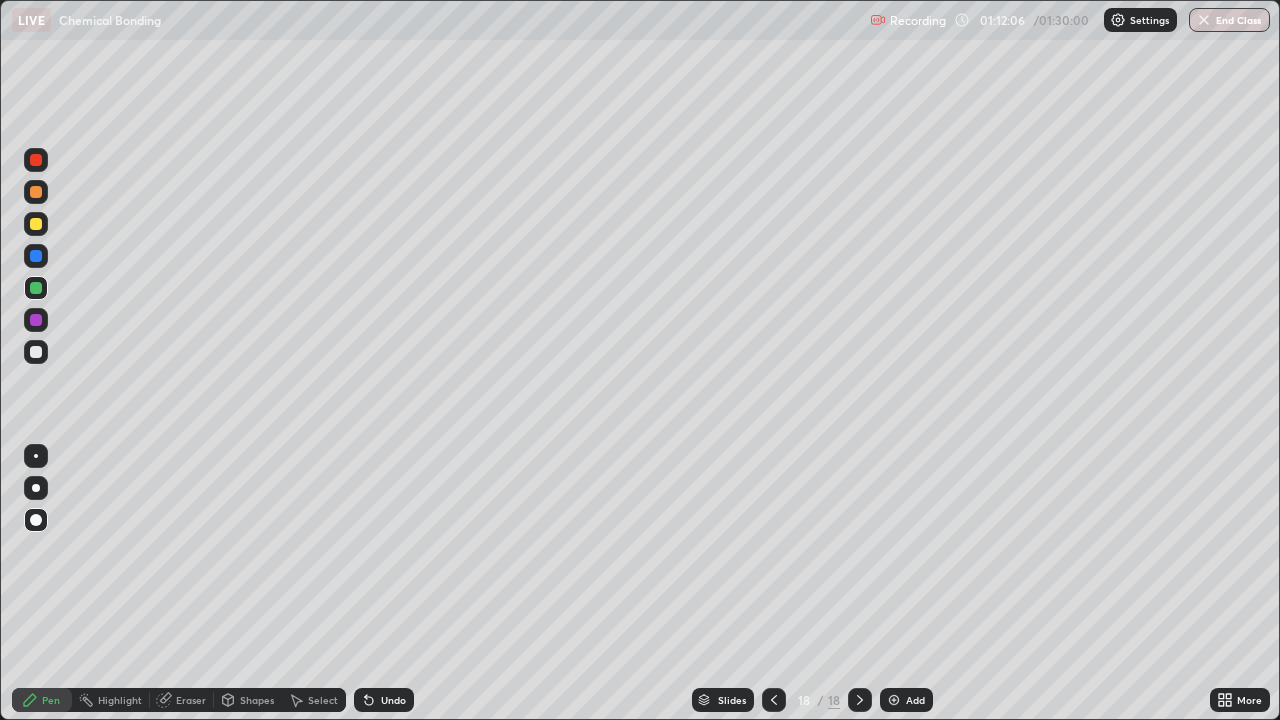 click on "Shapes" at bounding box center (257, 700) 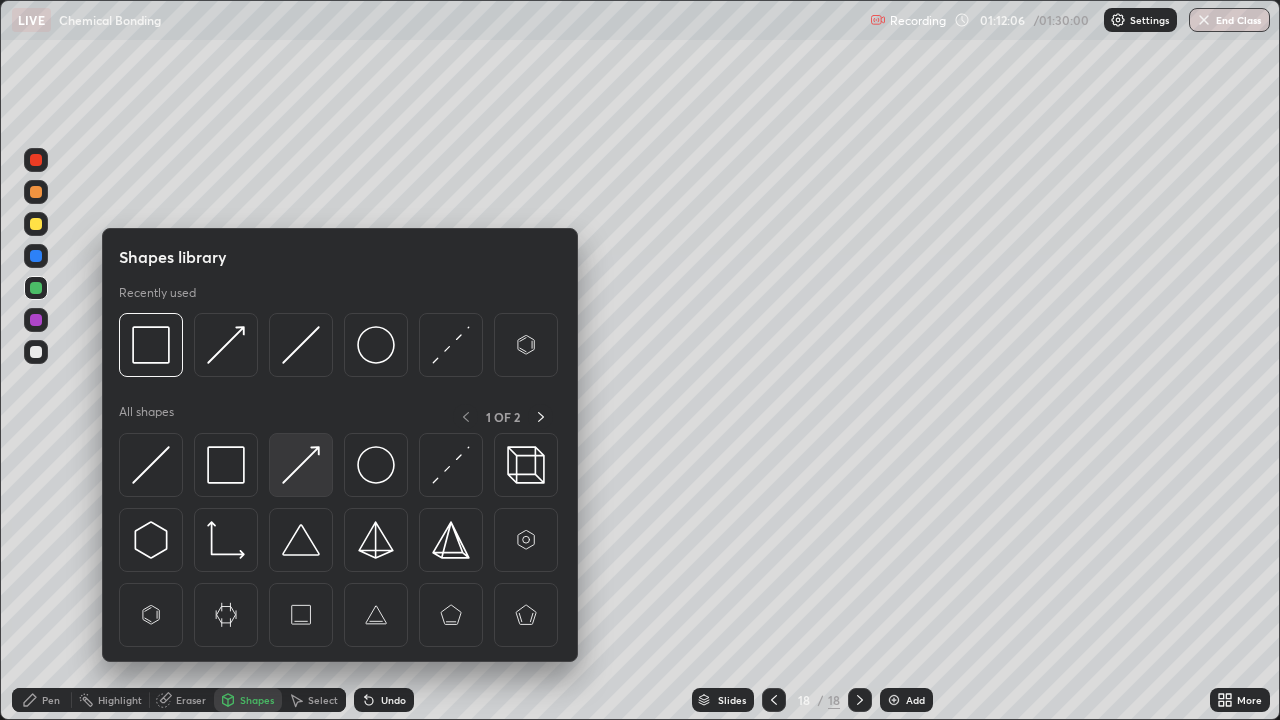 click at bounding box center [301, 465] 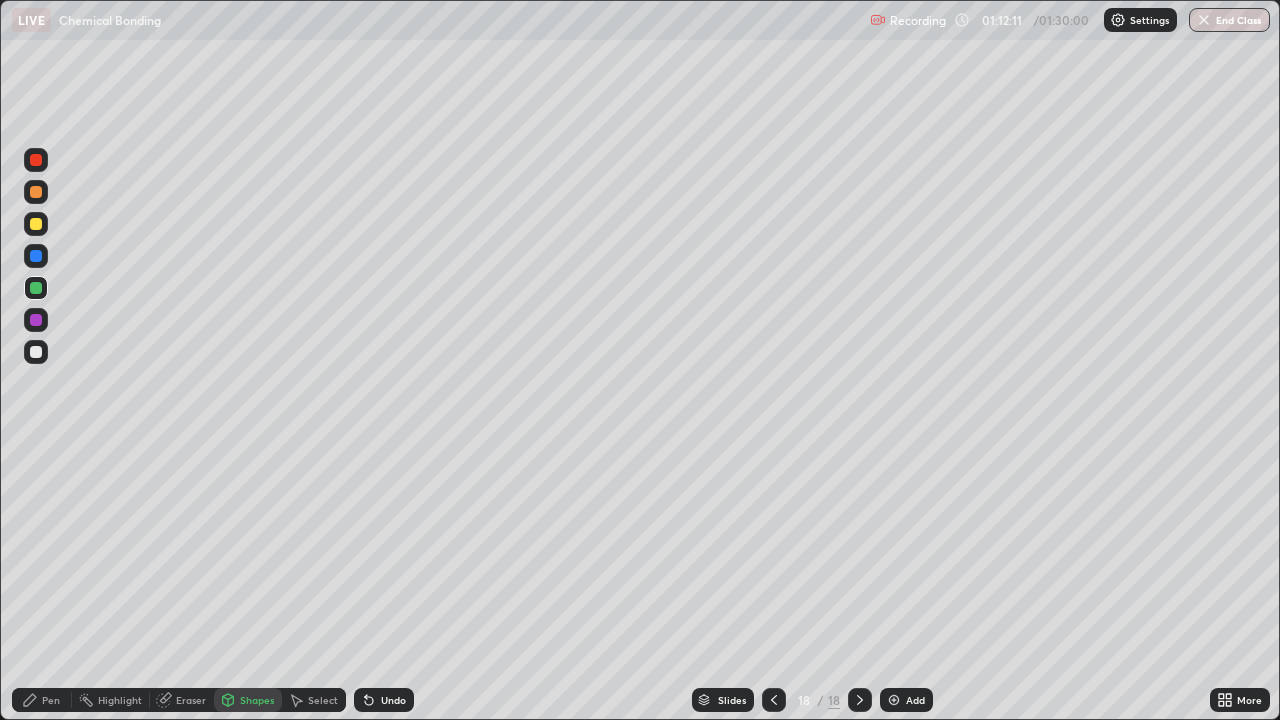 click on "Pen" at bounding box center [42, 700] 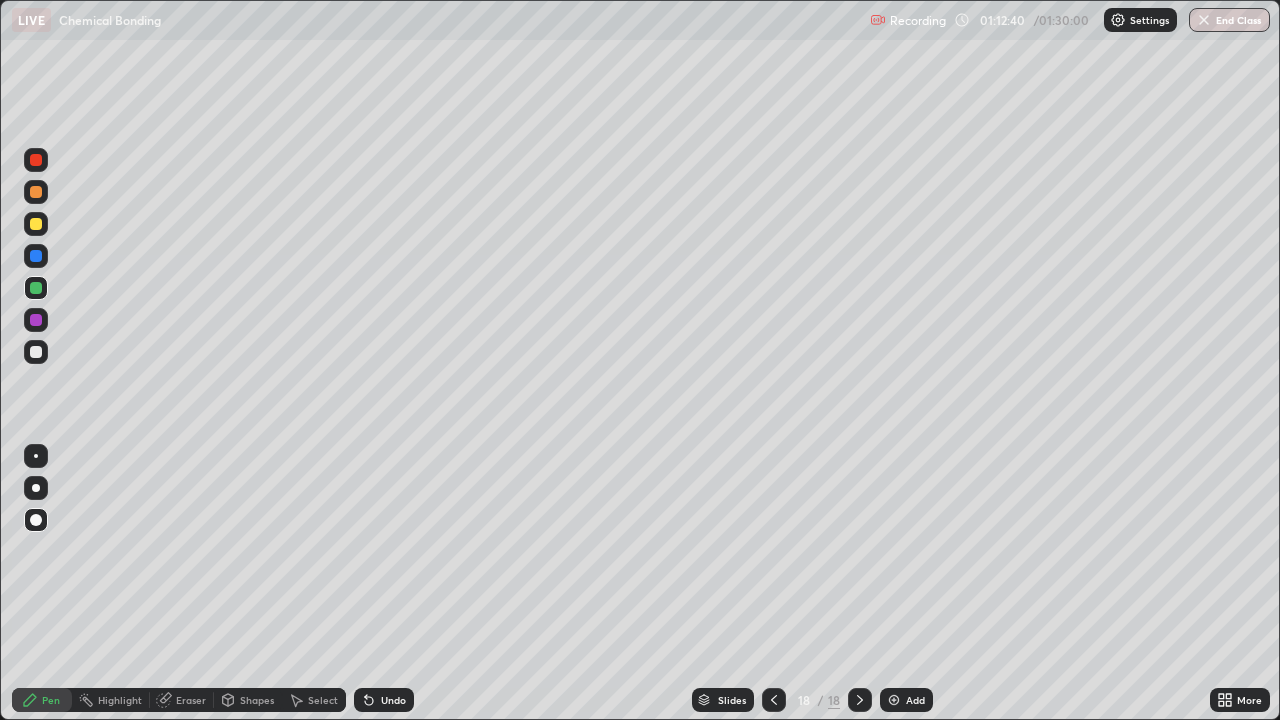 click at bounding box center [36, 352] 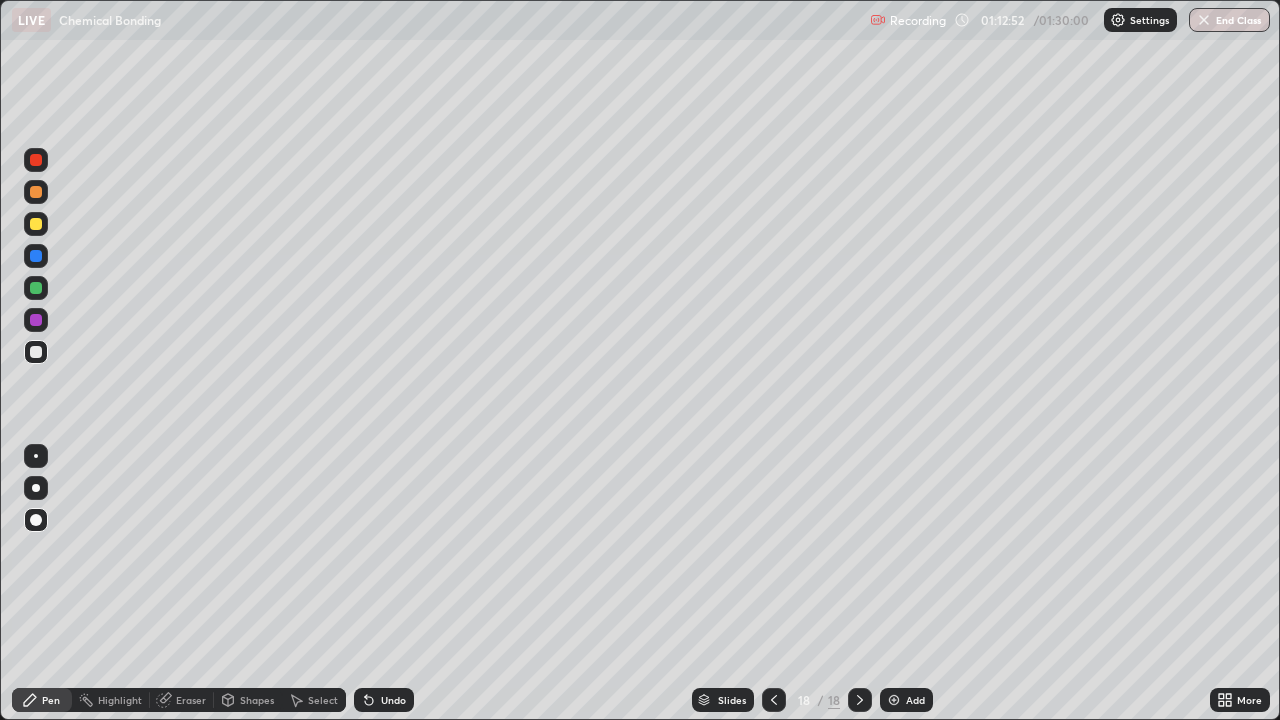 click on "Add" at bounding box center [915, 700] 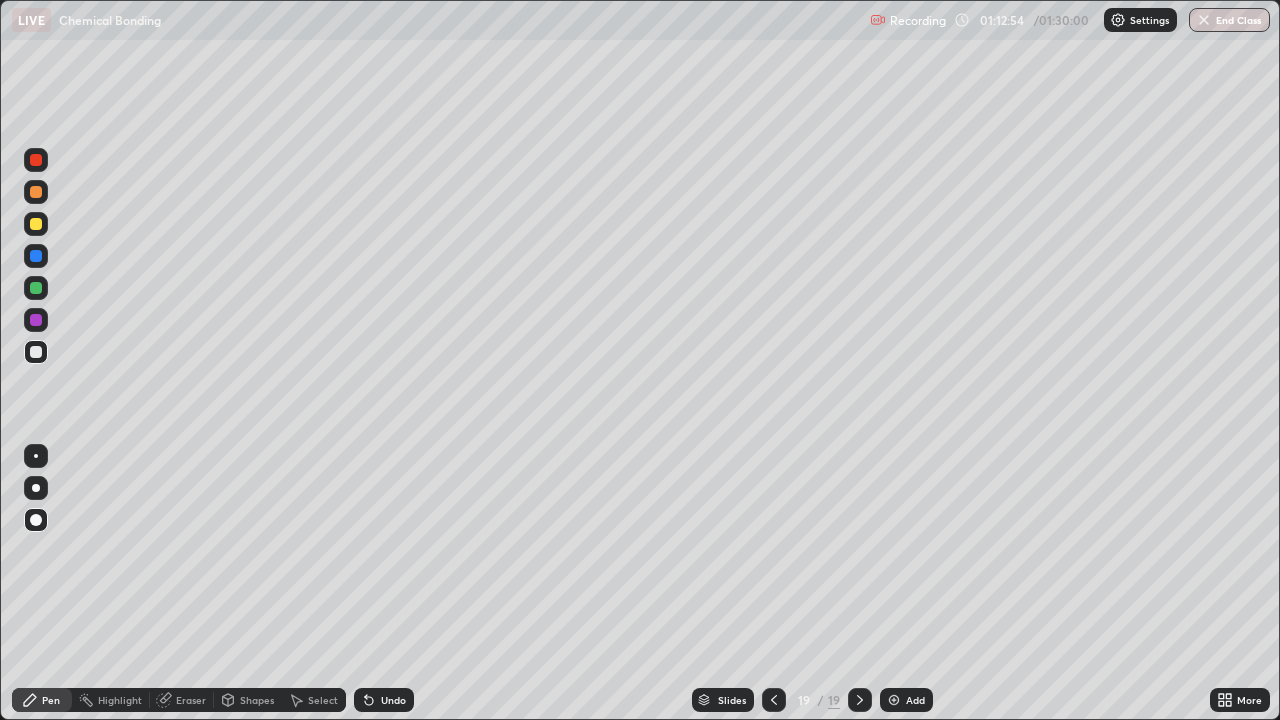 click on "Shapes" at bounding box center [257, 700] 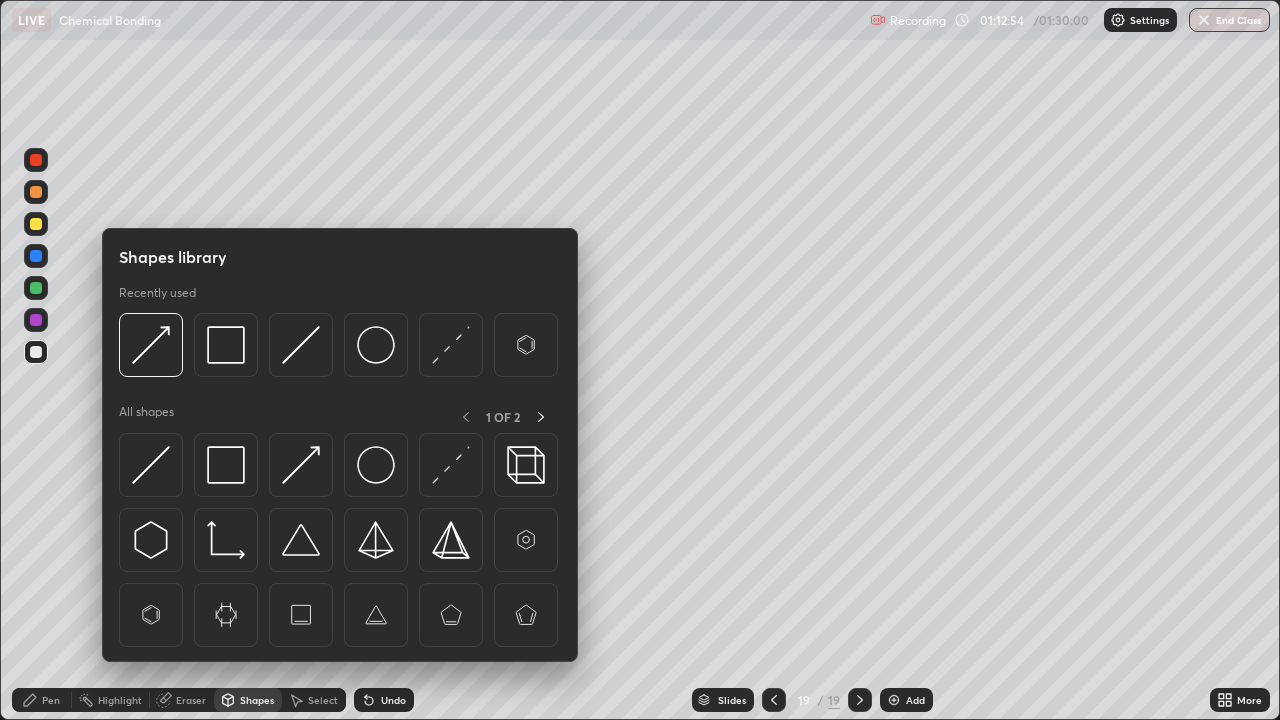 click at bounding box center (151, 465) 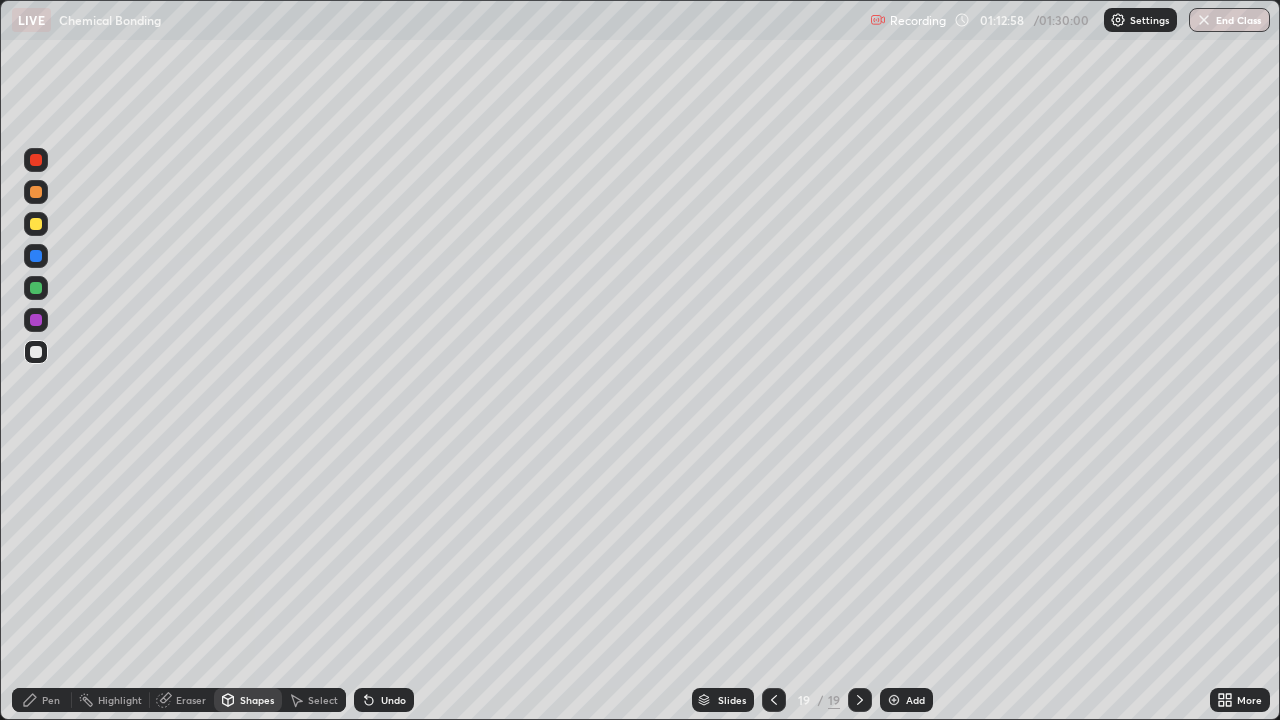 click on "Pen" at bounding box center (42, 700) 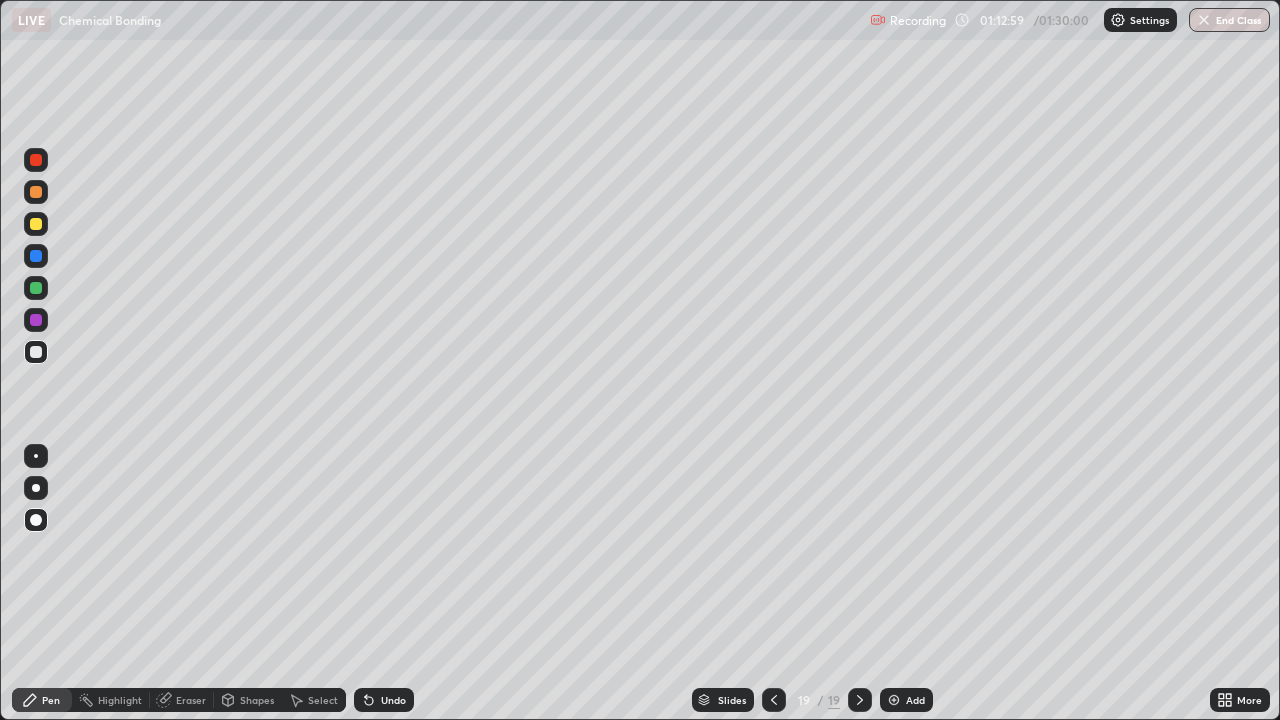click at bounding box center [36, 320] 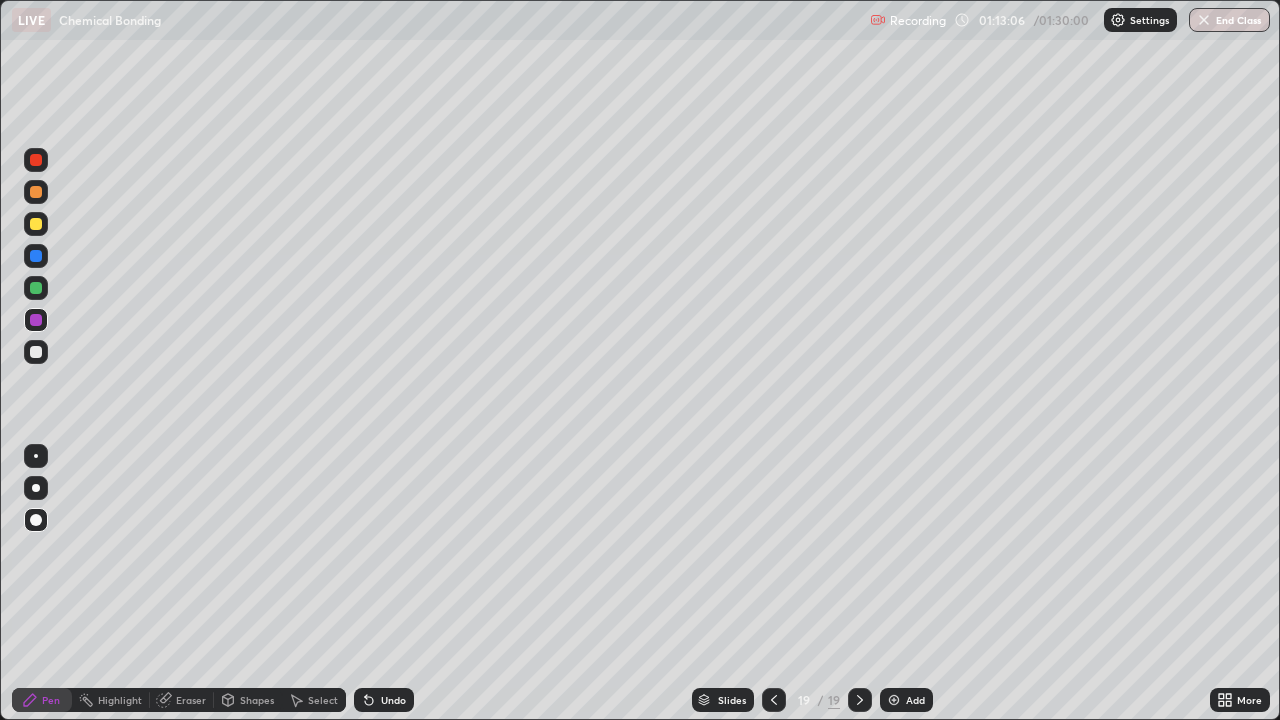 click on "Shapes" at bounding box center (257, 700) 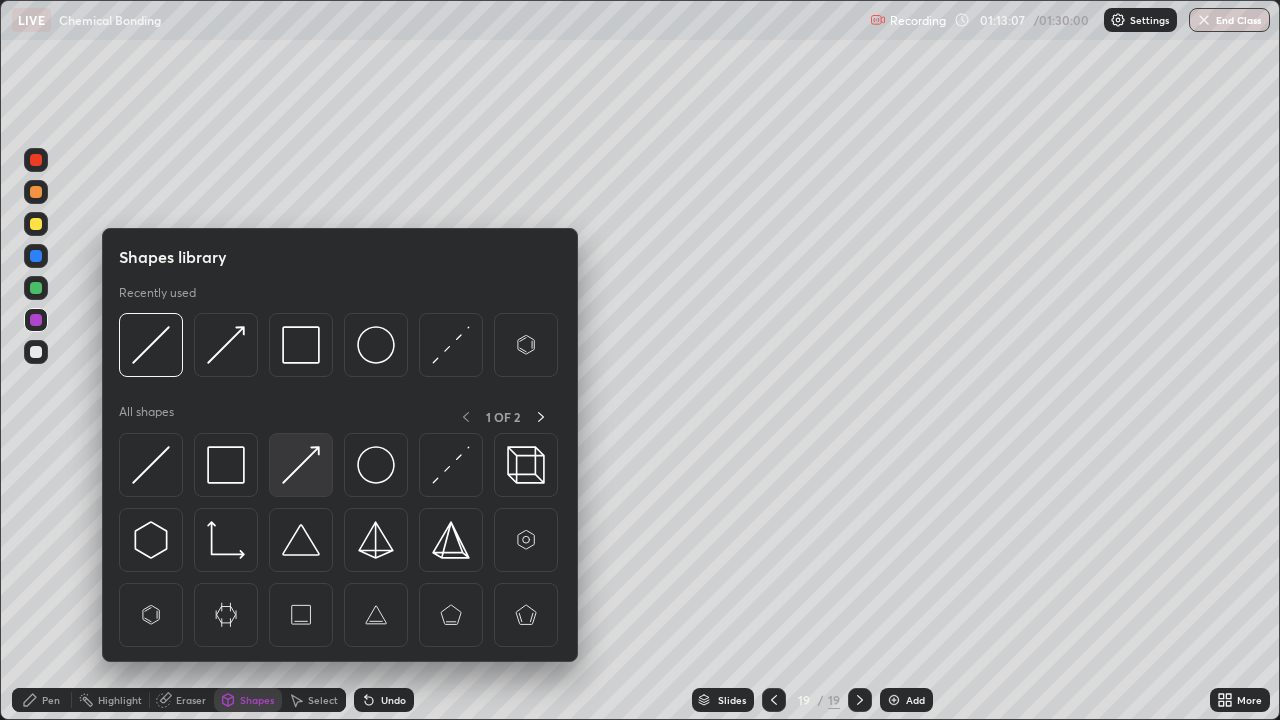 click at bounding box center (301, 465) 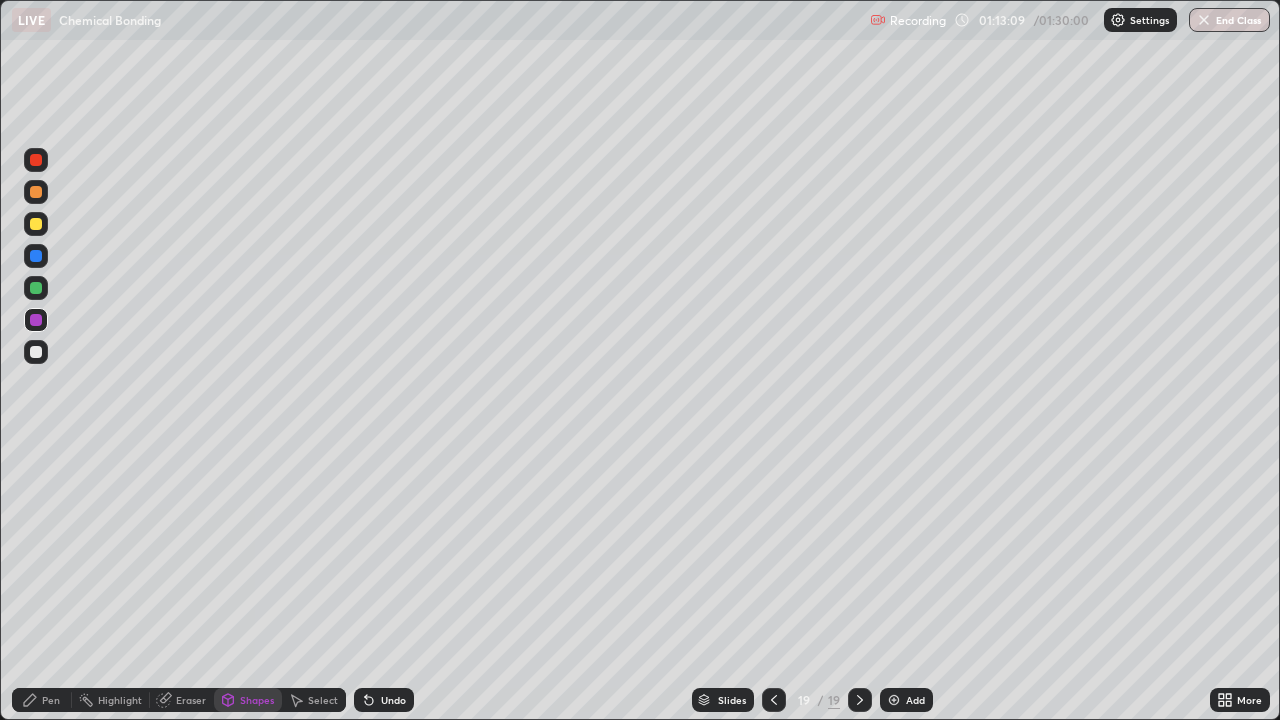click on "Pen" at bounding box center (51, 700) 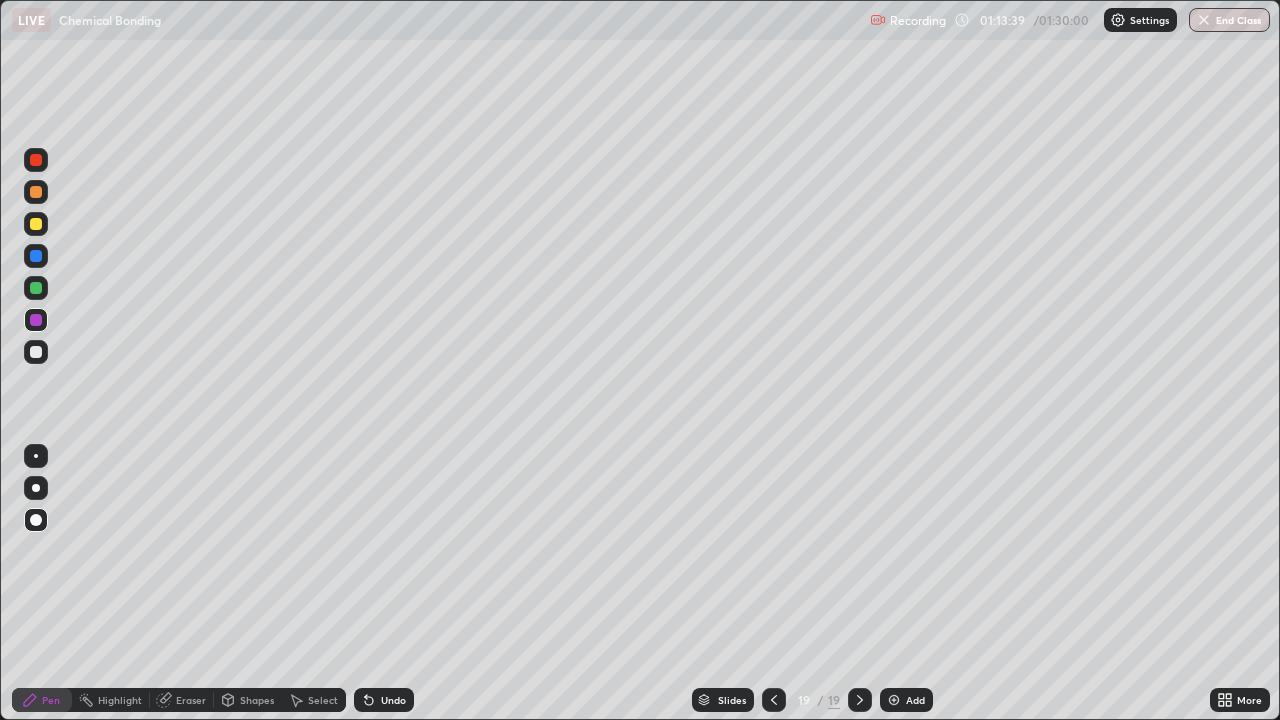 click at bounding box center (36, 352) 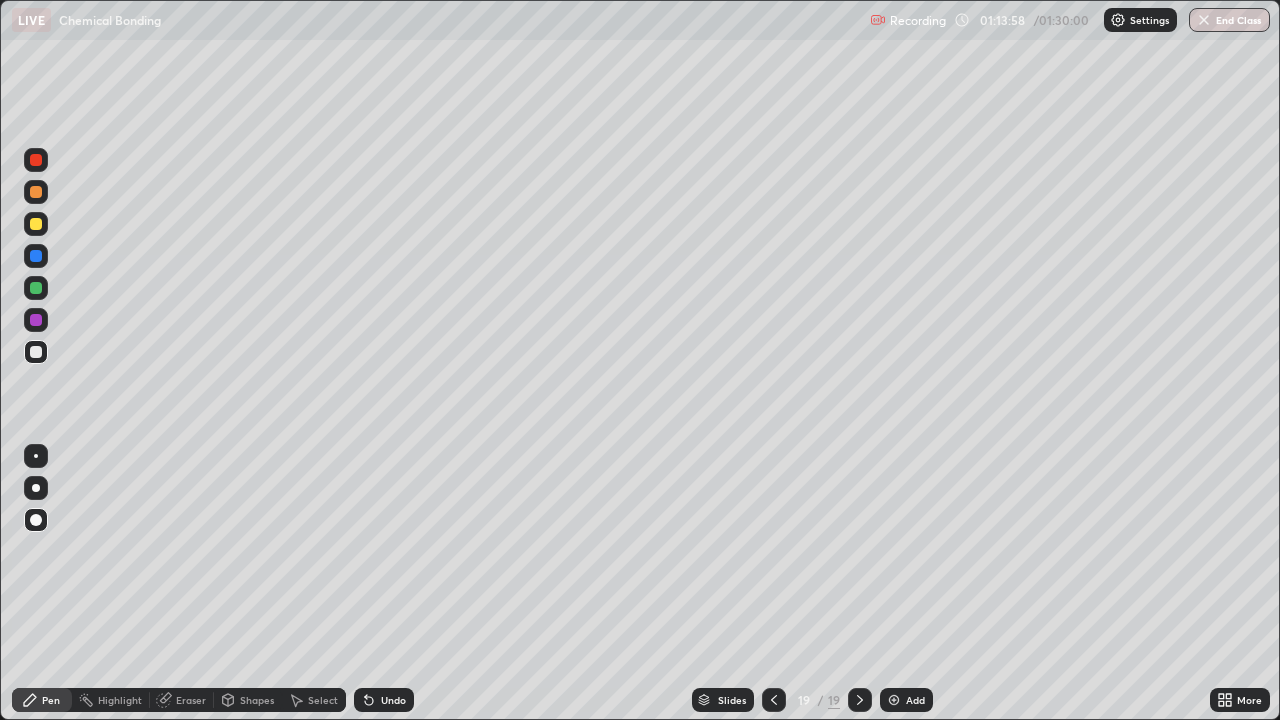 click at bounding box center (36, 288) 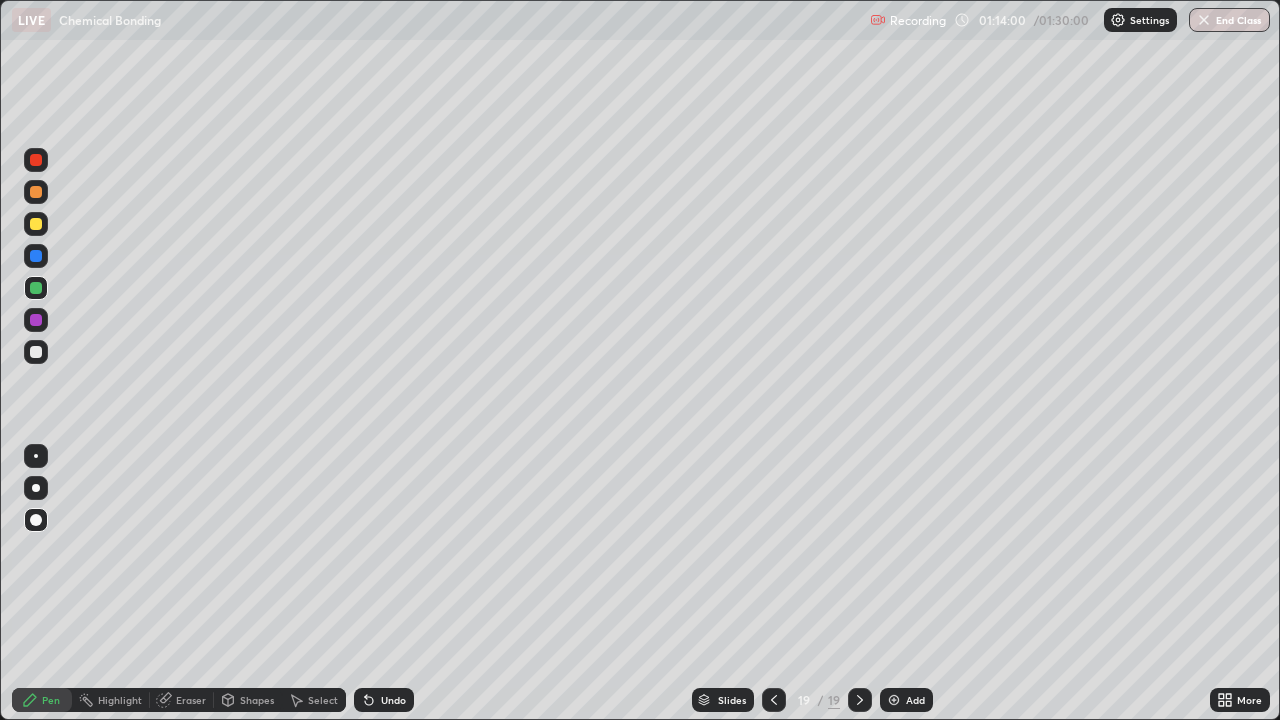 click on "Shapes" at bounding box center [257, 700] 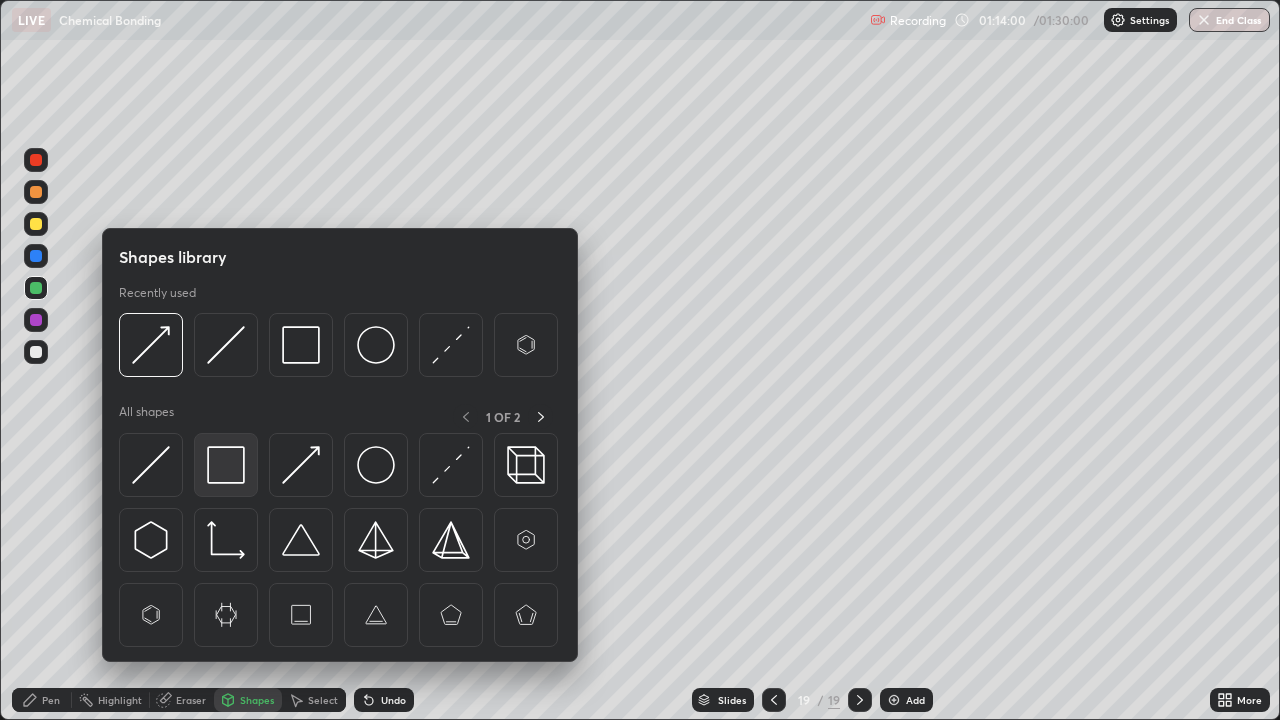 click at bounding box center (226, 465) 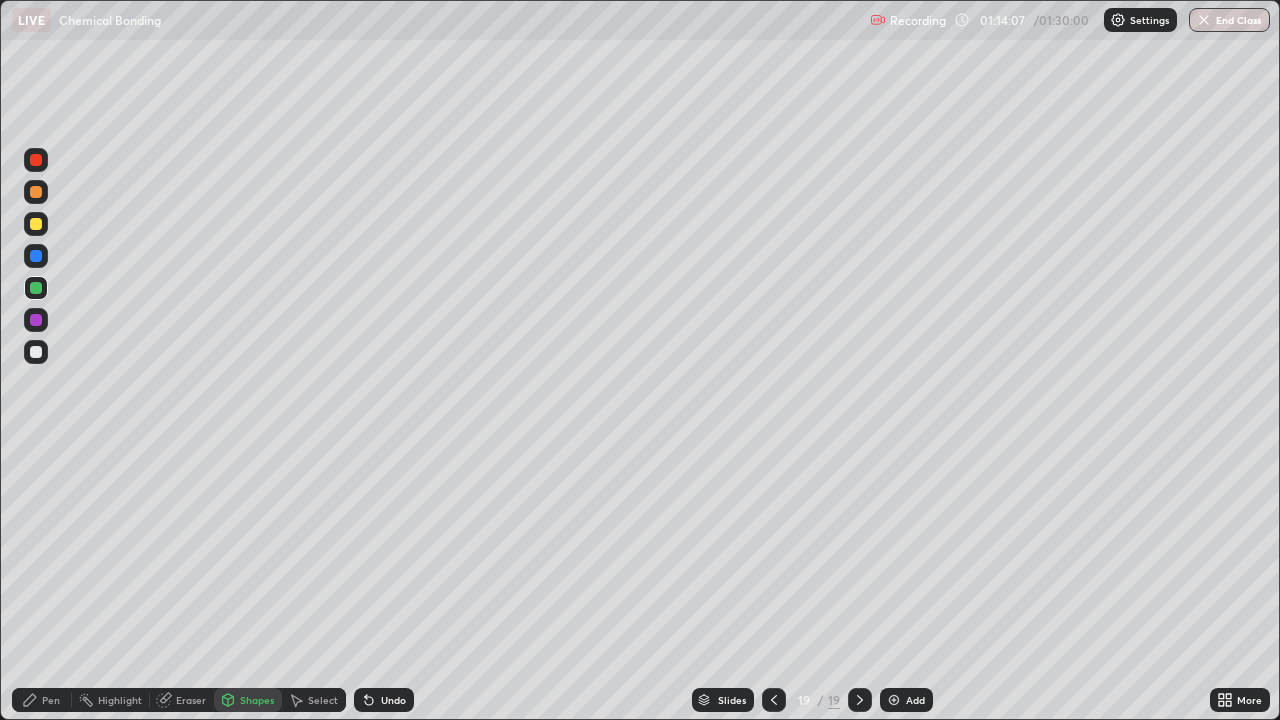 click on "Pen" at bounding box center (42, 700) 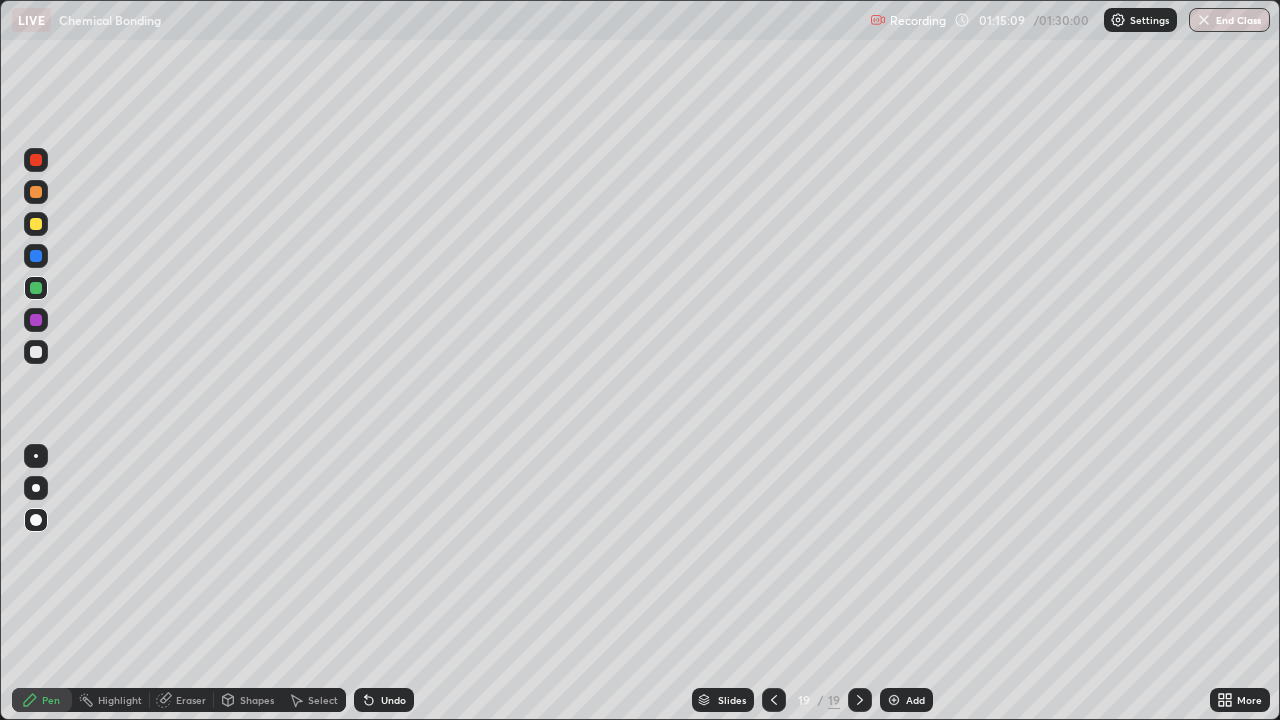 click on "Slides 19 / 19 Add" at bounding box center [812, 700] 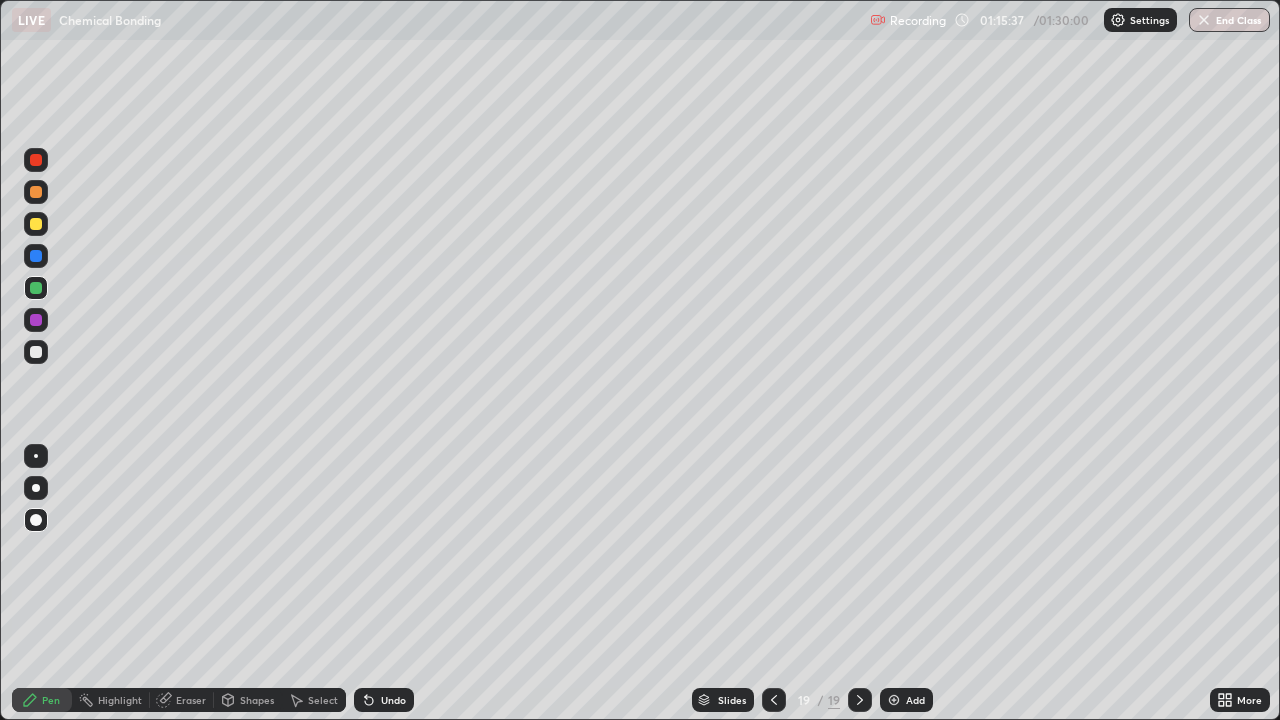 click at bounding box center (36, 224) 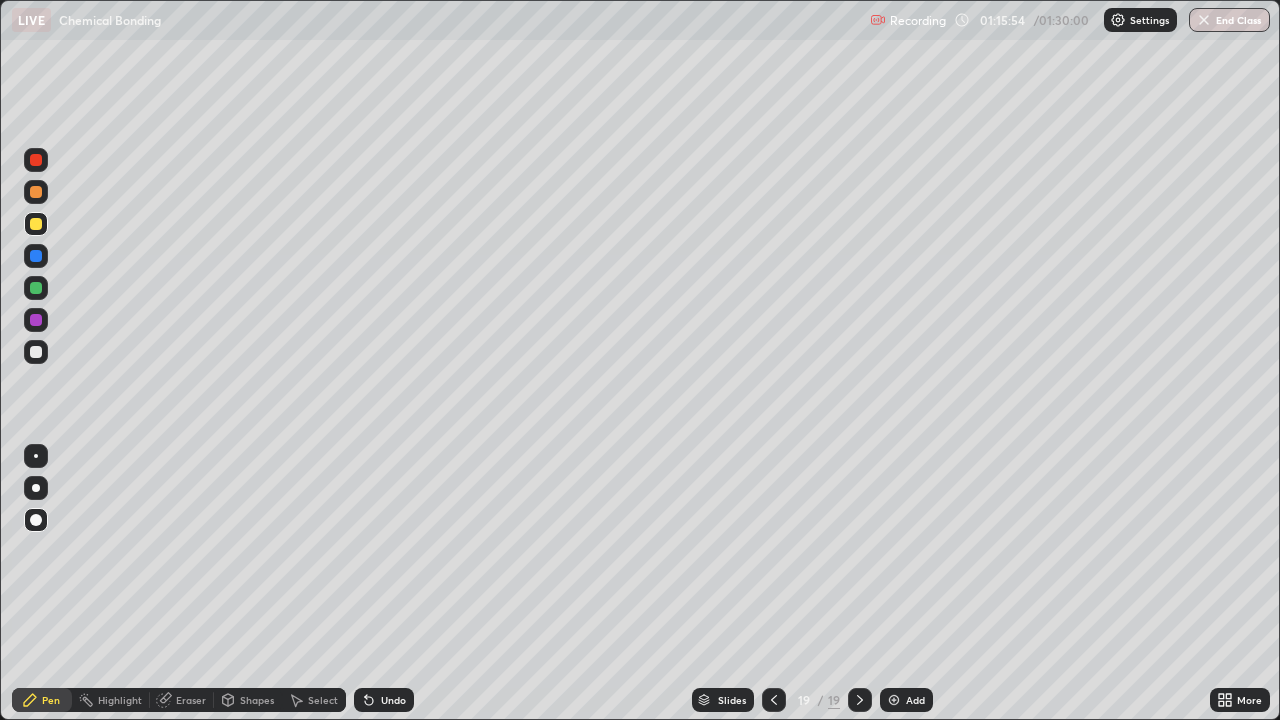 click 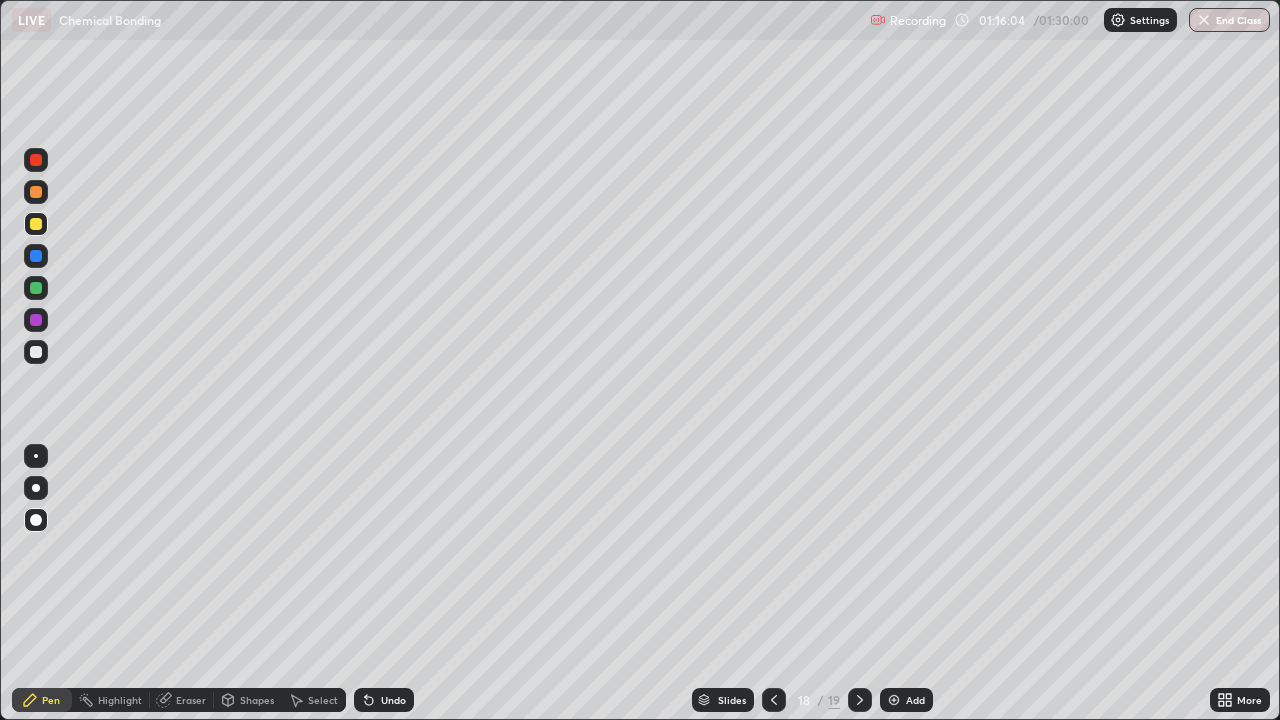 click 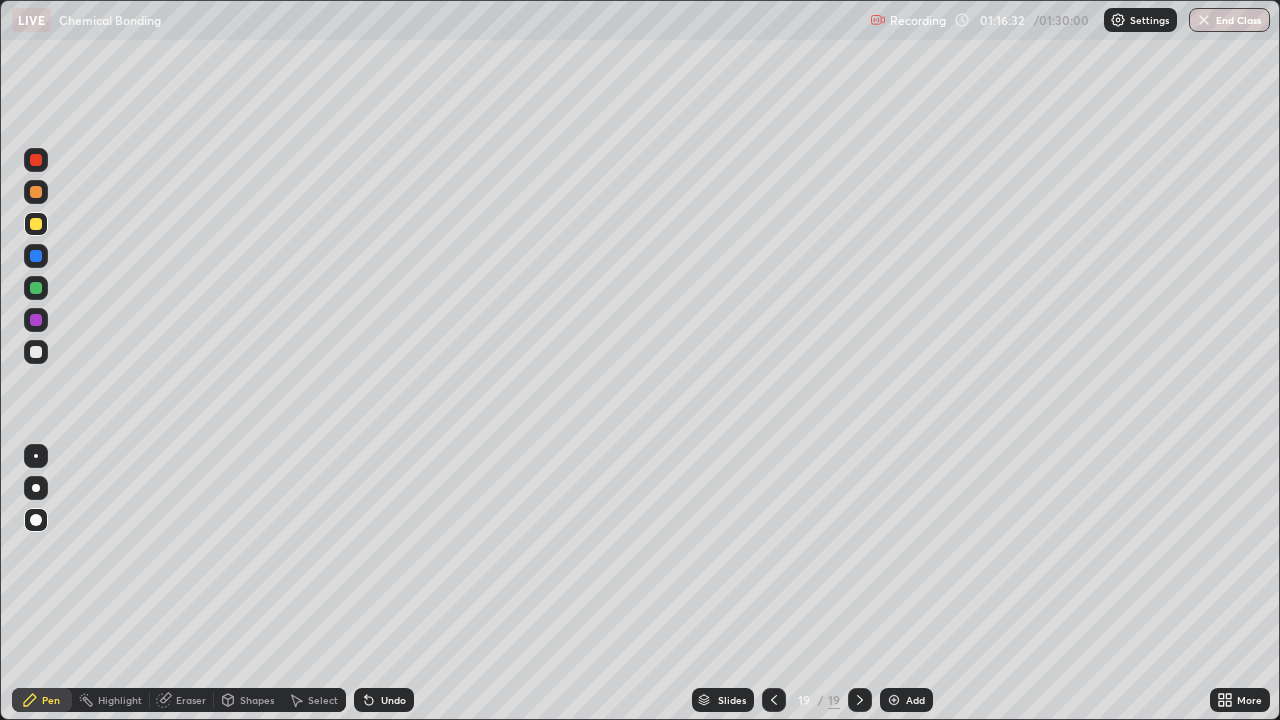 click at bounding box center (894, 700) 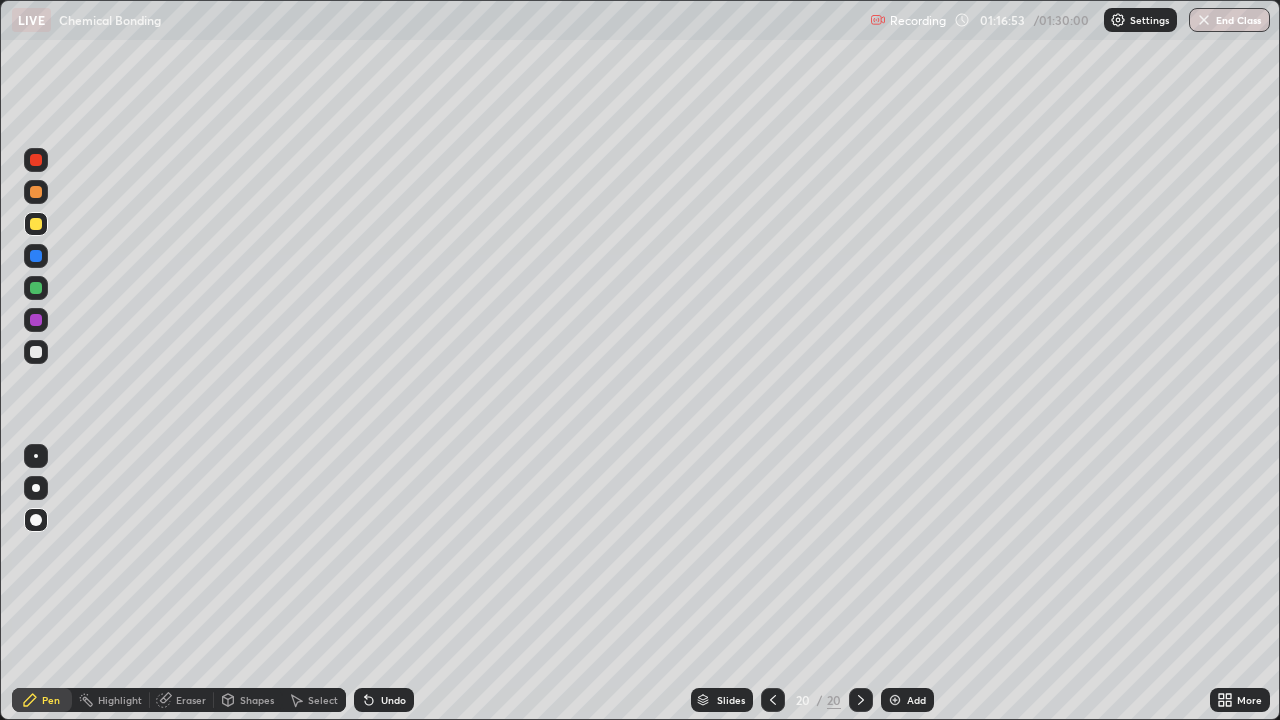 click at bounding box center [36, 320] 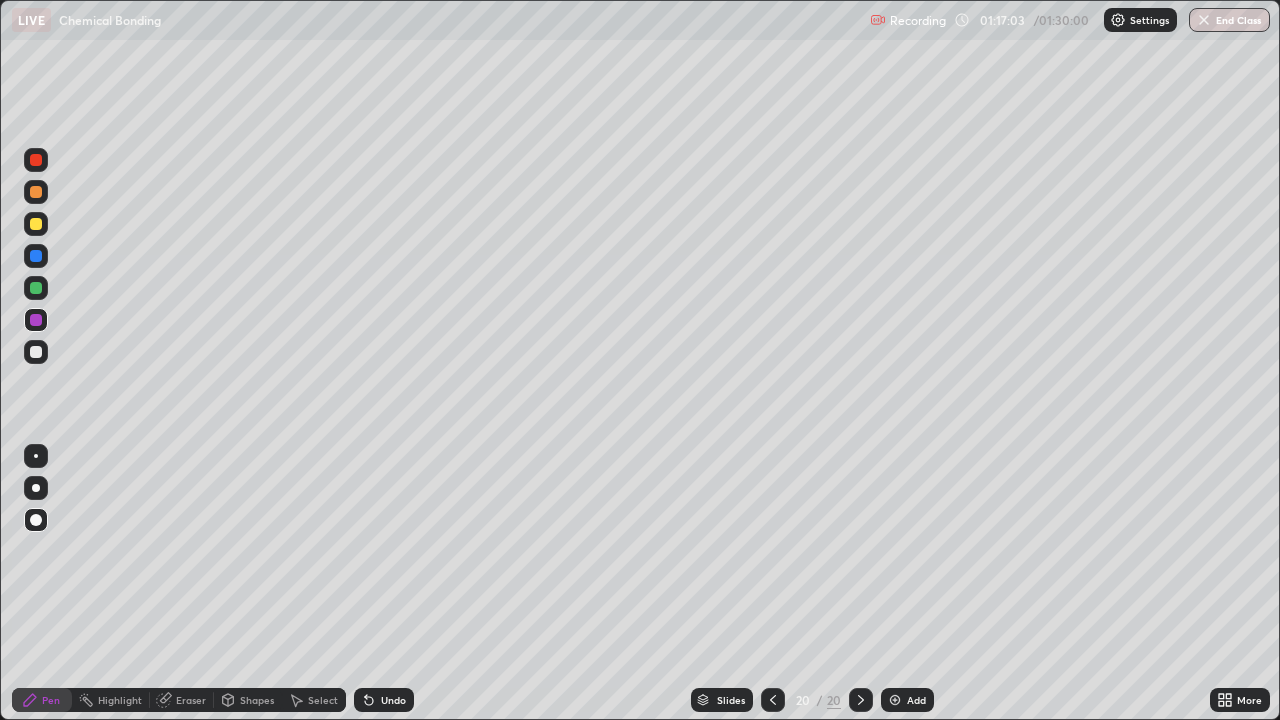 click on "Shapes" at bounding box center [257, 700] 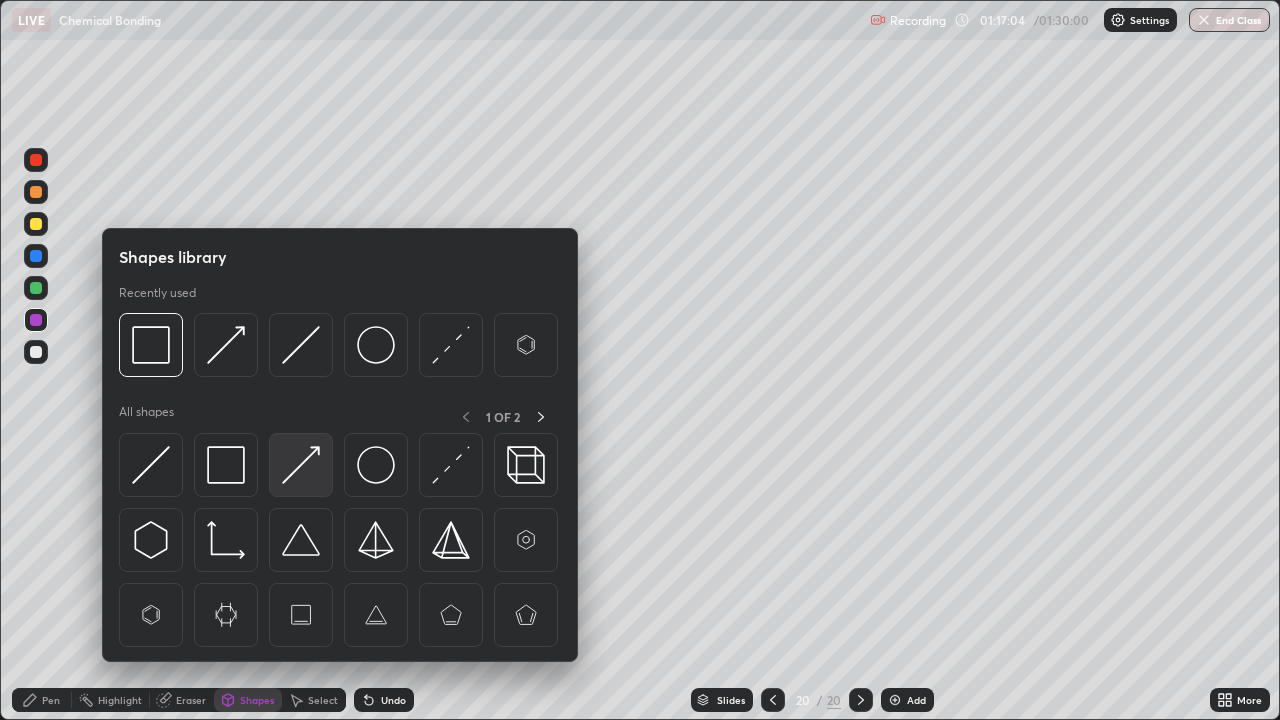 click at bounding box center (301, 465) 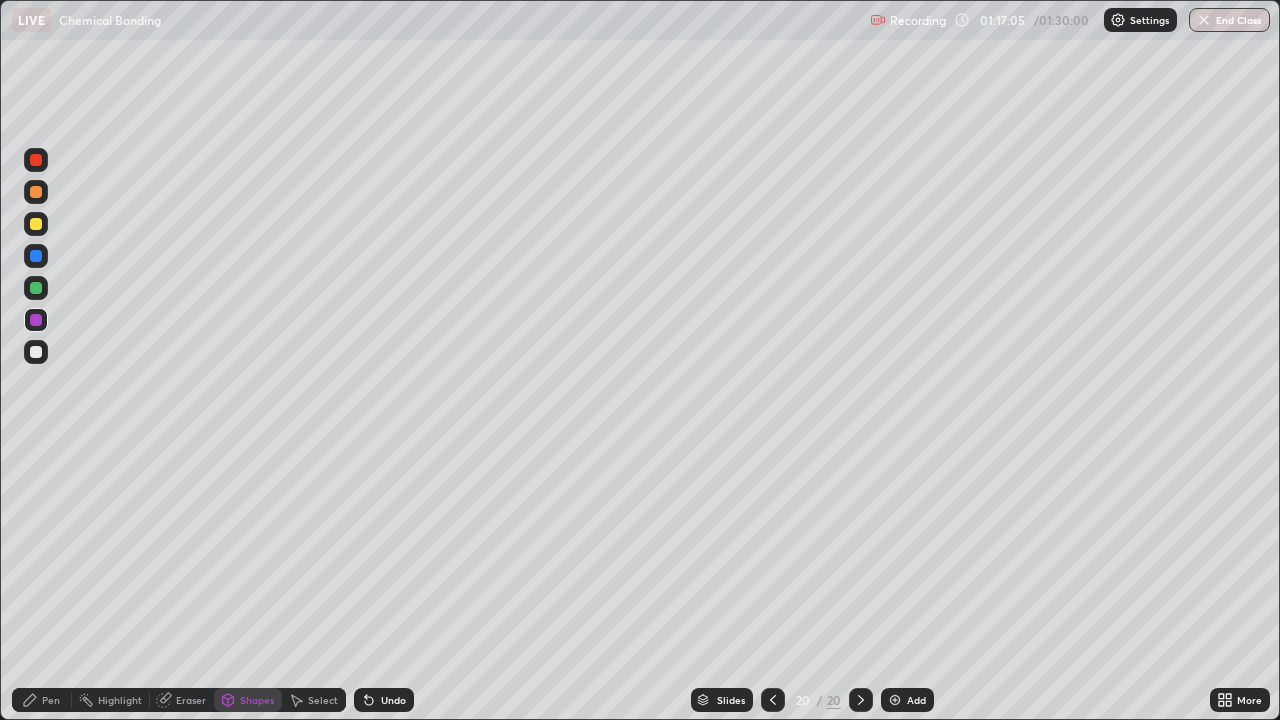 click at bounding box center (36, 288) 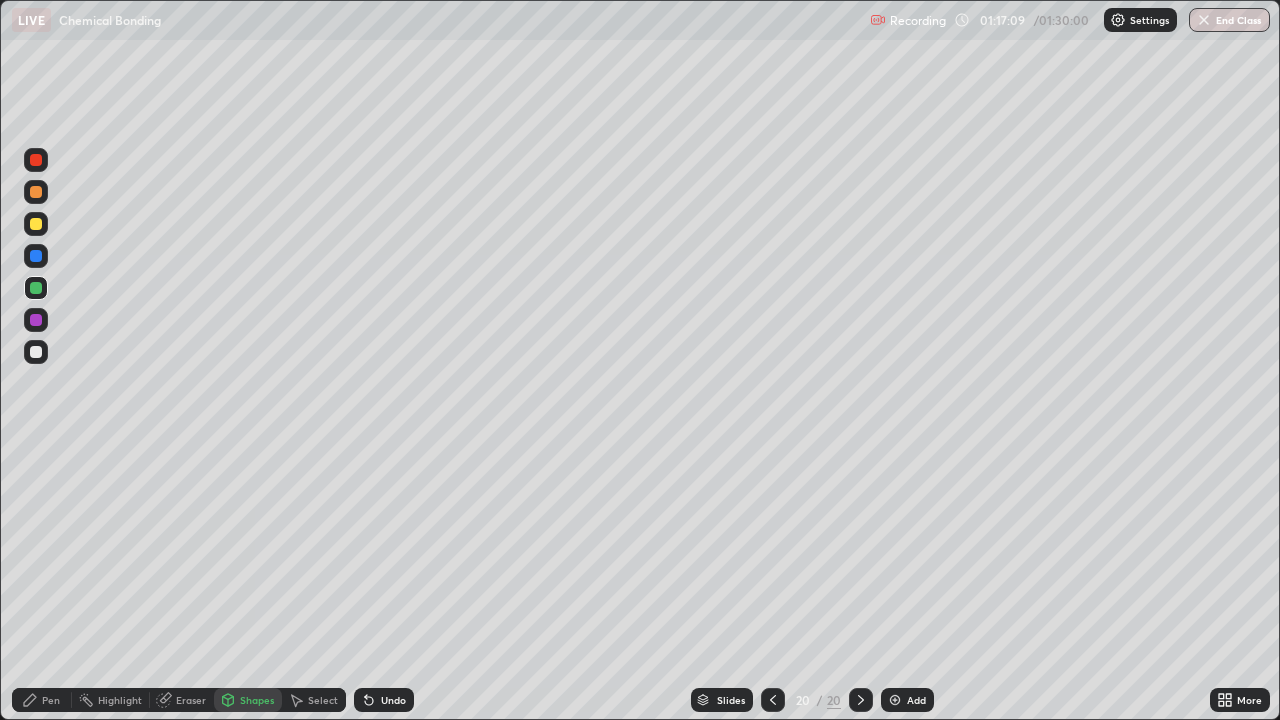 click 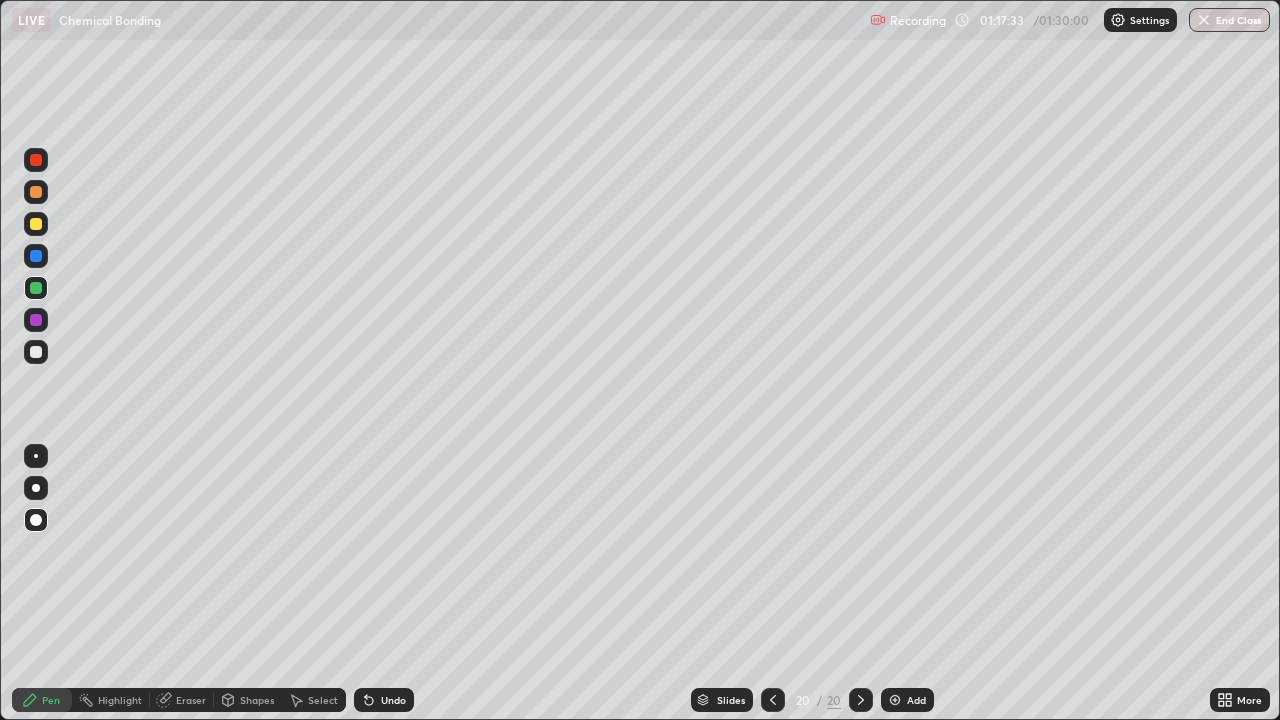 click at bounding box center (895, 700) 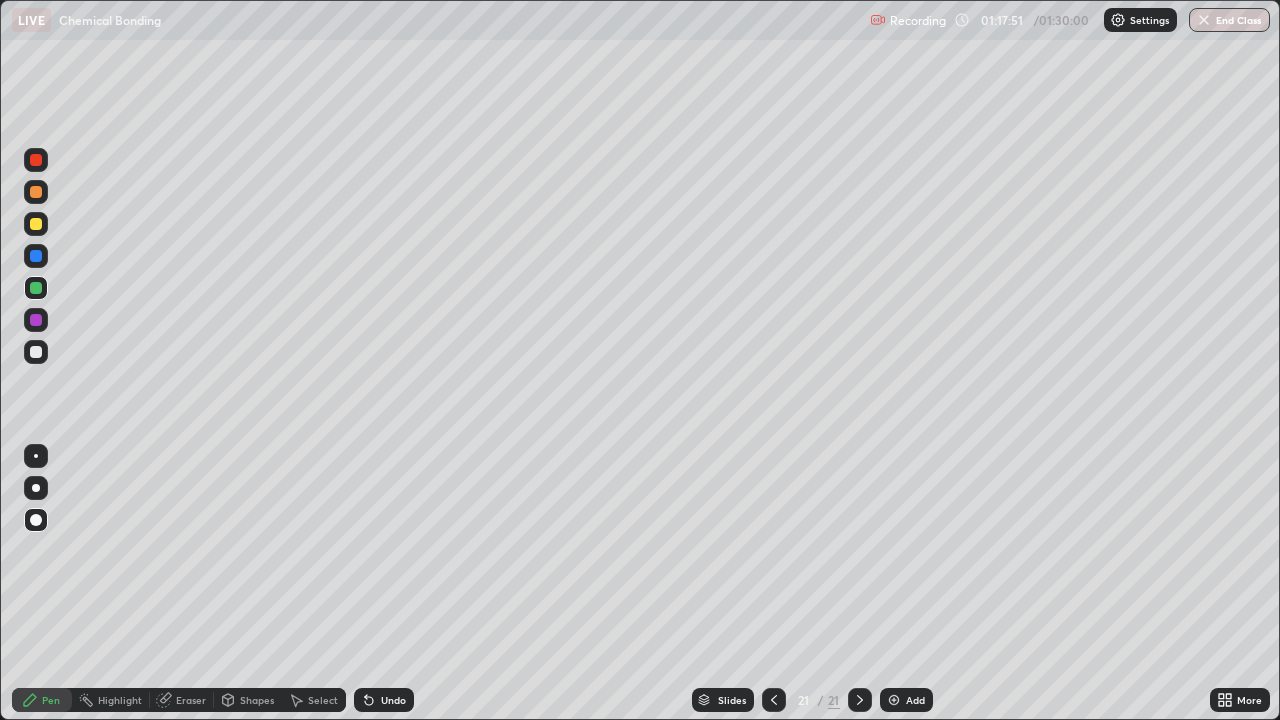 click on "Shapes" at bounding box center [257, 700] 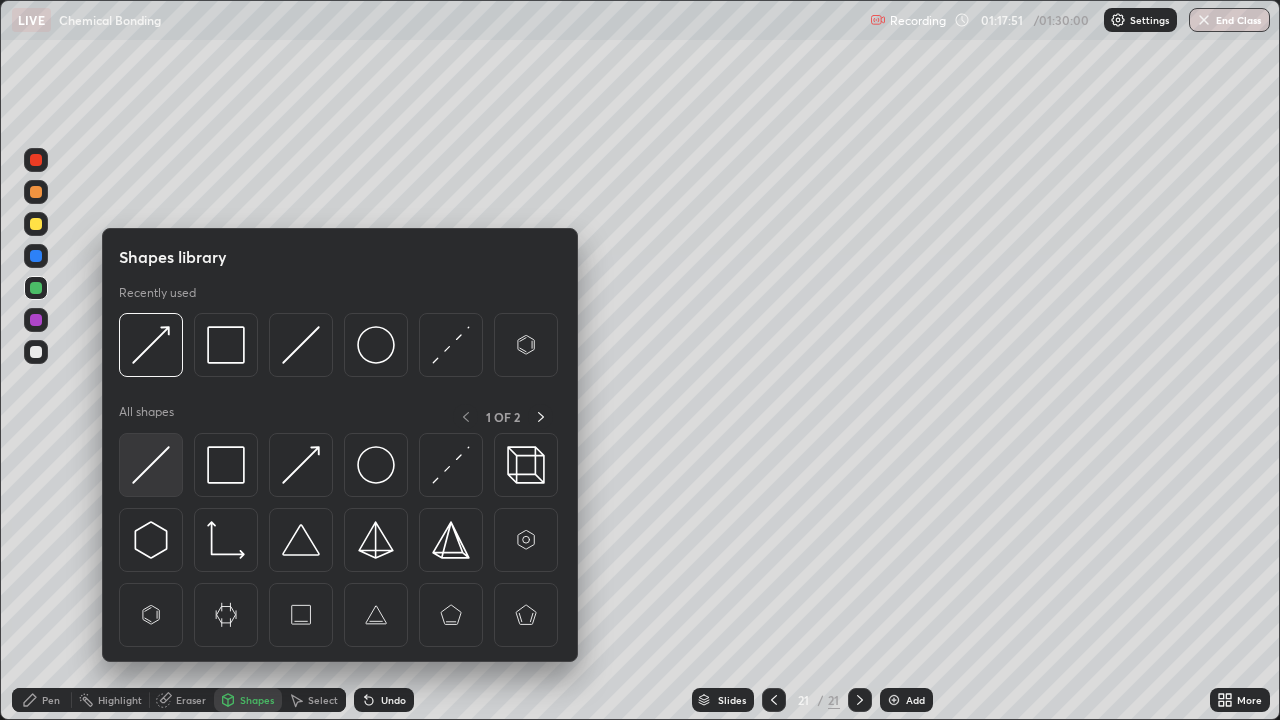 click at bounding box center [151, 465] 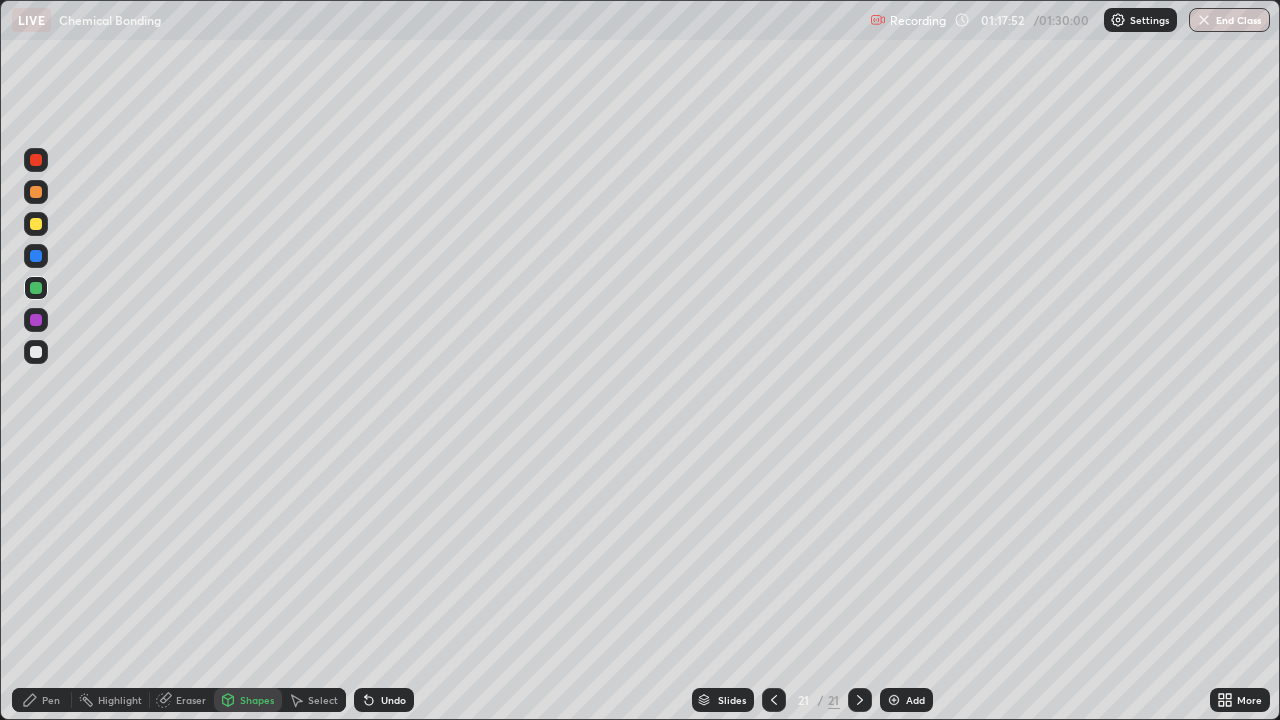 click at bounding box center [36, 352] 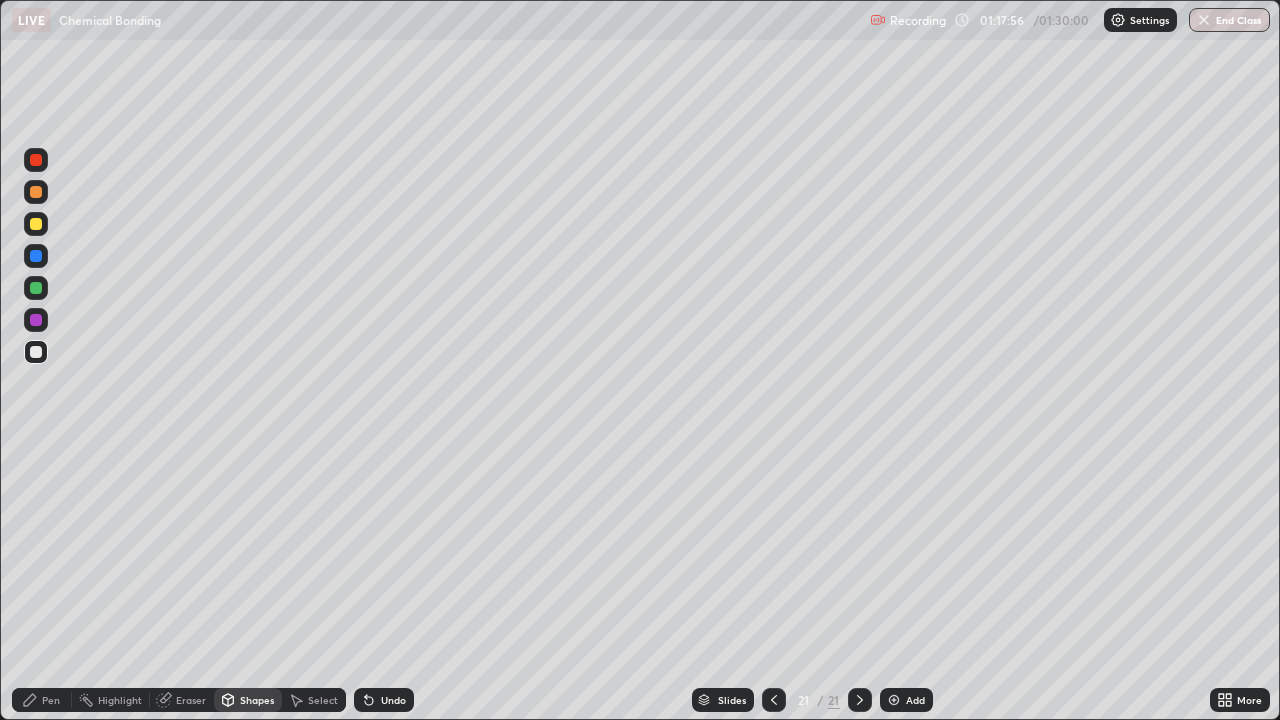 click on "Pen" at bounding box center (51, 700) 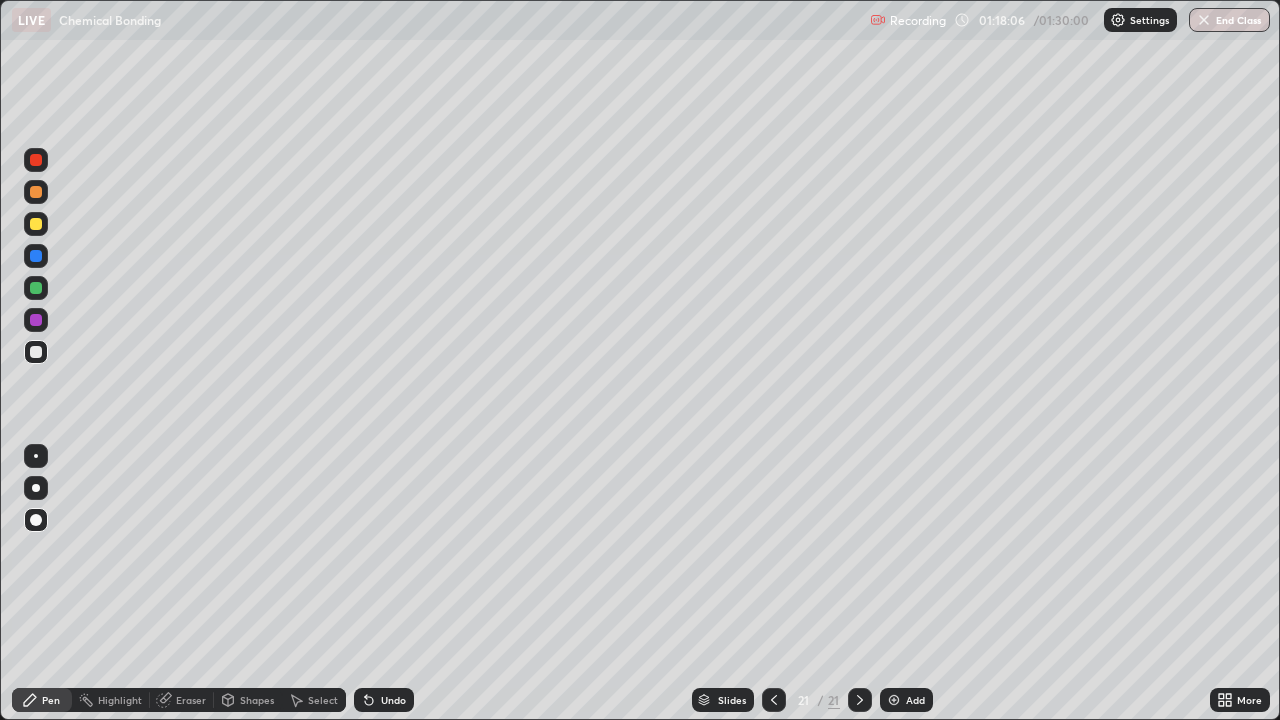 click at bounding box center [36, 320] 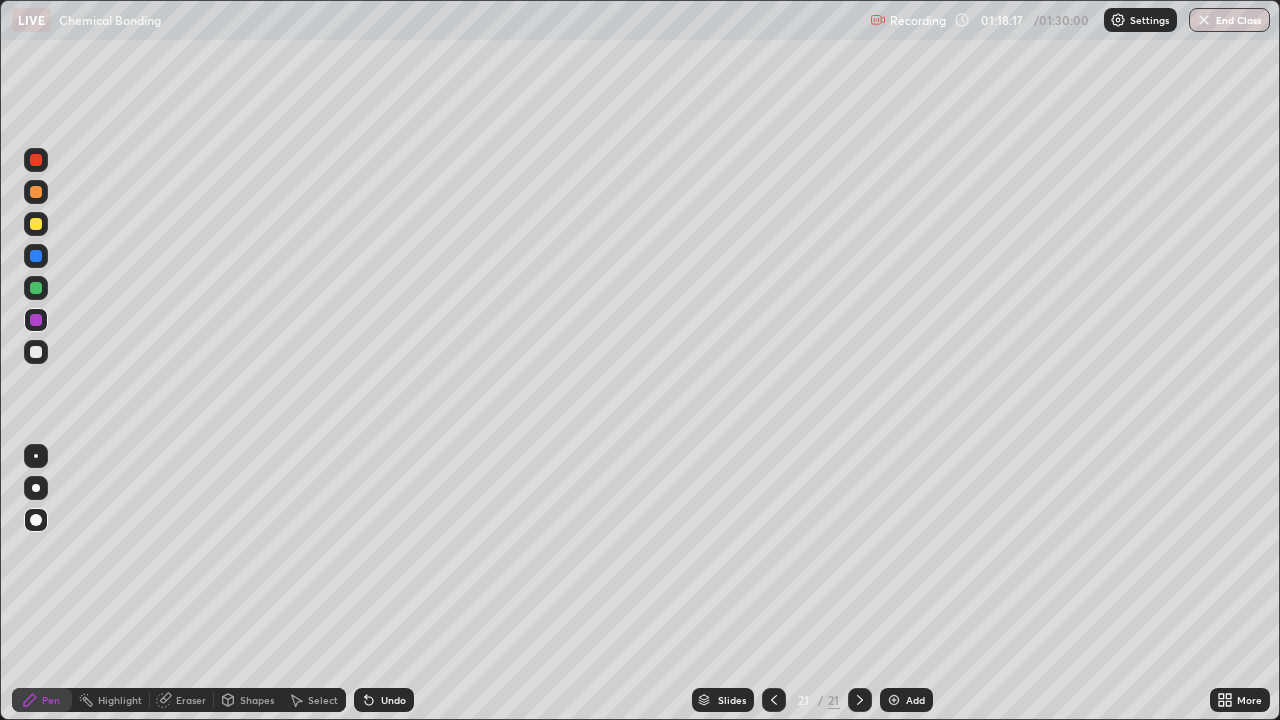 click at bounding box center [36, 288] 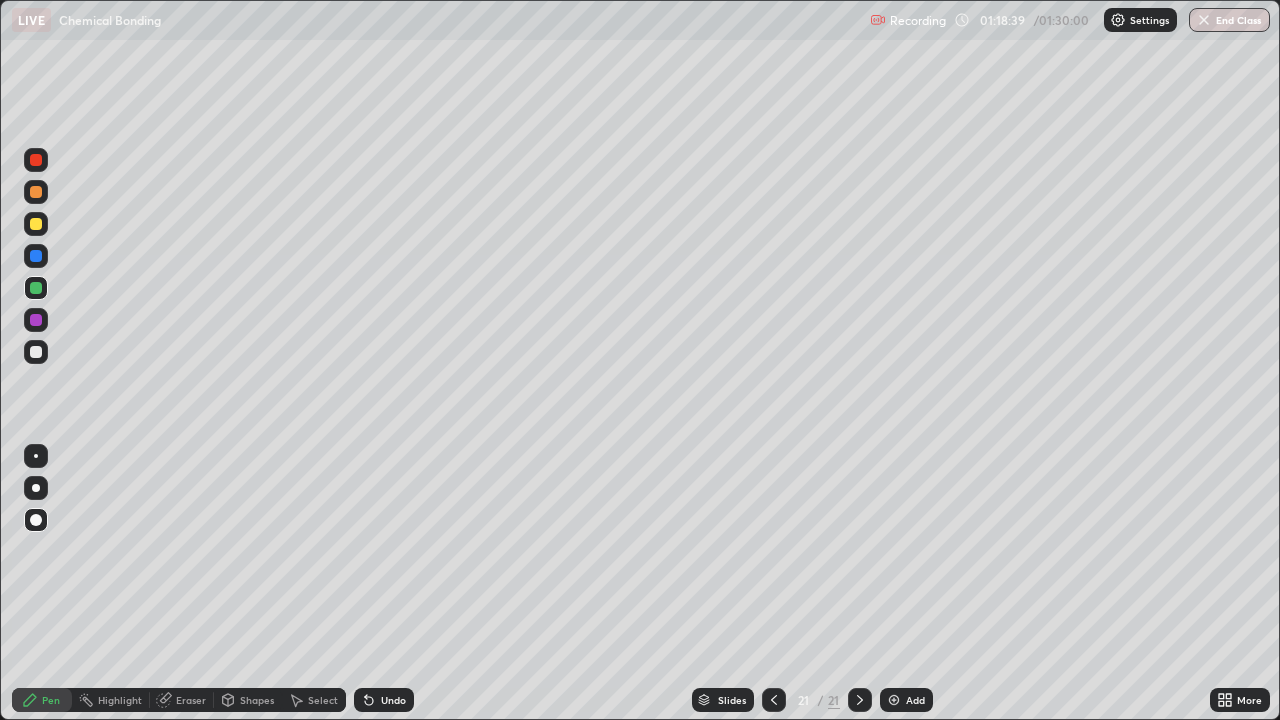 click on "Add" at bounding box center [915, 700] 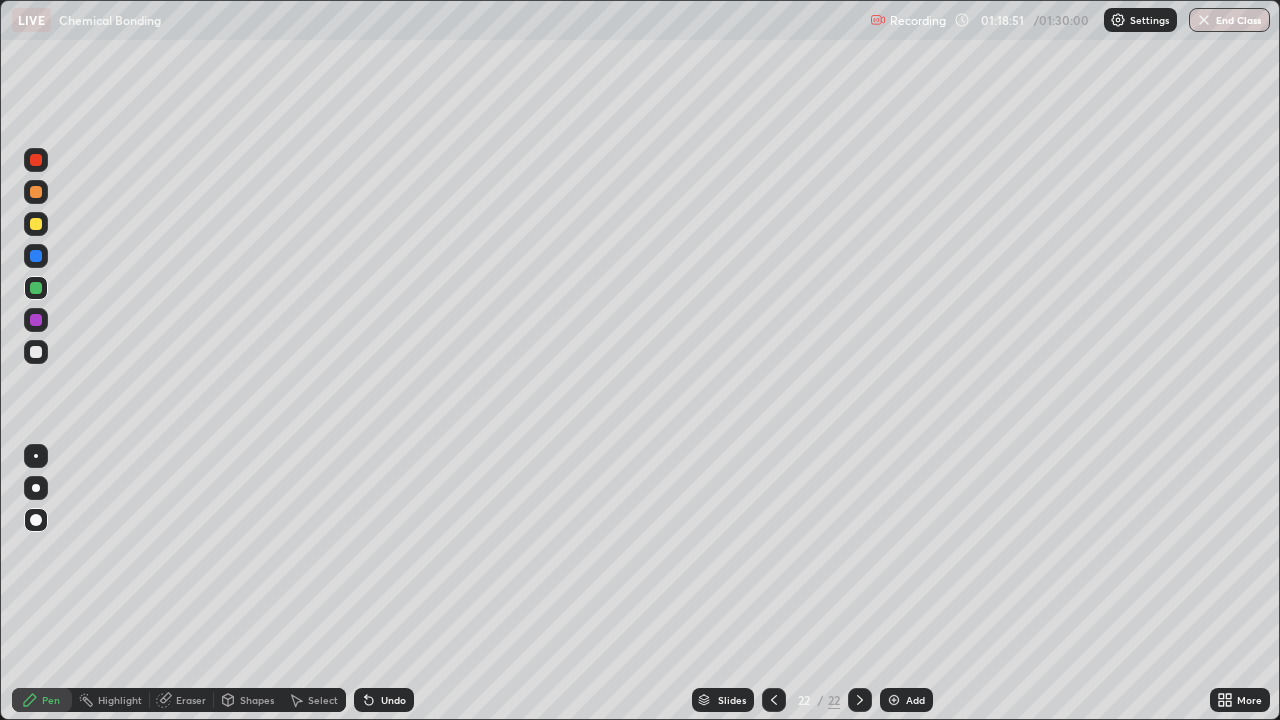 click at bounding box center [36, 320] 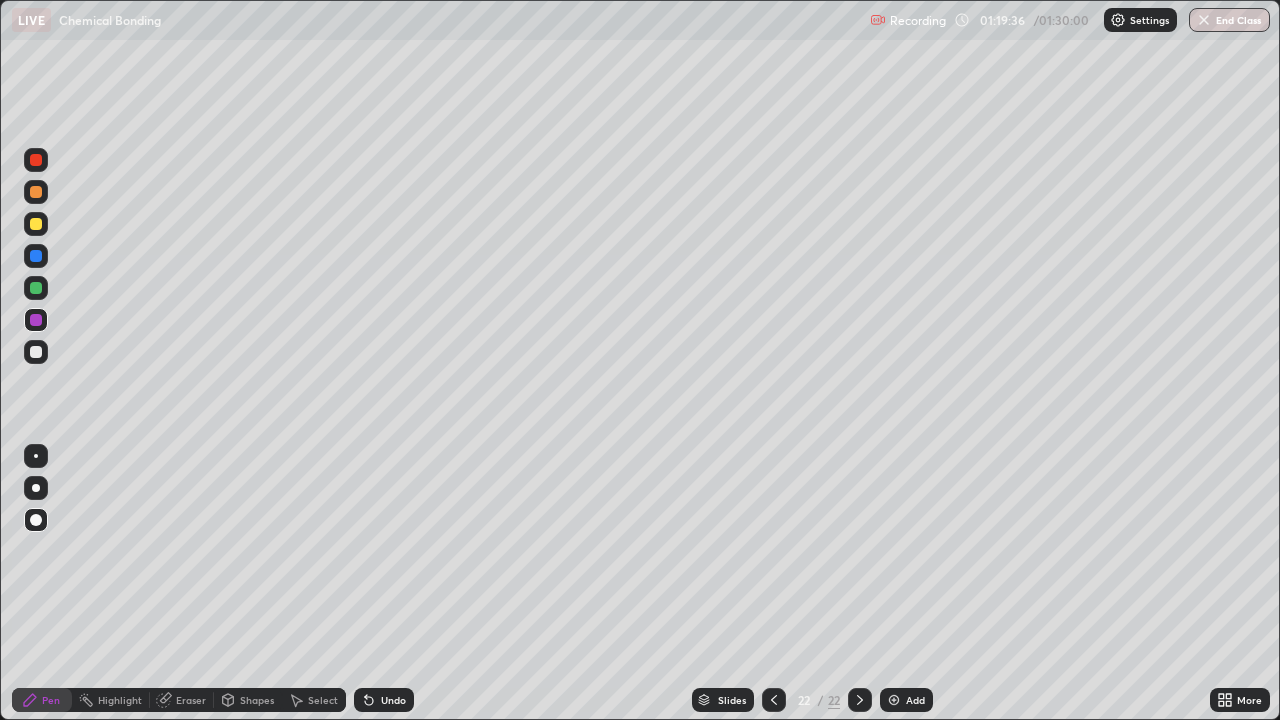 click on "Shapes" at bounding box center [257, 700] 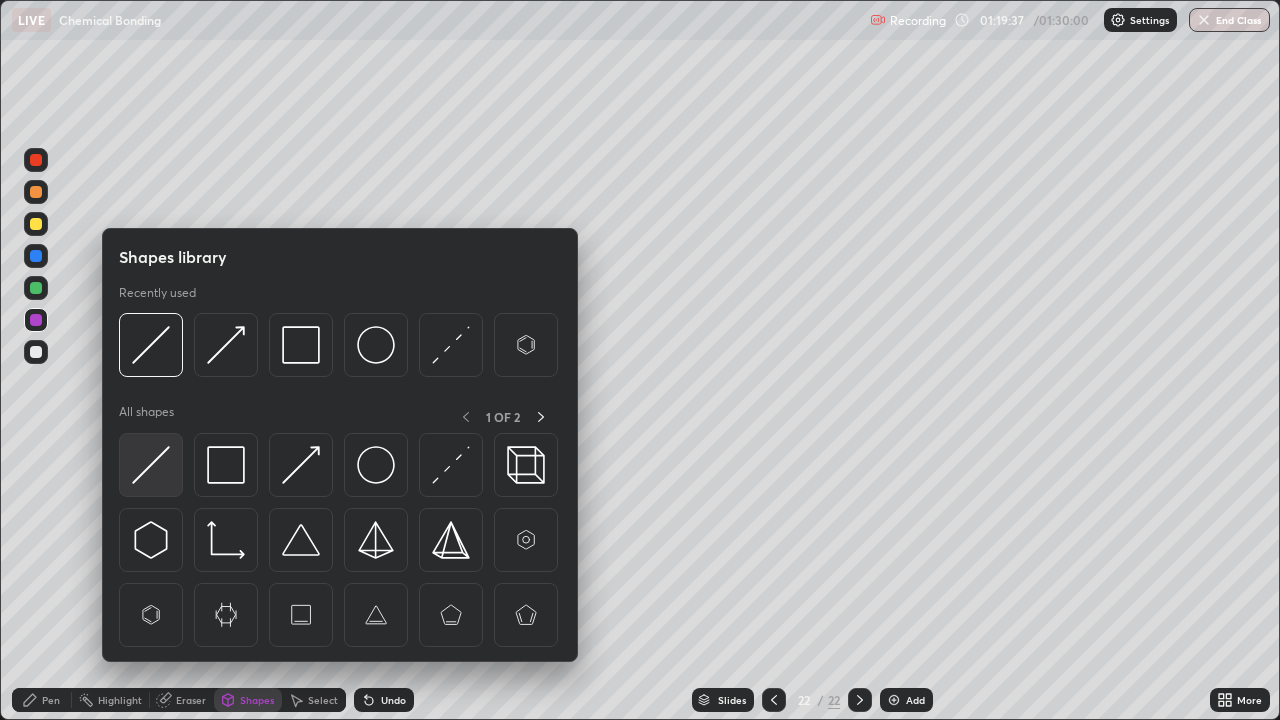 click at bounding box center [151, 465] 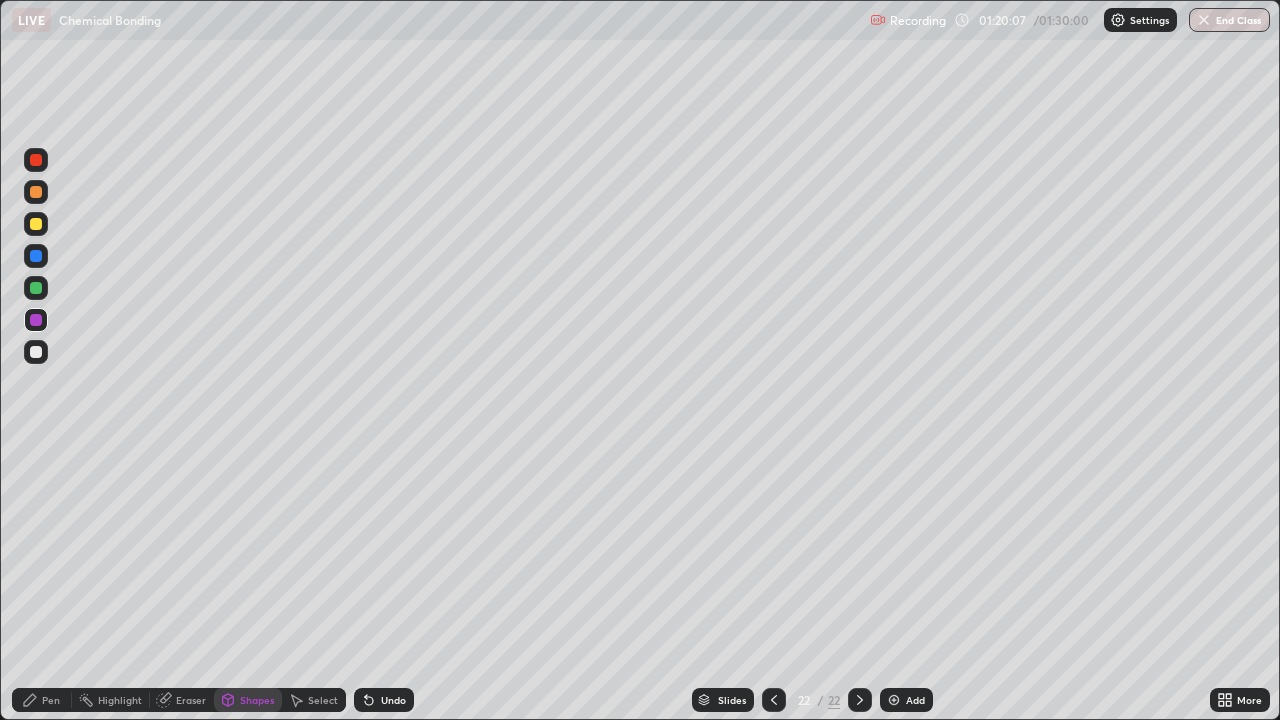 click on "Add" at bounding box center [906, 700] 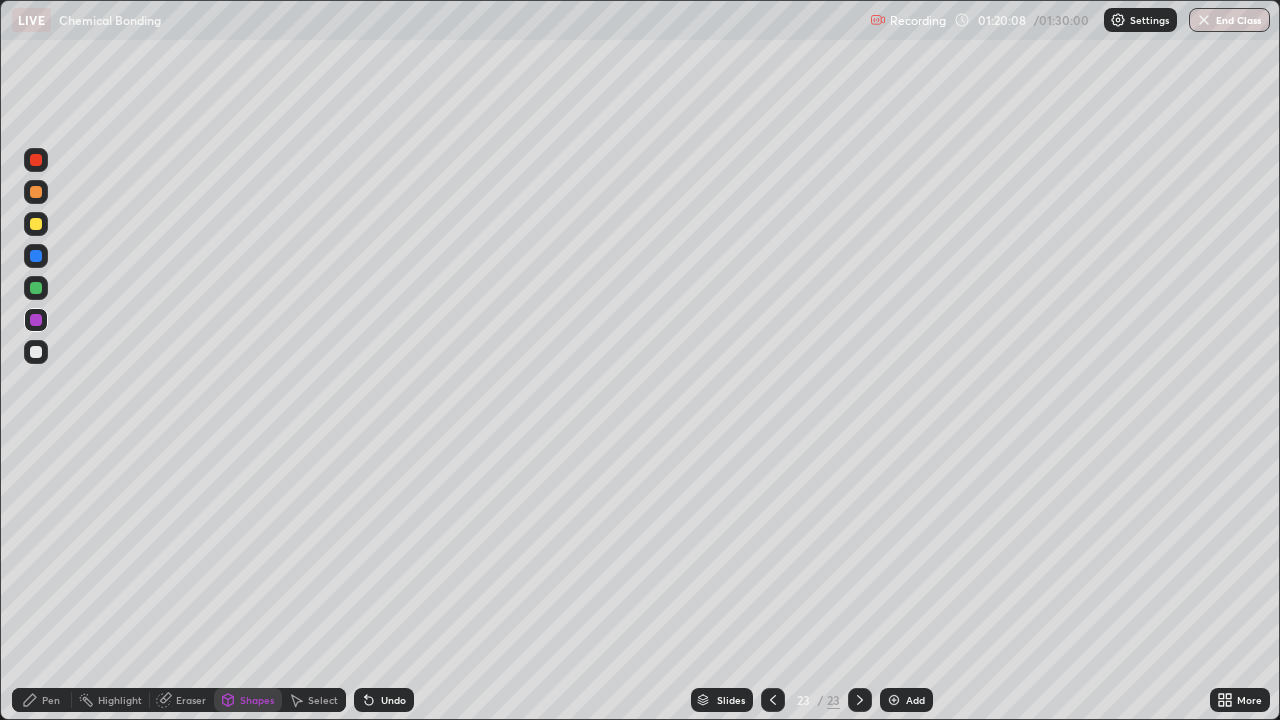 click on "Pen" at bounding box center [51, 700] 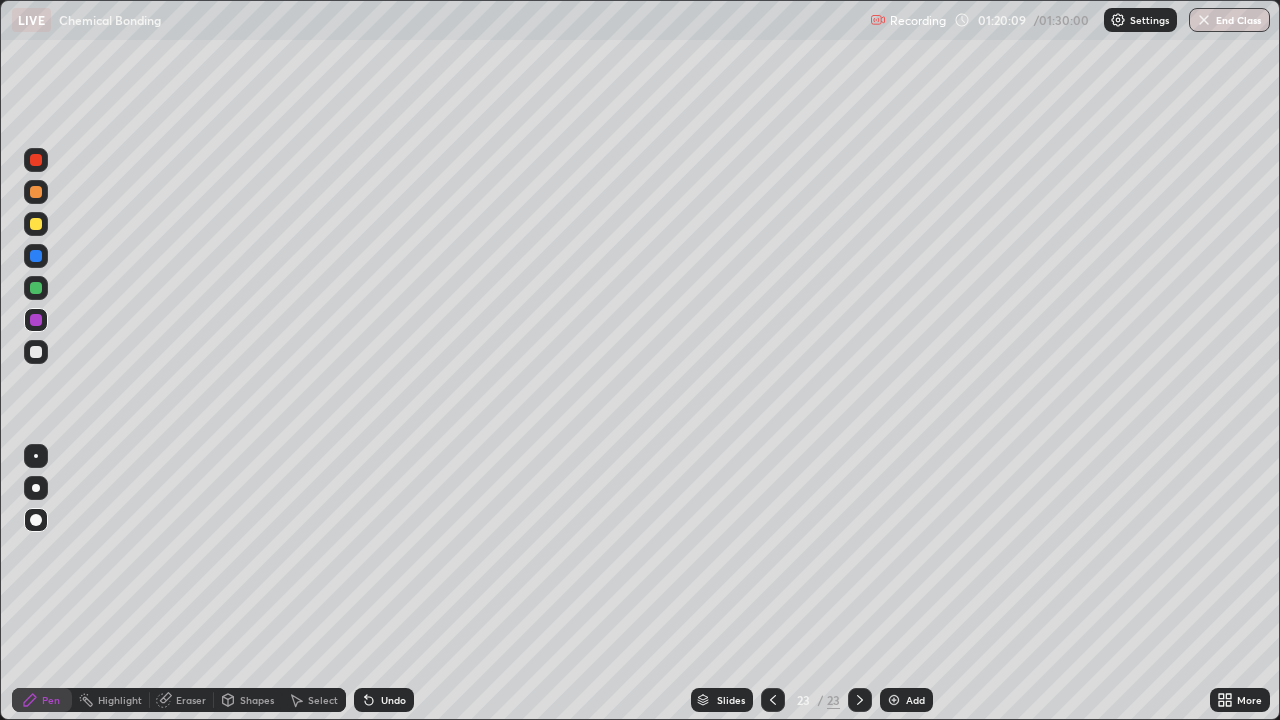 click at bounding box center [36, 224] 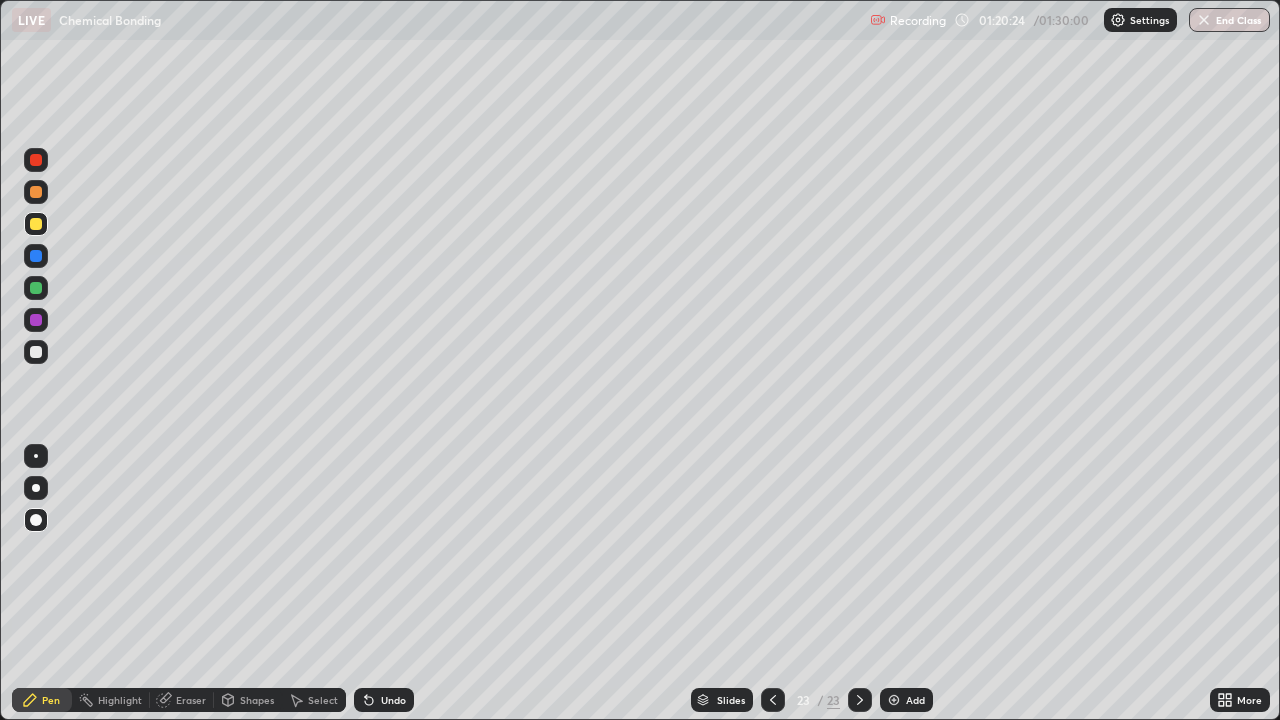click on "Shapes" at bounding box center [257, 700] 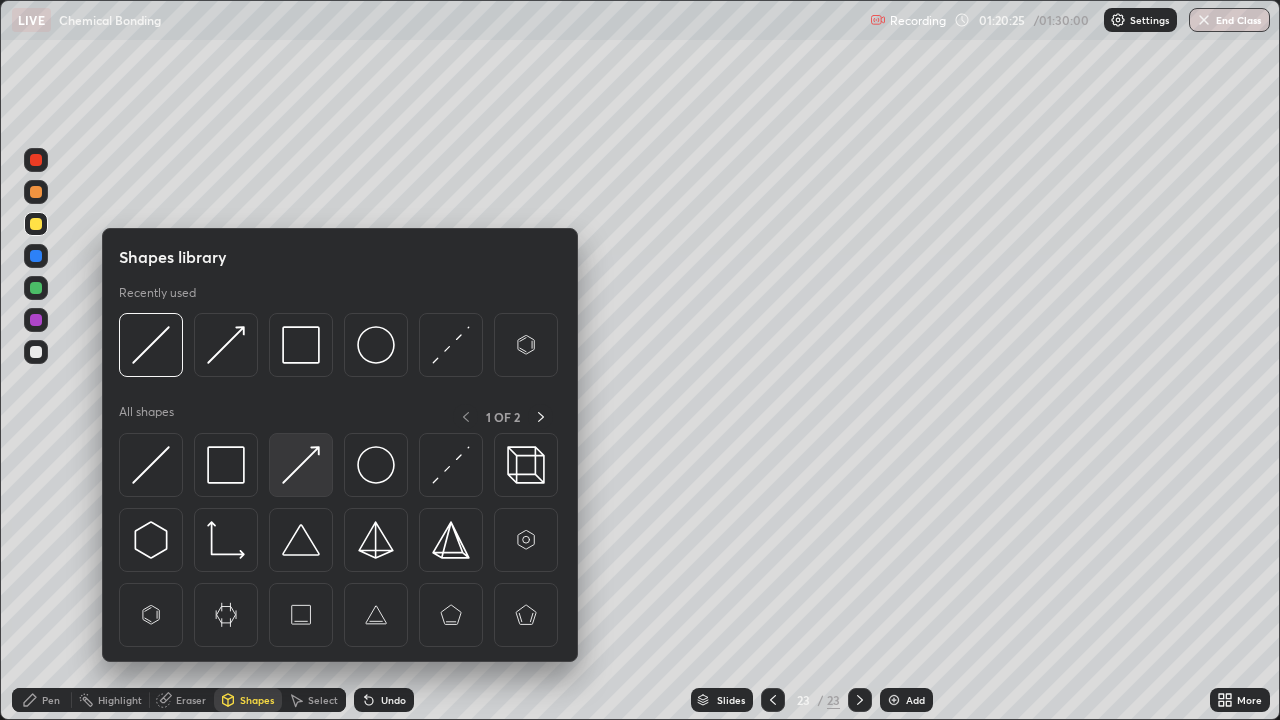 click at bounding box center (301, 465) 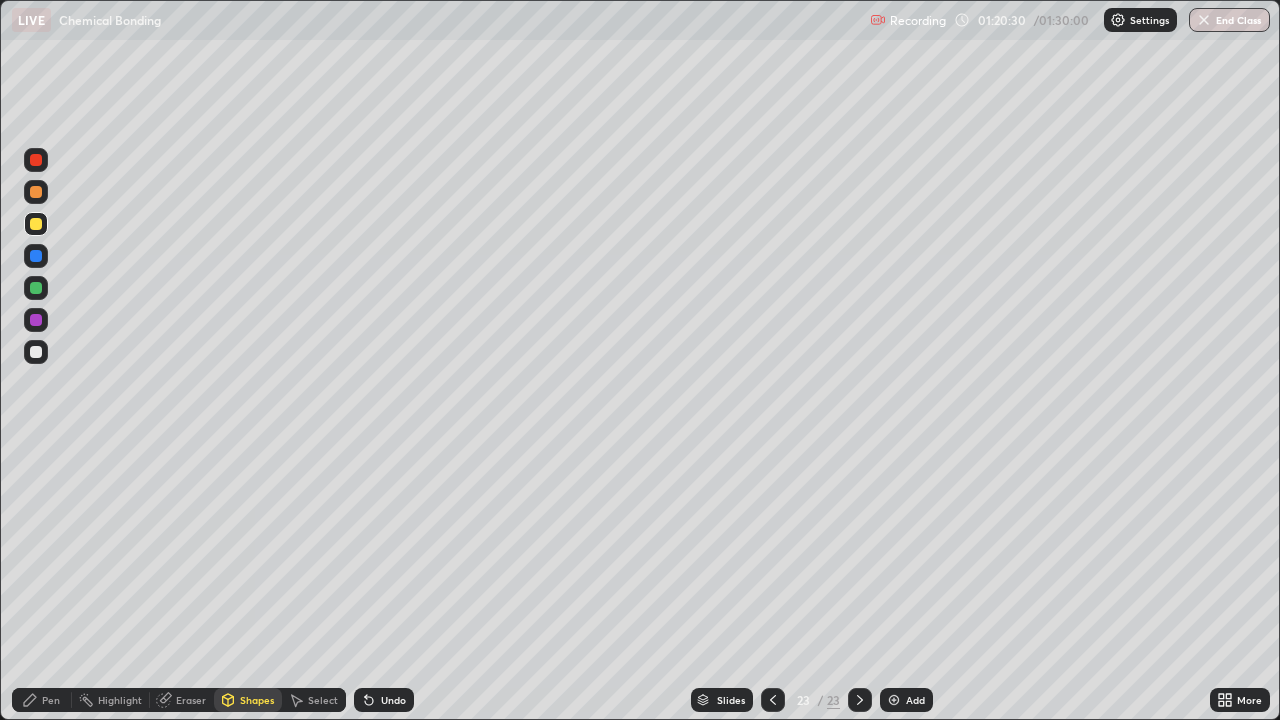 click on "Pen" at bounding box center [51, 700] 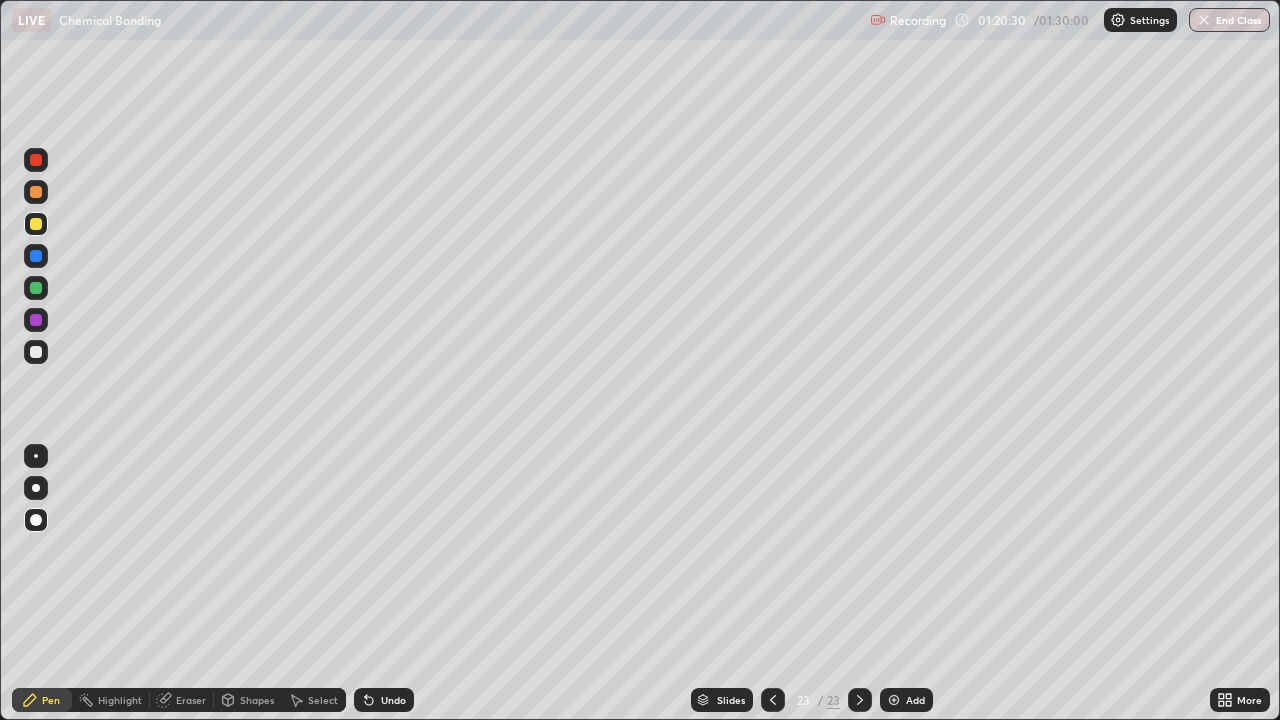 click at bounding box center (36, 320) 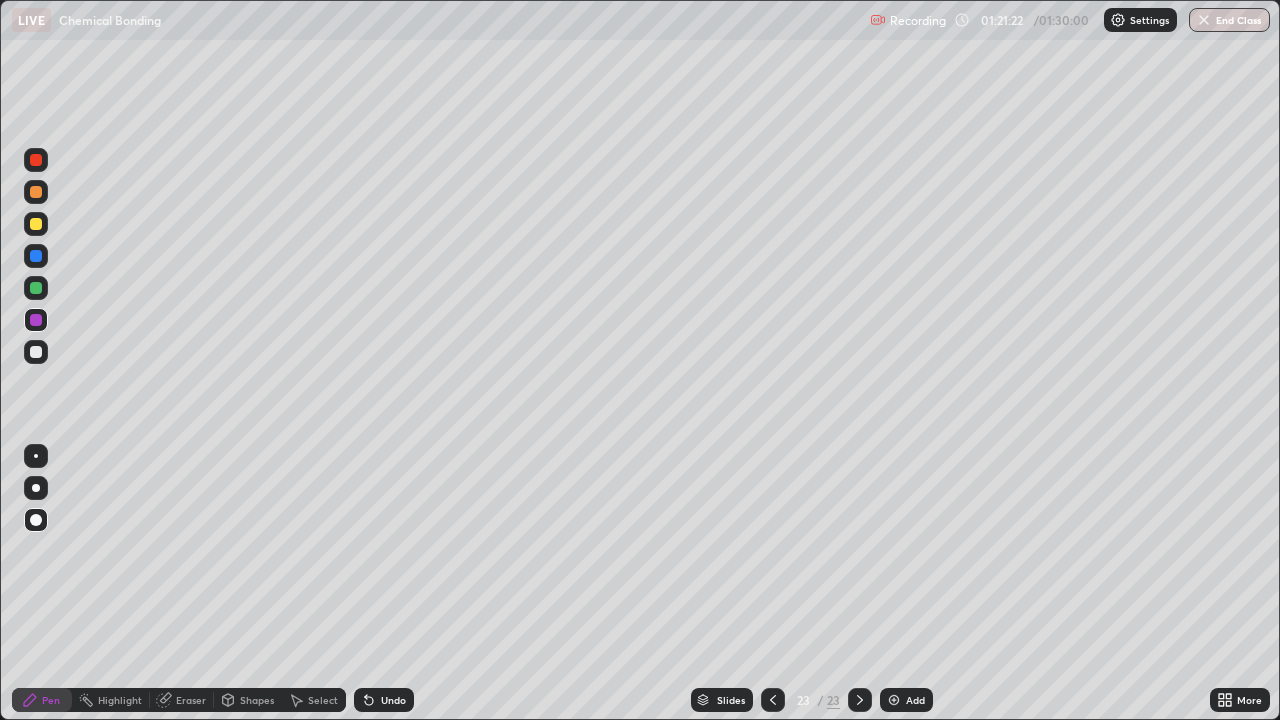 click at bounding box center [36, 288] 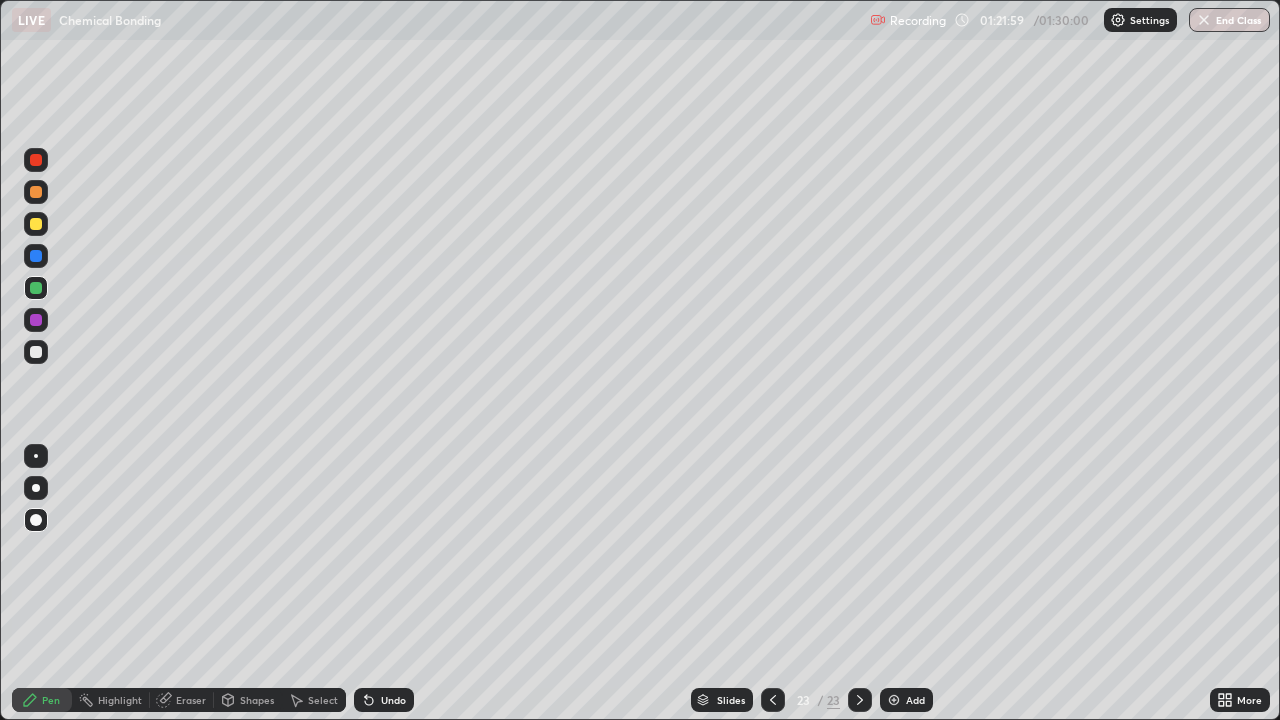click on "Add" at bounding box center (915, 700) 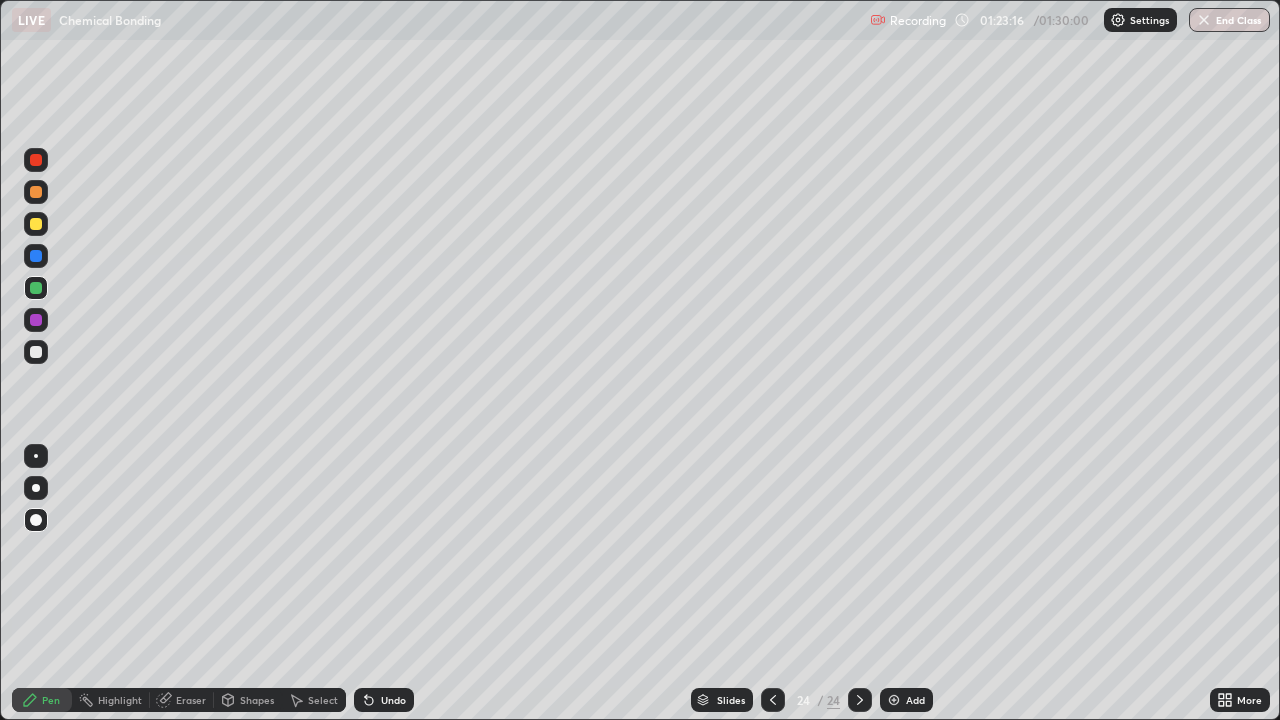 click at bounding box center [36, 320] 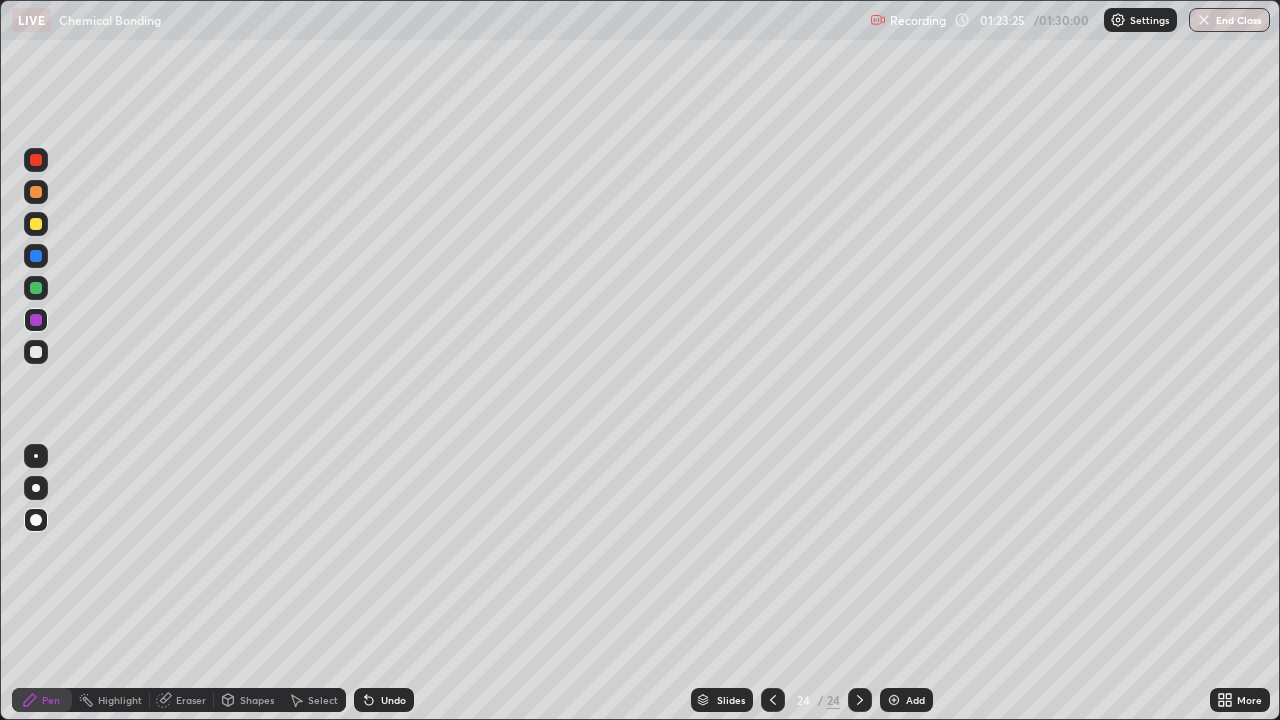 click on "Add" at bounding box center [915, 700] 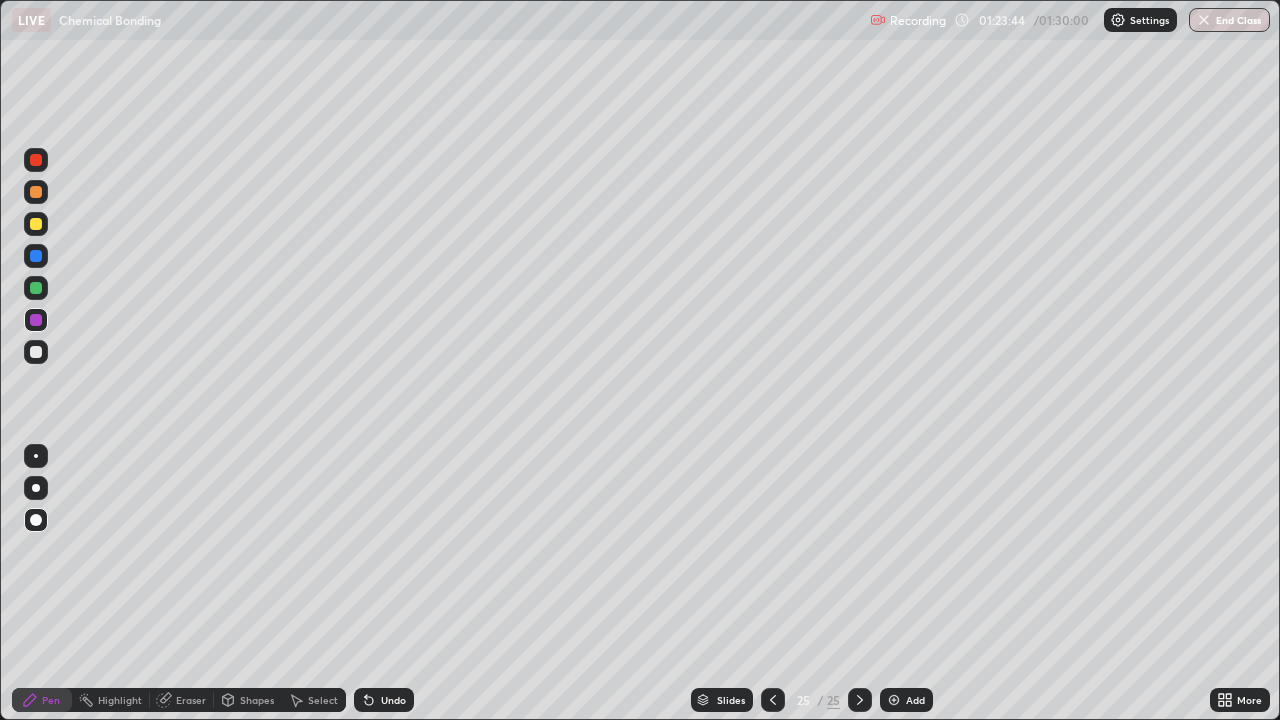 click at bounding box center [36, 288] 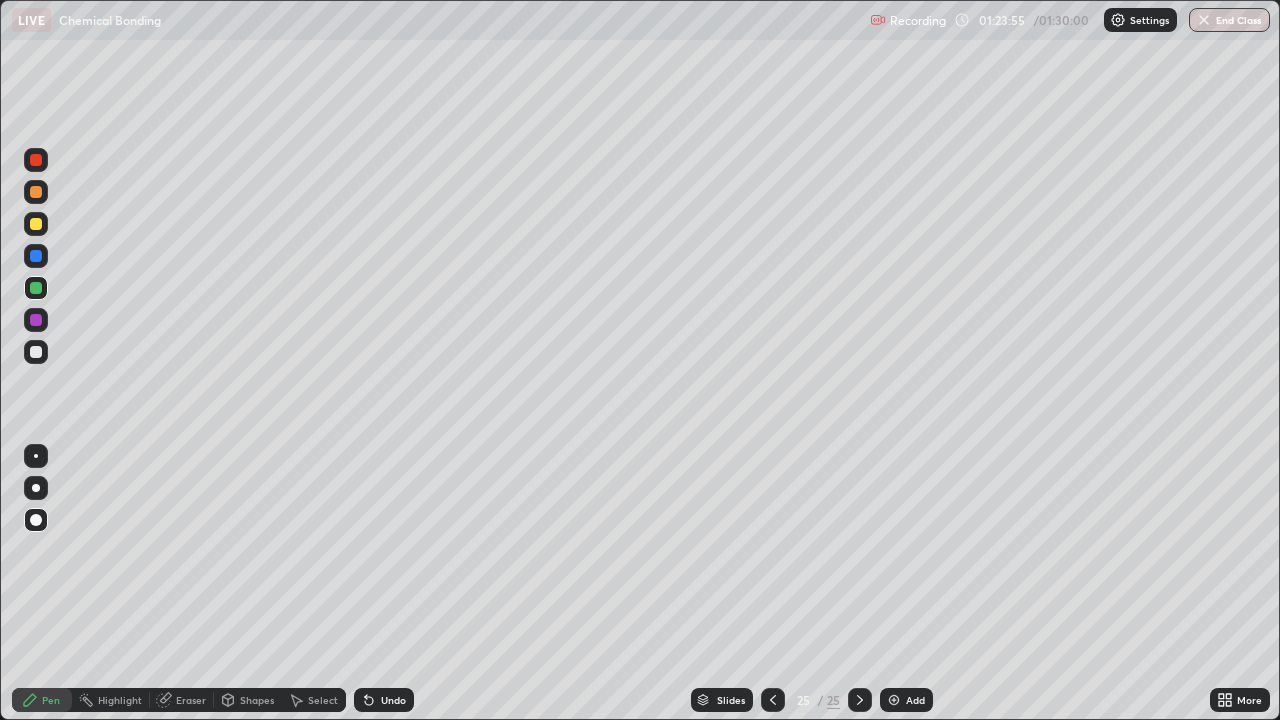 click on "Add" at bounding box center [915, 700] 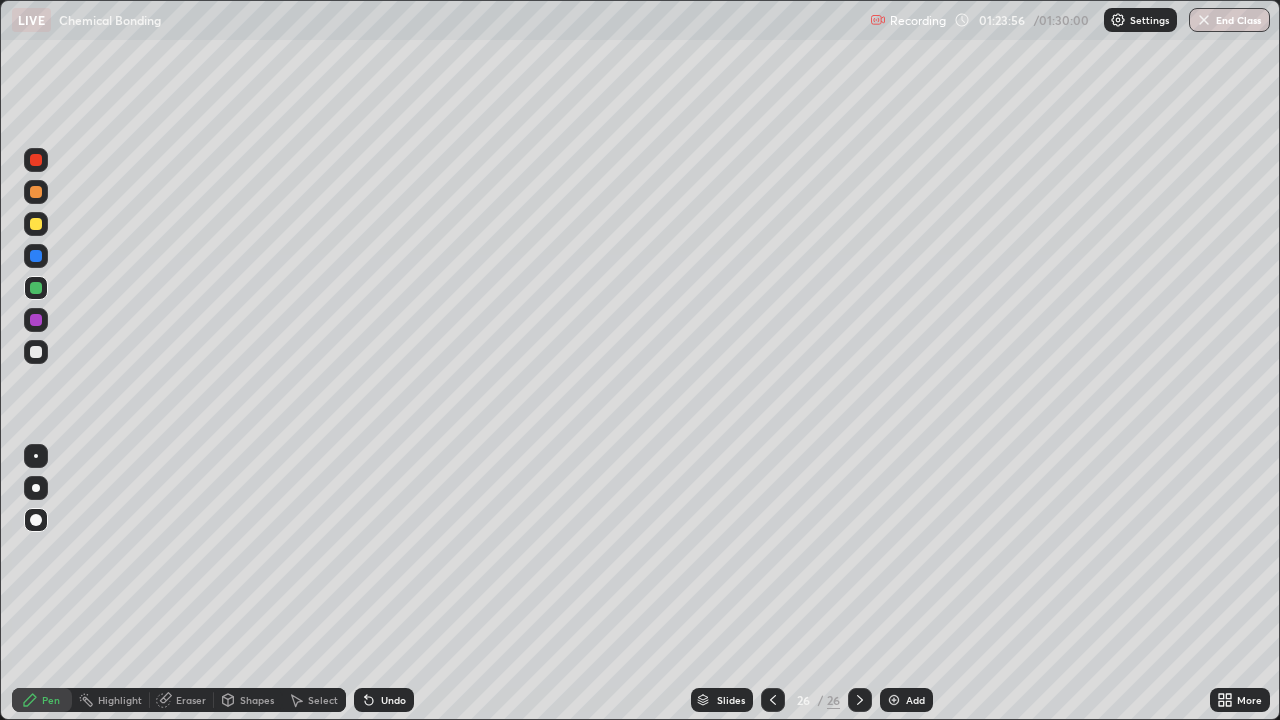 click on "Pen" at bounding box center (42, 700) 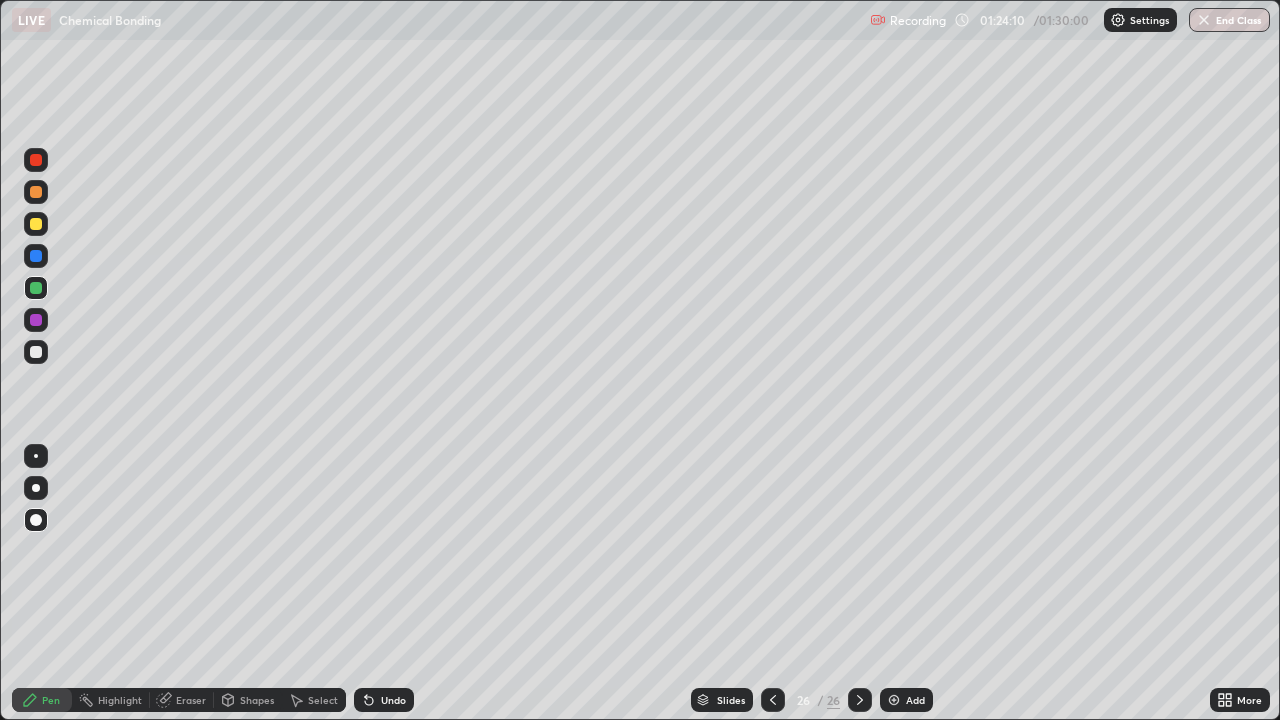 click at bounding box center [36, 224] 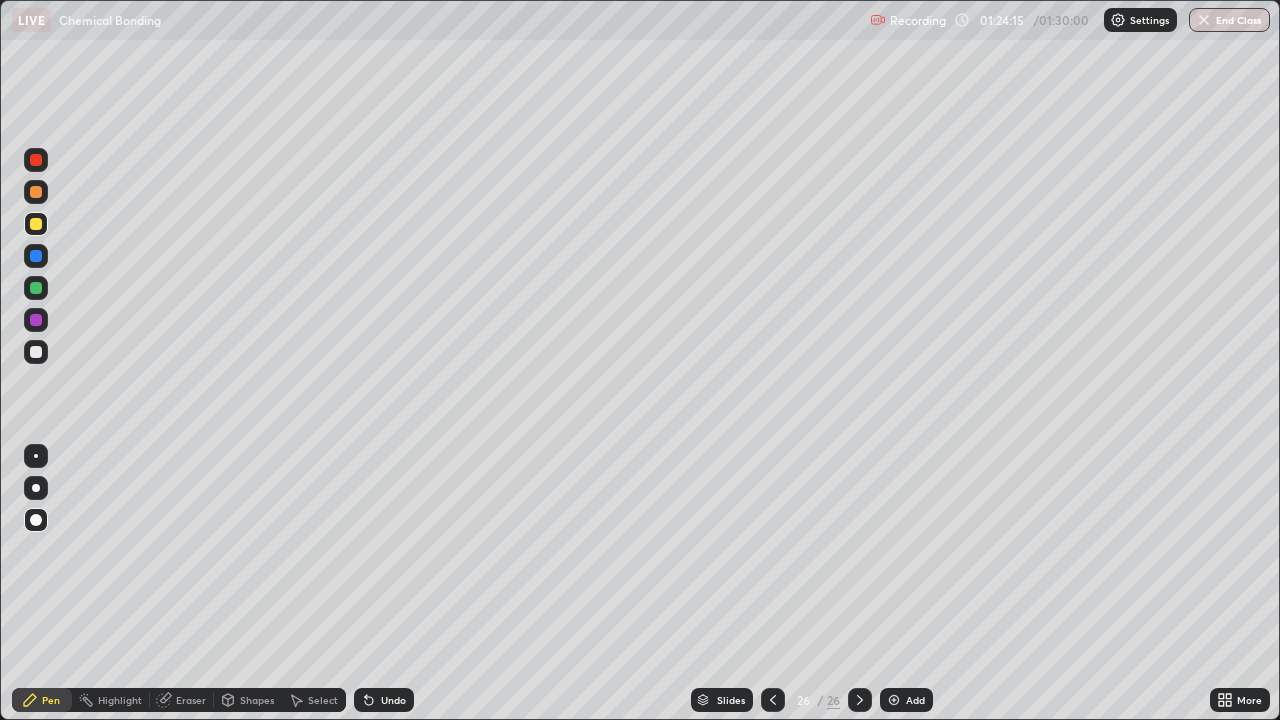 click on "Add" at bounding box center (915, 700) 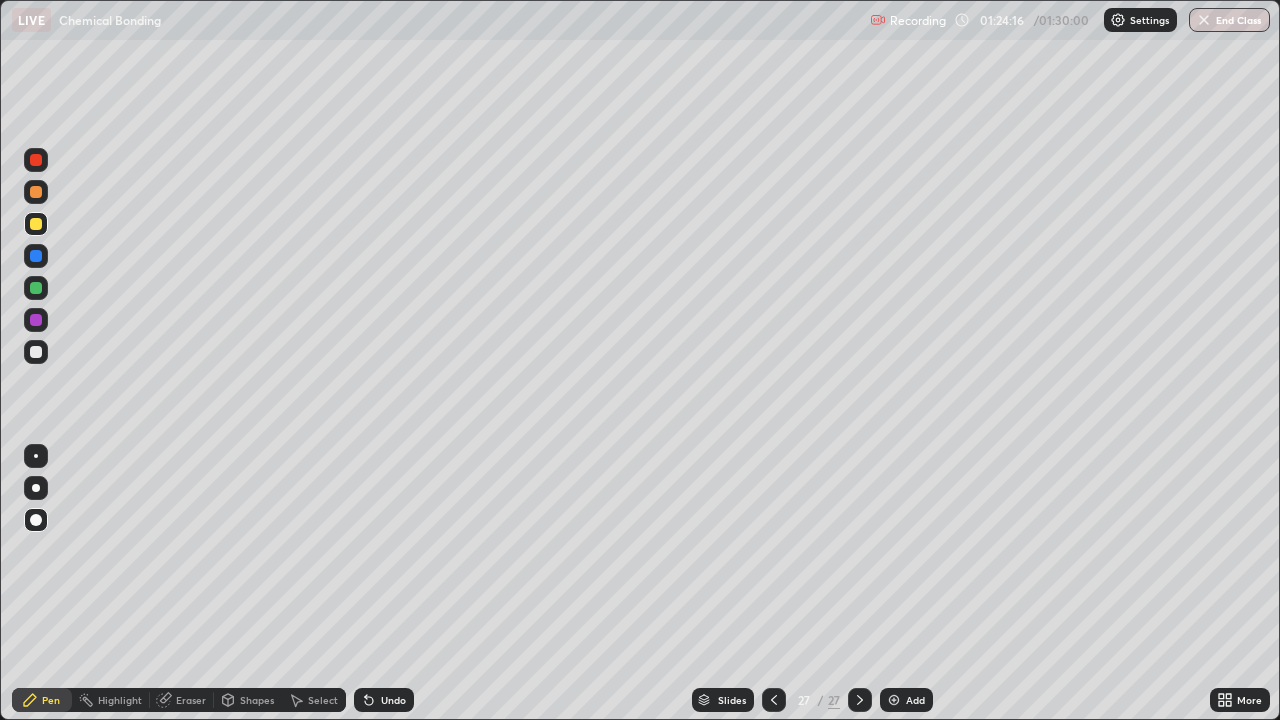 click 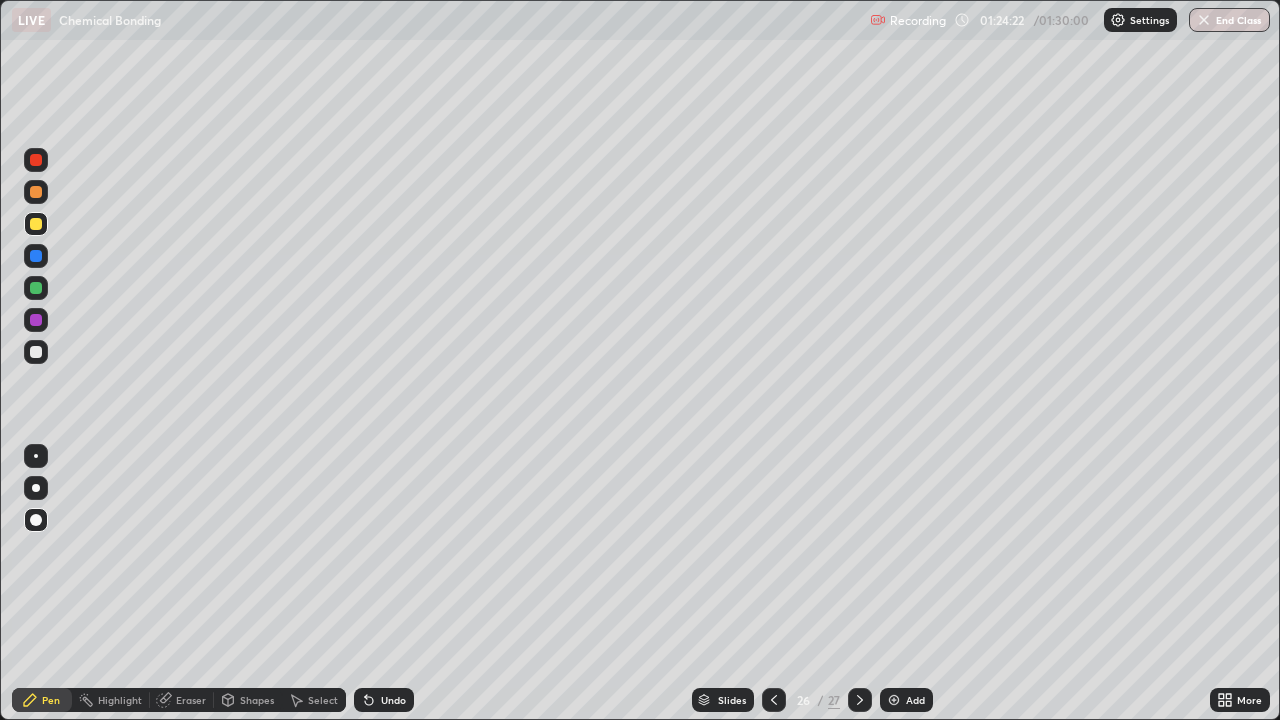click on "Eraser" at bounding box center (191, 700) 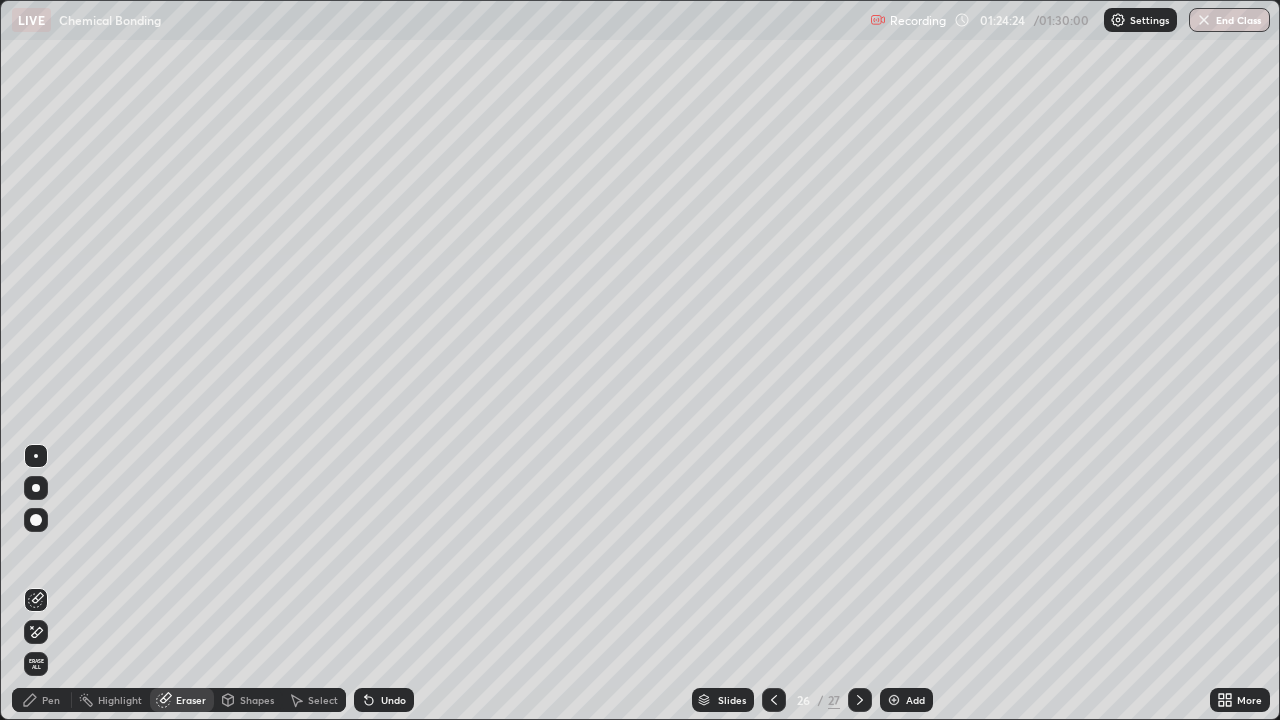click on "Pen" at bounding box center [42, 700] 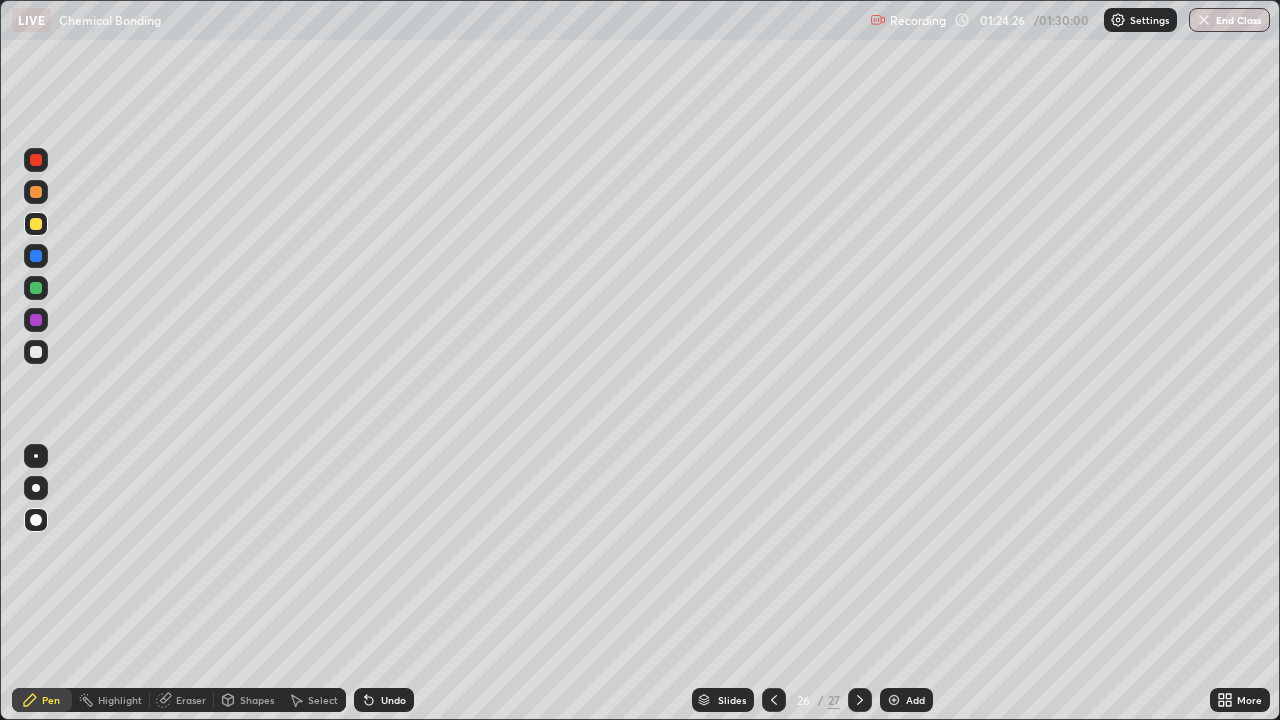 click 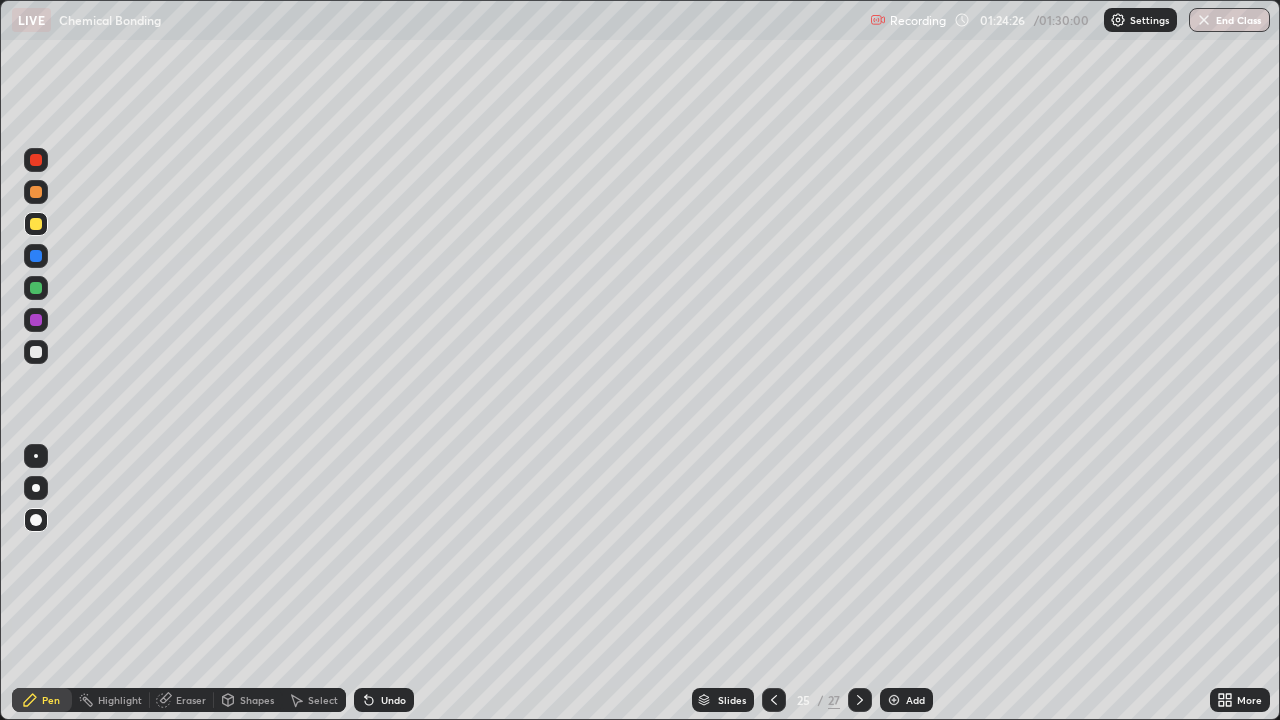 click 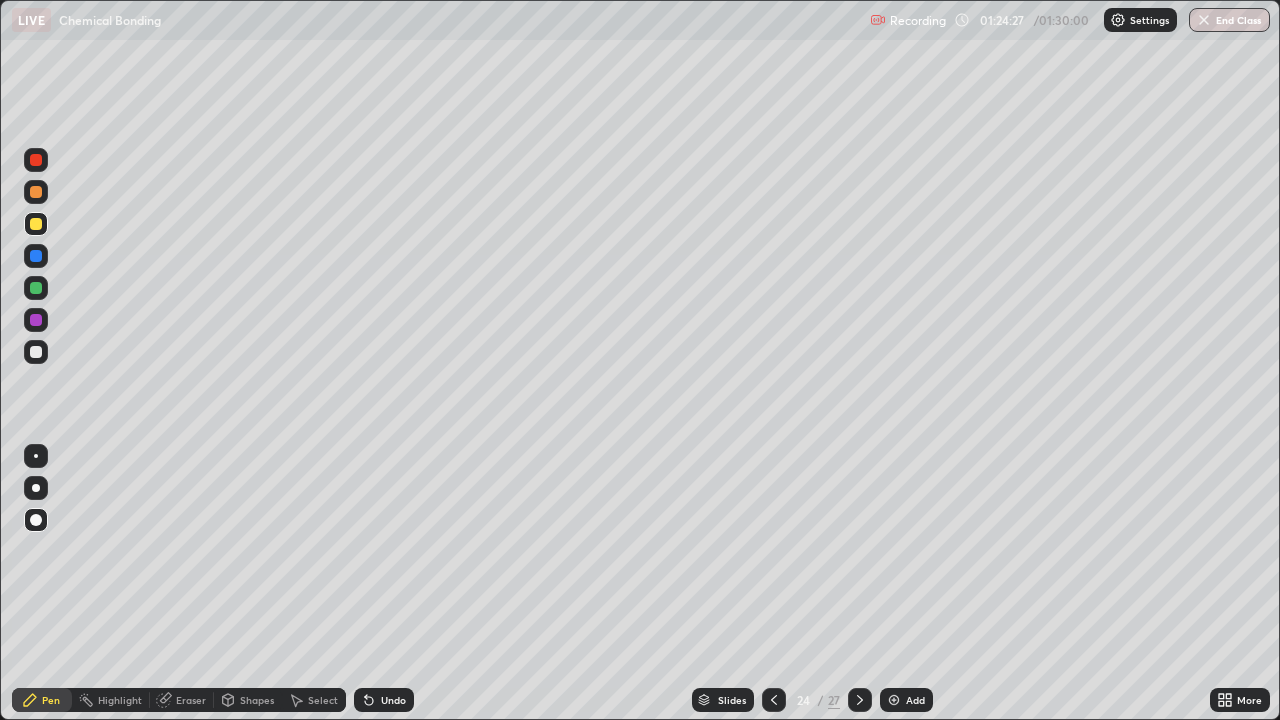 click 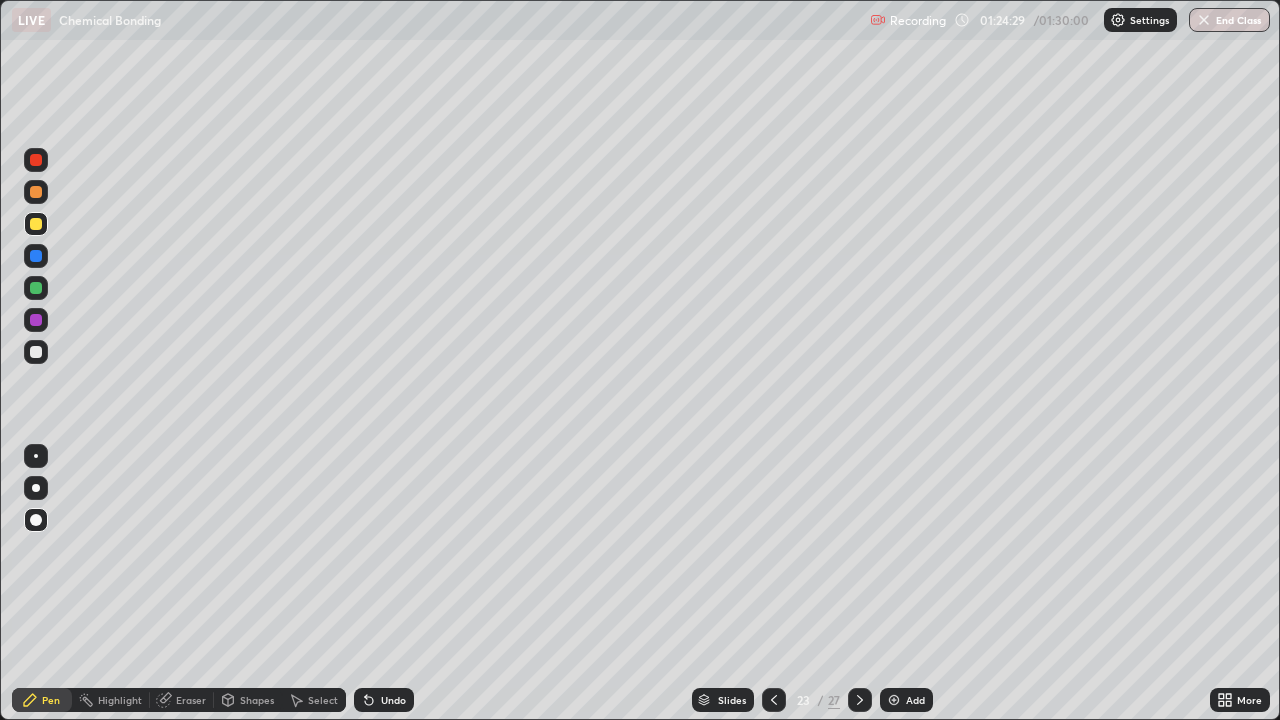click at bounding box center (860, 700) 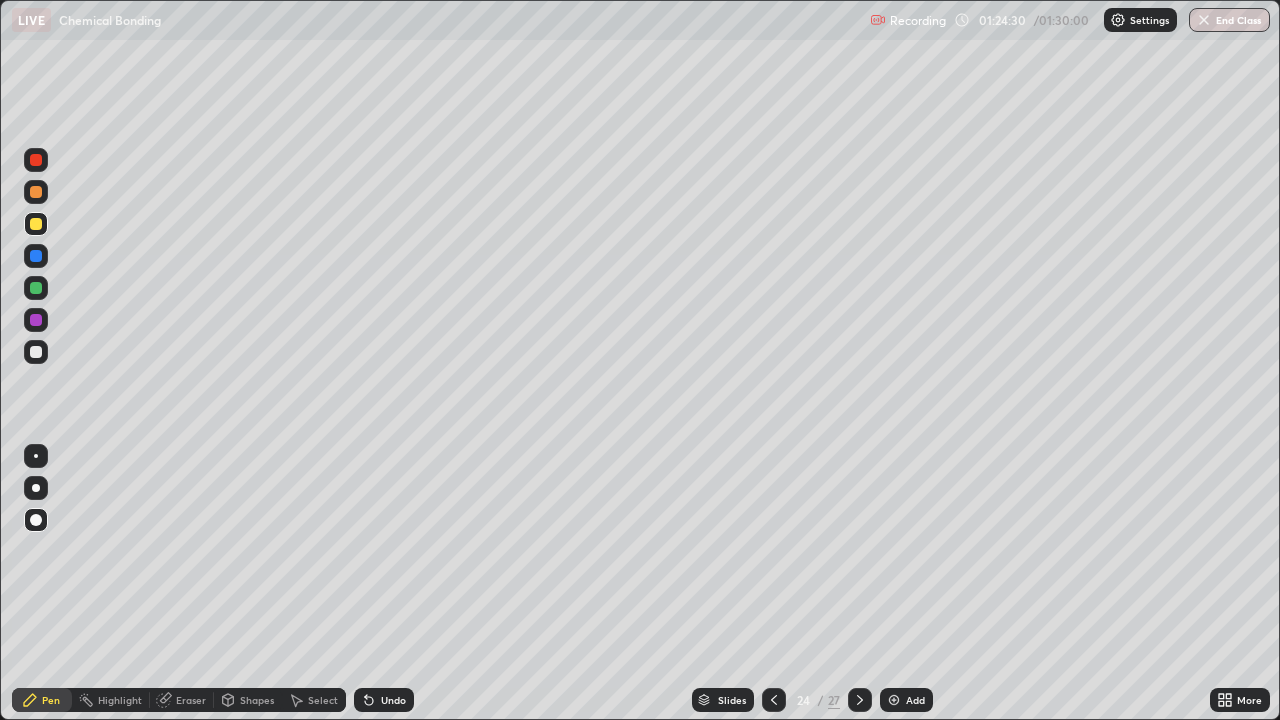 click at bounding box center (774, 700) 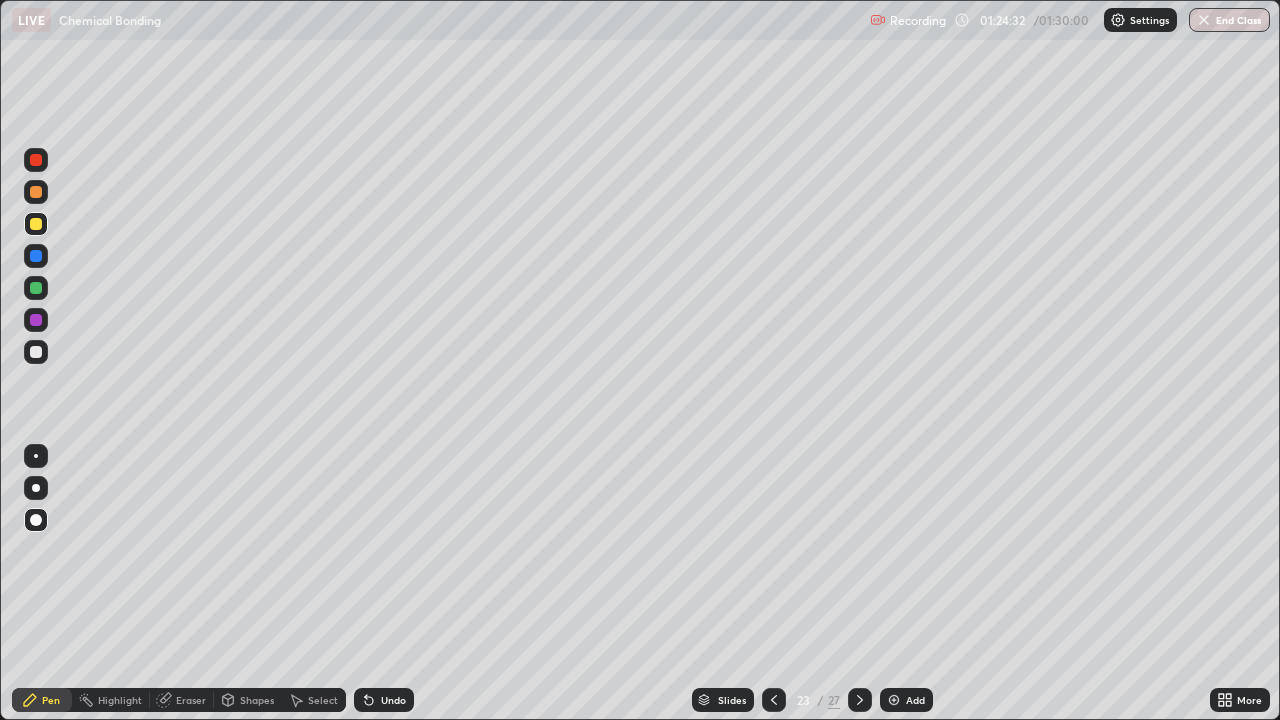 click at bounding box center [860, 700] 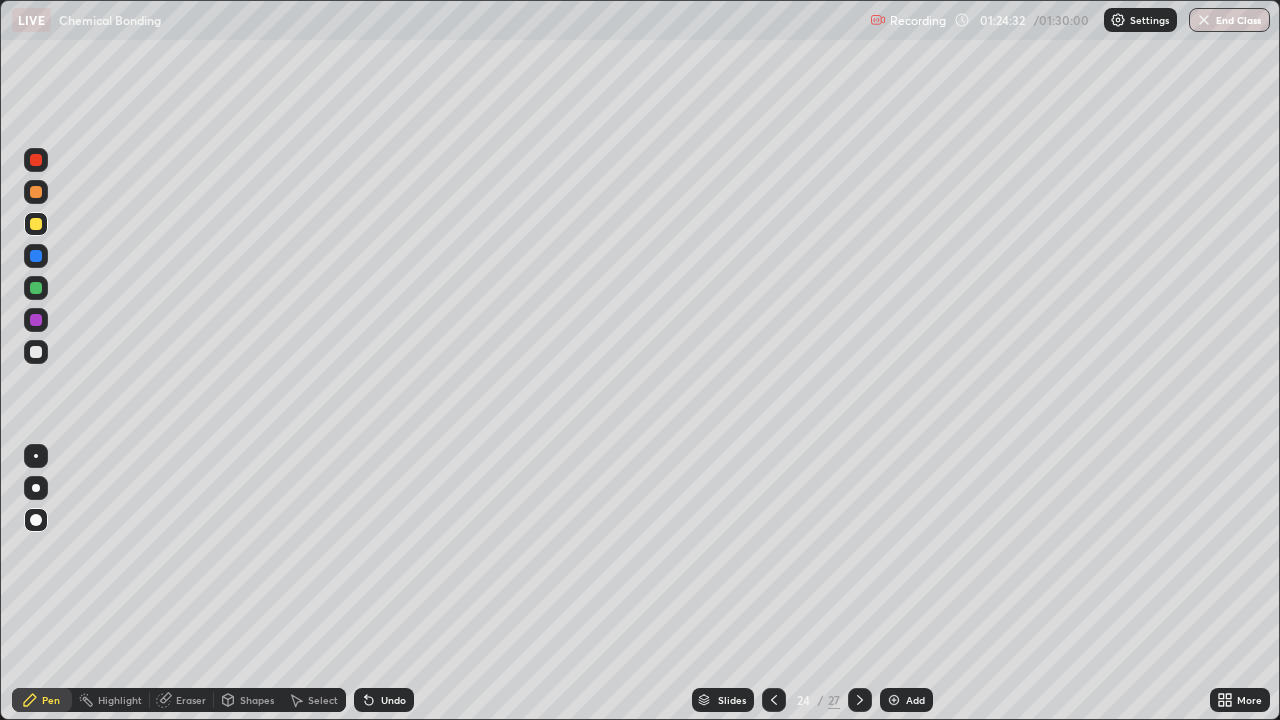 click 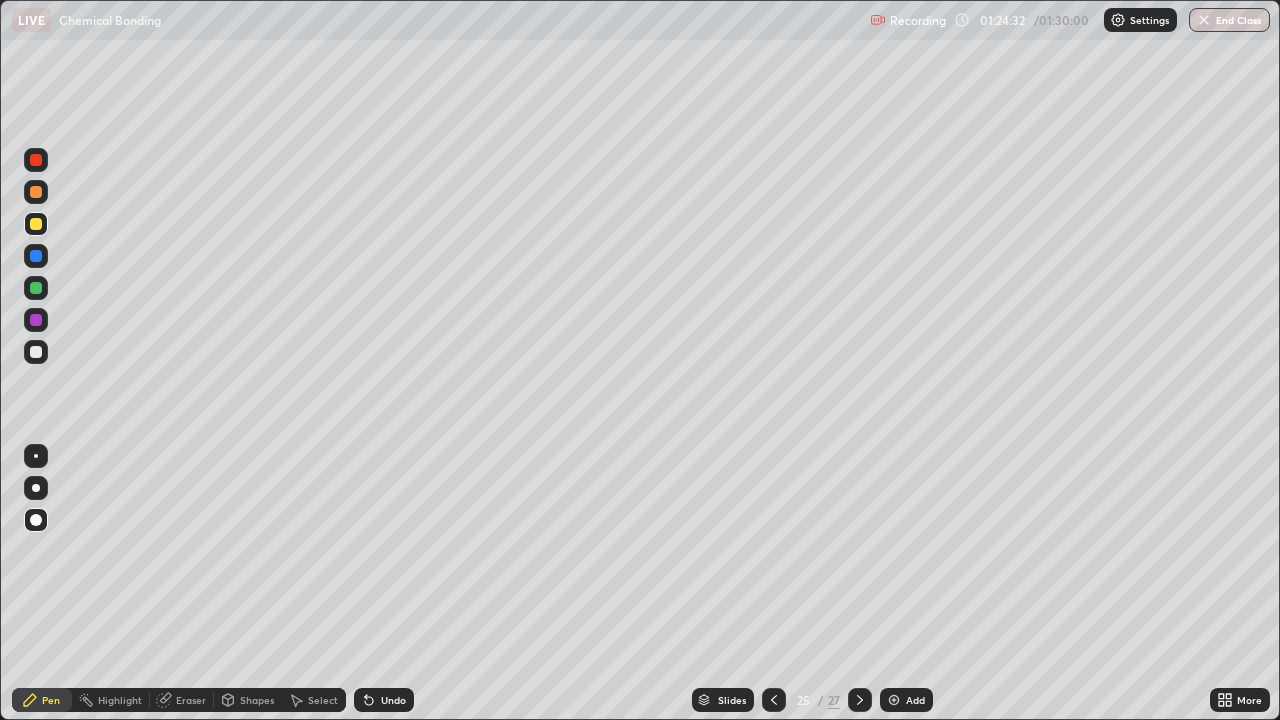 click 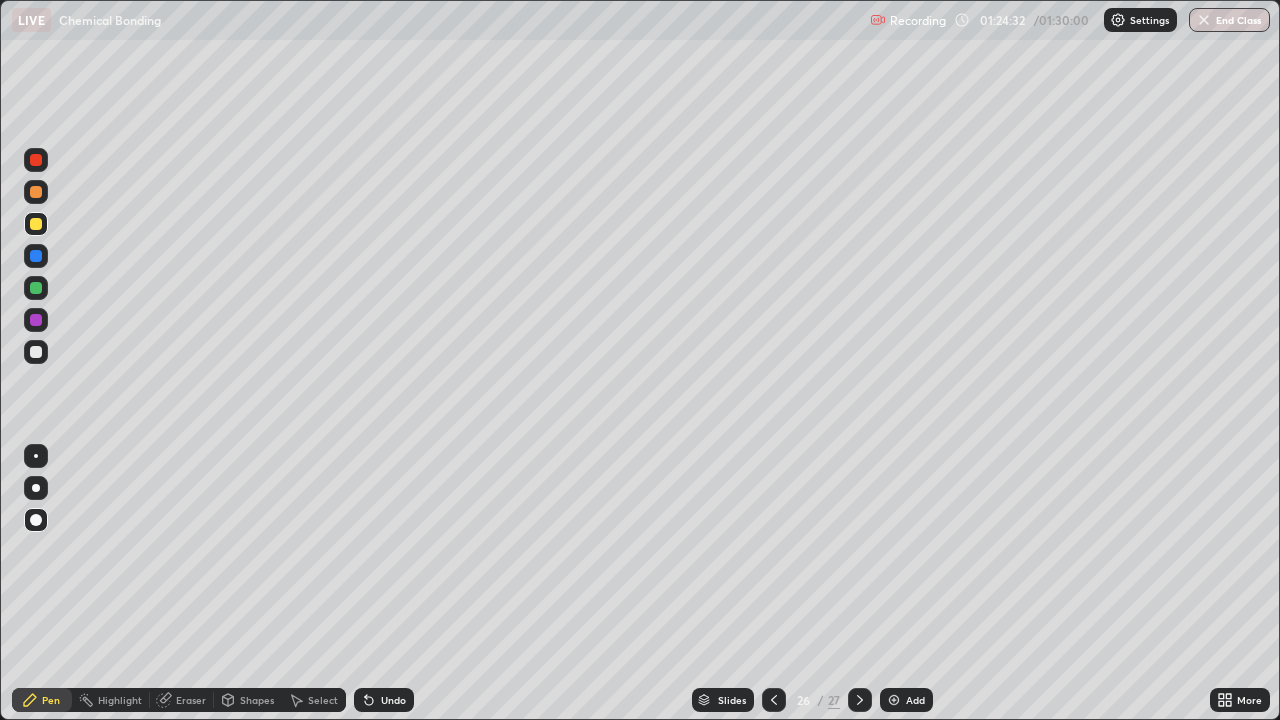 click 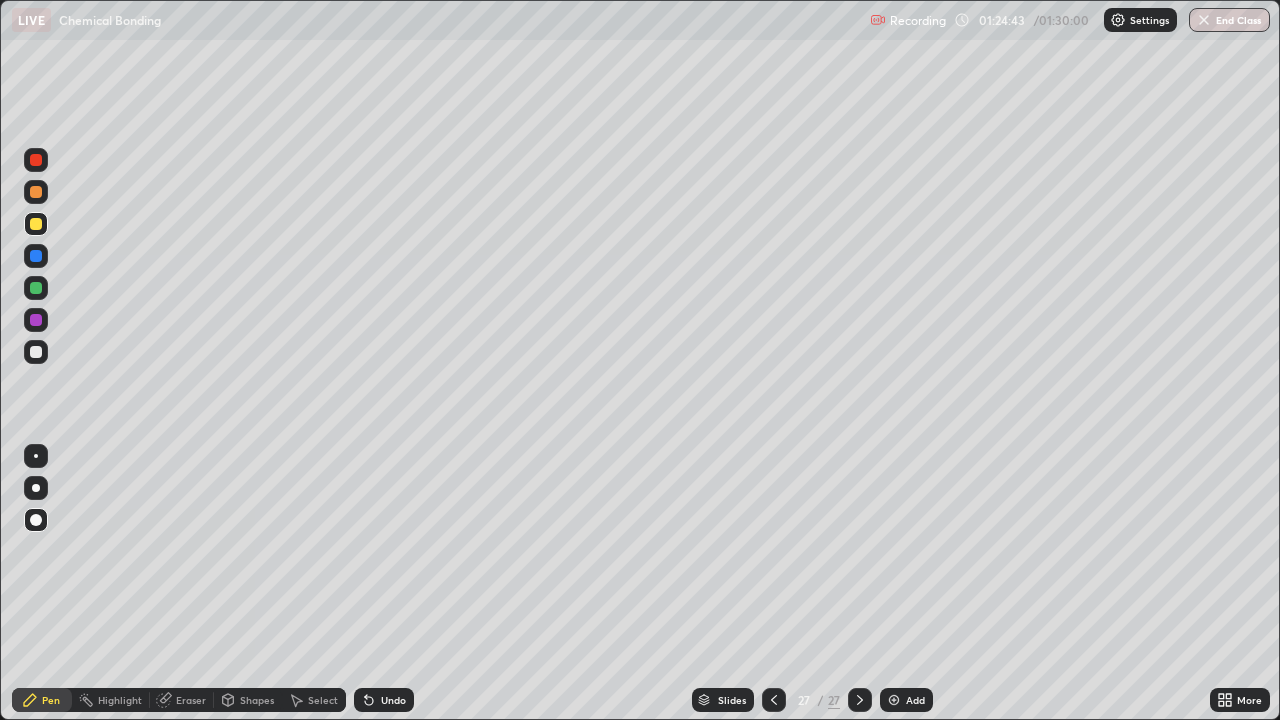 click on "Shapes" at bounding box center [257, 700] 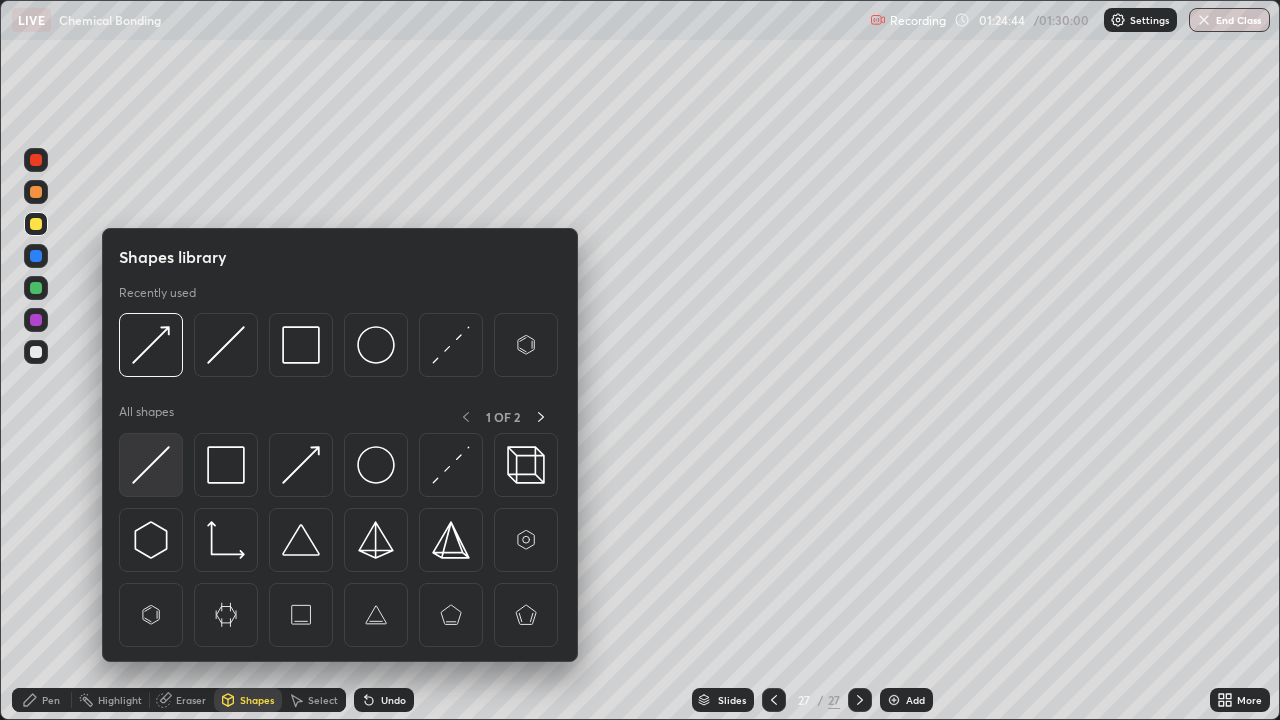 click at bounding box center [151, 465] 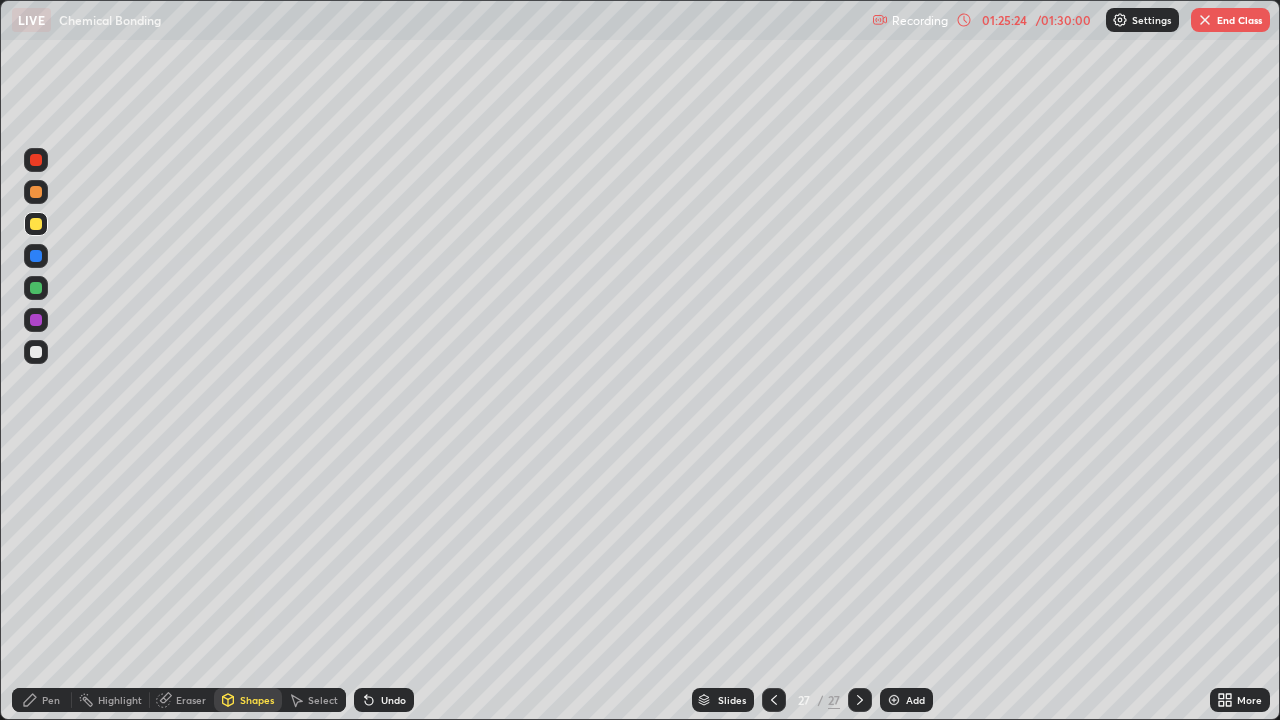 click on "Undo" at bounding box center [384, 700] 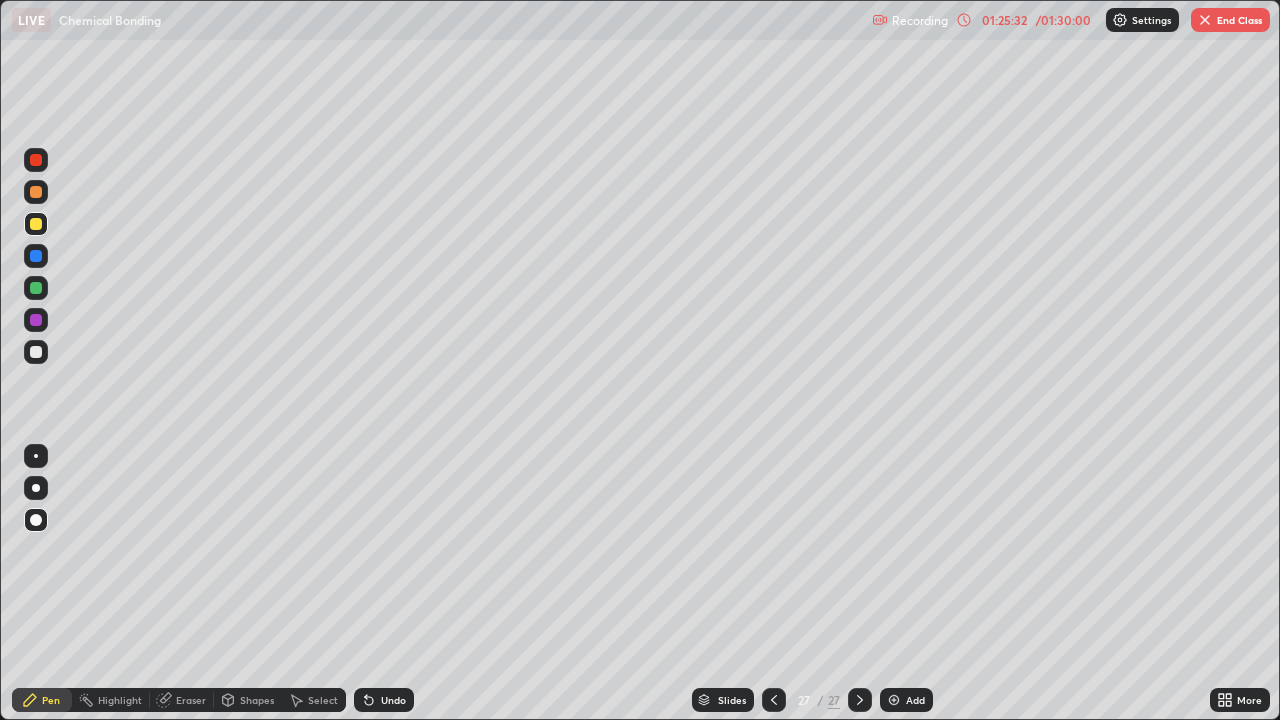 click at bounding box center (36, 320) 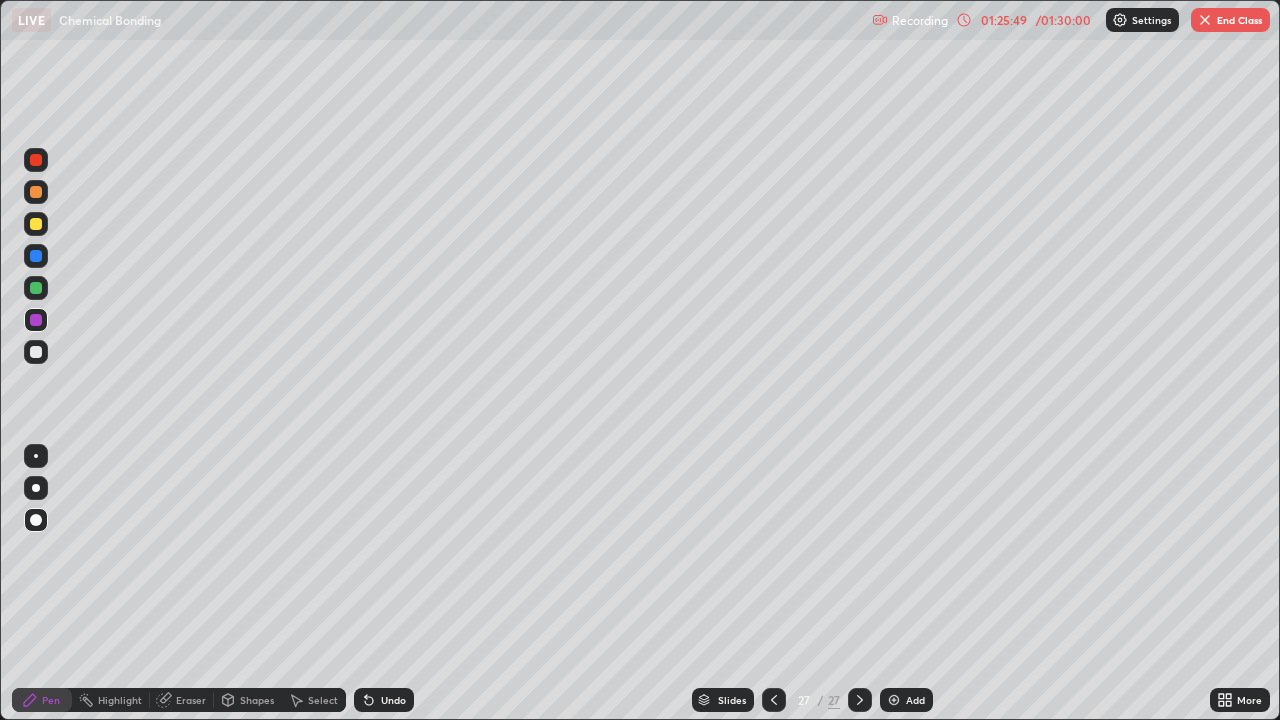 click on "Shapes" at bounding box center [257, 700] 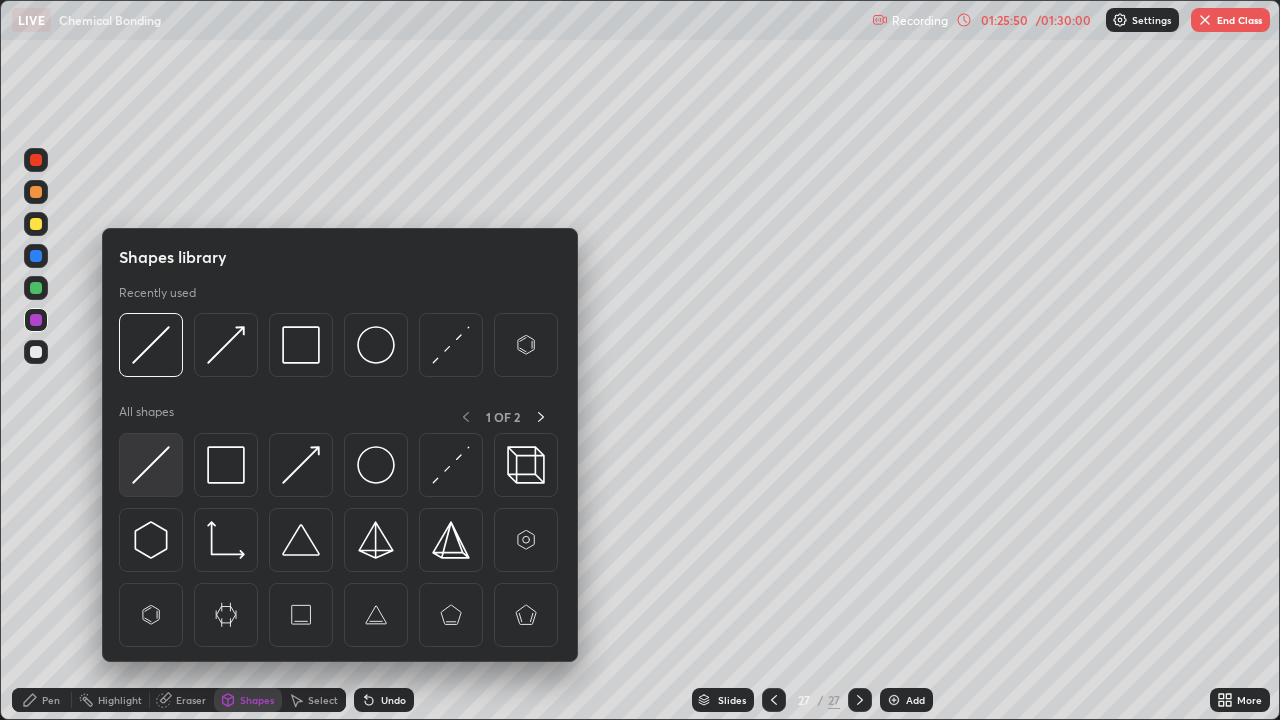 click at bounding box center [151, 465] 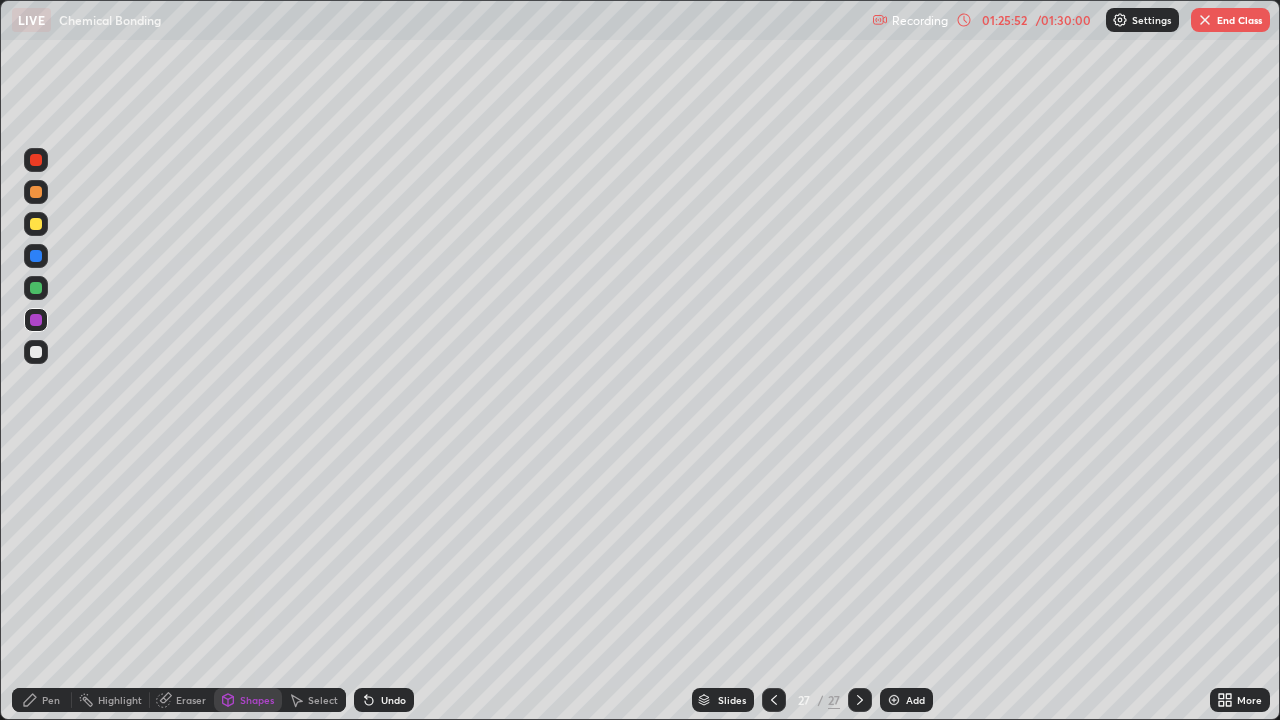 click on "Pen" at bounding box center (42, 700) 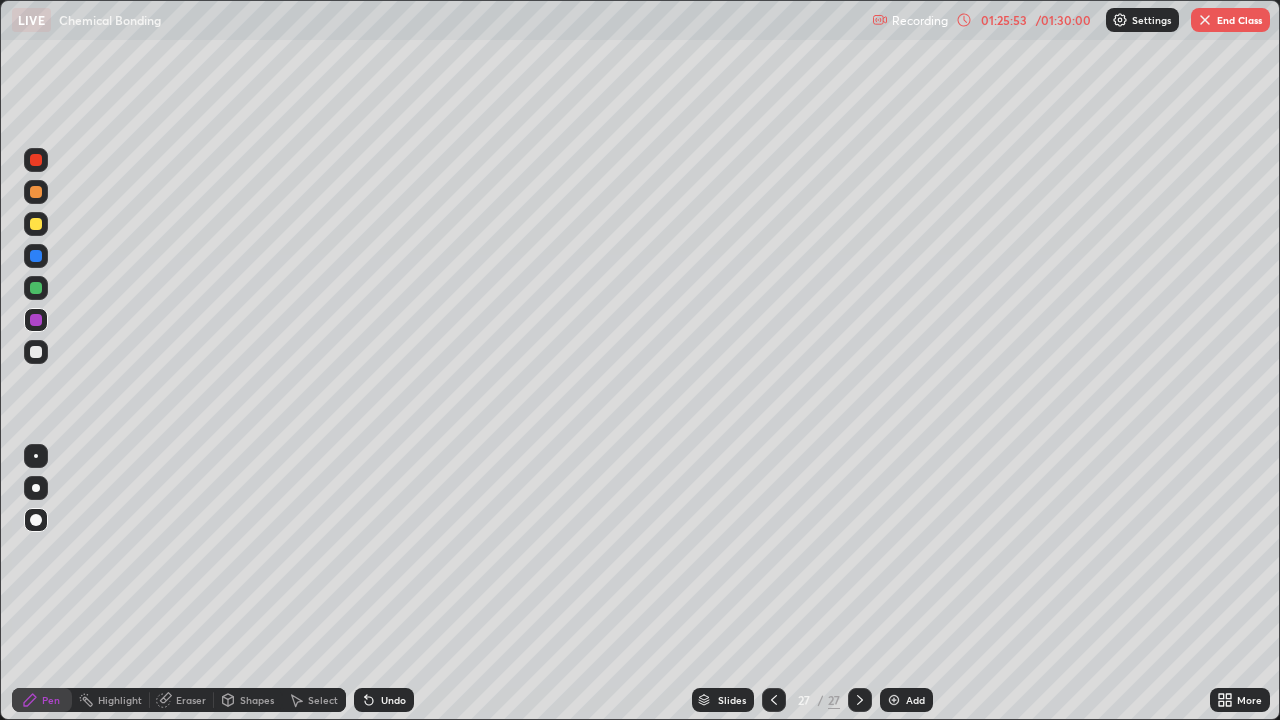 click at bounding box center [36, 224] 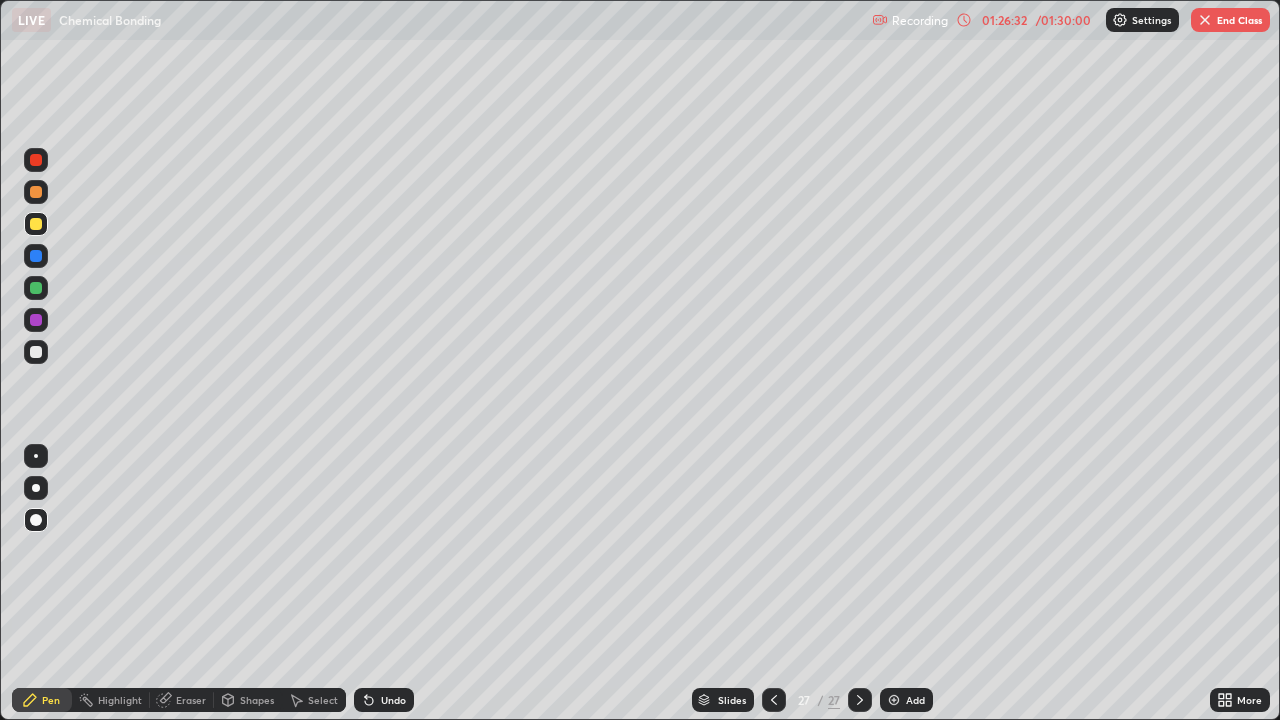 click at bounding box center (36, 320) 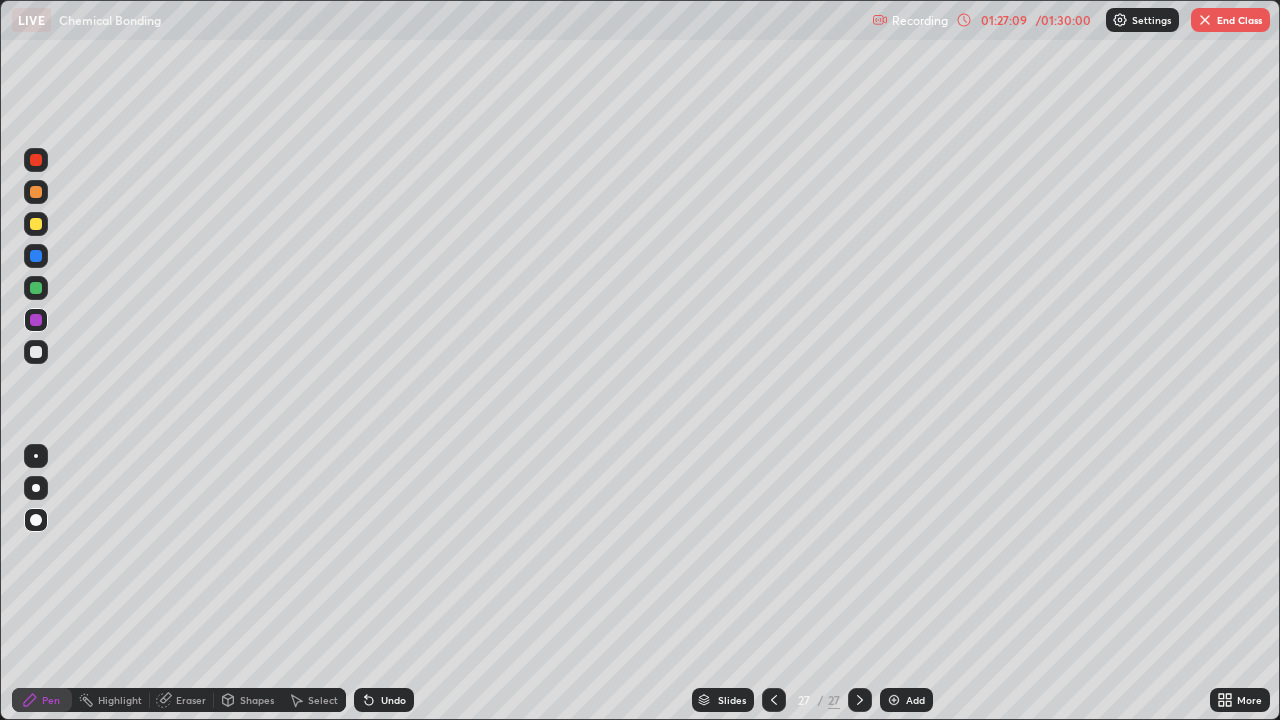 click on "Add" at bounding box center (915, 700) 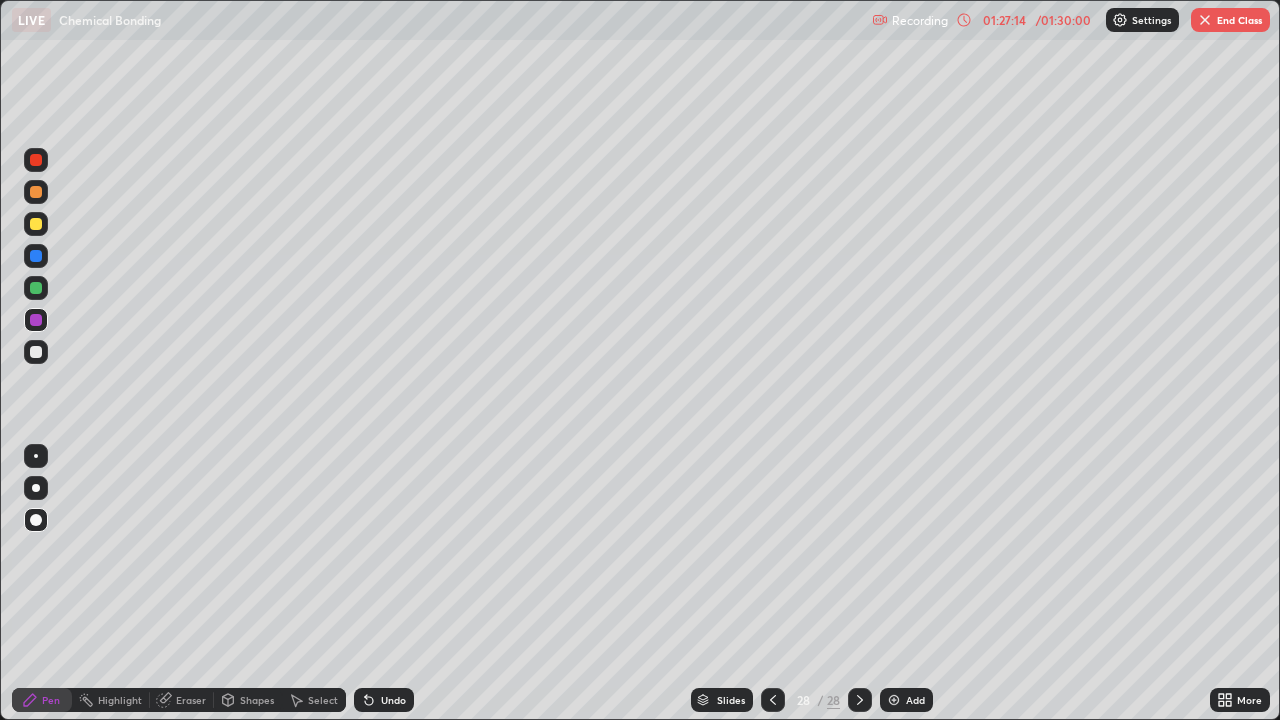 click on "Shapes" at bounding box center [257, 700] 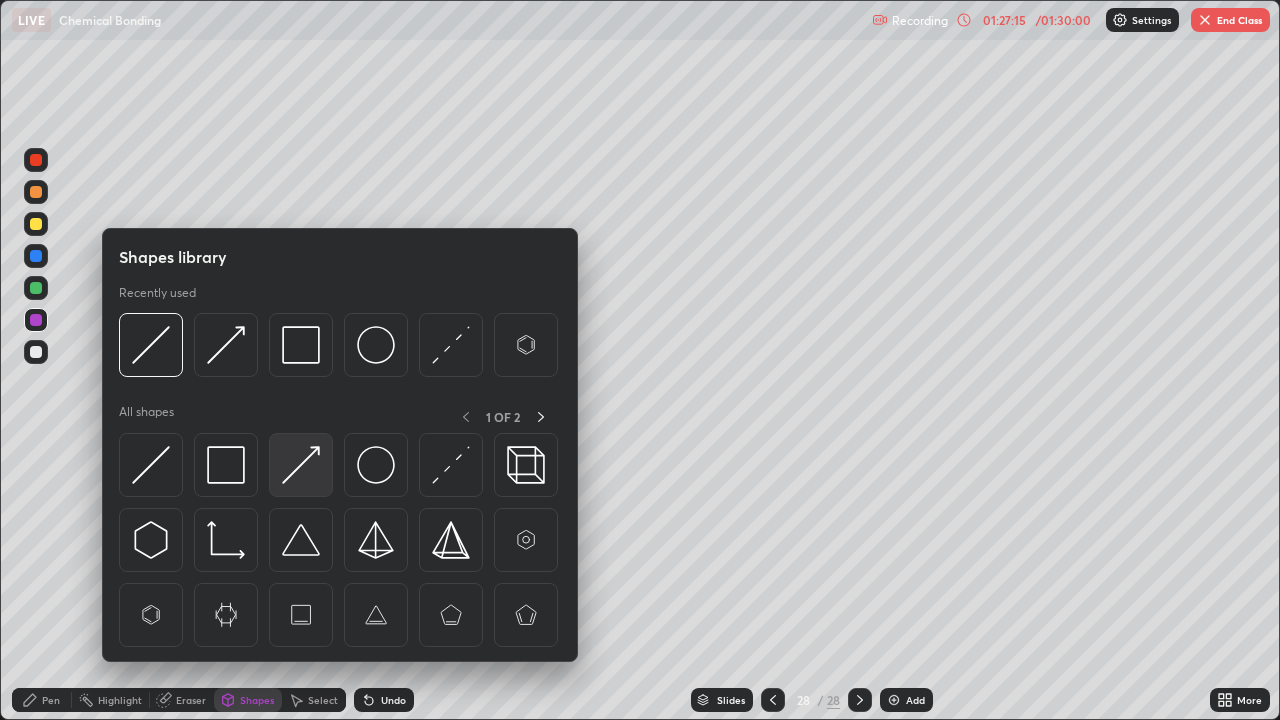 click at bounding box center (301, 465) 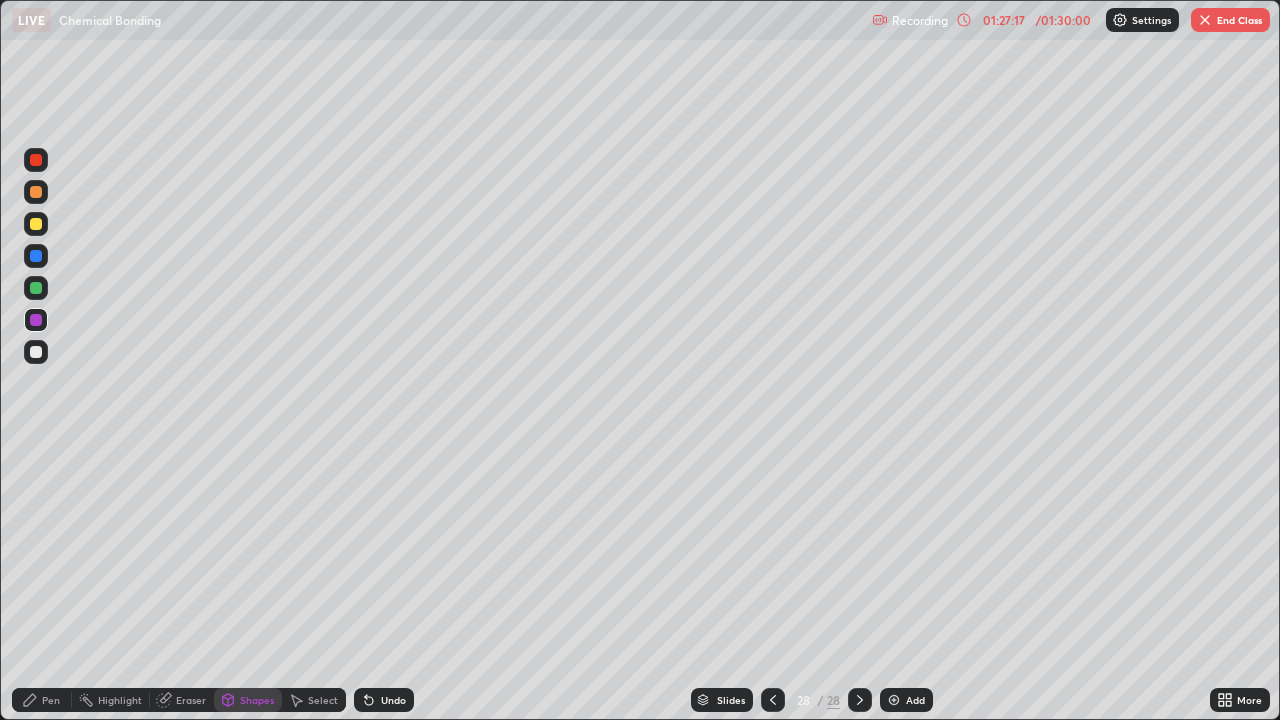 click on "Pen" at bounding box center (51, 700) 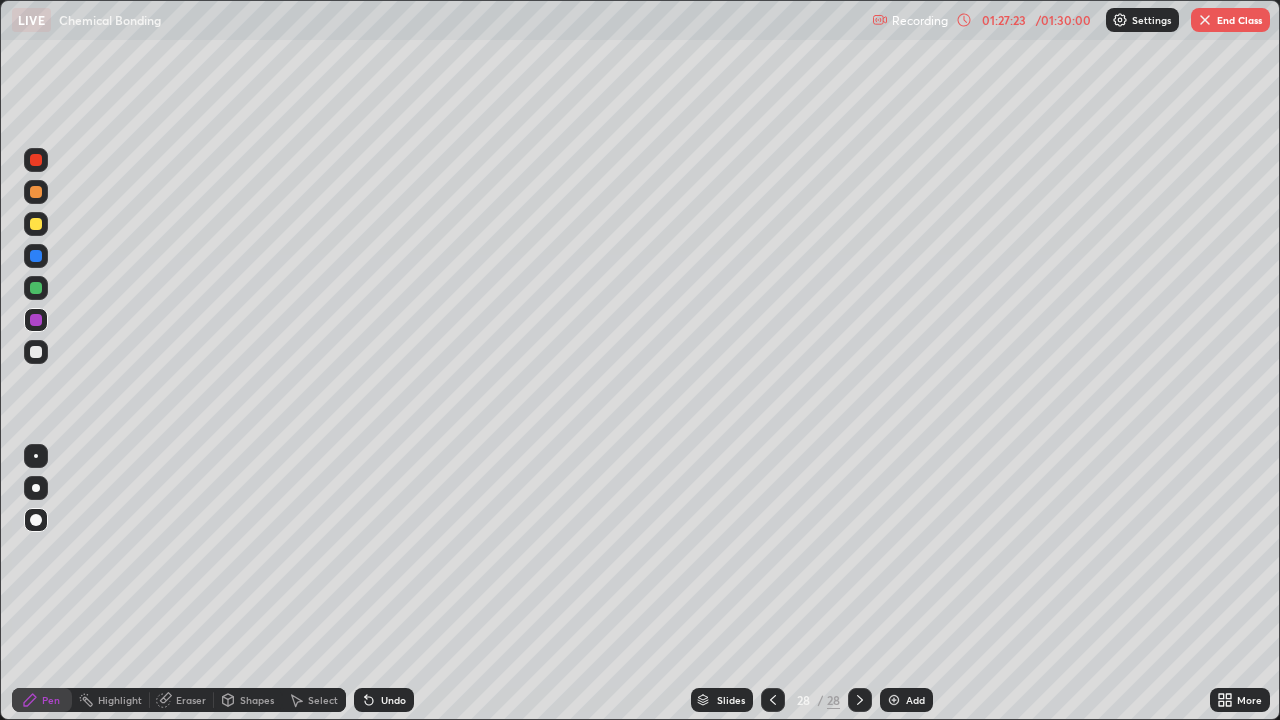 click on "/  01:30:00" at bounding box center [1063, 20] 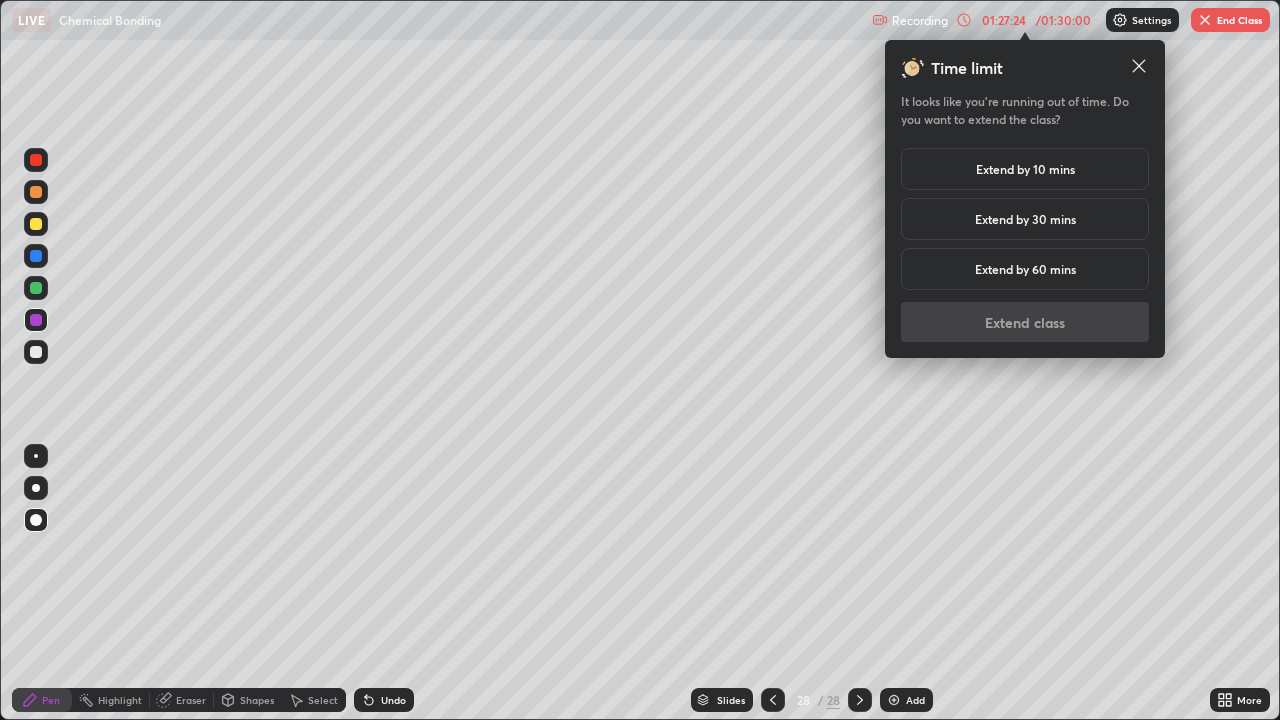 click on "Extend by 10 mins" at bounding box center (1025, 169) 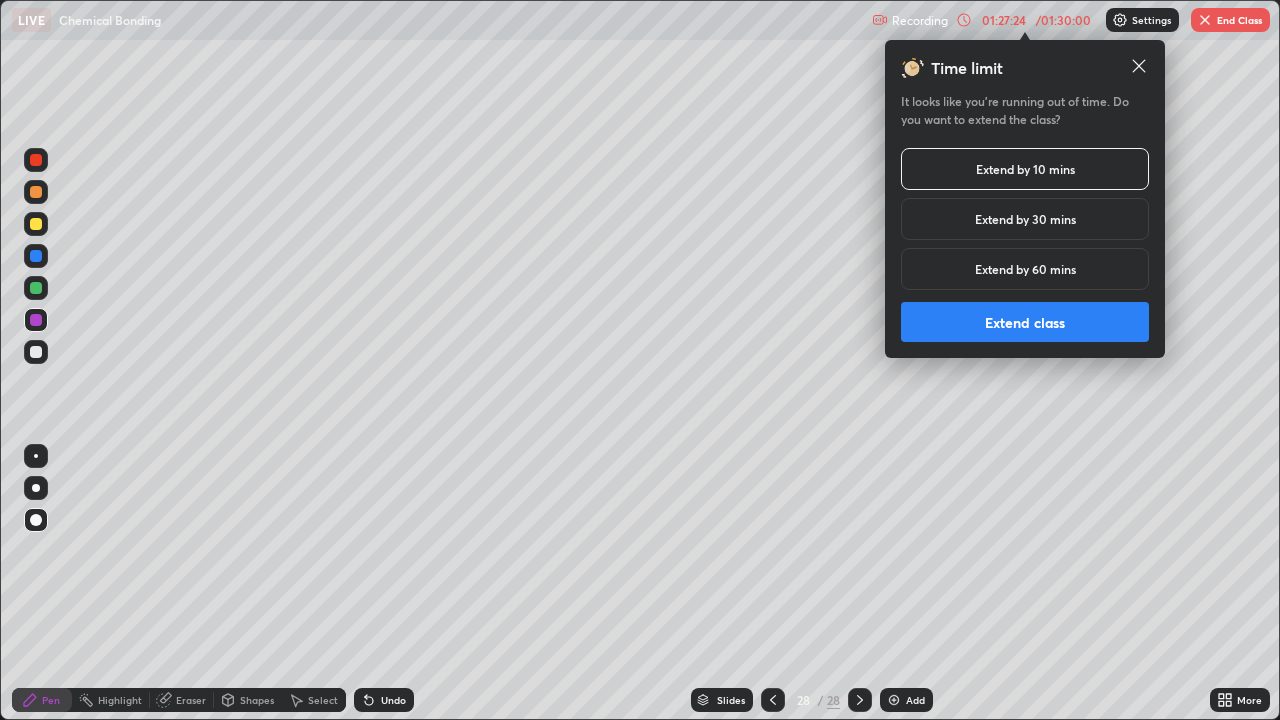 click on "Extend class" at bounding box center [1025, 322] 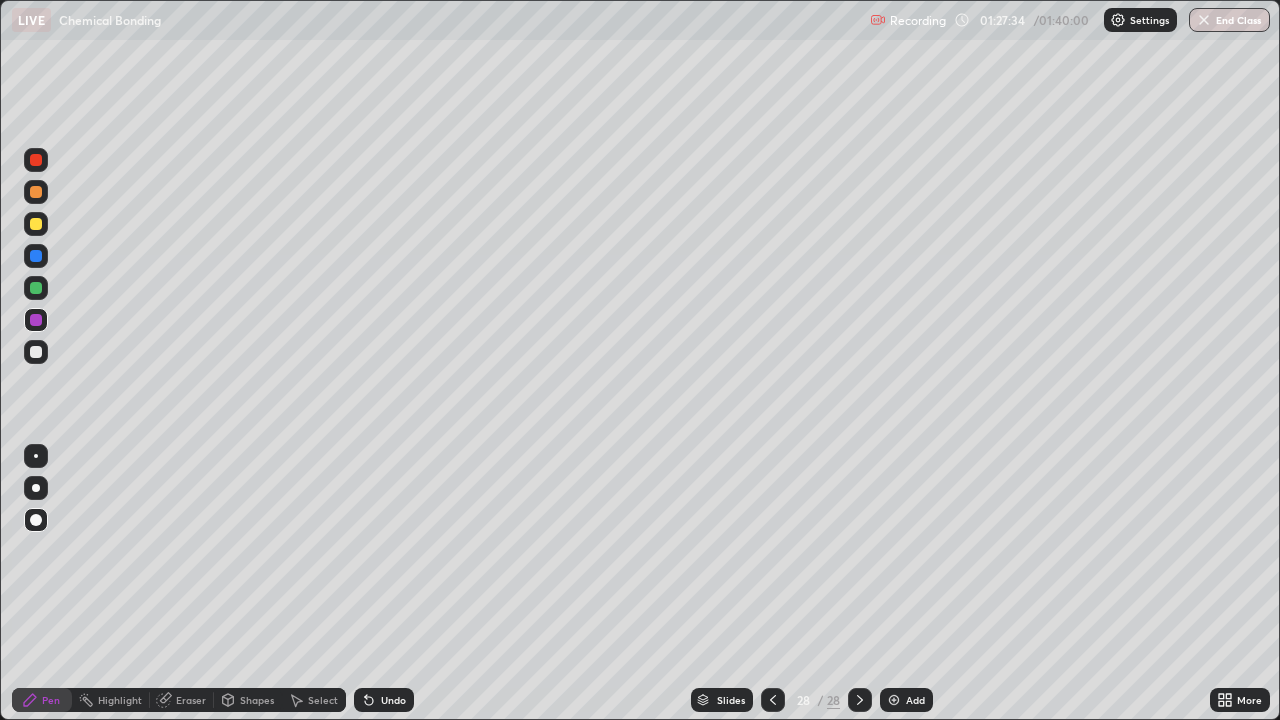 click at bounding box center (36, 224) 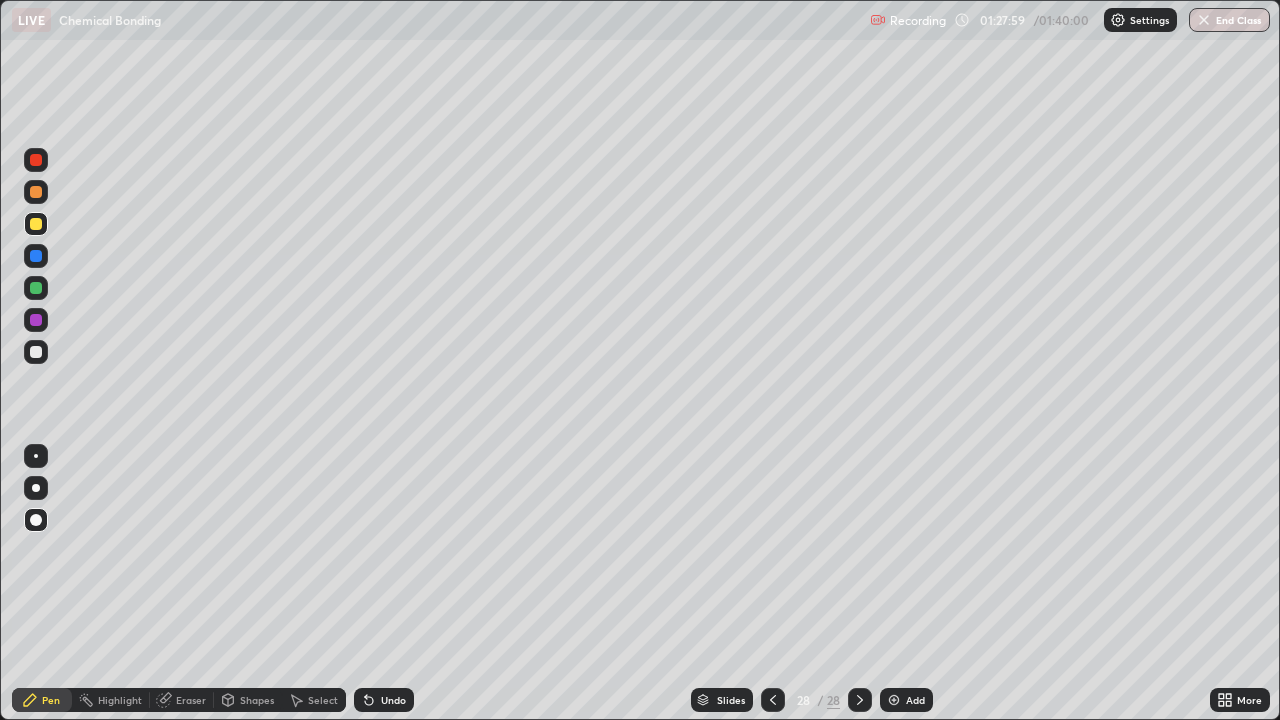 click at bounding box center [36, 352] 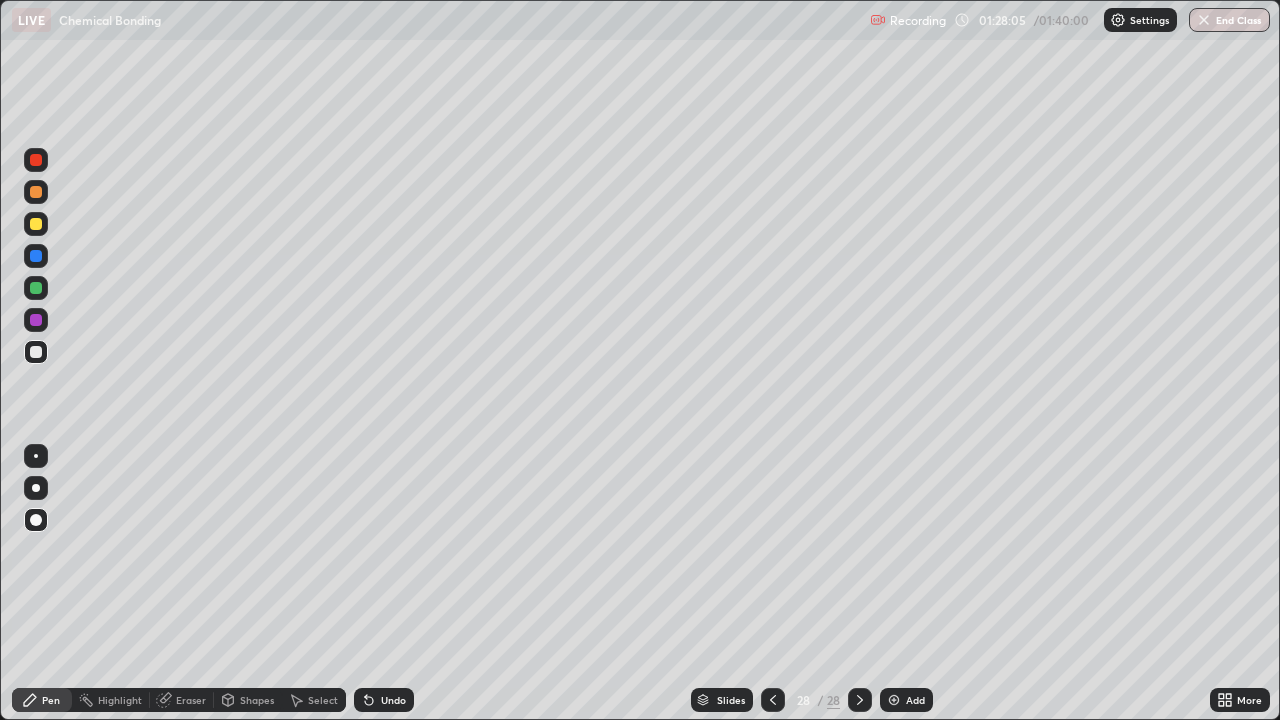 click on "Add" at bounding box center [915, 700] 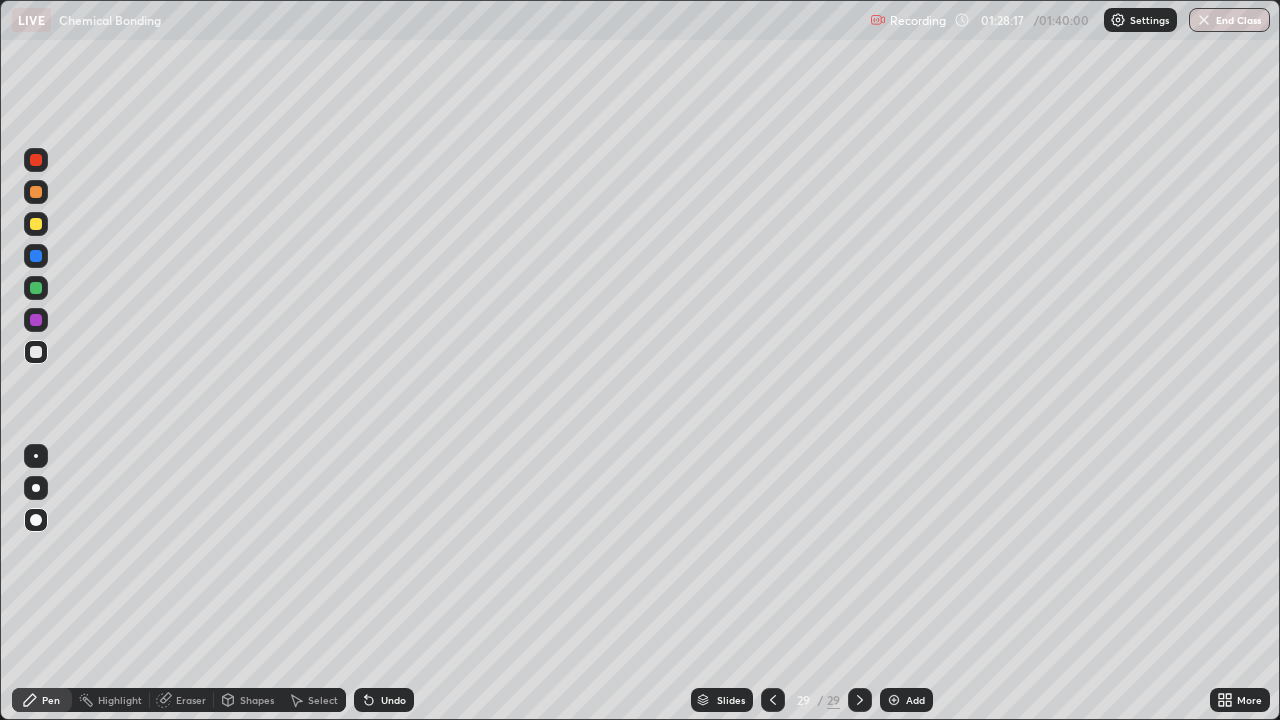 click on "Undo" at bounding box center [393, 700] 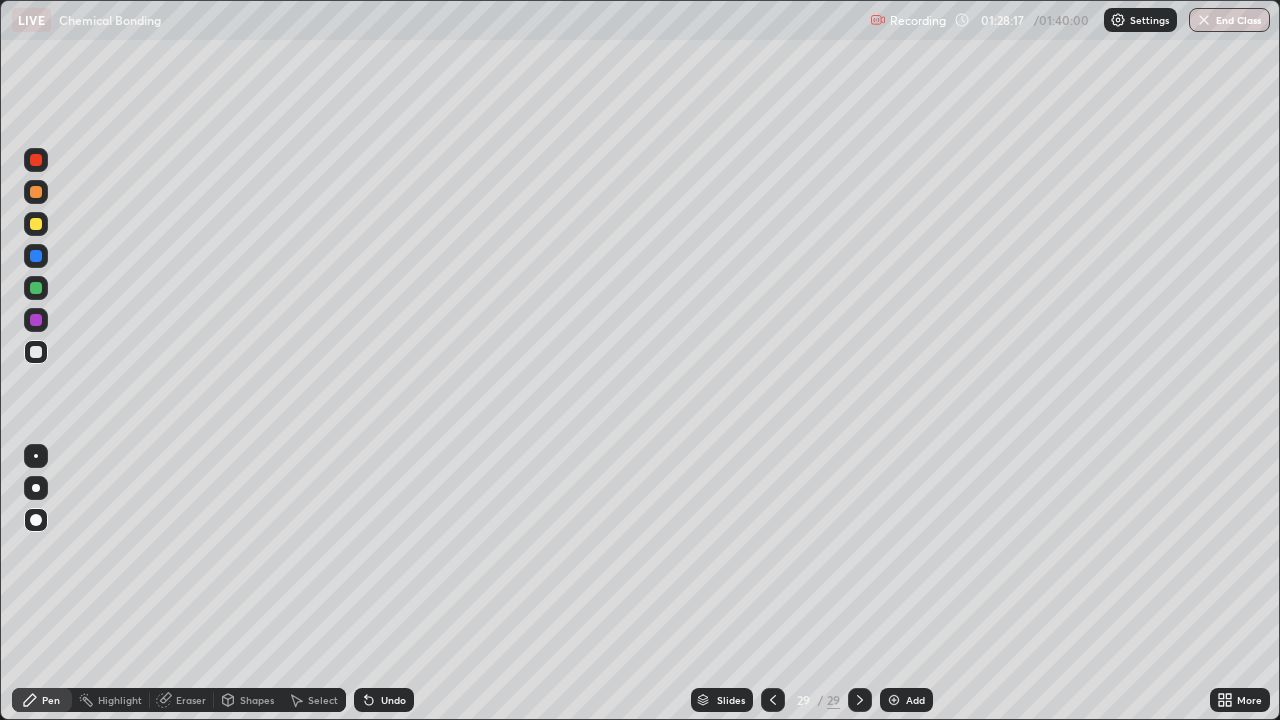 click on "Undo" at bounding box center [393, 700] 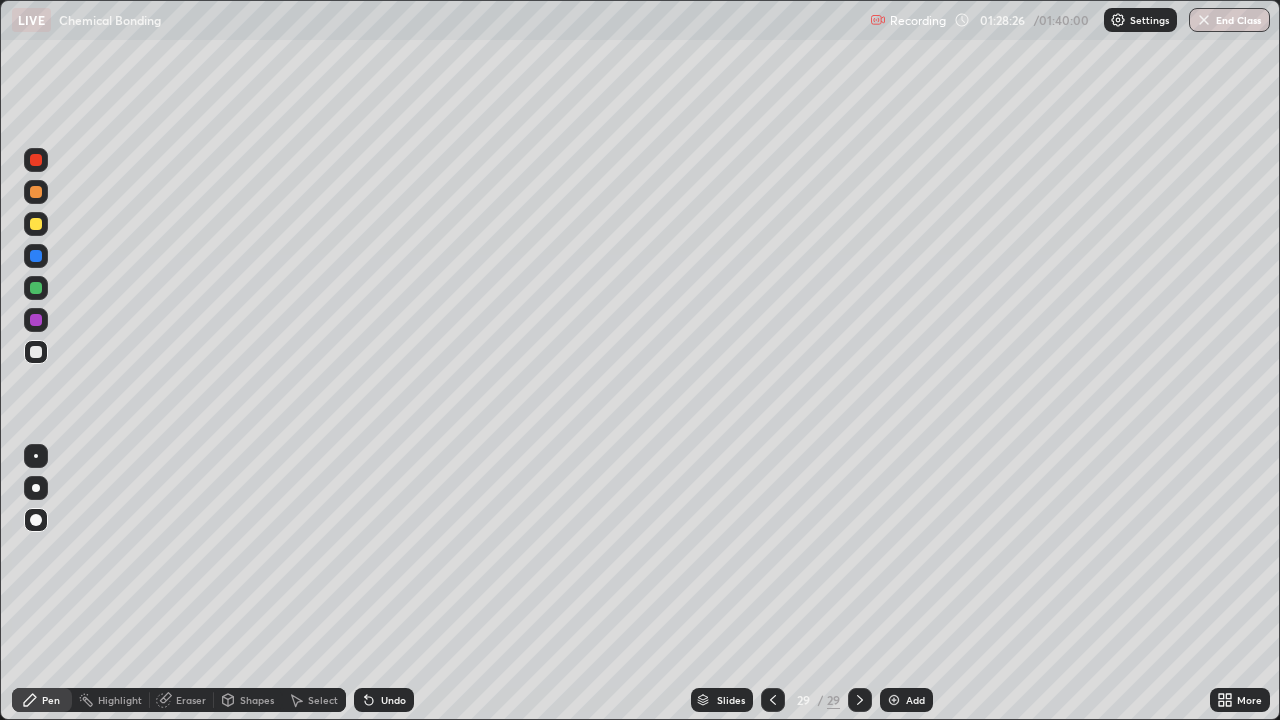 click at bounding box center (36, 224) 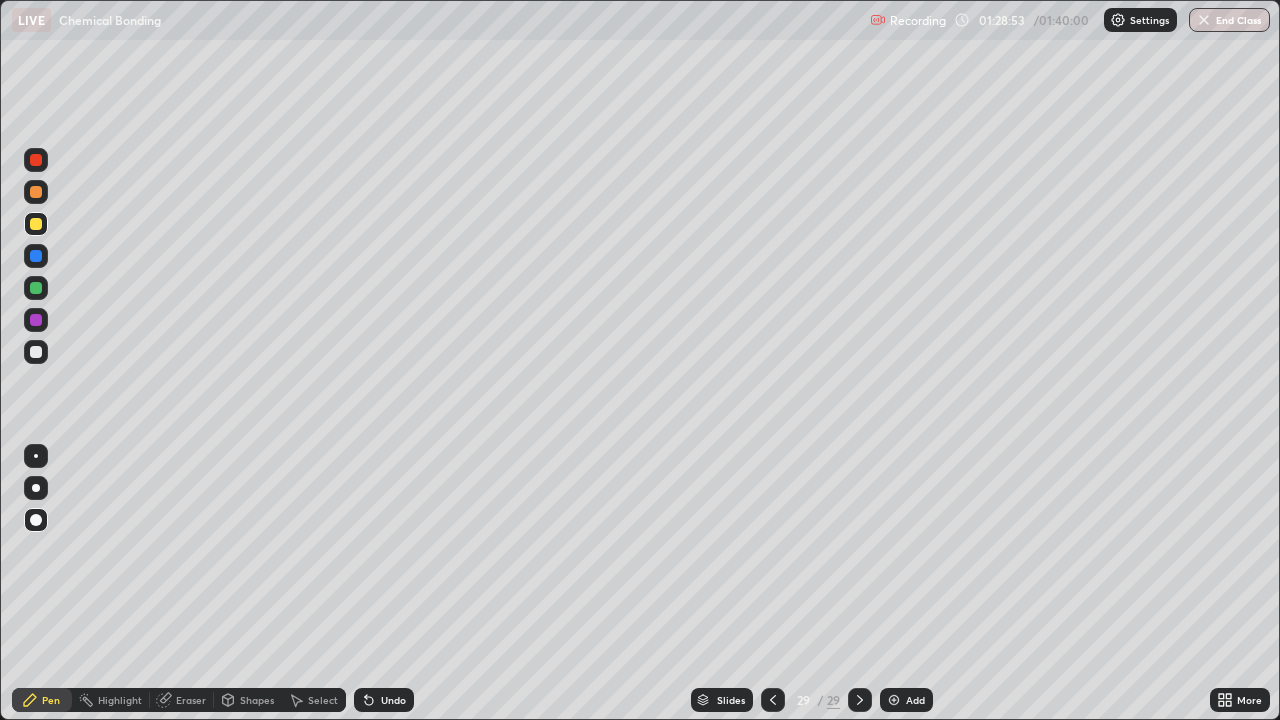 click at bounding box center (36, 352) 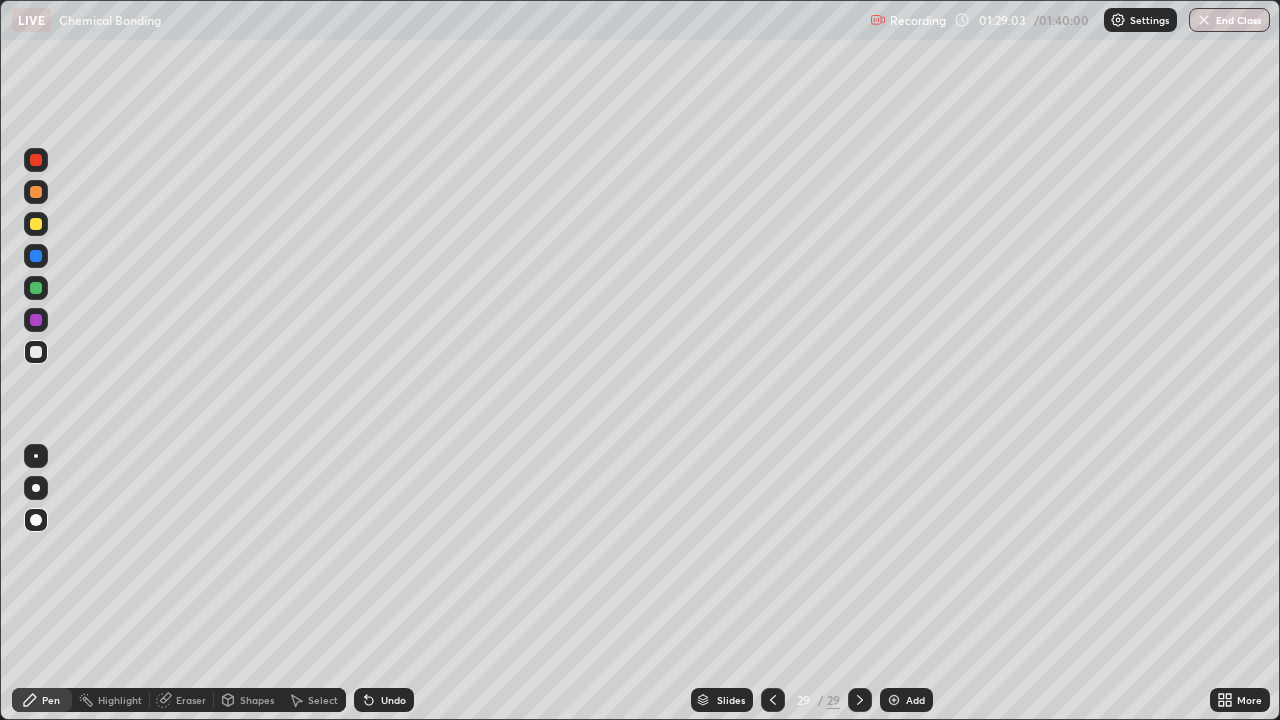 click on "Add" at bounding box center [915, 700] 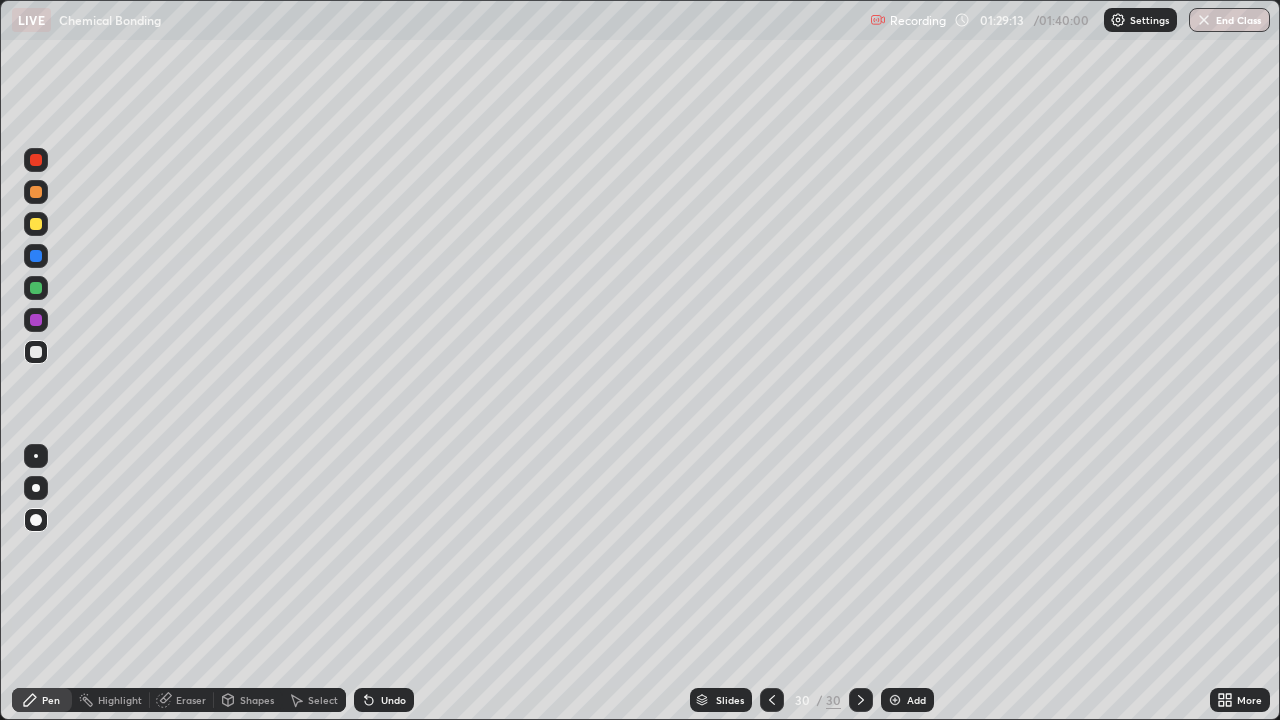 click 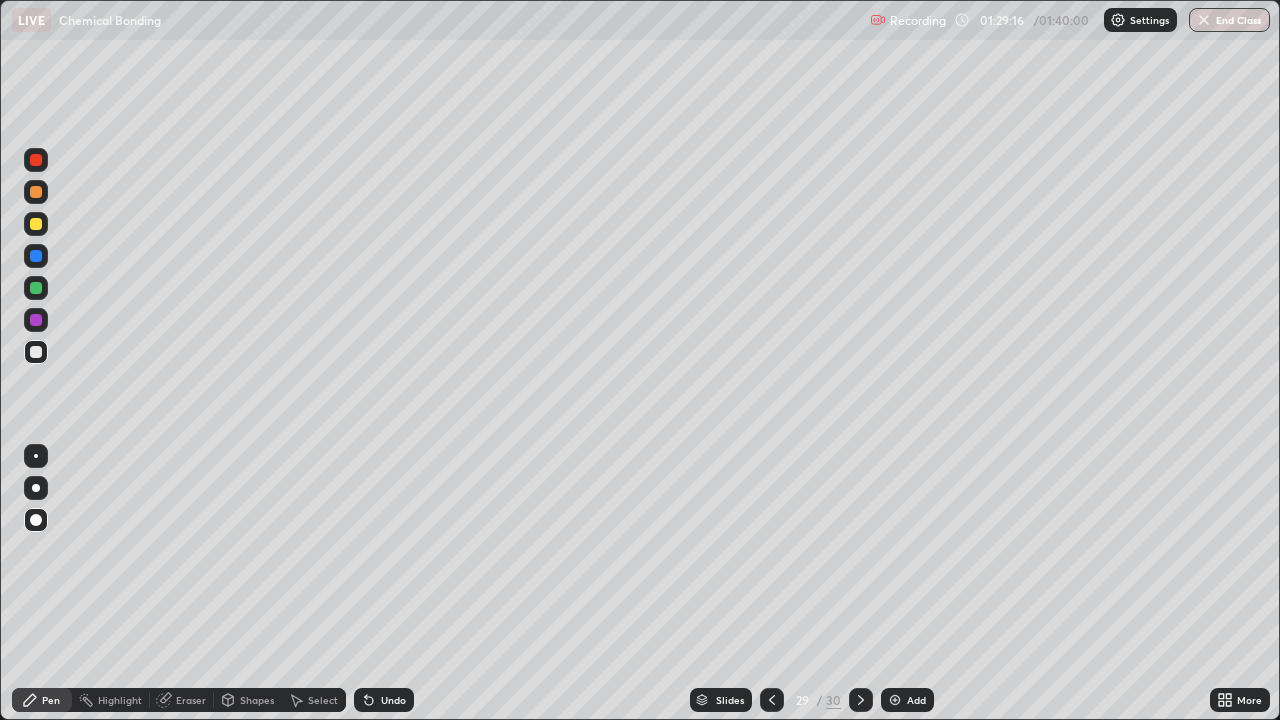 click at bounding box center (861, 700) 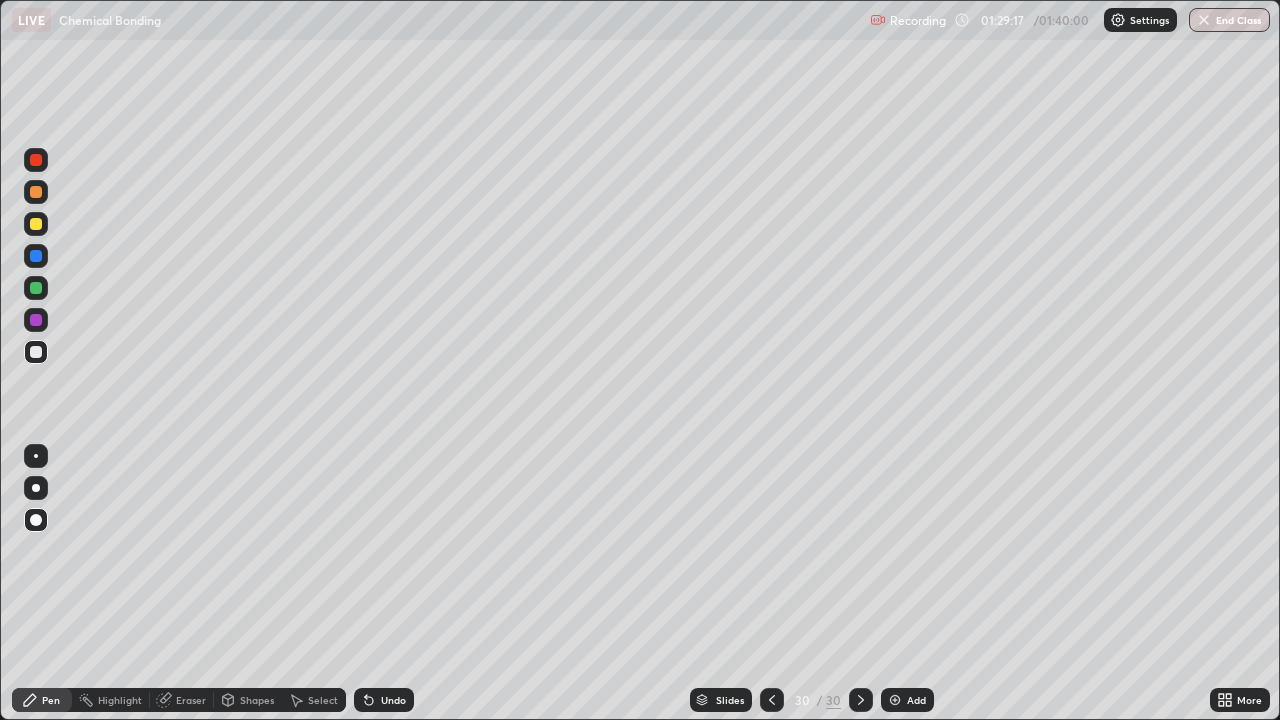 click 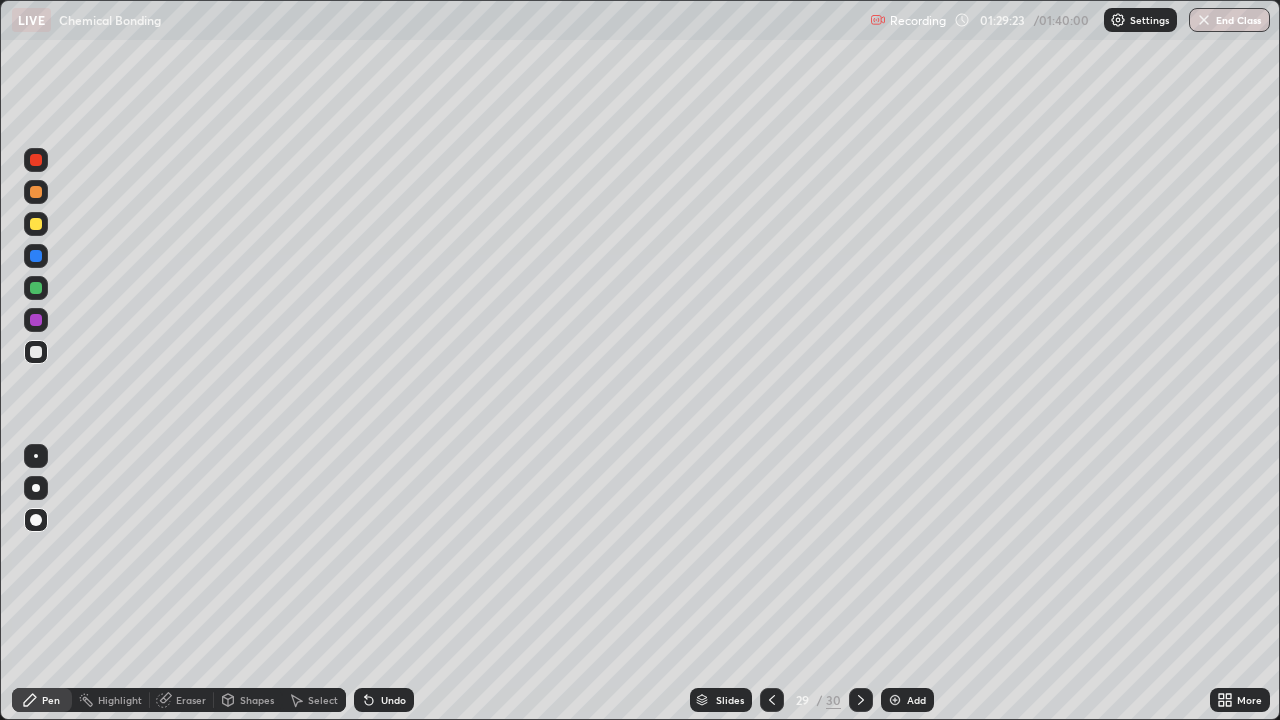 click 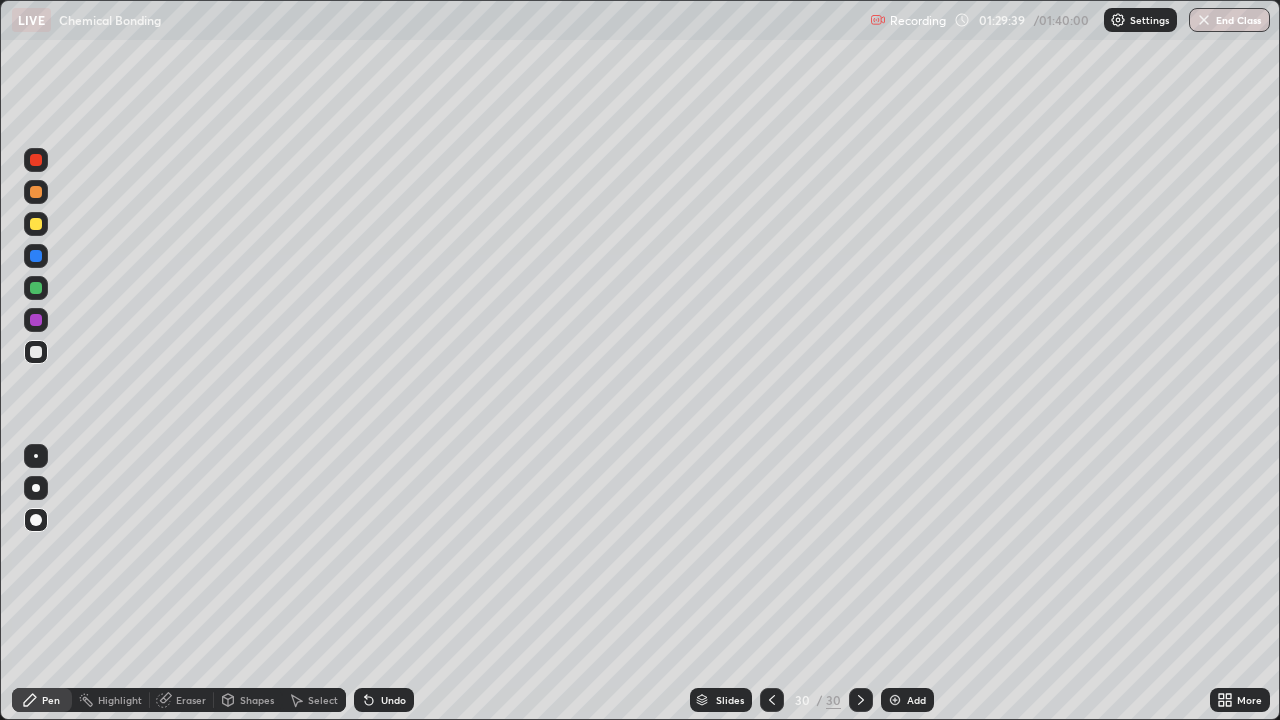 click on "Add" at bounding box center [907, 700] 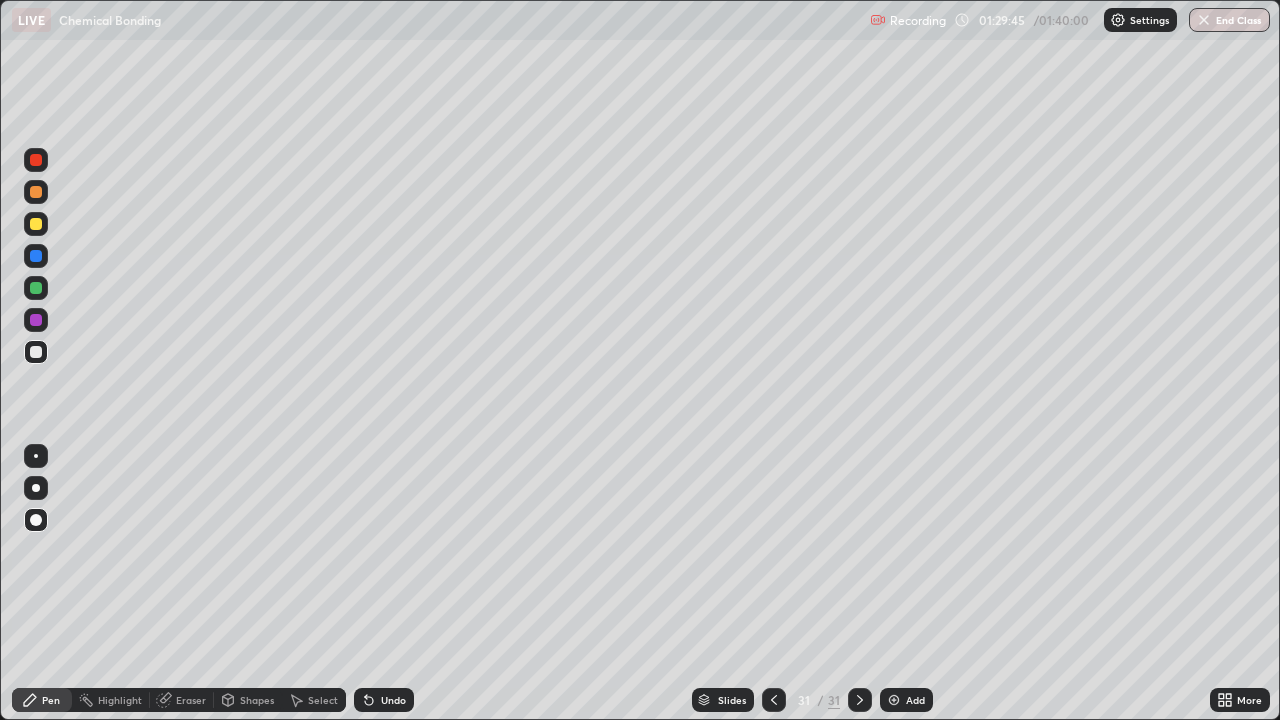 click at bounding box center [36, 256] 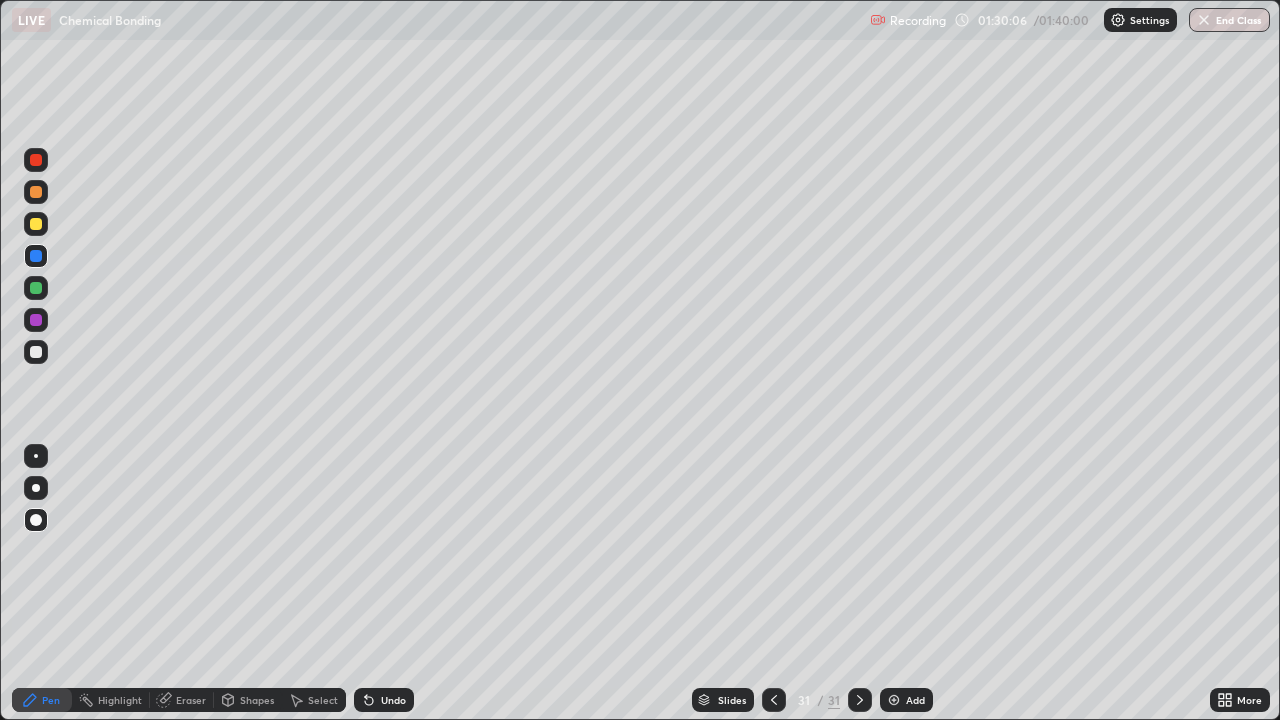 click at bounding box center (36, 320) 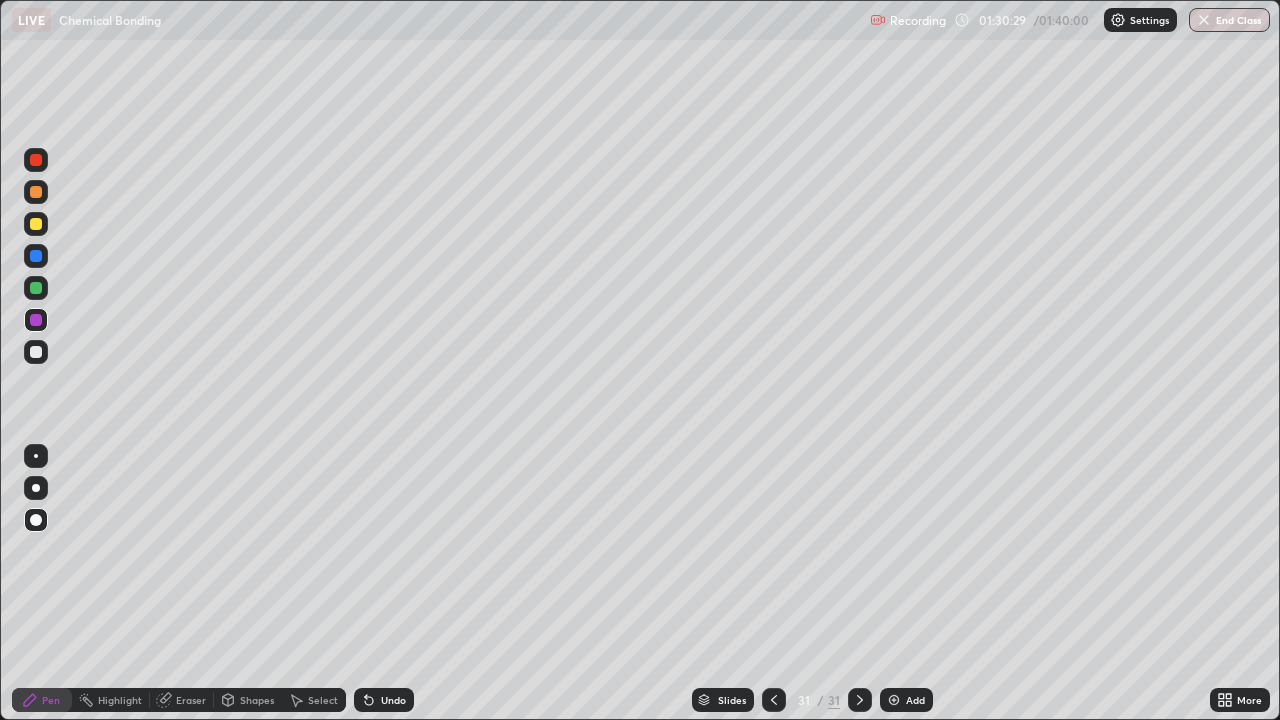 click 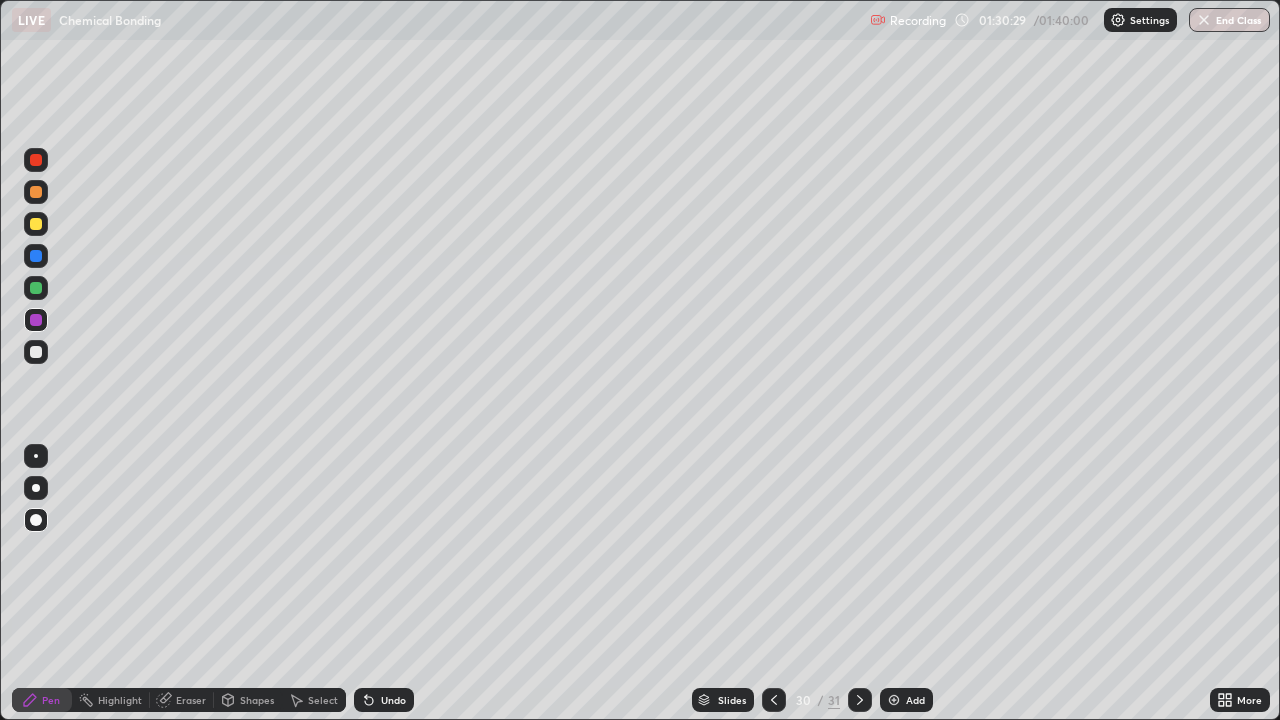 click at bounding box center [774, 700] 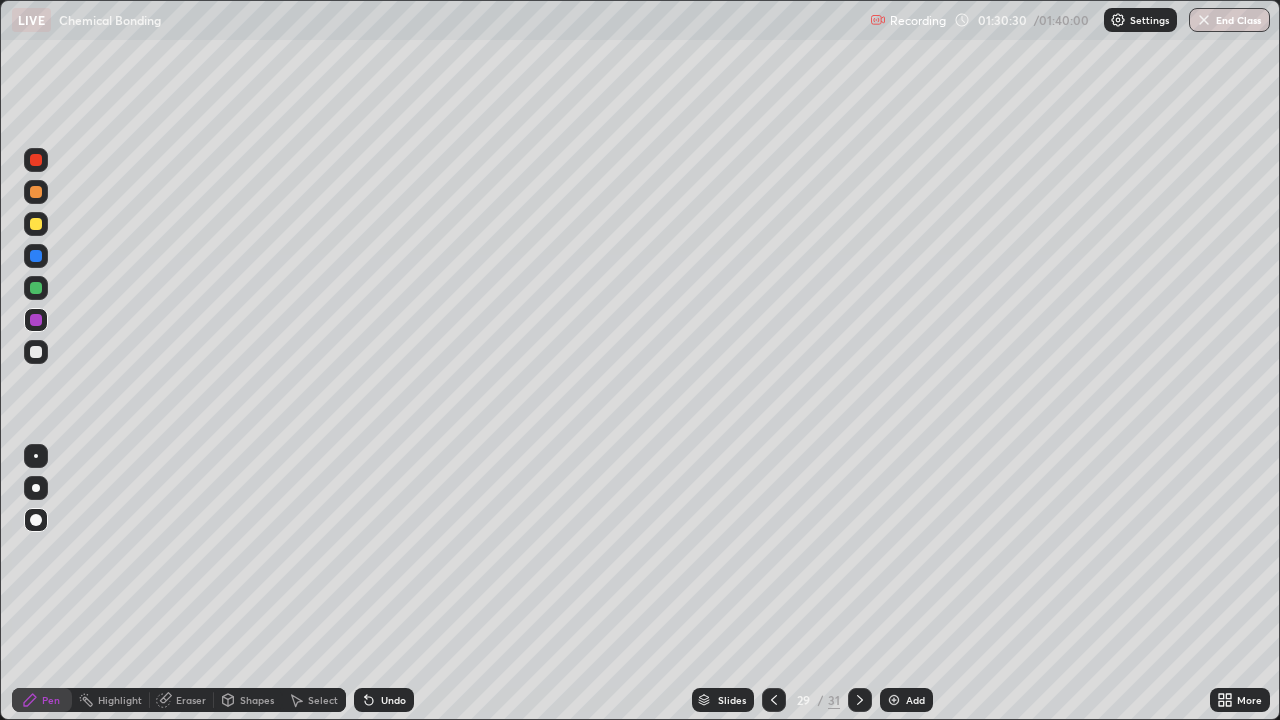 click 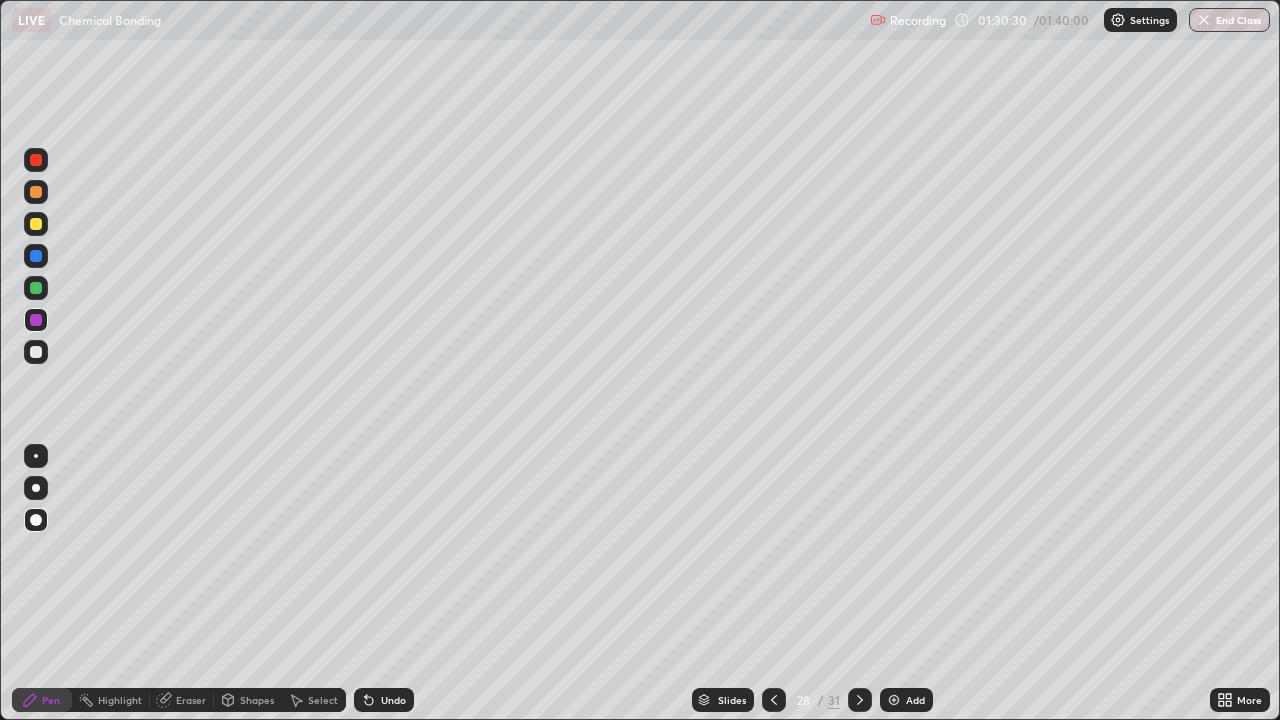 click 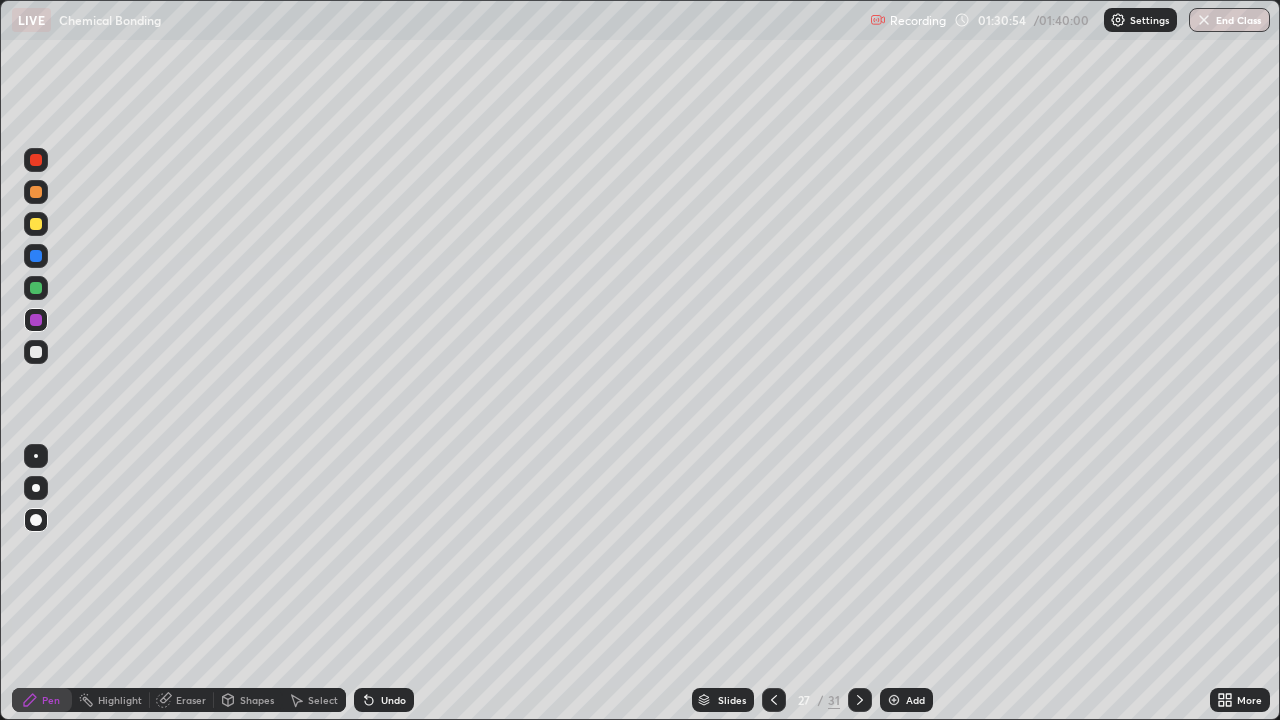 click 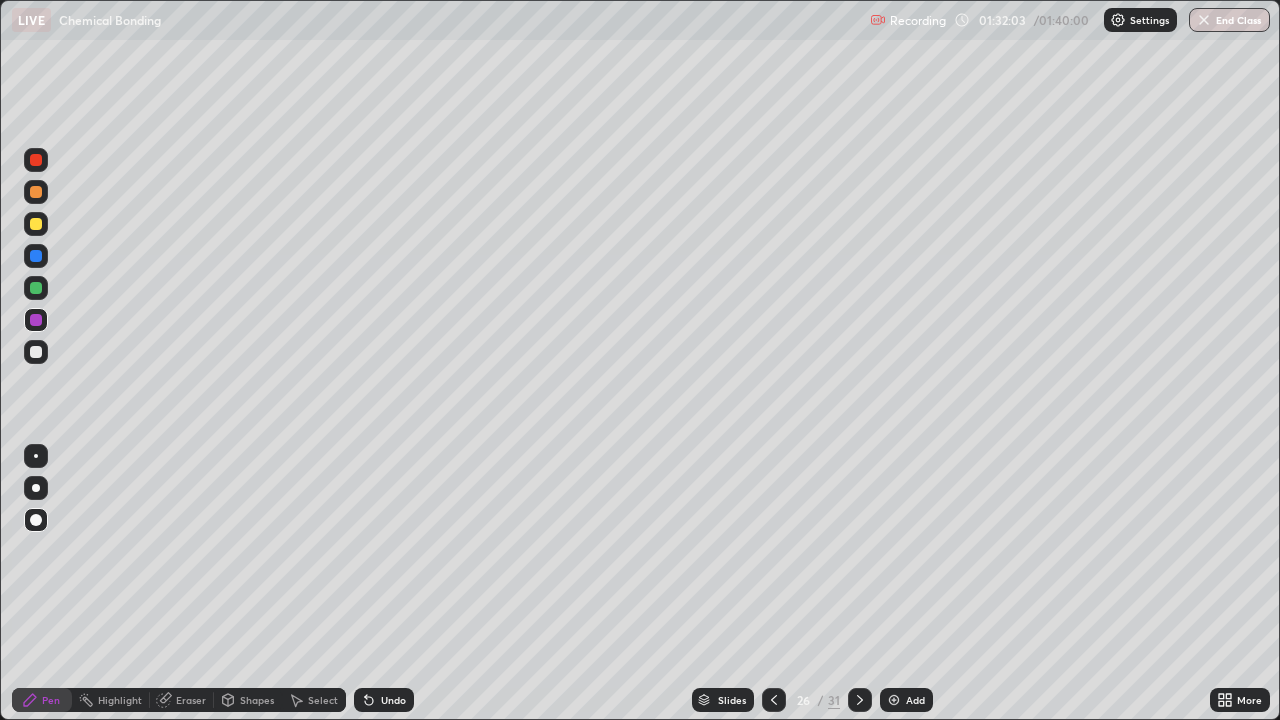 click 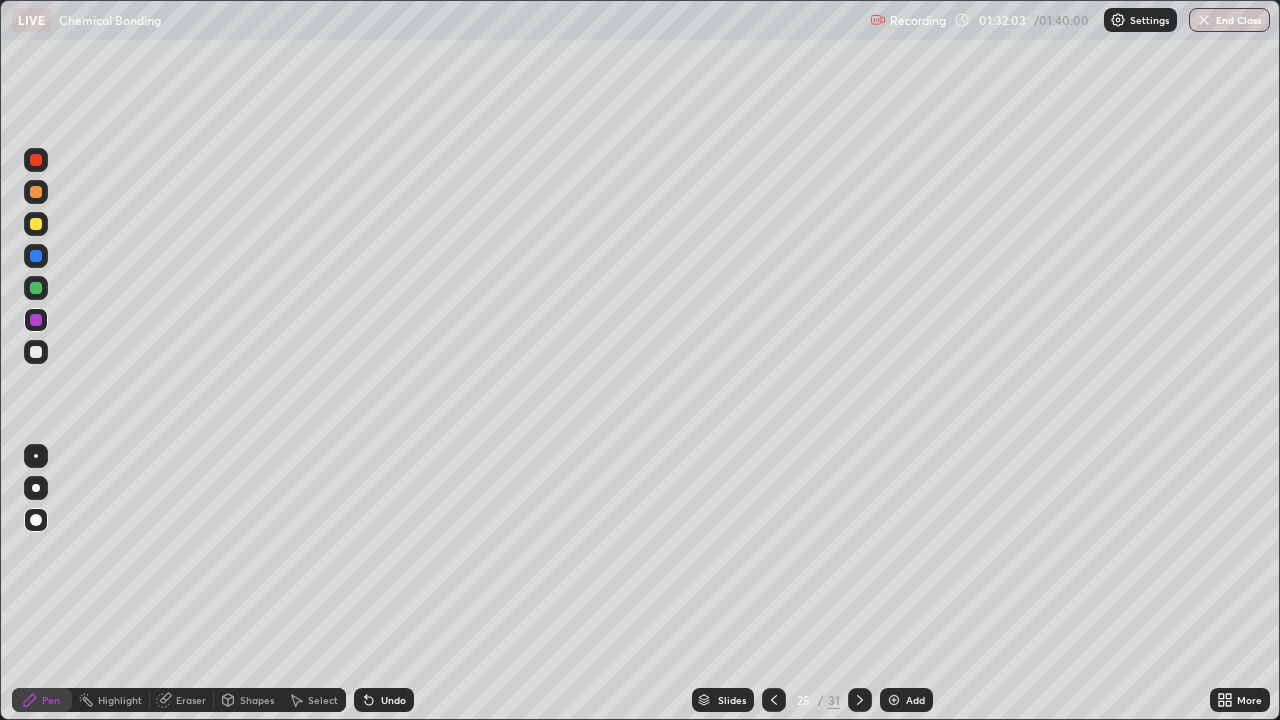 click 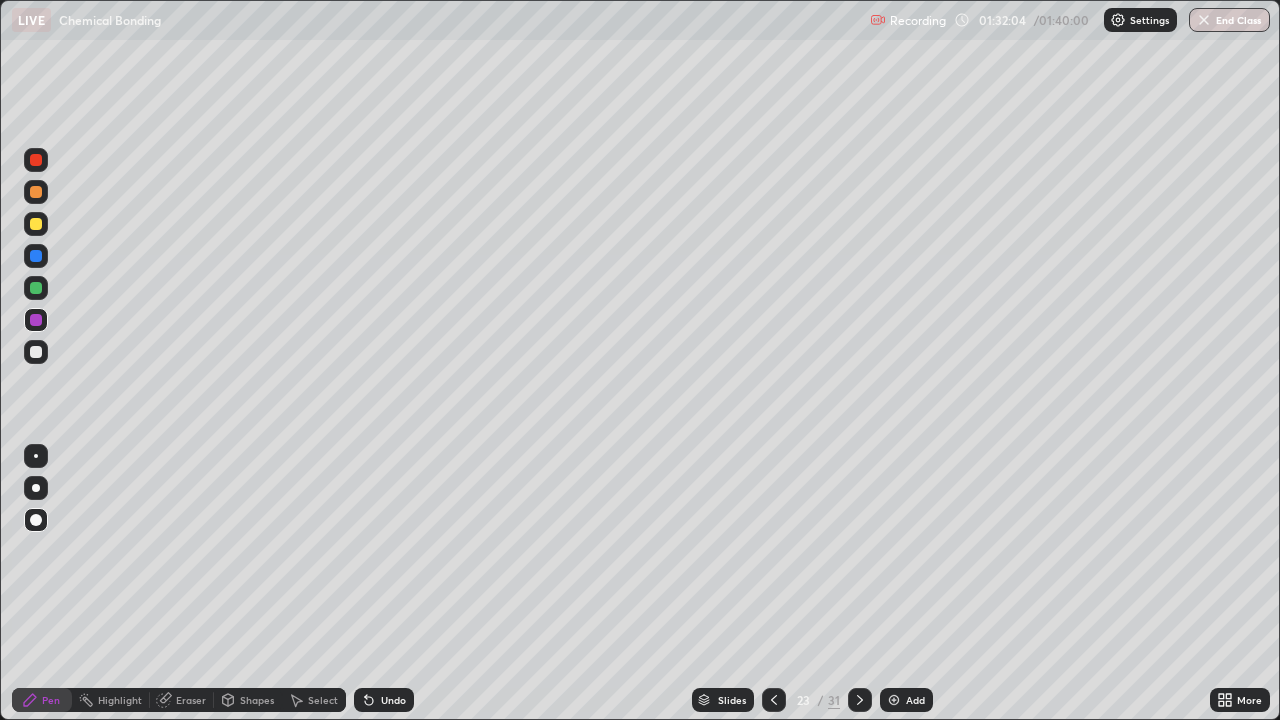 click at bounding box center (774, 700) 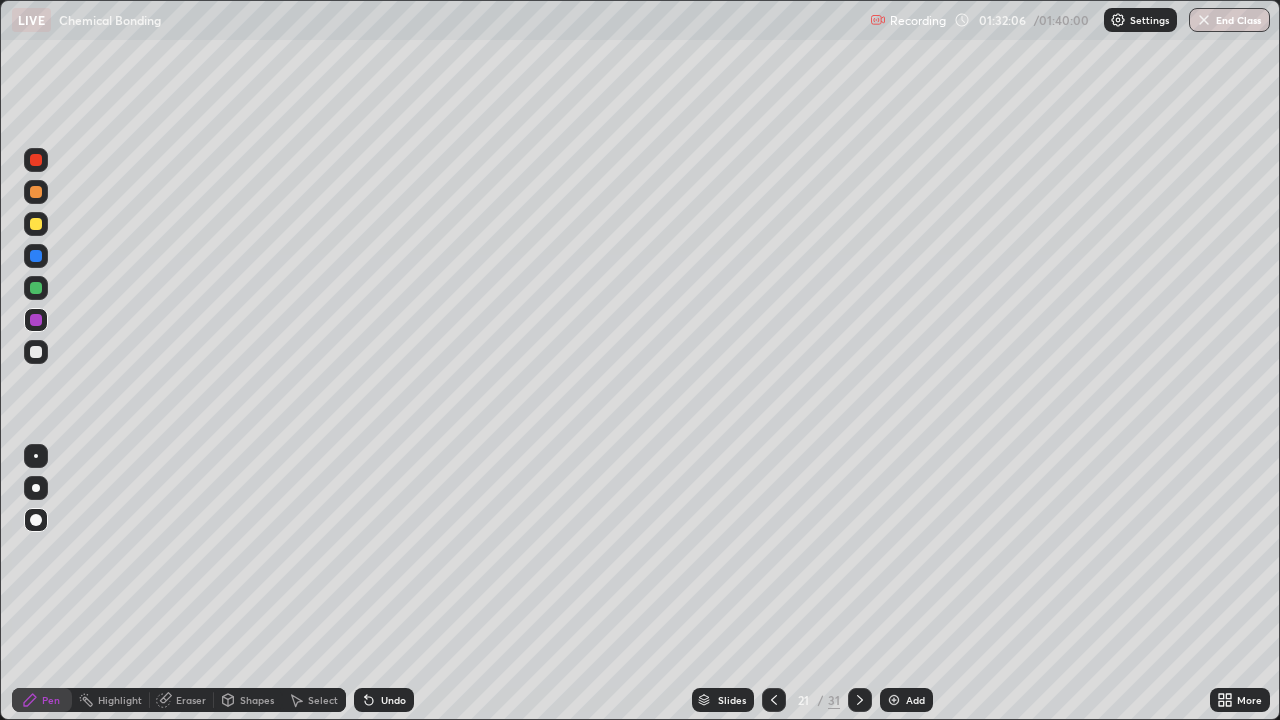 click at bounding box center [774, 700] 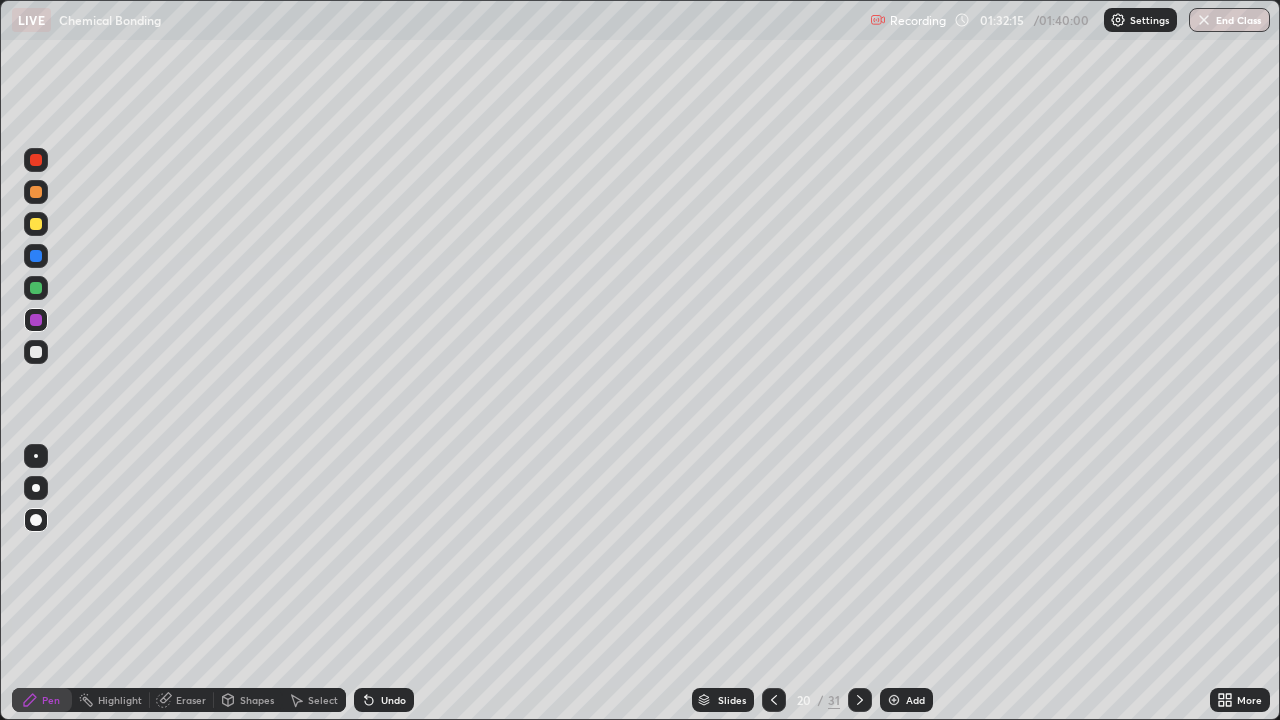 click 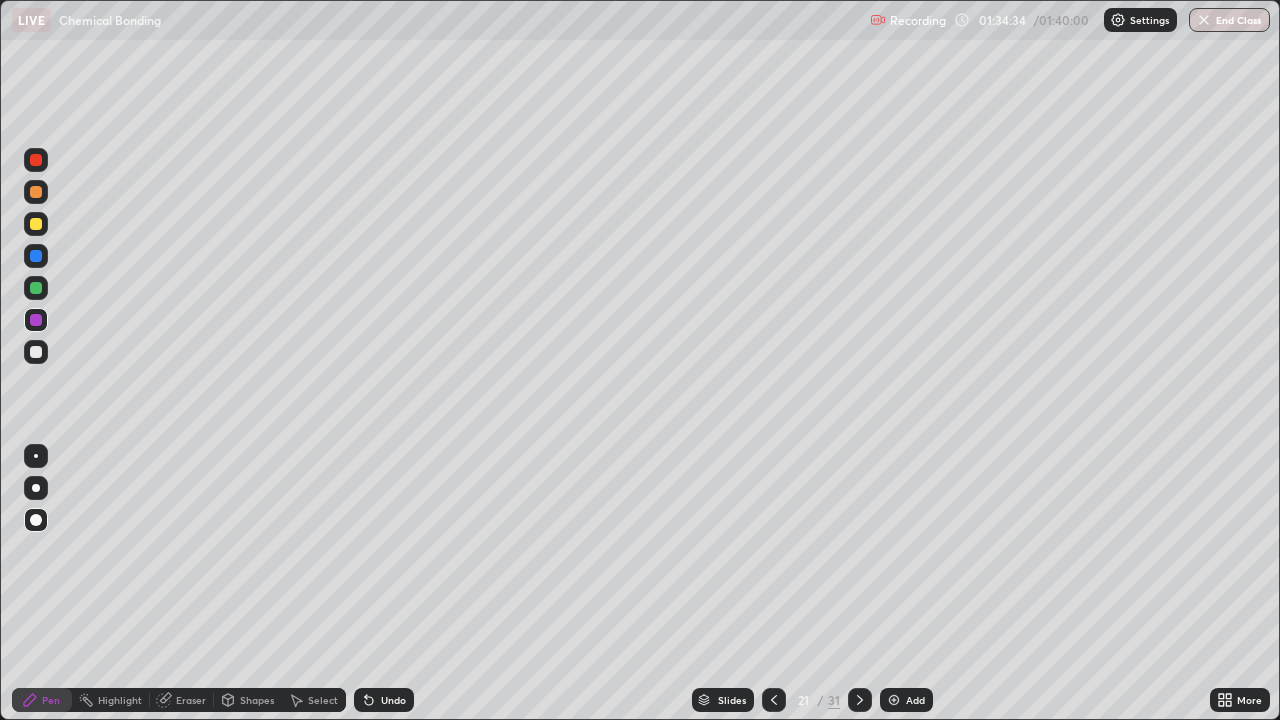click 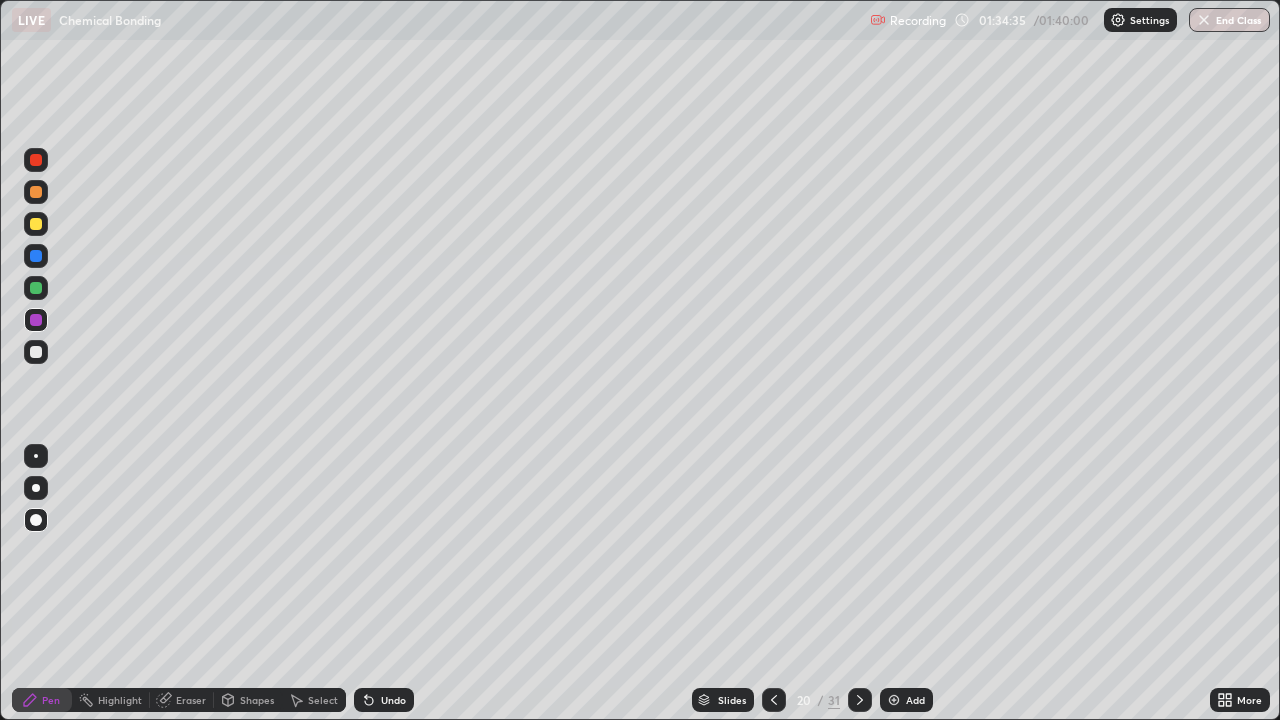 click 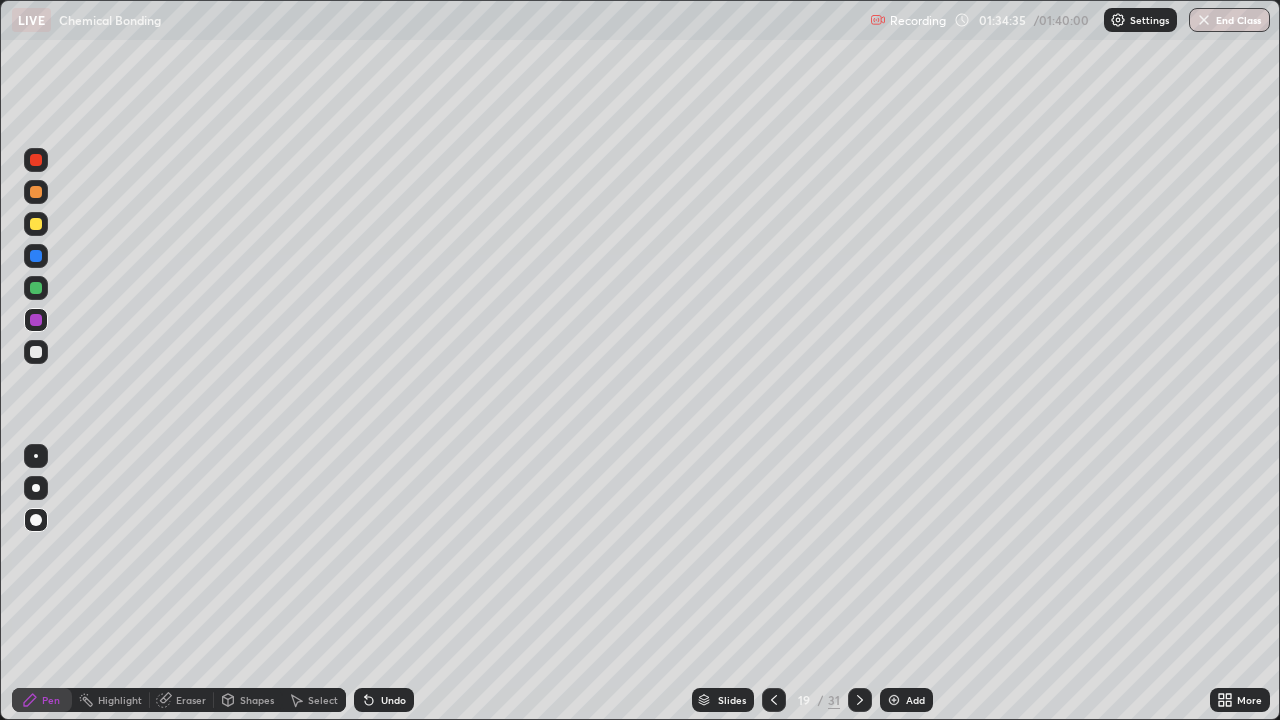 click 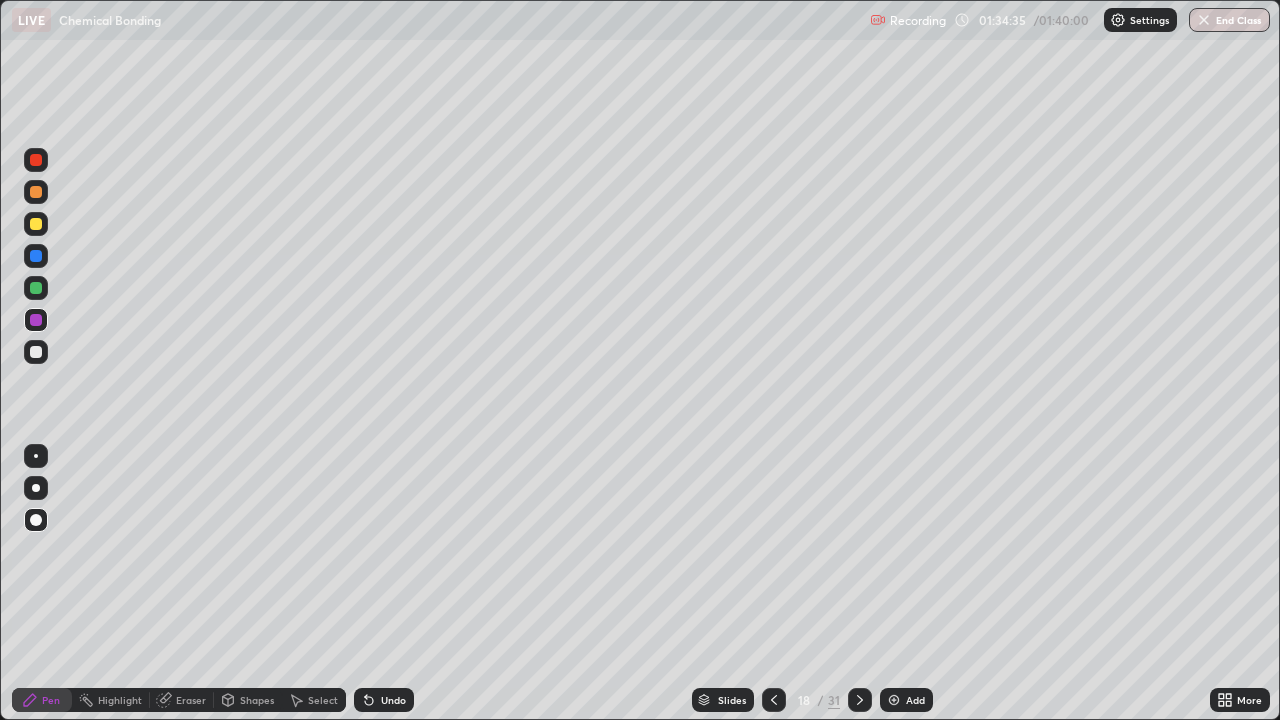 click 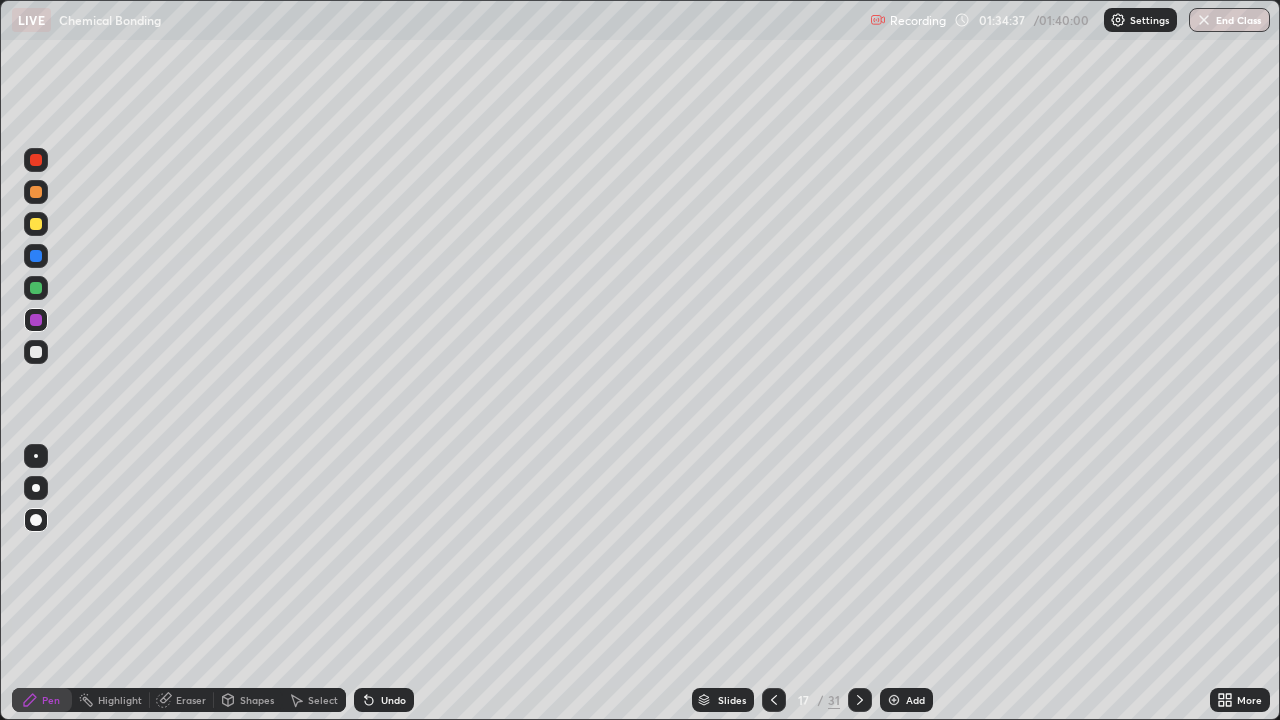 click 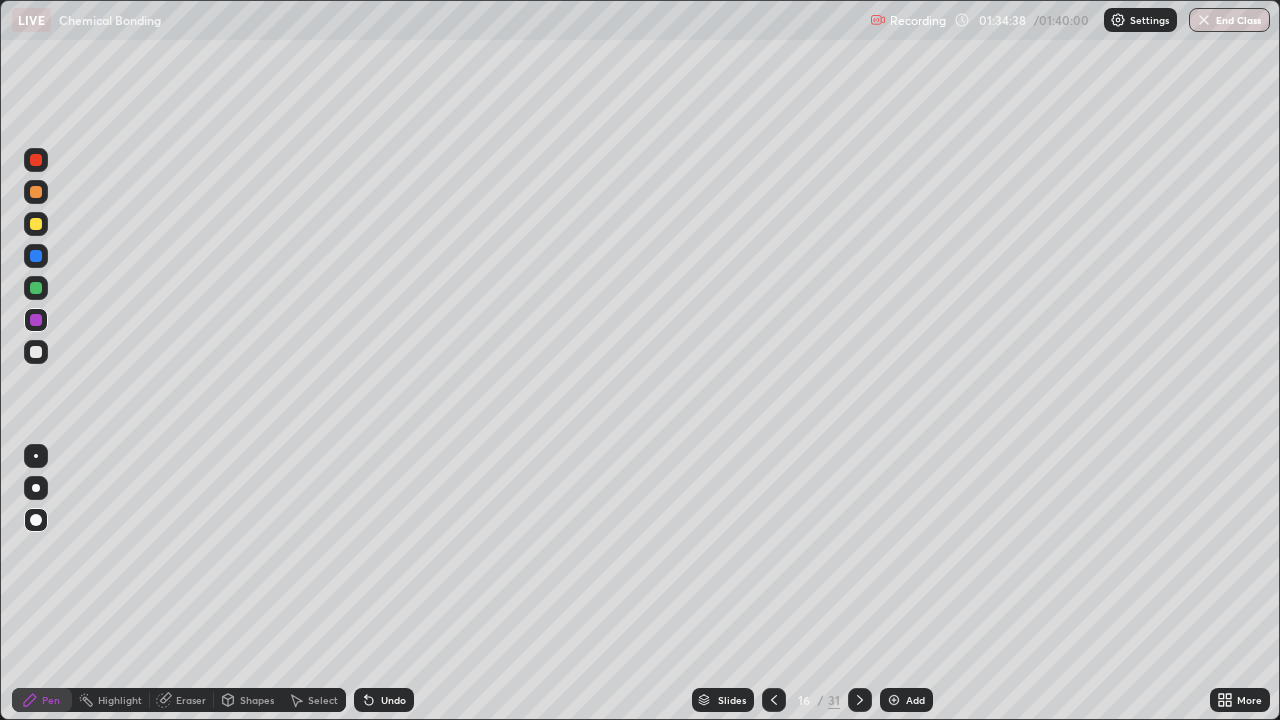 click 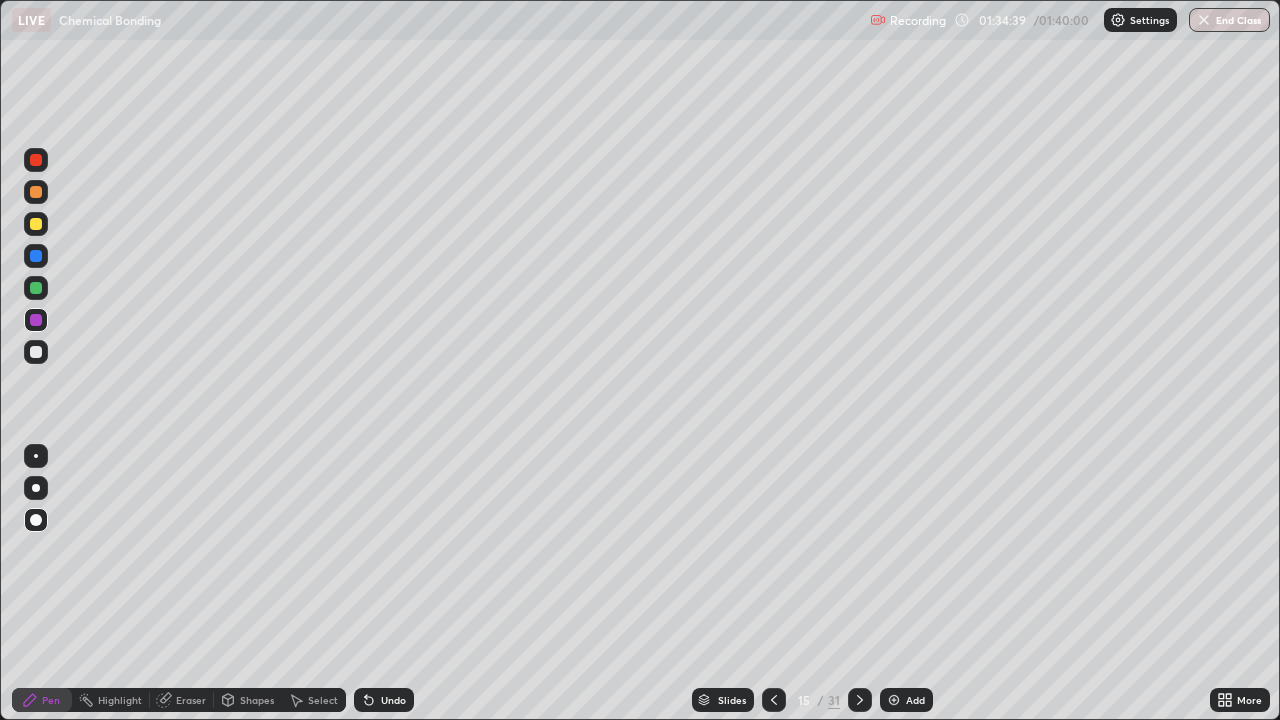 click 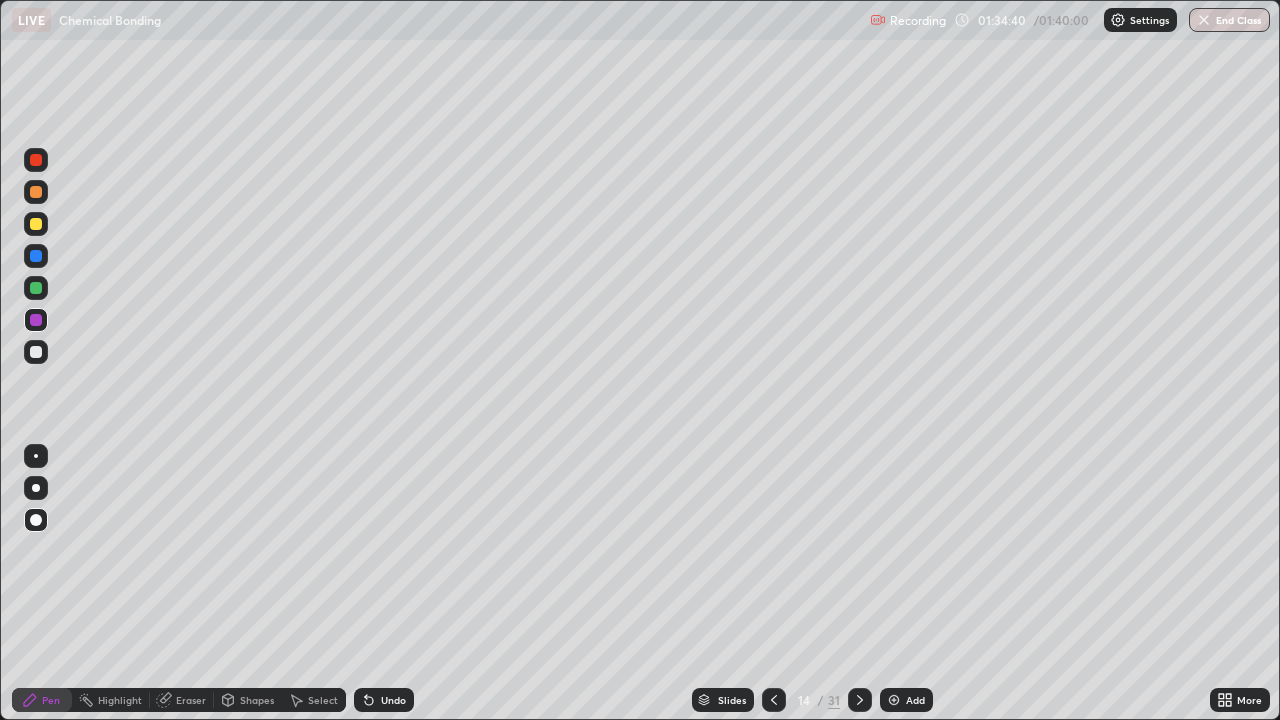 click 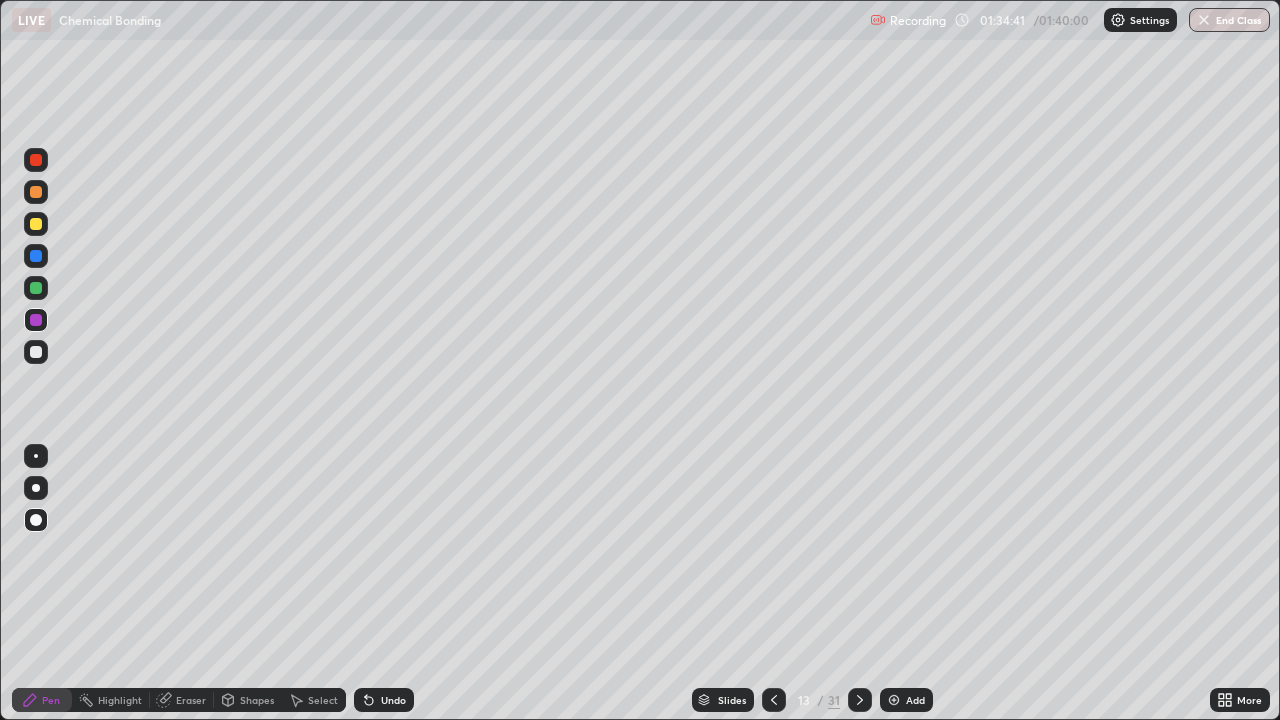 click 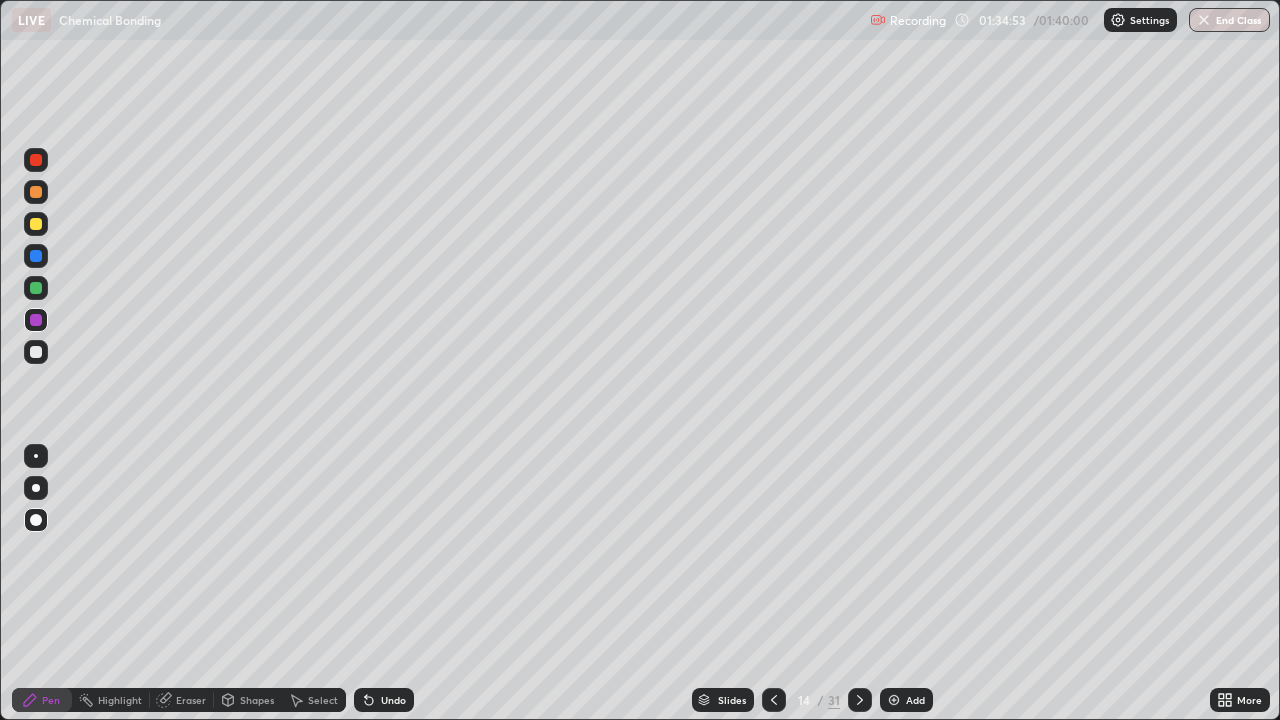 click 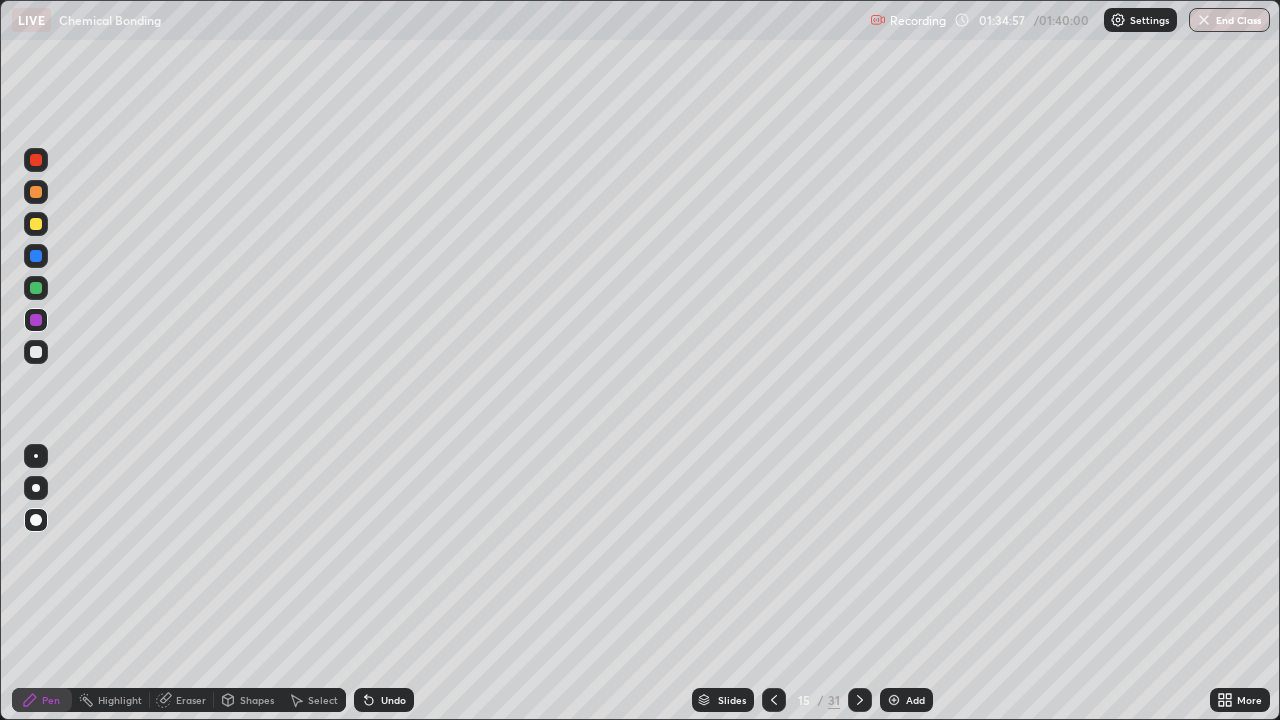 click 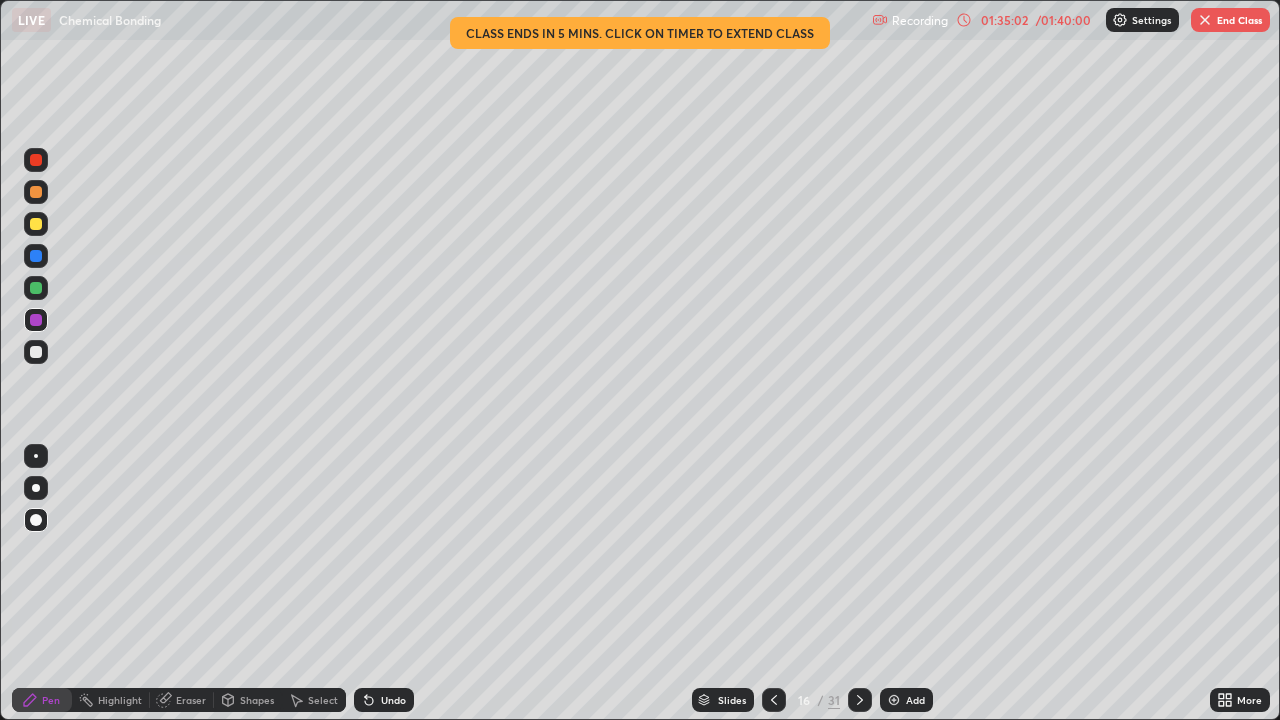click 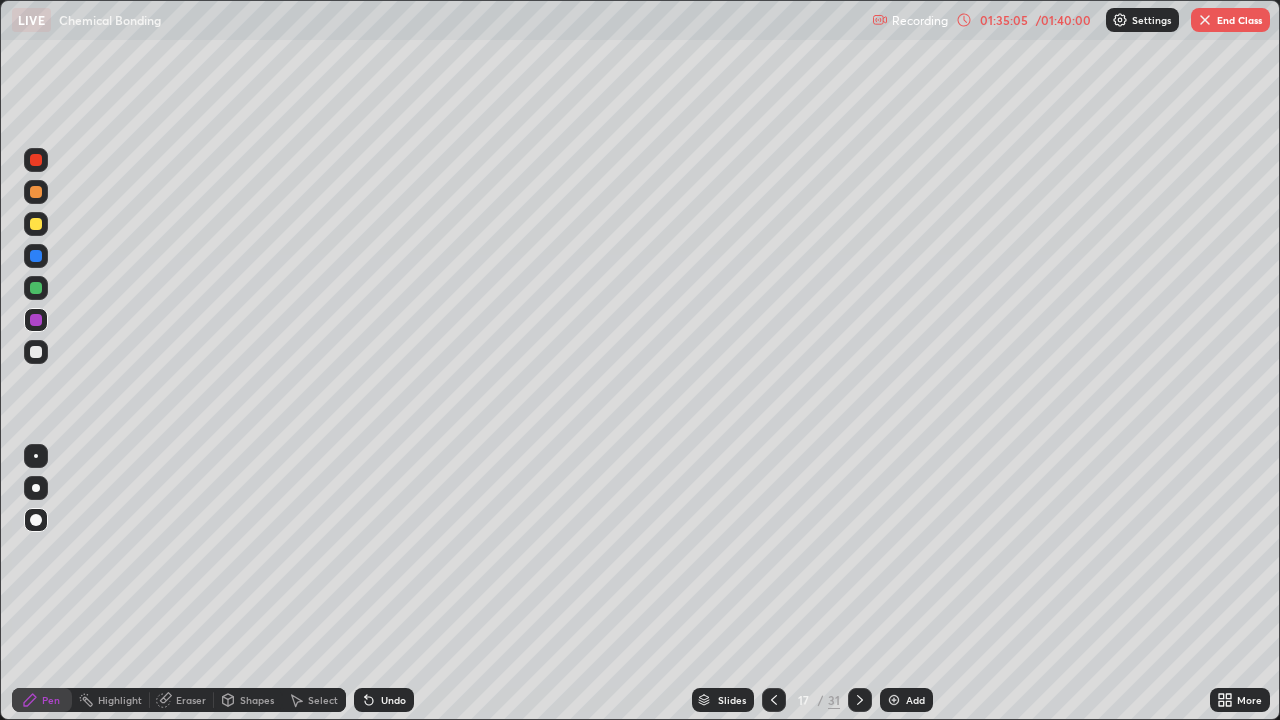 click on "/  01:40:00" at bounding box center (1063, 20) 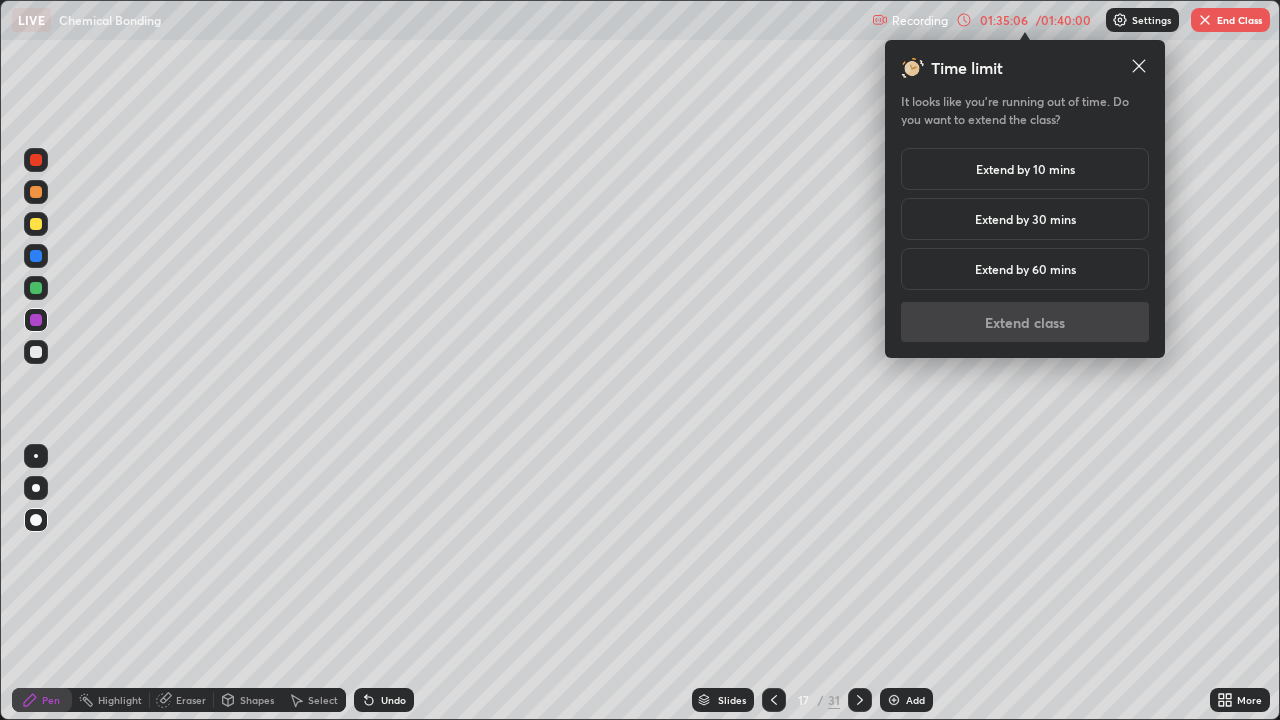 click on "Extend by 10 mins" at bounding box center [1025, 169] 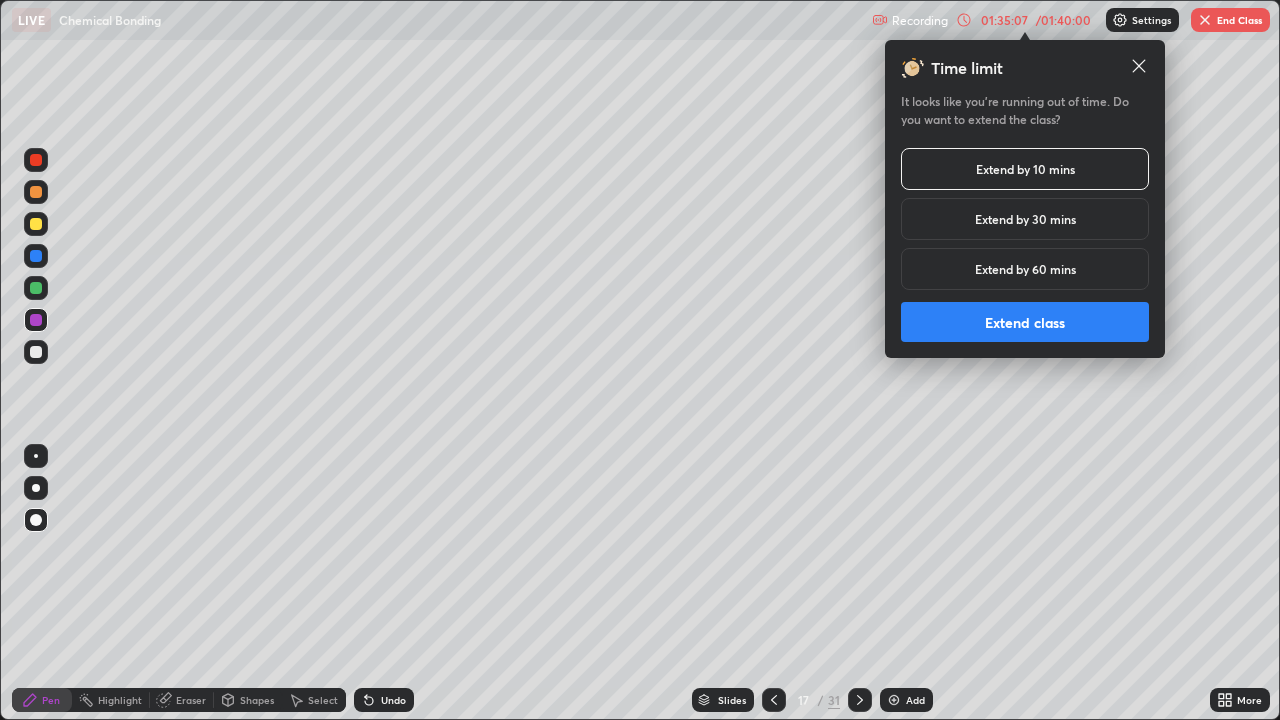 click on "Extend class" at bounding box center [1025, 322] 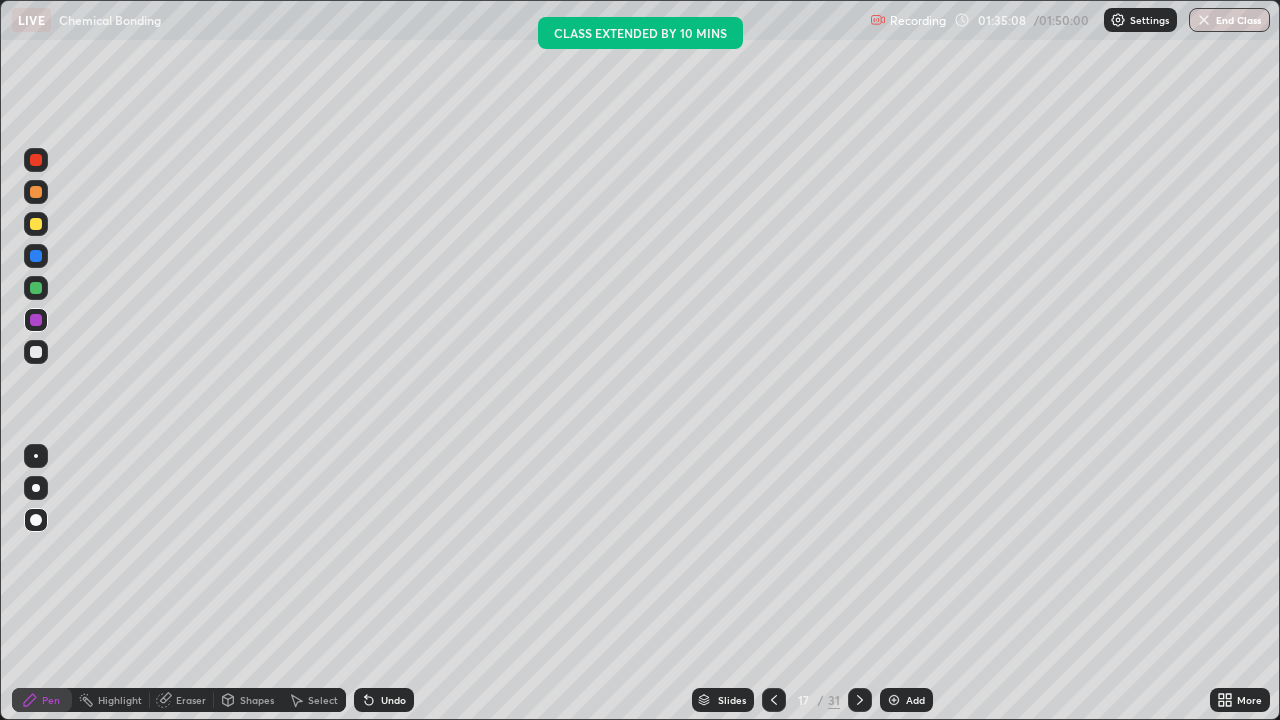 click 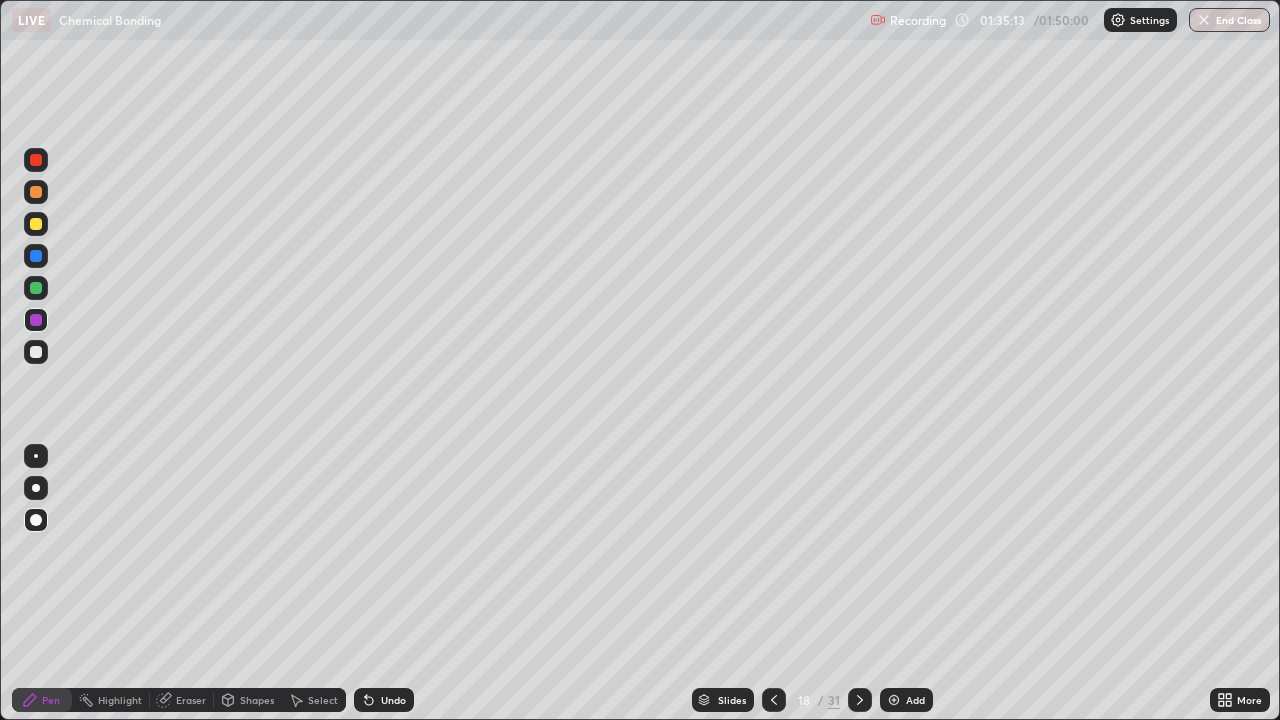 click at bounding box center (860, 700) 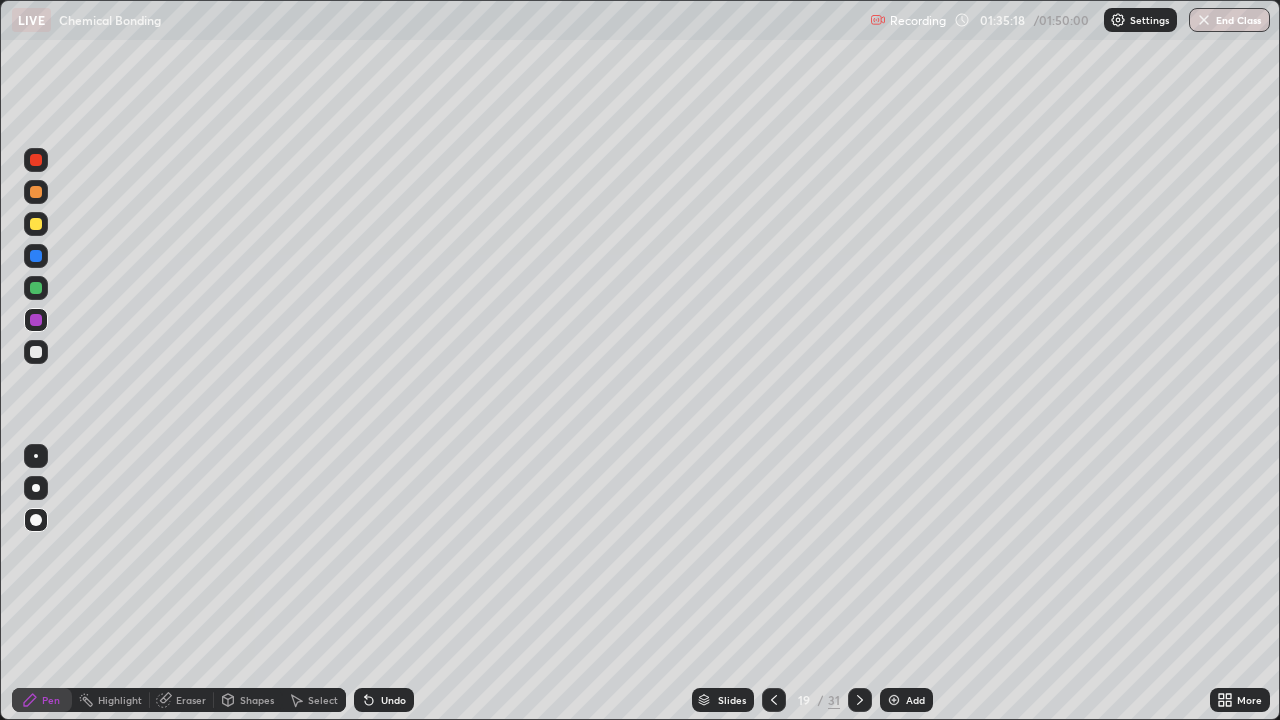 click 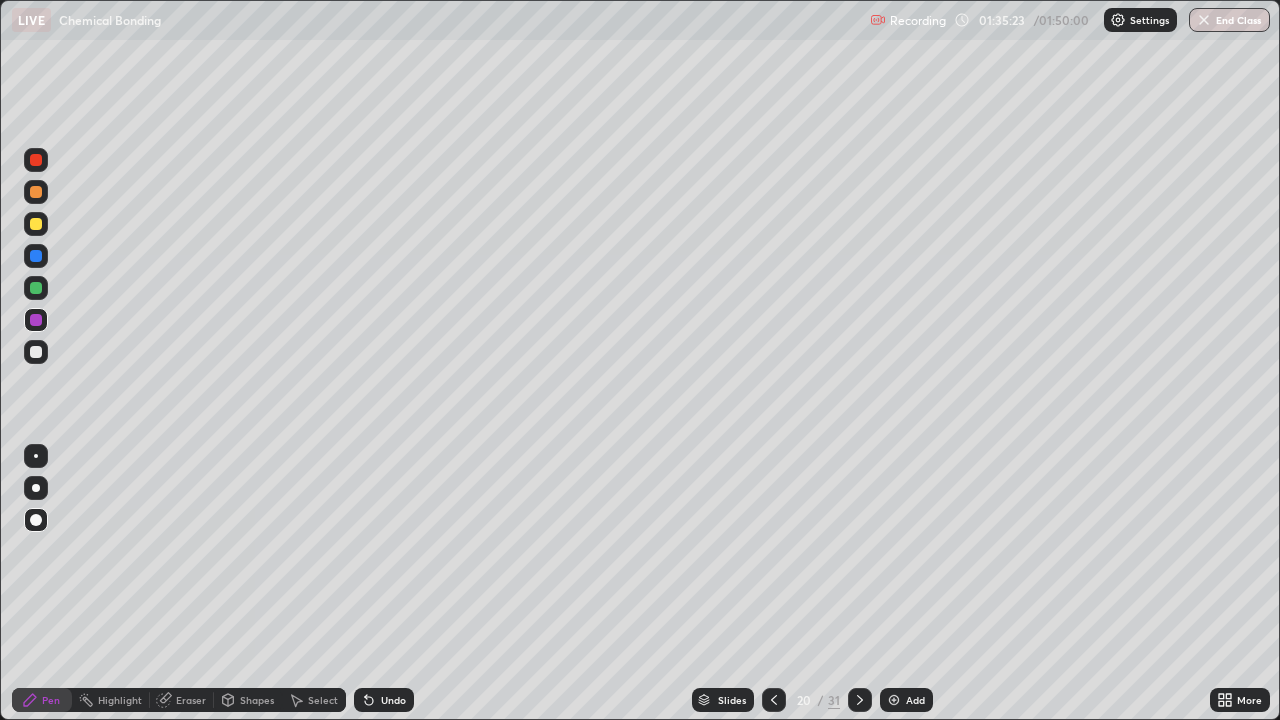 click 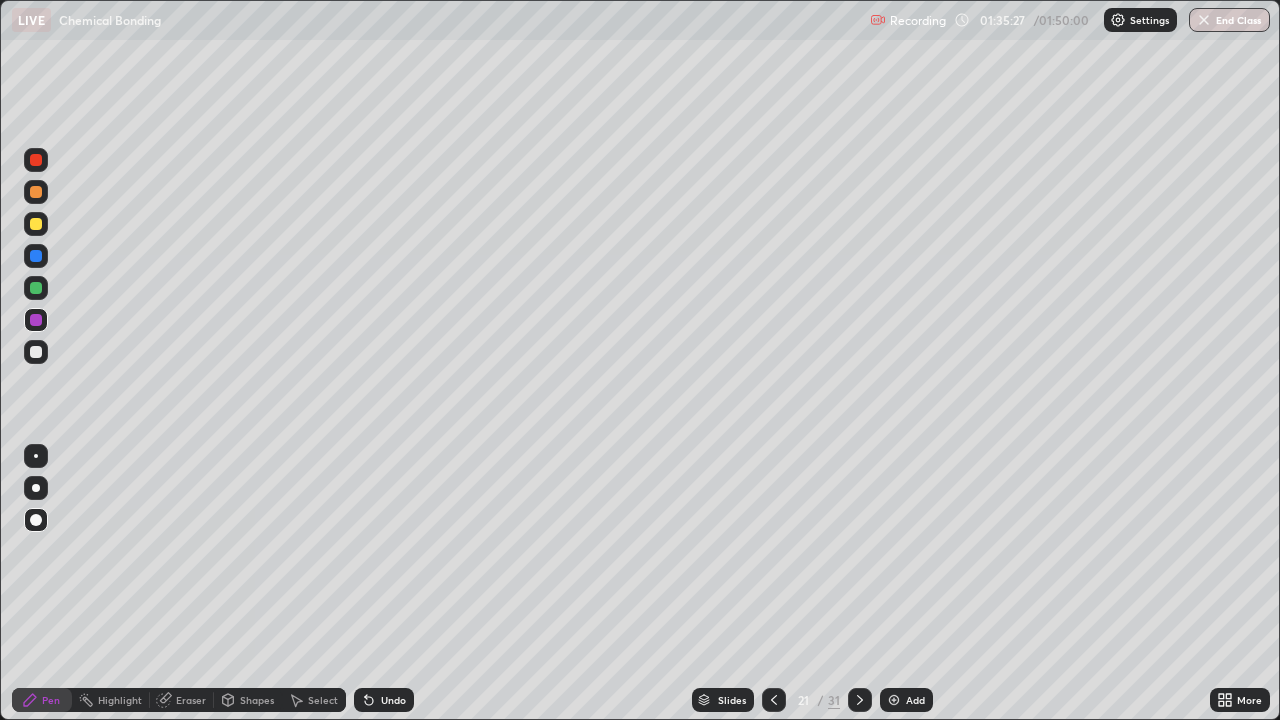 click 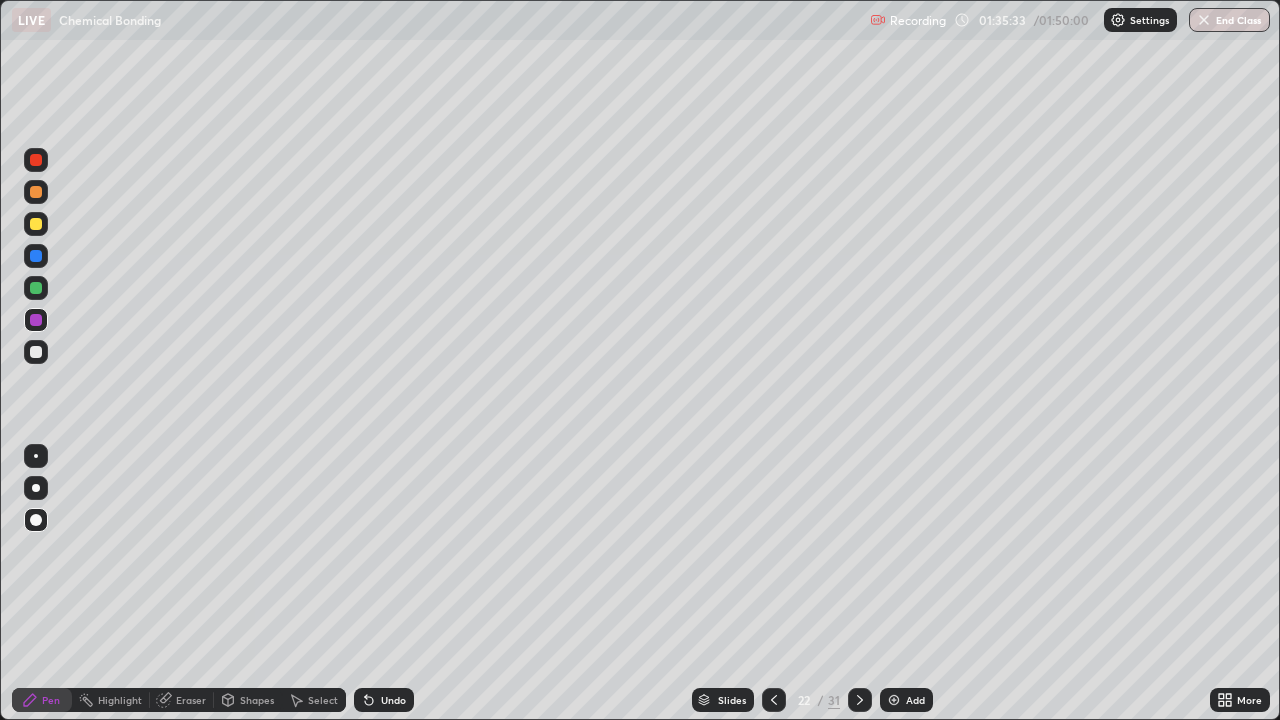 click 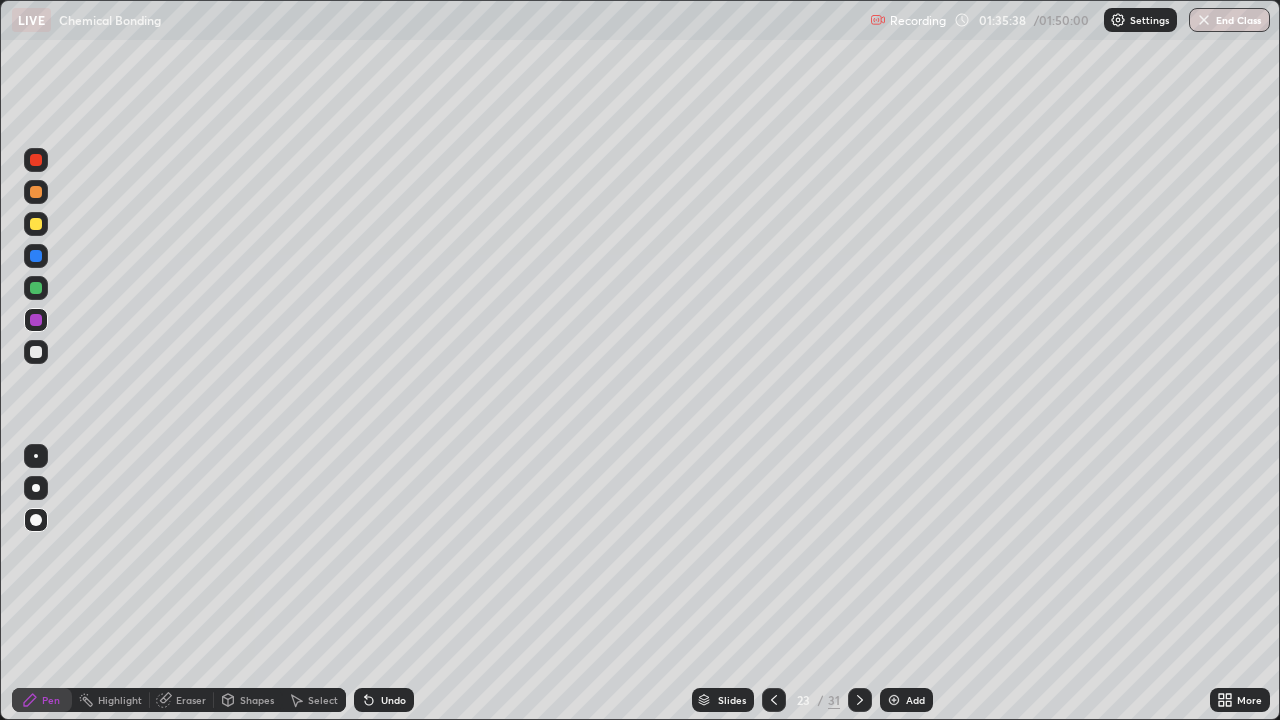 click 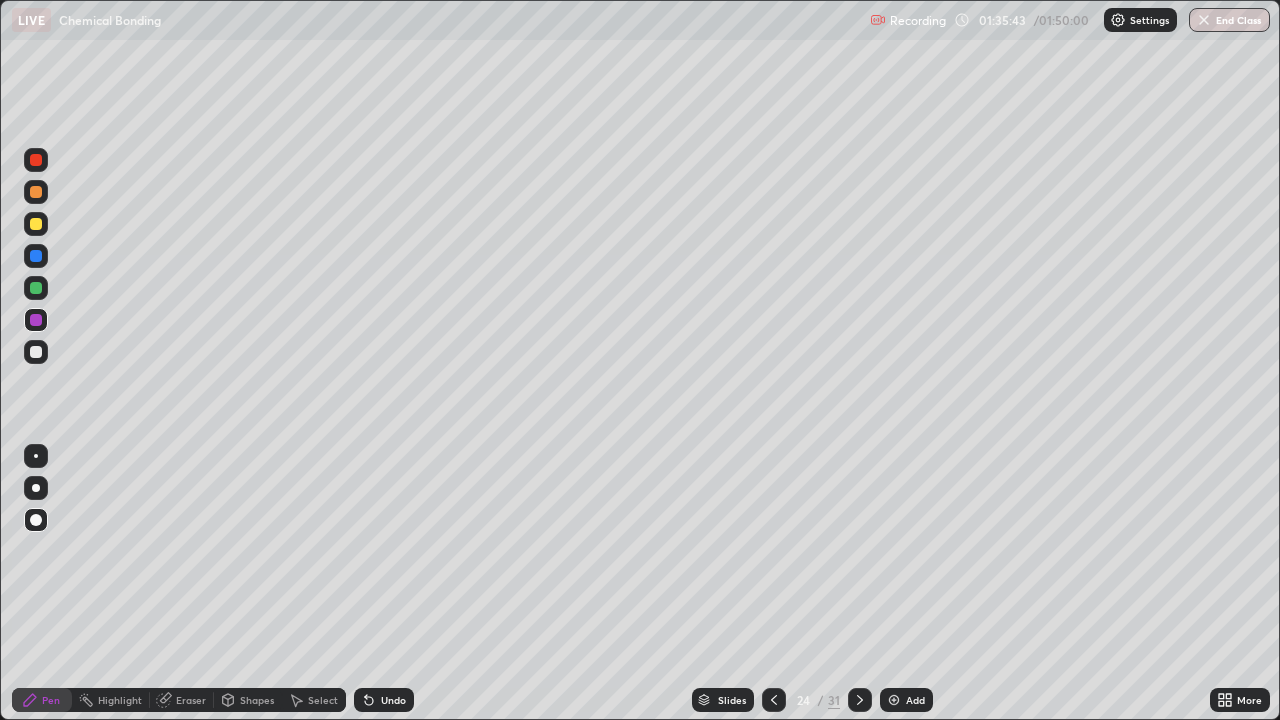 click 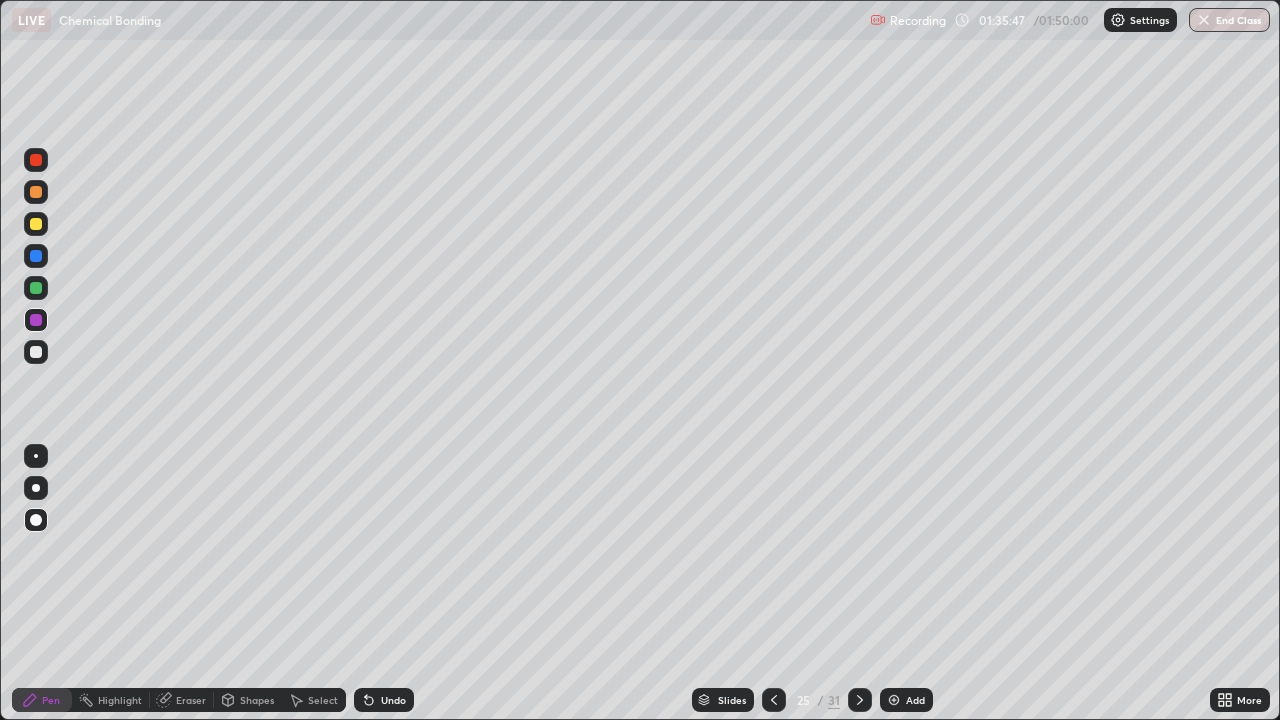 click 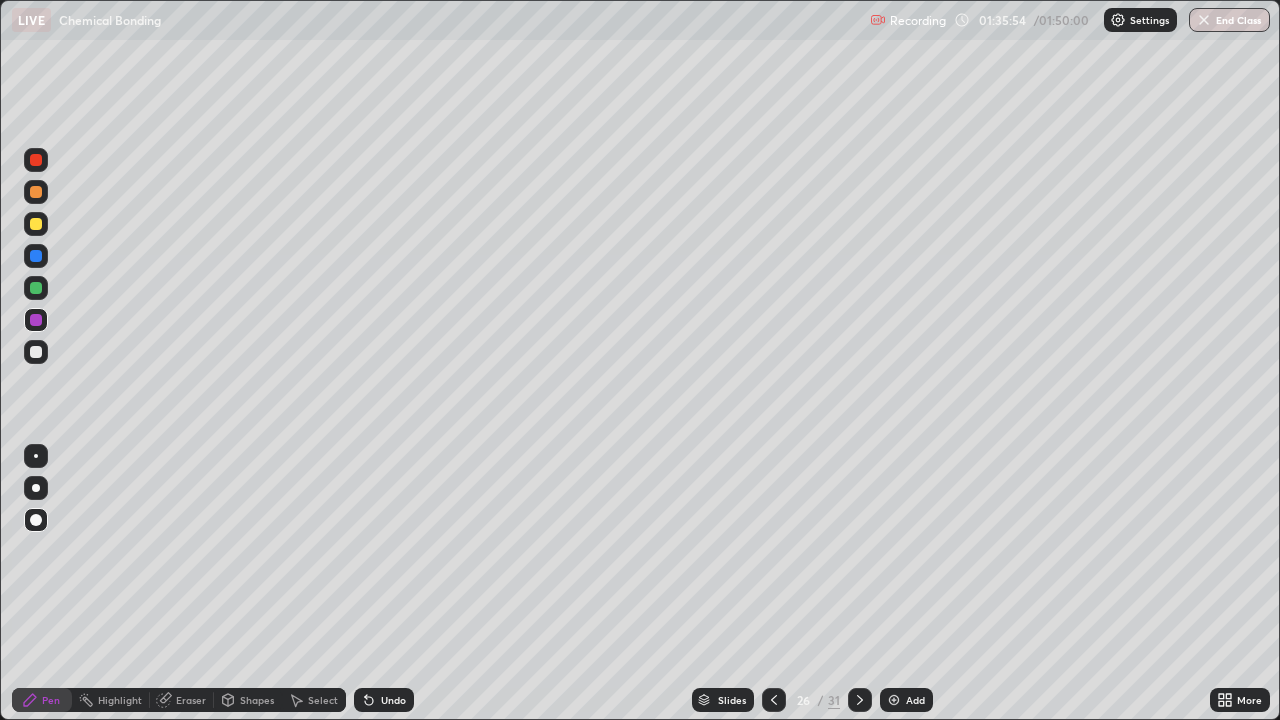 click 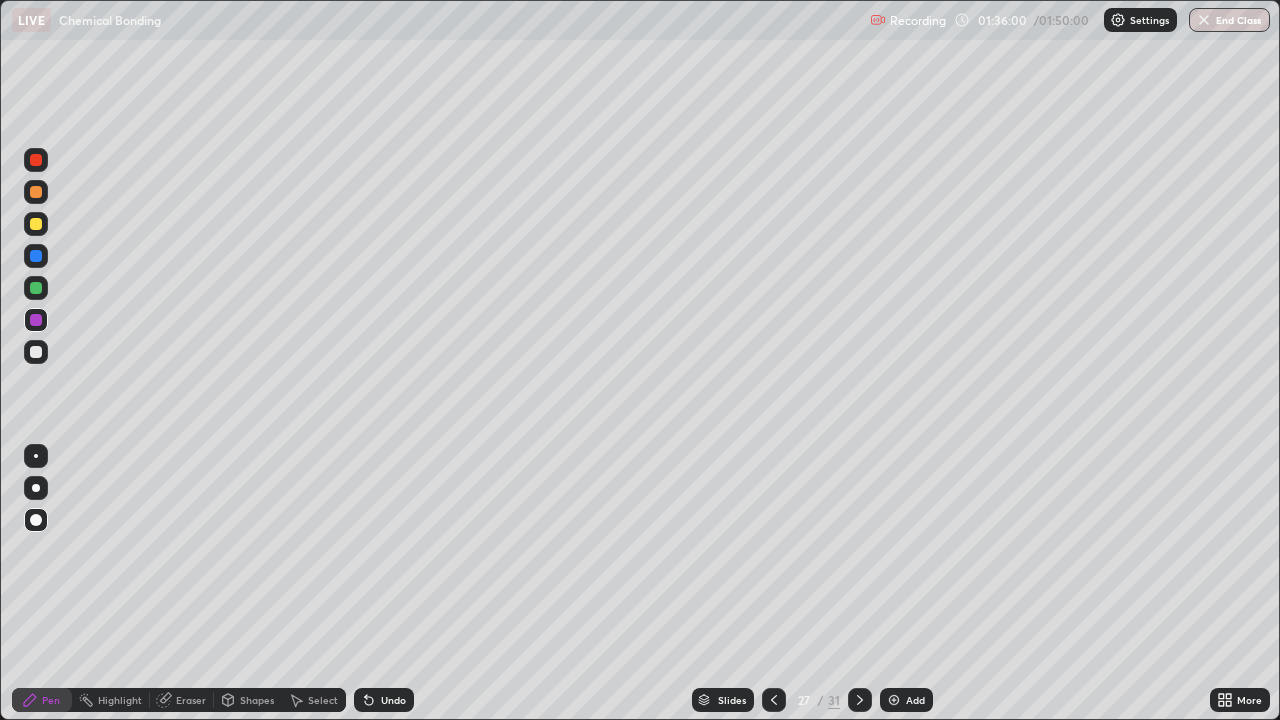 click 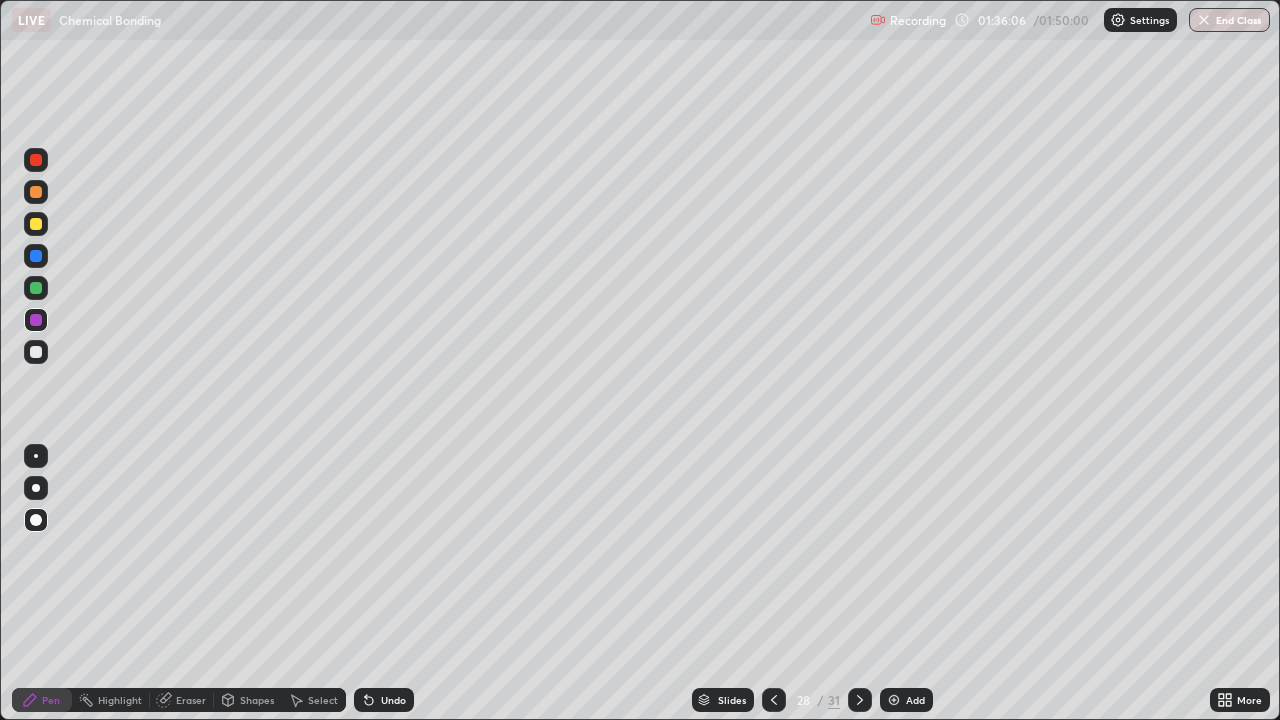 click 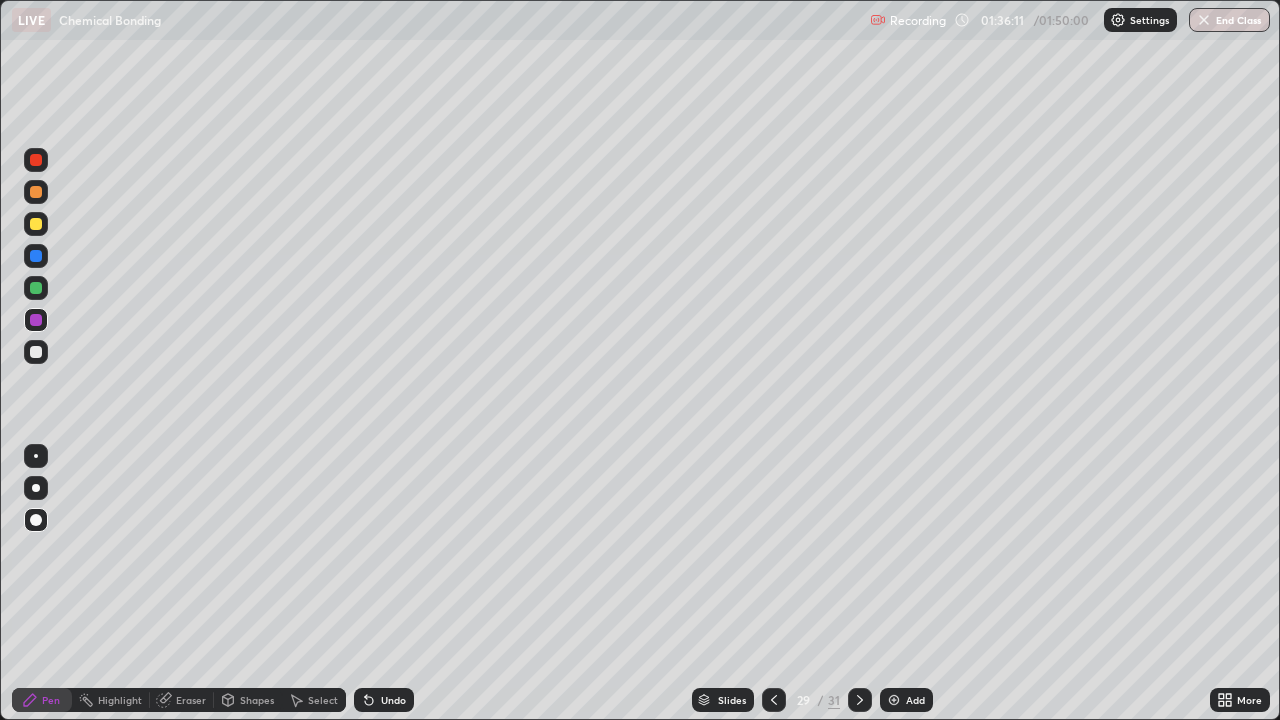 click 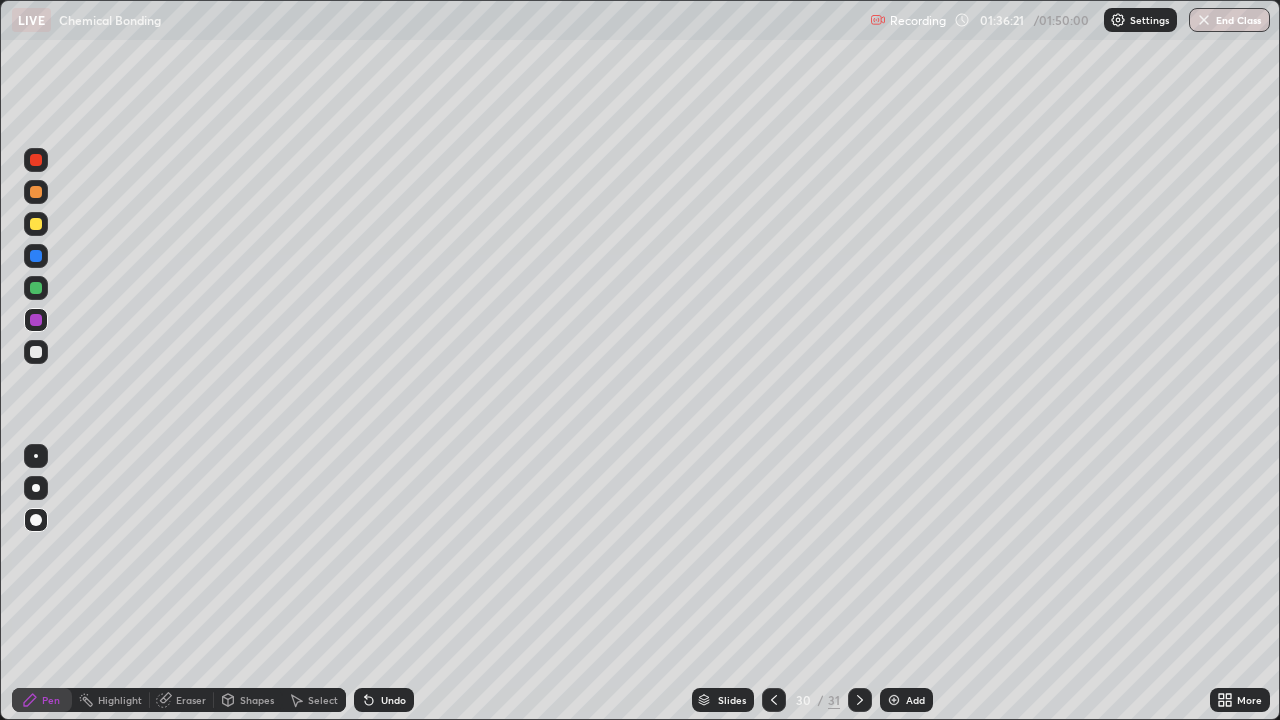 click 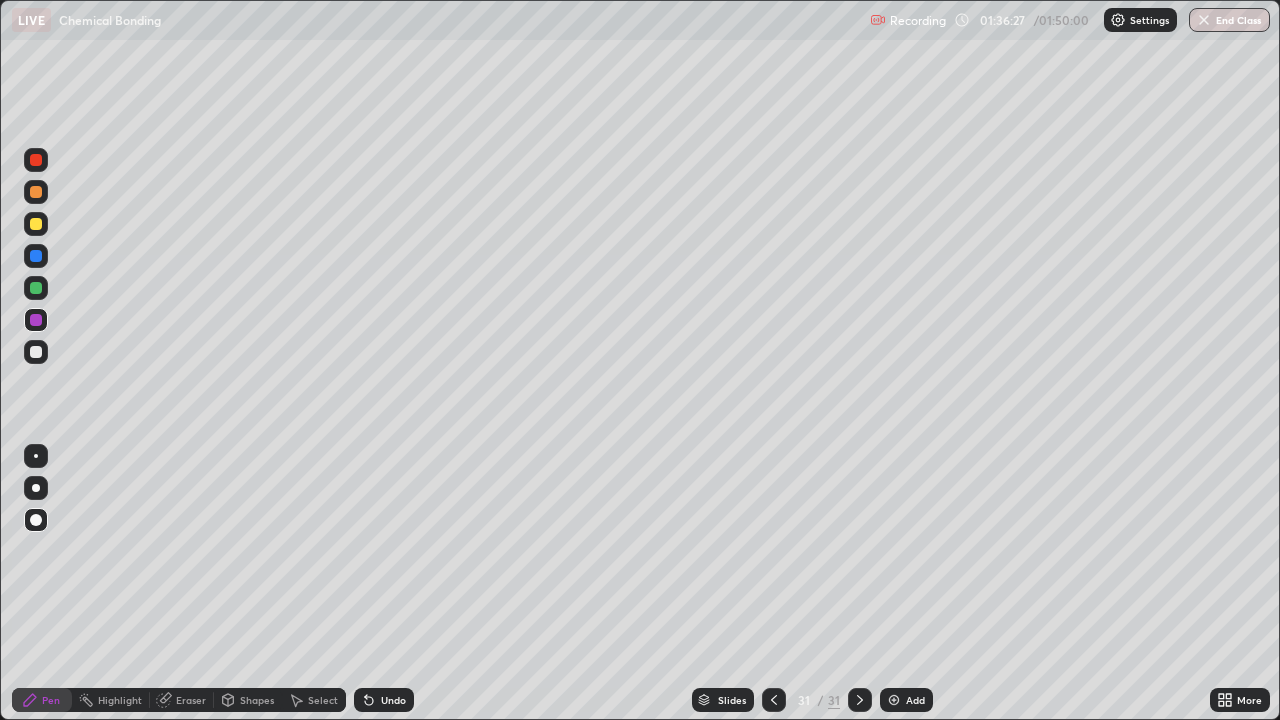 click 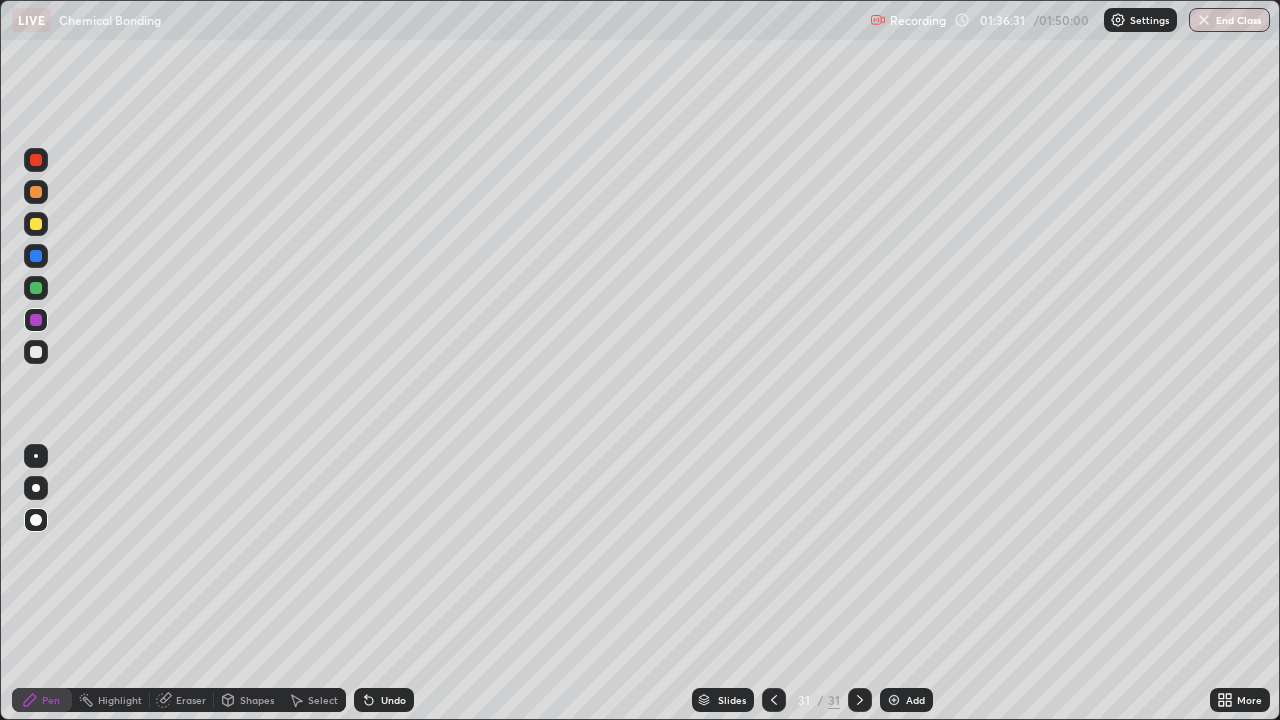 click on "End Class" at bounding box center (1229, 20) 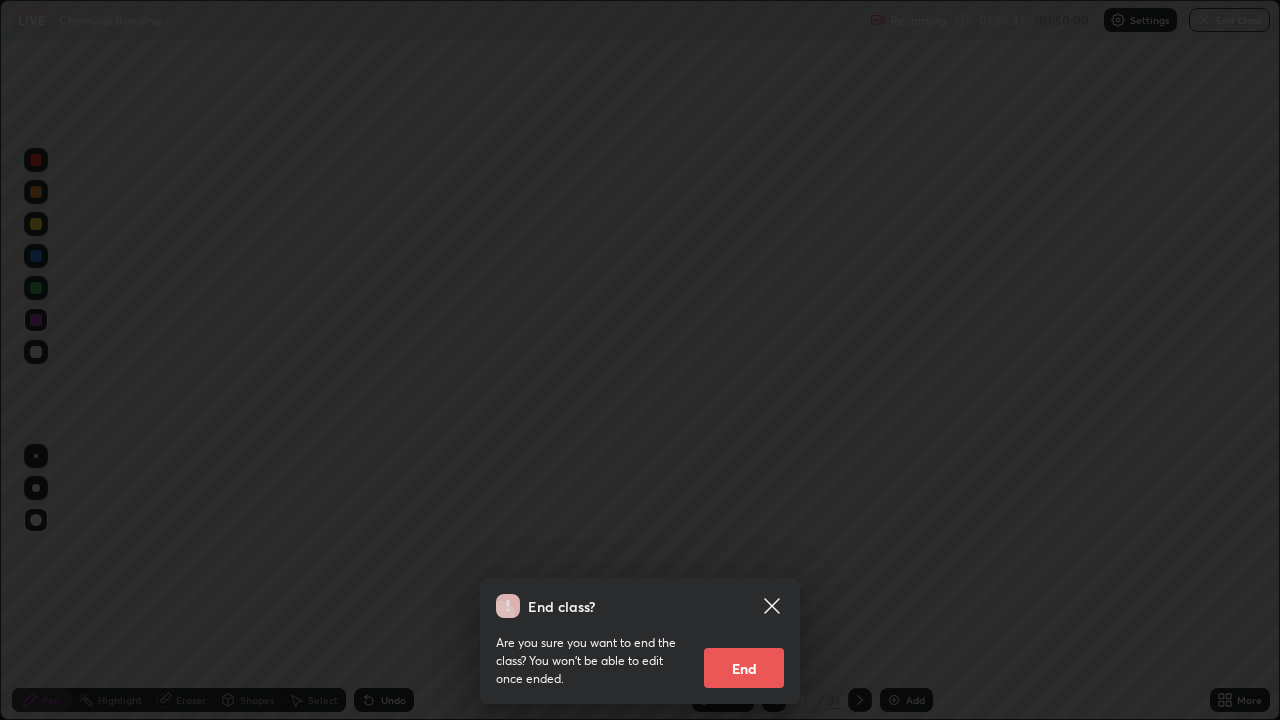 click on "End" at bounding box center (744, 668) 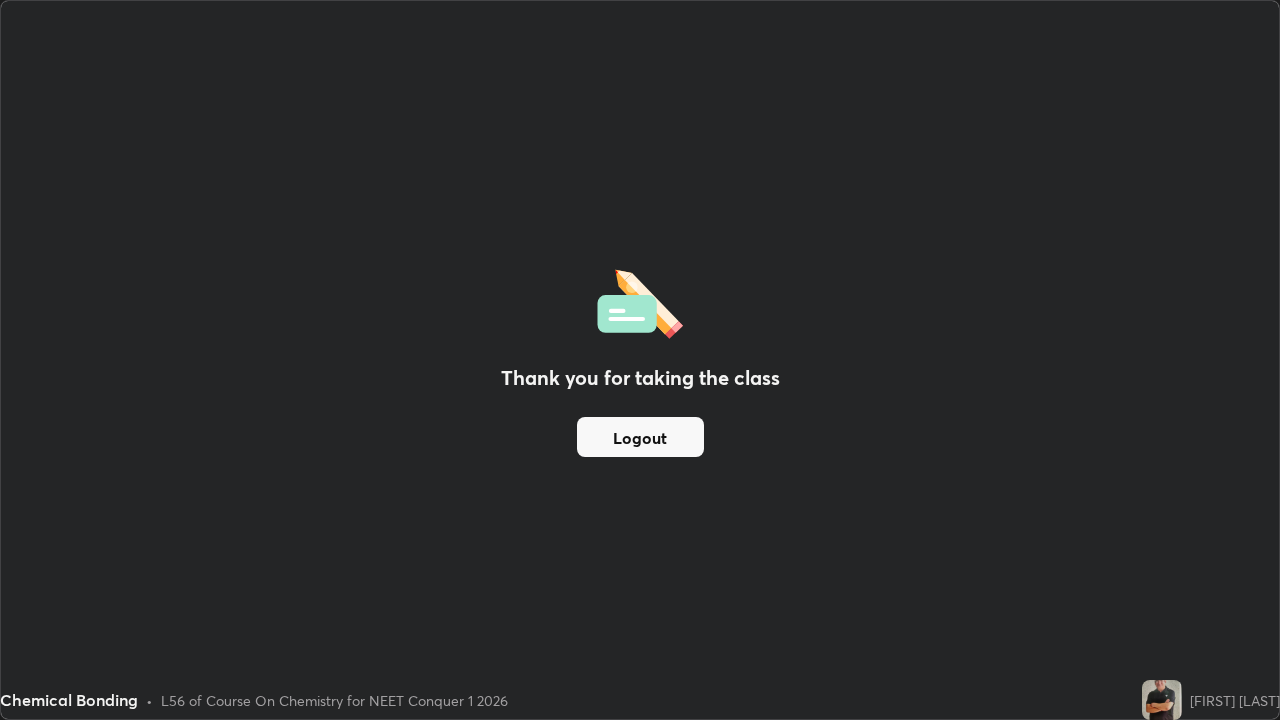 click on "Logout" at bounding box center [640, 437] 